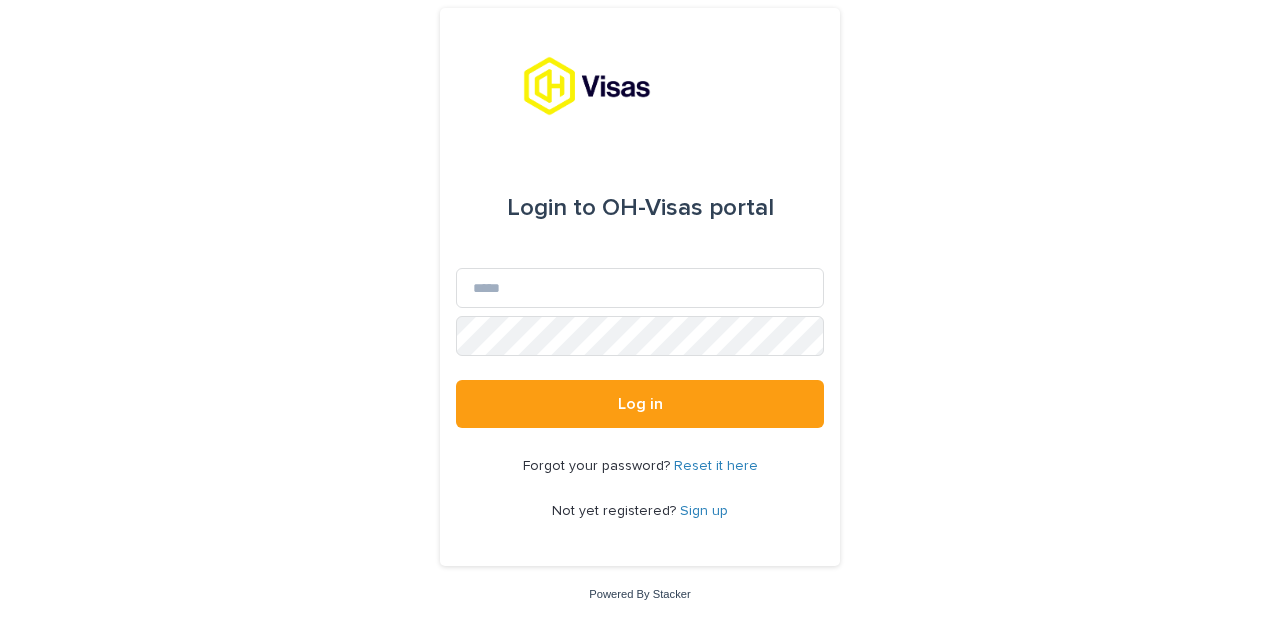 scroll, scrollTop: 0, scrollLeft: 0, axis: both 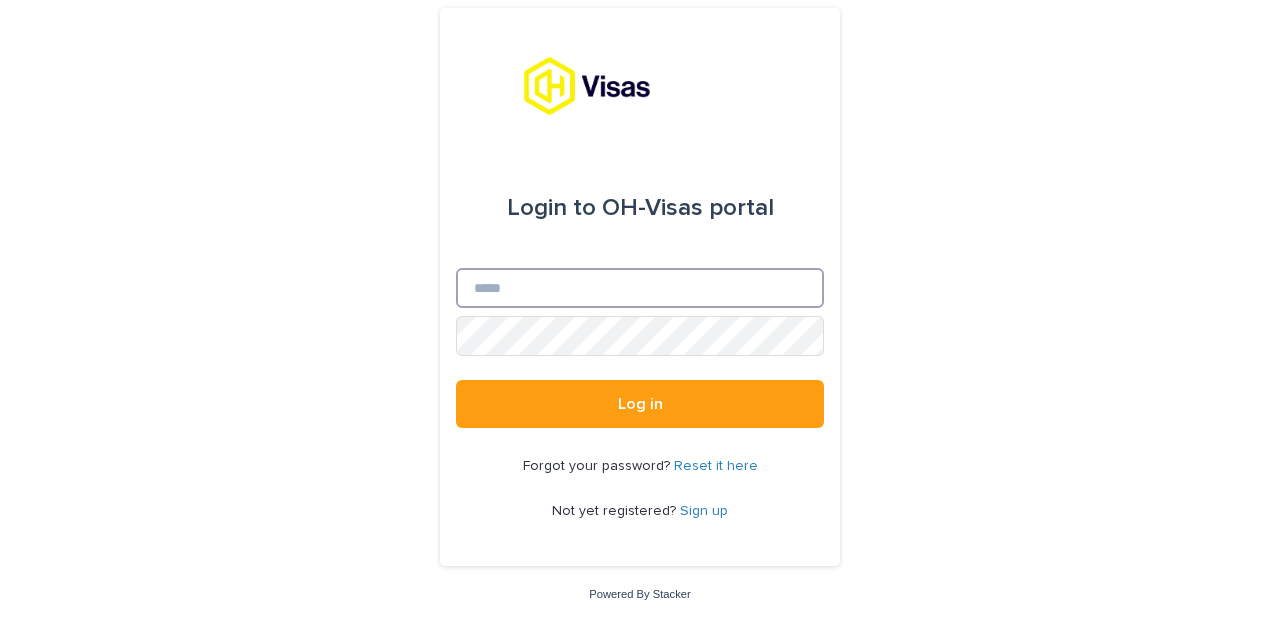 click on "Email" at bounding box center [640, 288] 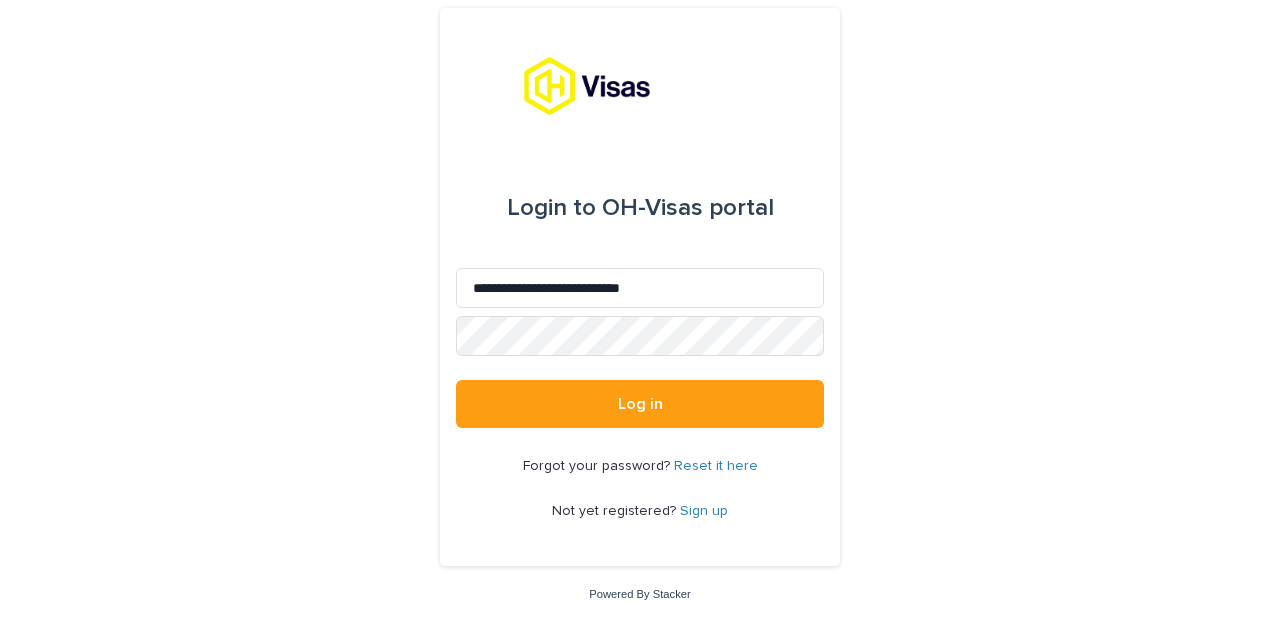 click on "Sign up" at bounding box center (704, 511) 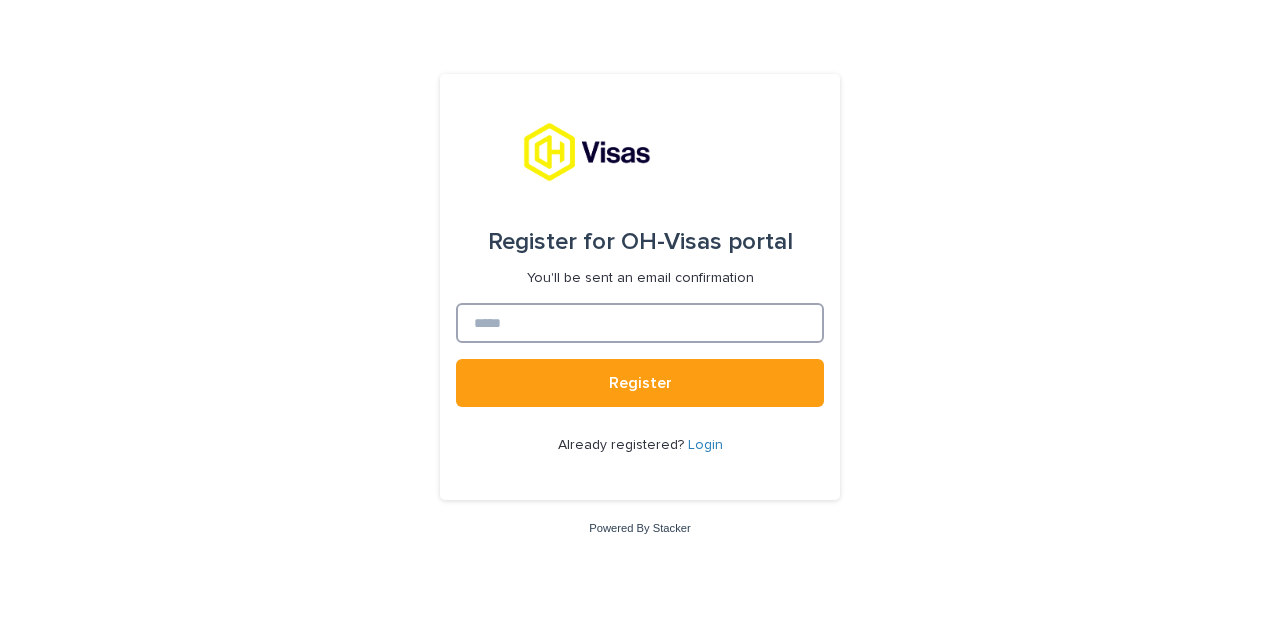 click at bounding box center [640, 323] 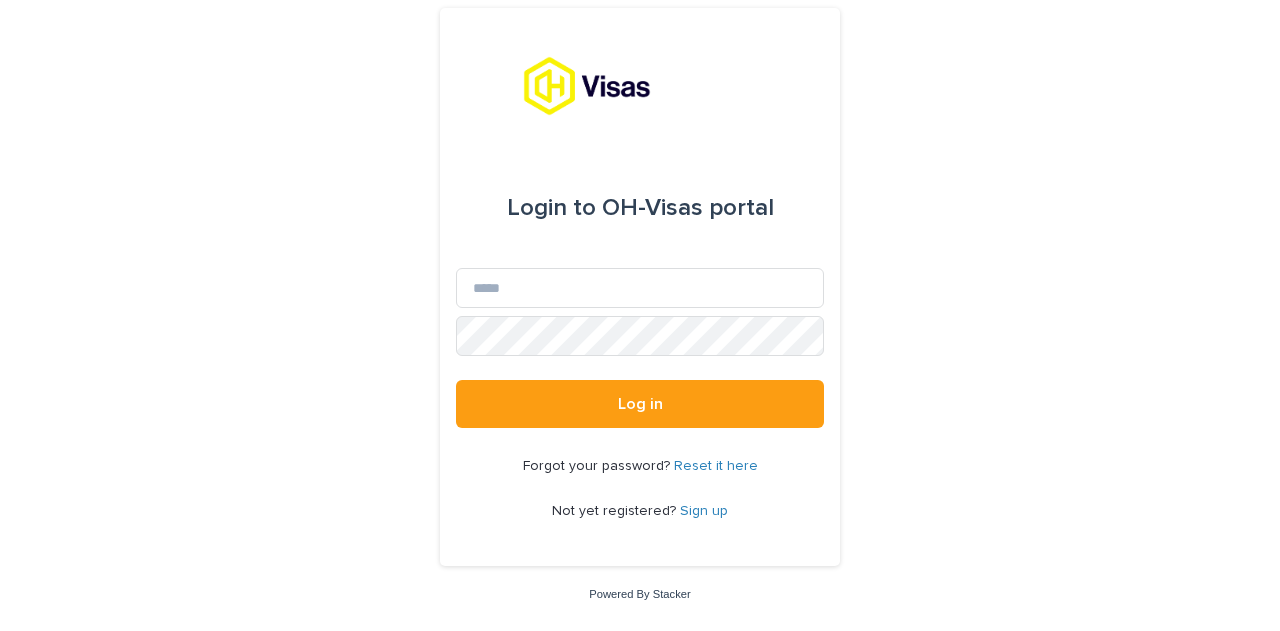 click on "Sign up" at bounding box center (704, 511) 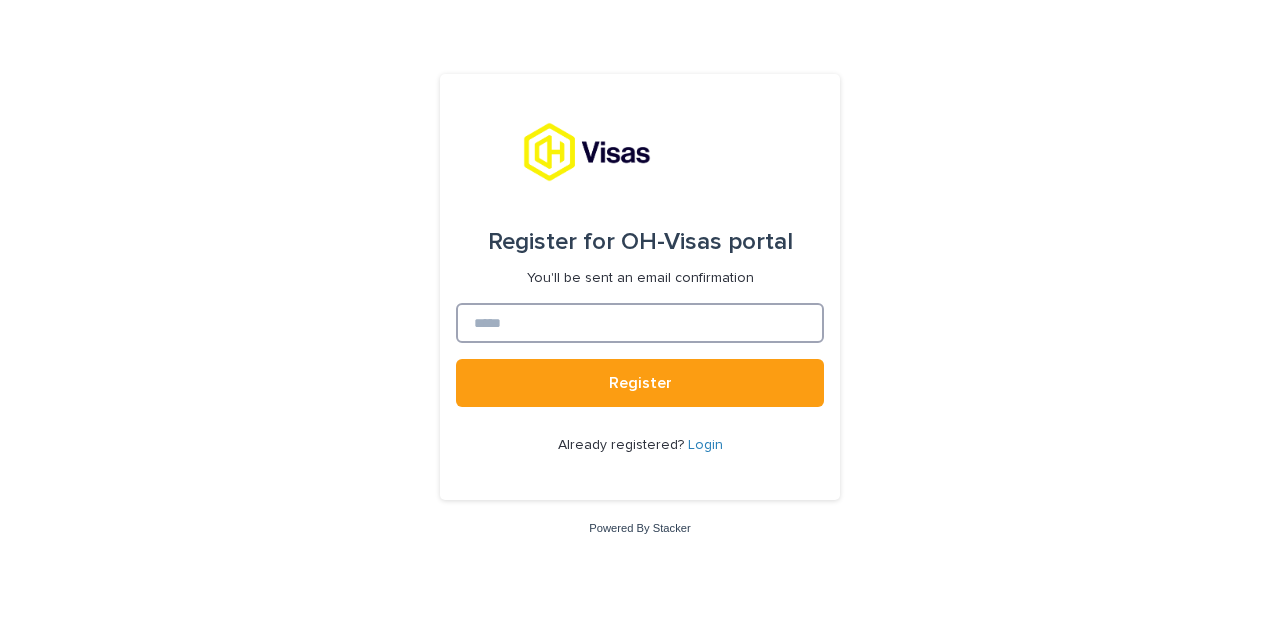 click at bounding box center [640, 323] 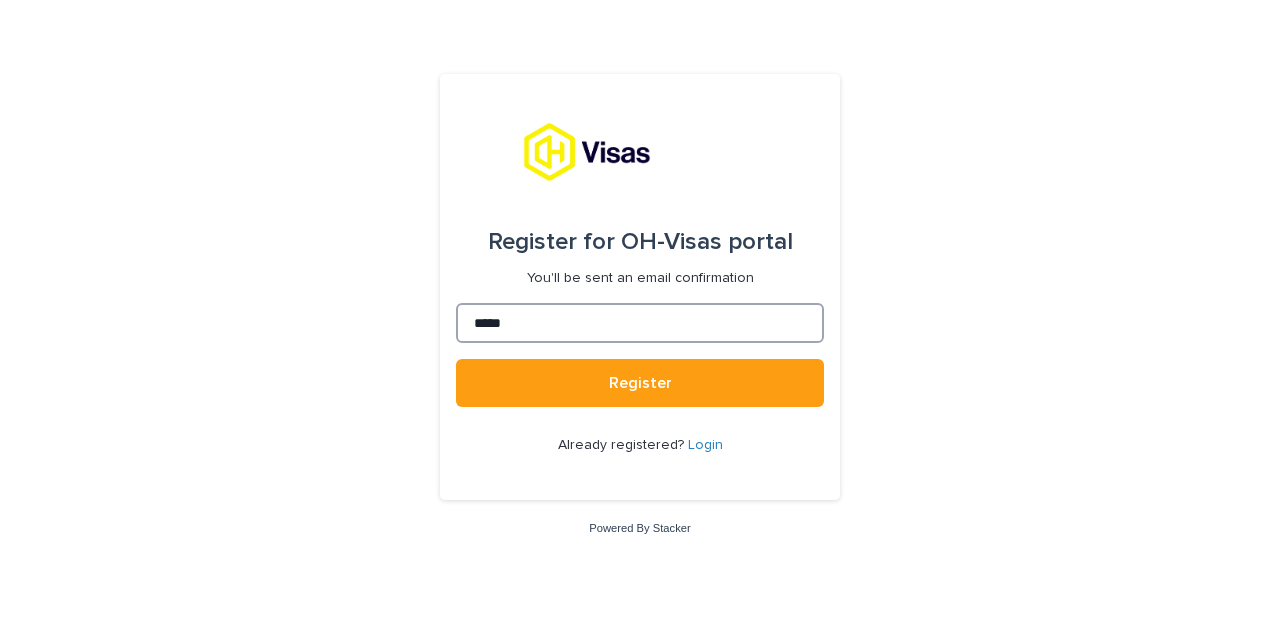 drag, startPoint x: 388, startPoint y: 319, endPoint x: 354, endPoint y: 319, distance: 34 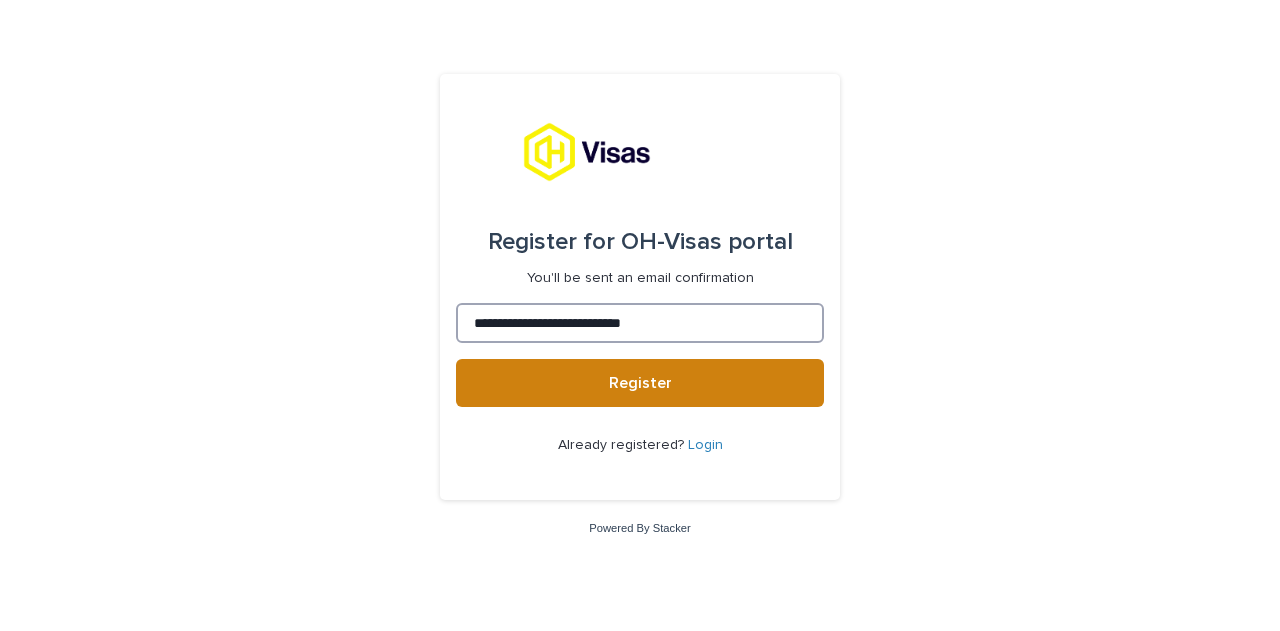 type on "**********" 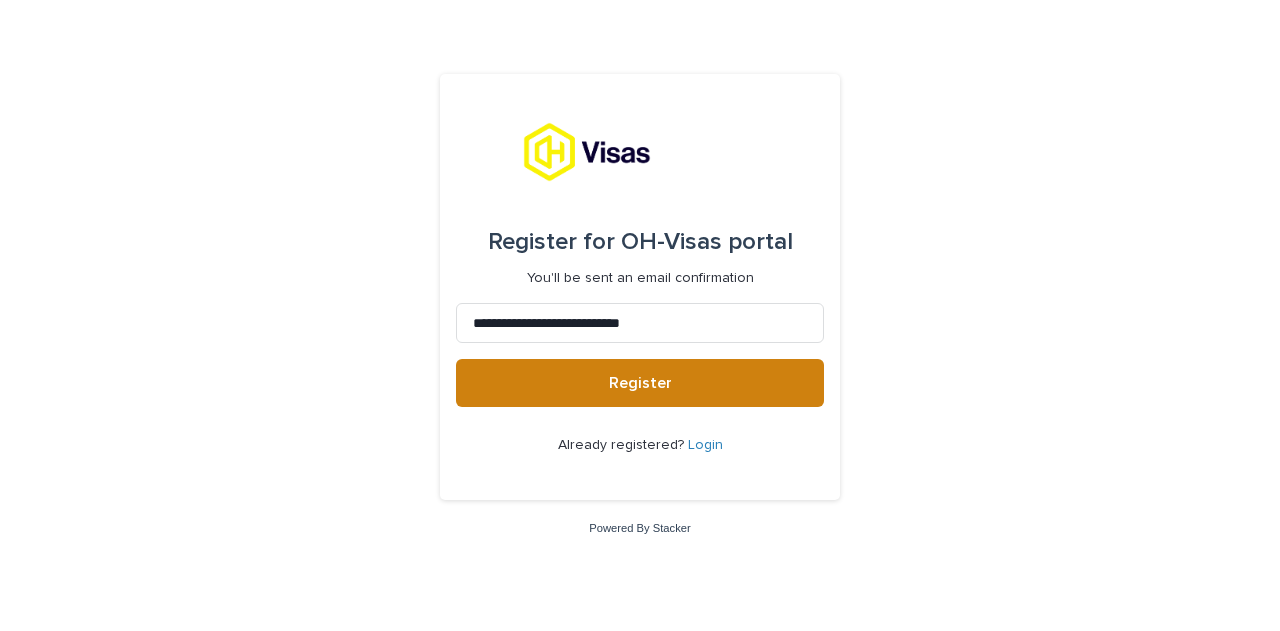 click on "Register" at bounding box center (640, 383) 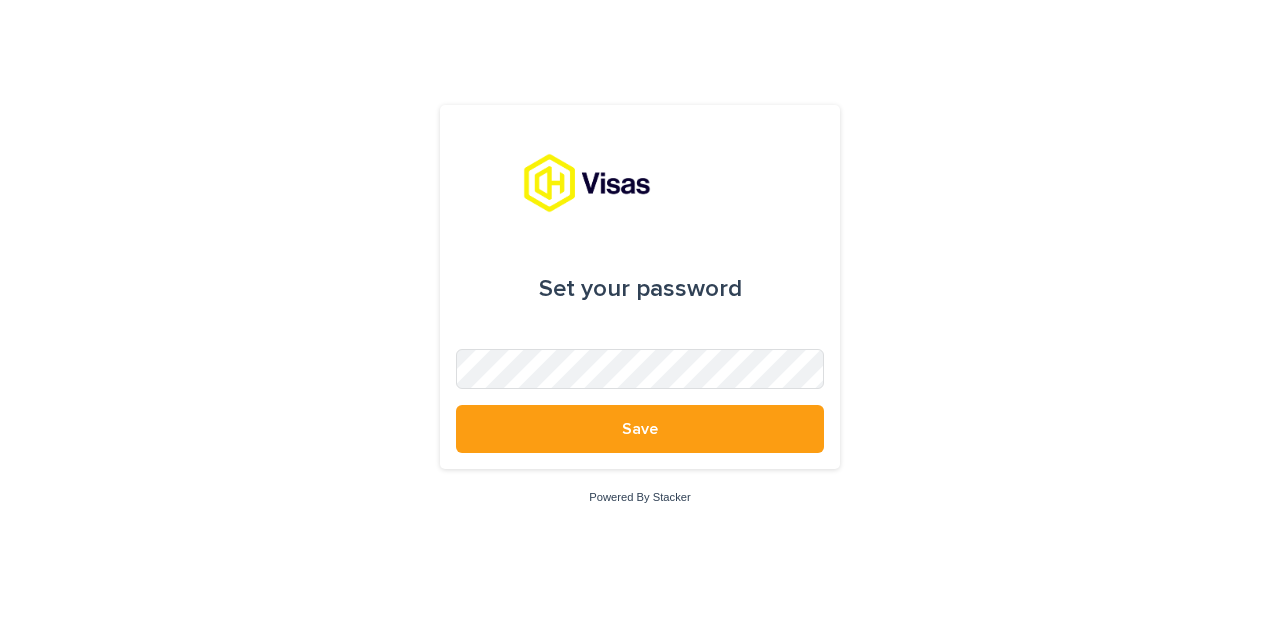 scroll, scrollTop: 0, scrollLeft: 0, axis: both 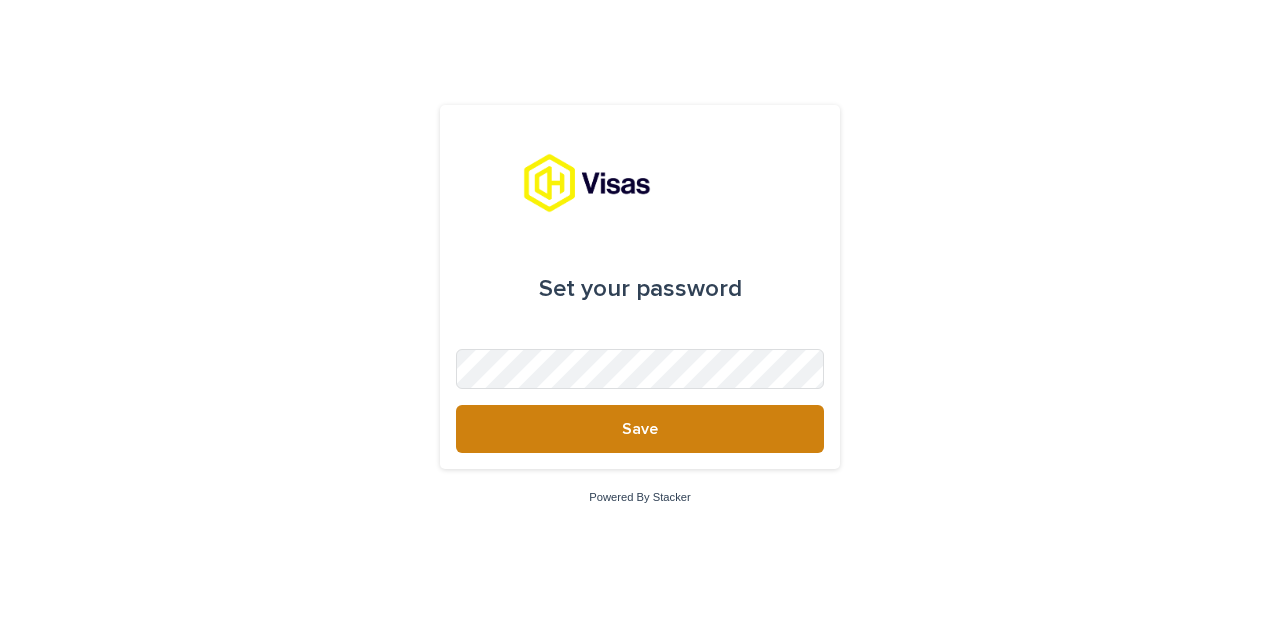 click on "Save" at bounding box center (640, 429) 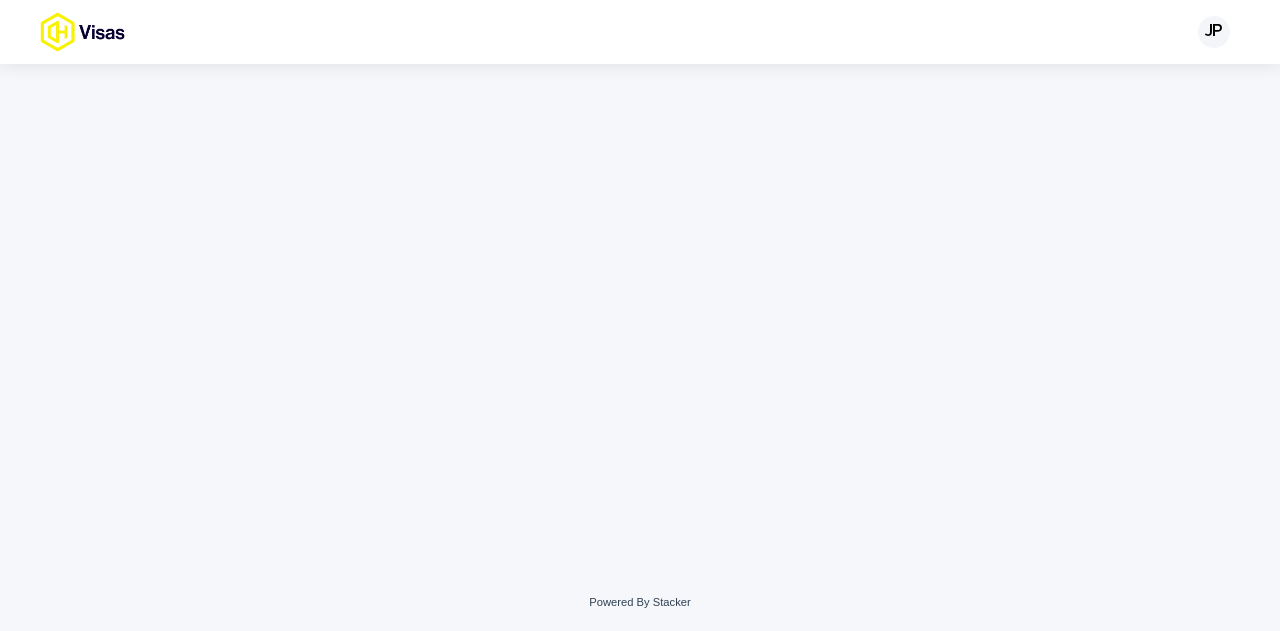 scroll, scrollTop: 0, scrollLeft: 0, axis: both 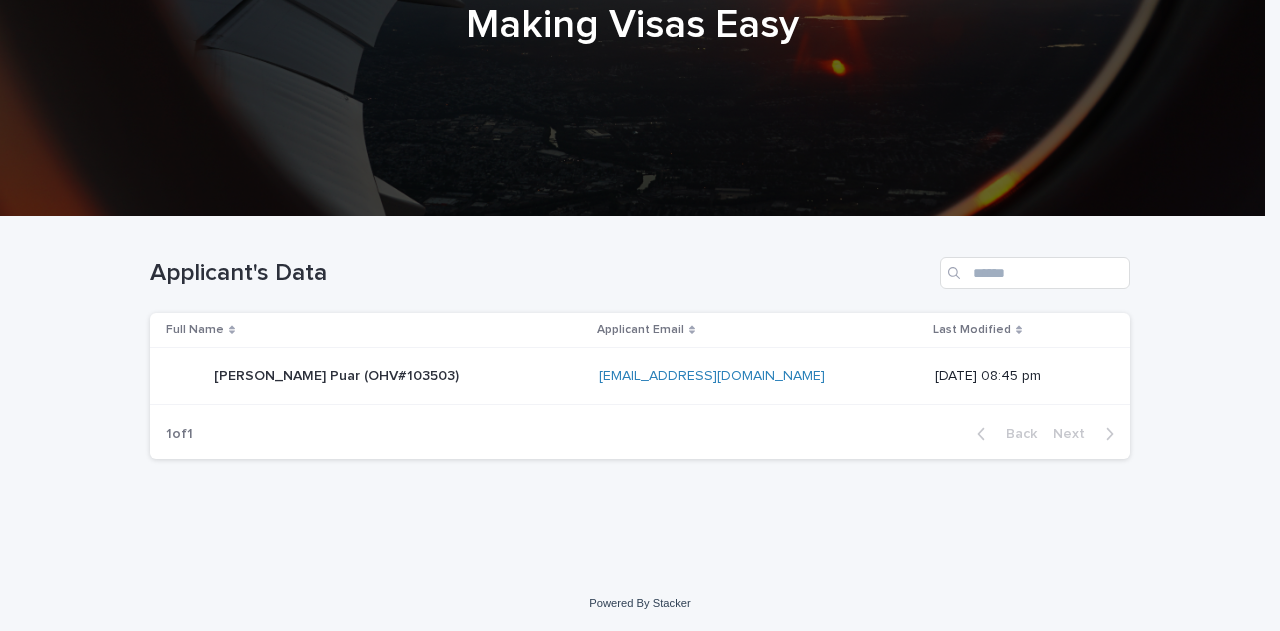click on "[PERSON_NAME] Puar (OHV#103503)" at bounding box center (338, 374) 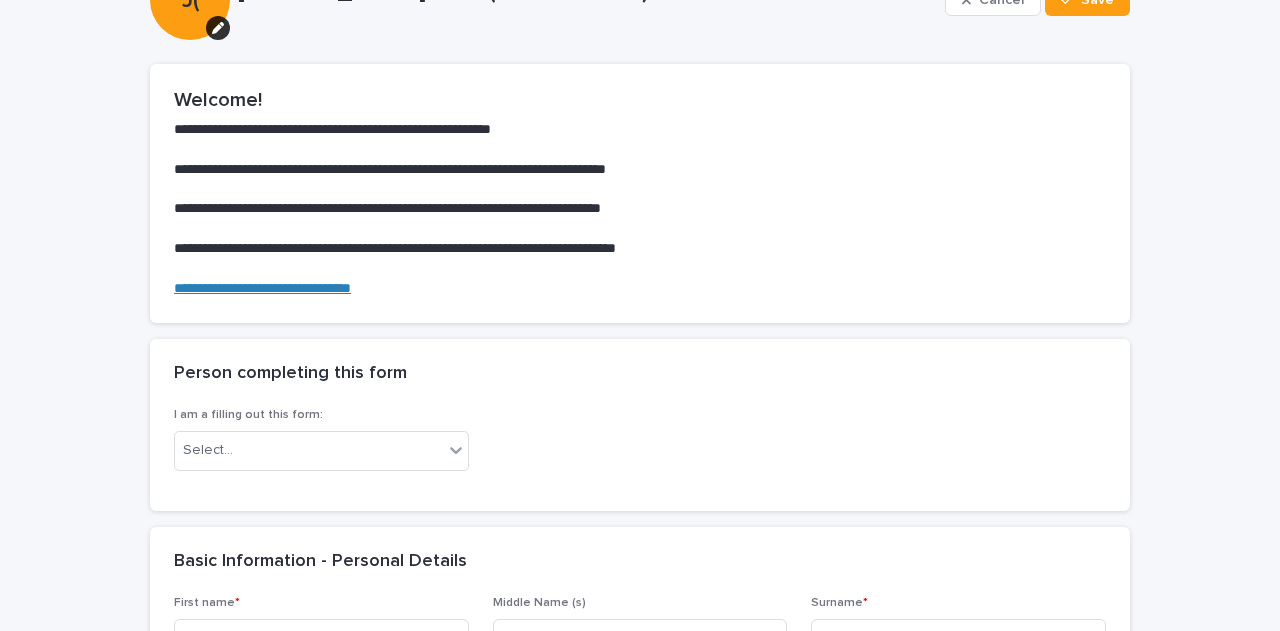 scroll, scrollTop: 300, scrollLeft: 0, axis: vertical 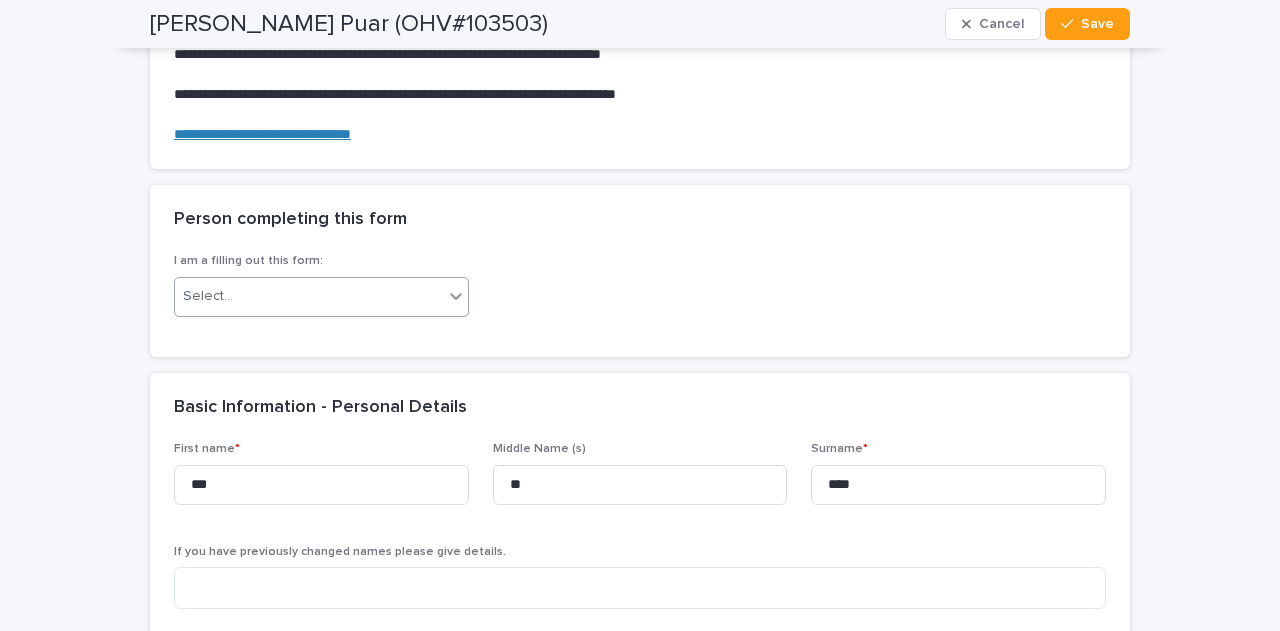click 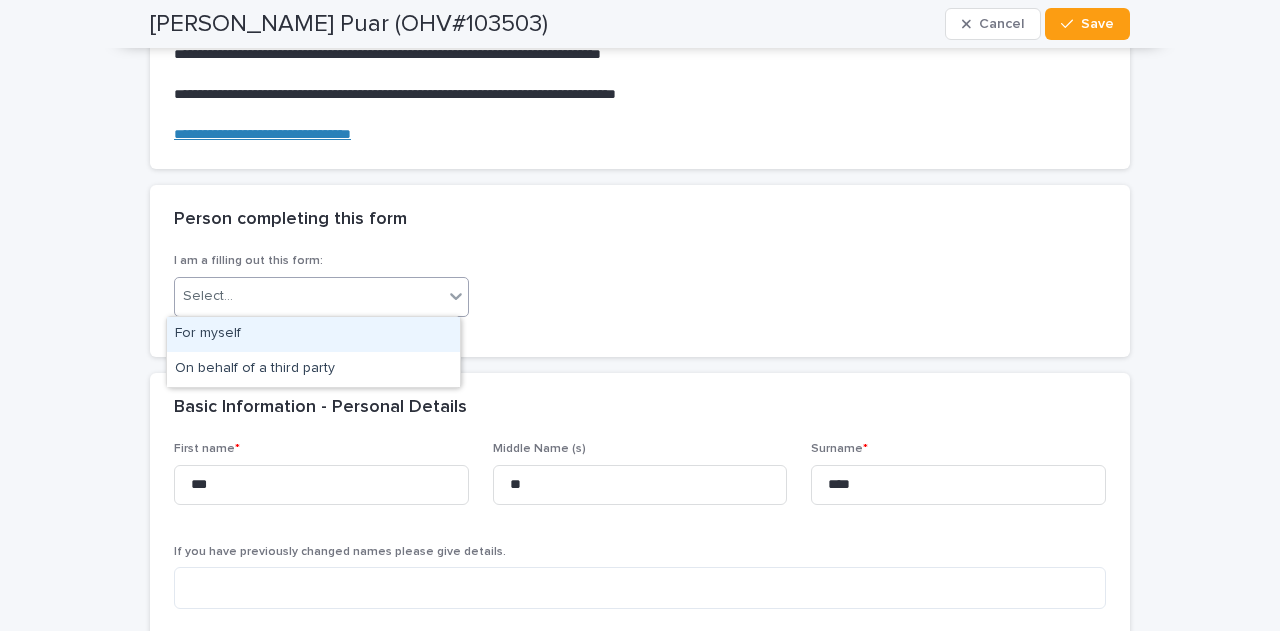 click on "For myself" at bounding box center [313, 334] 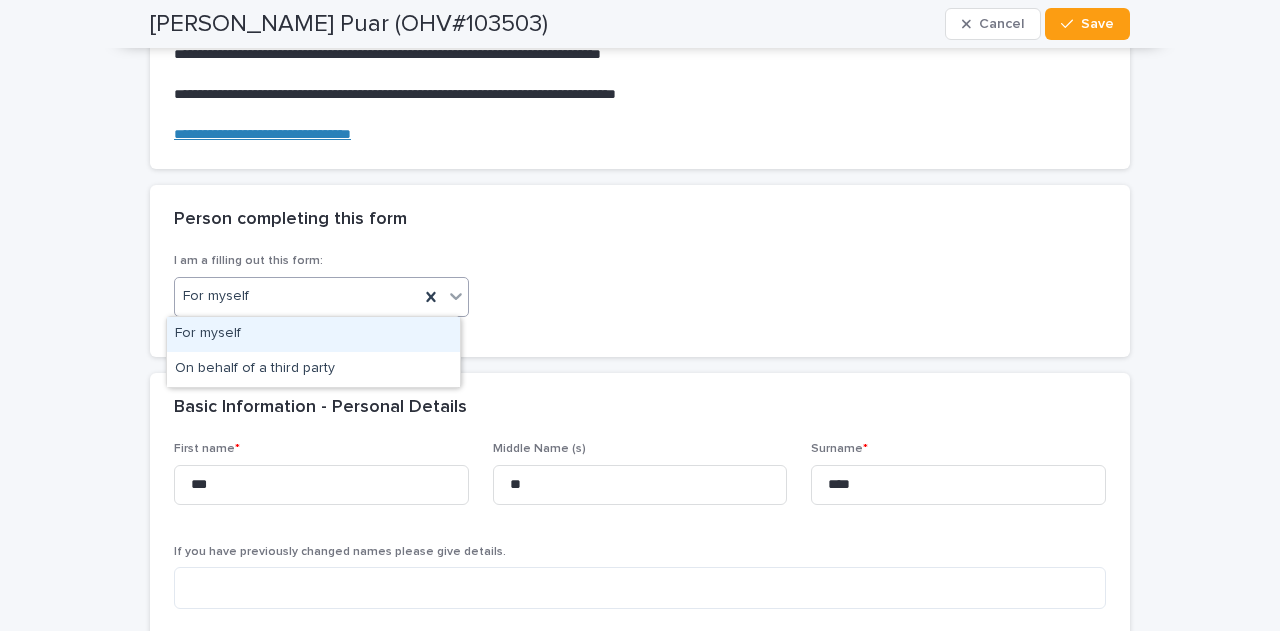 click on "For myself" at bounding box center [297, 296] 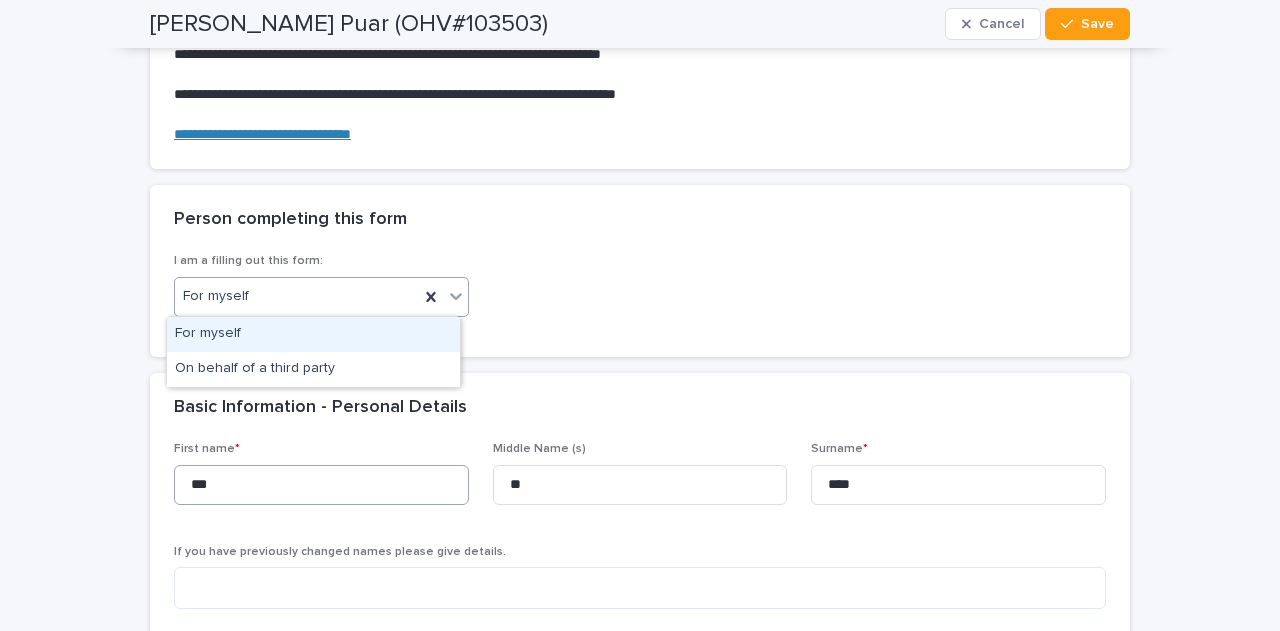 scroll, scrollTop: 500, scrollLeft: 0, axis: vertical 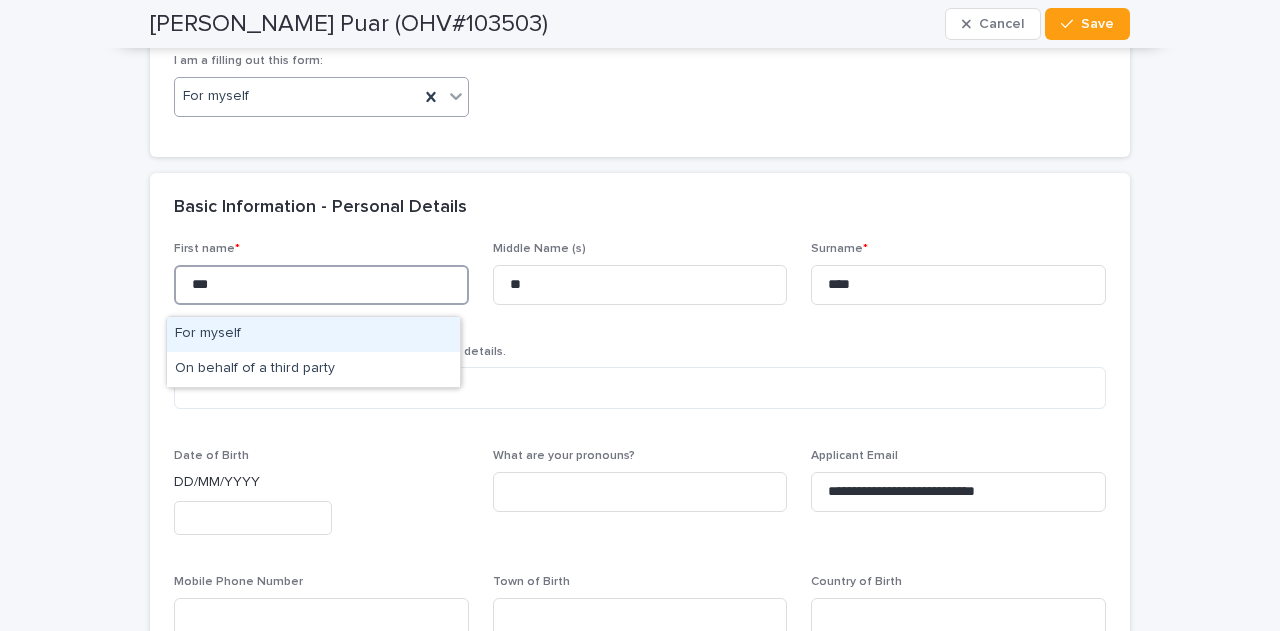 click on "***" at bounding box center (321, 285) 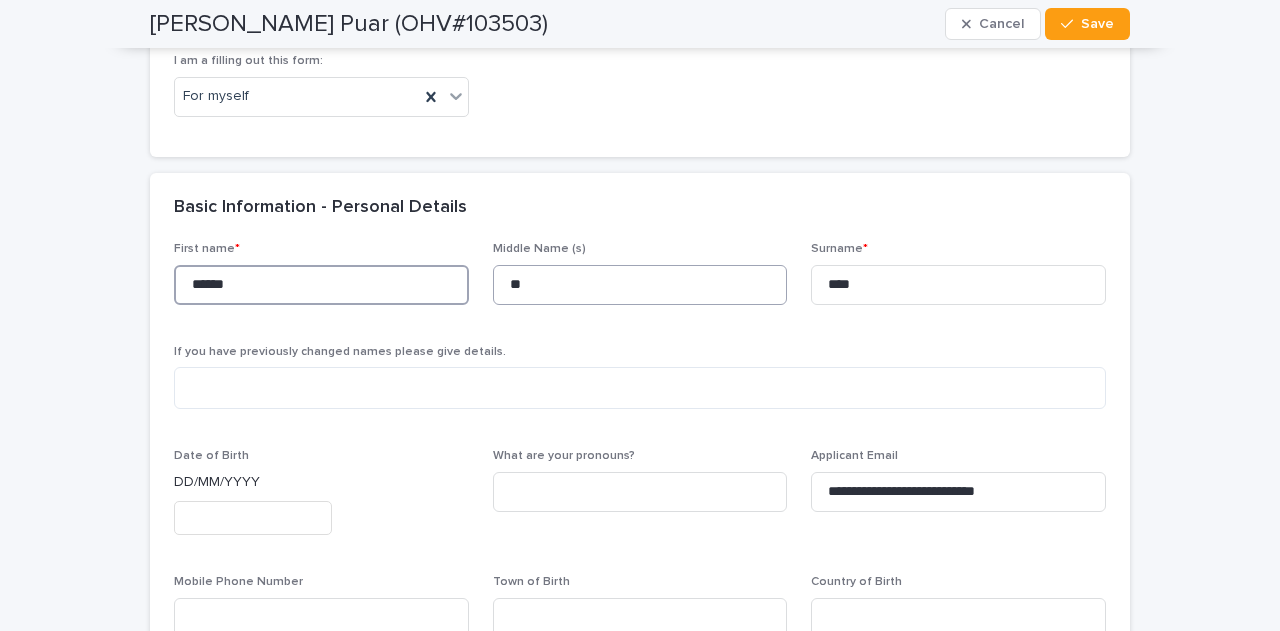 type on "******" 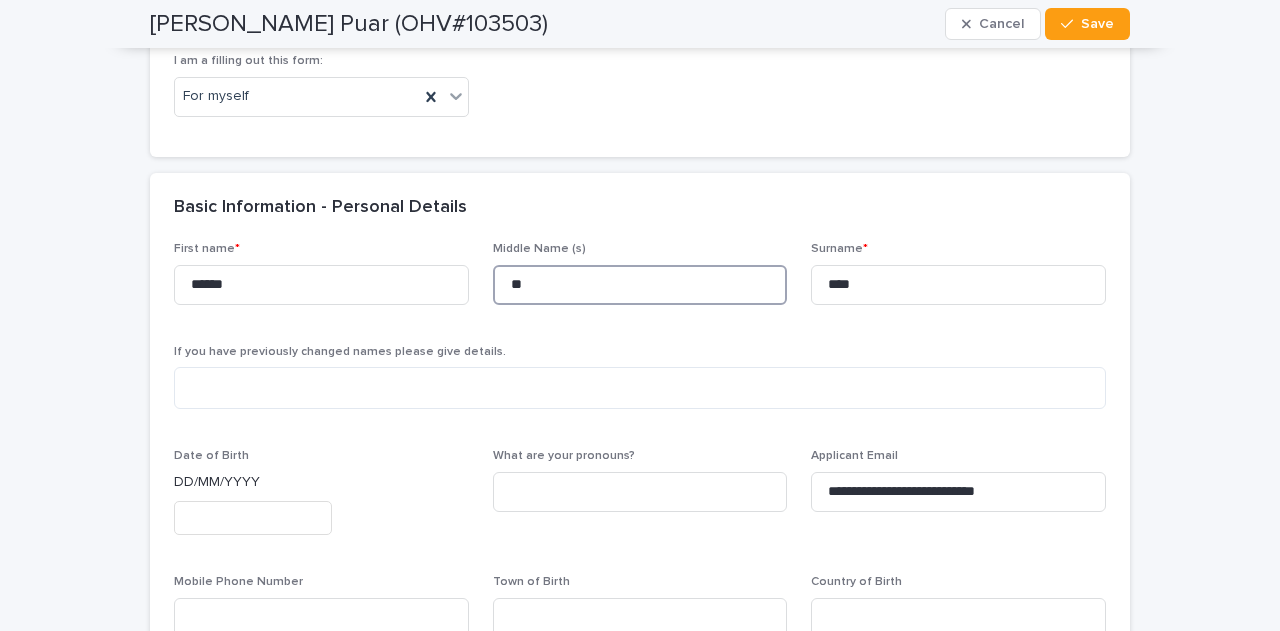 drag, startPoint x: 520, startPoint y: 278, endPoint x: 464, endPoint y: 273, distance: 56.22277 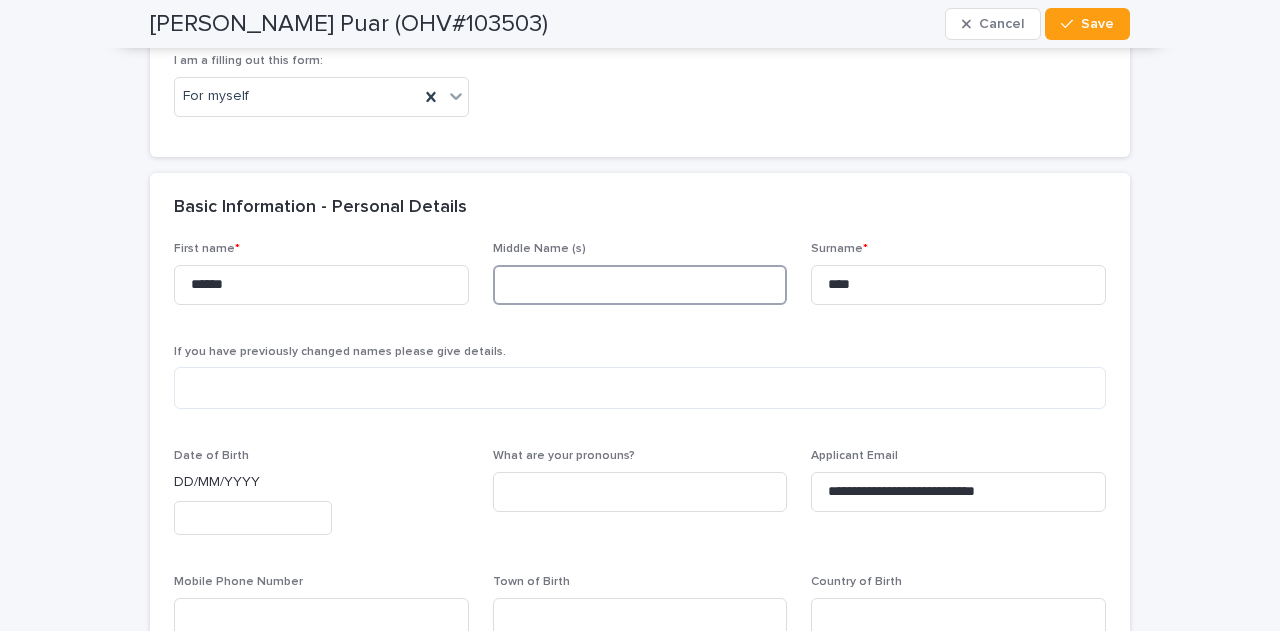 type 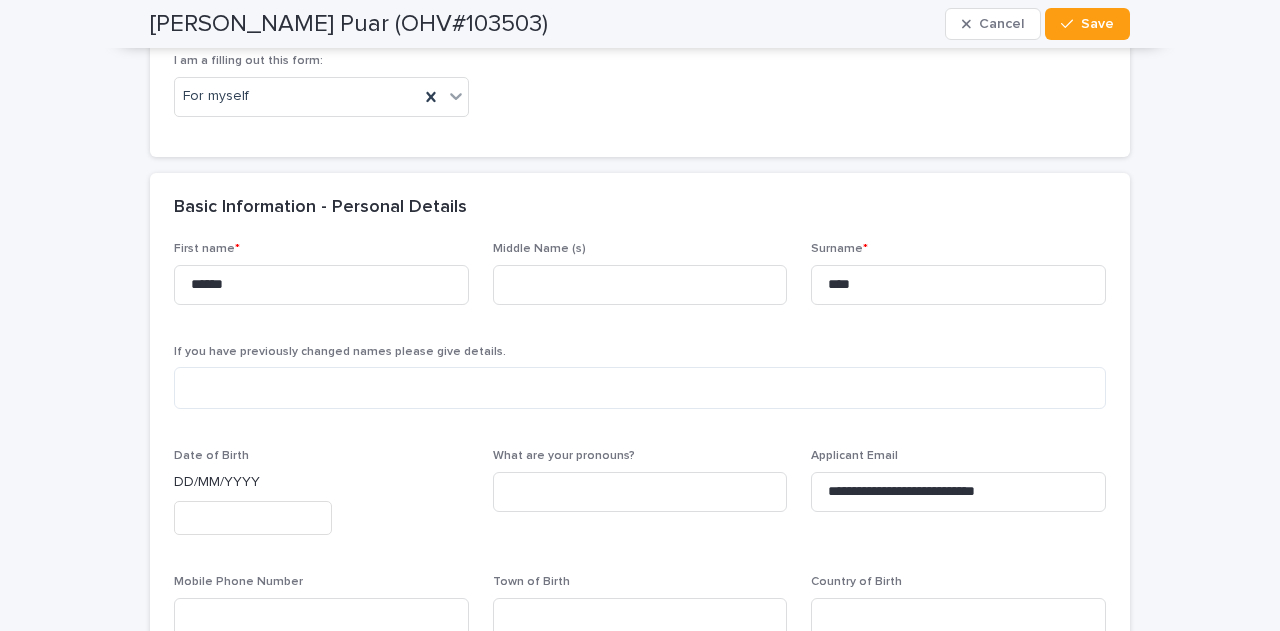 click on "**********" at bounding box center [640, 779] 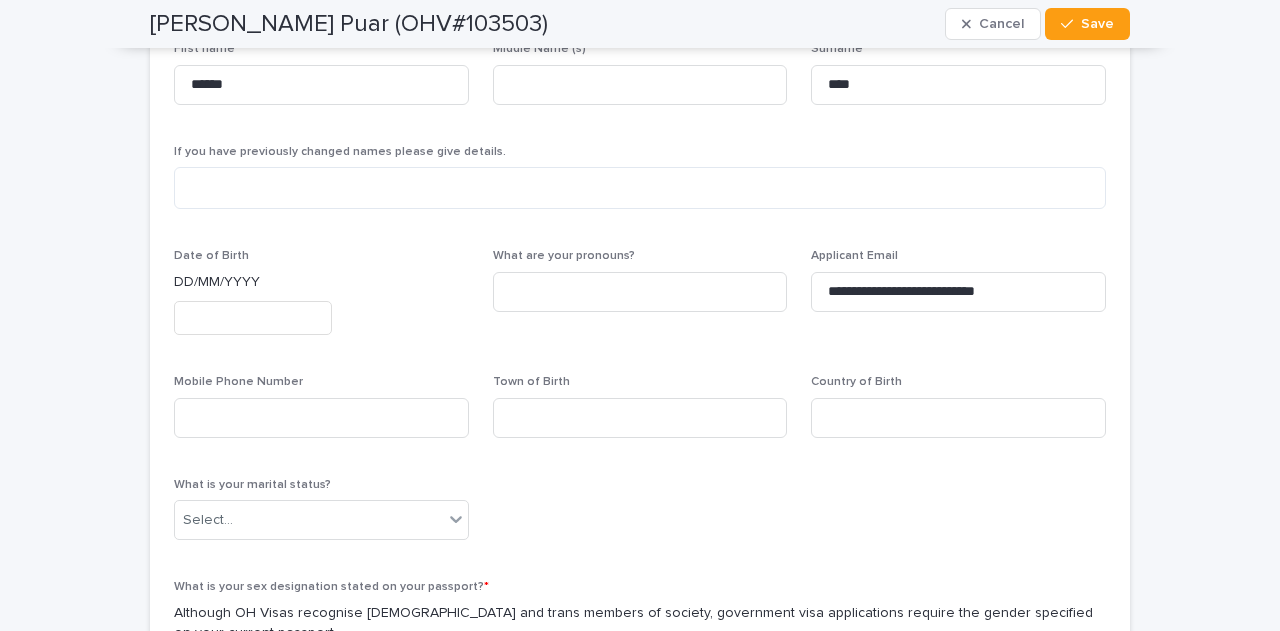 click at bounding box center (253, 318) 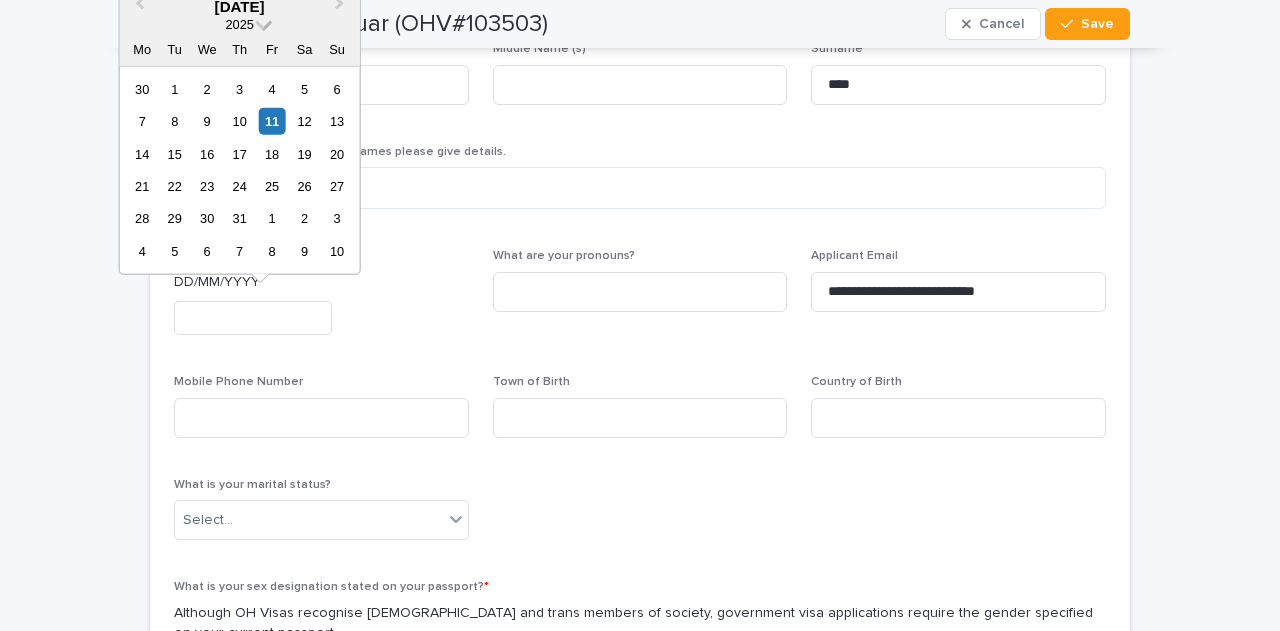 click at bounding box center (263, 22) 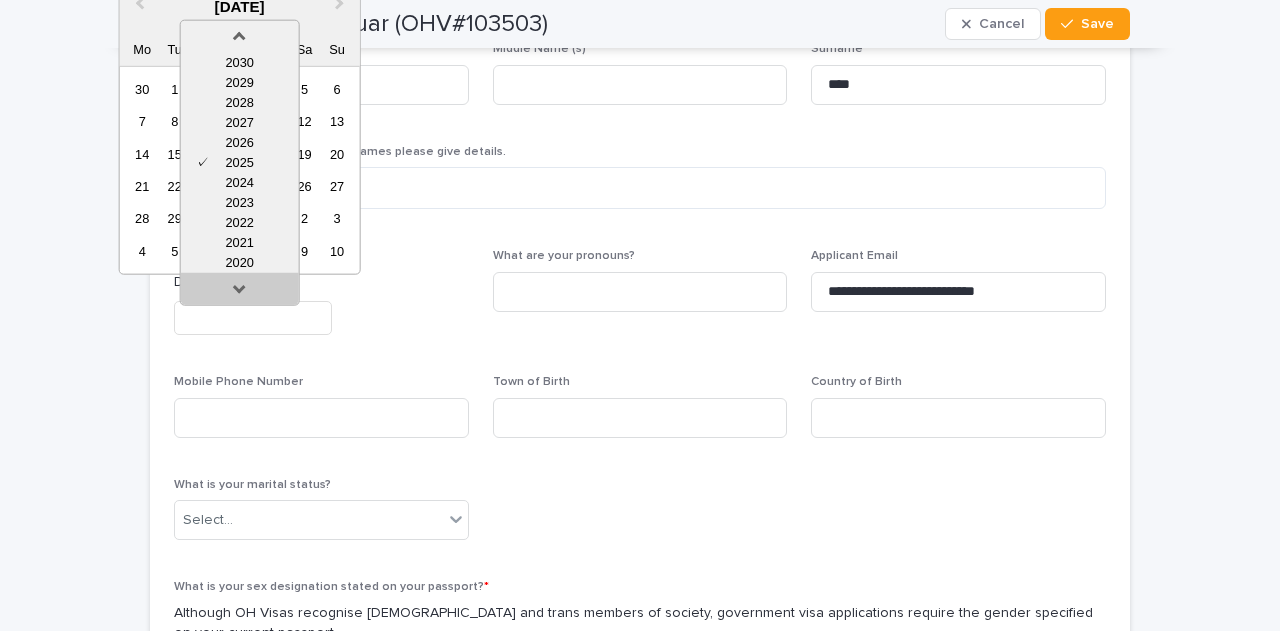 click at bounding box center [240, 292] 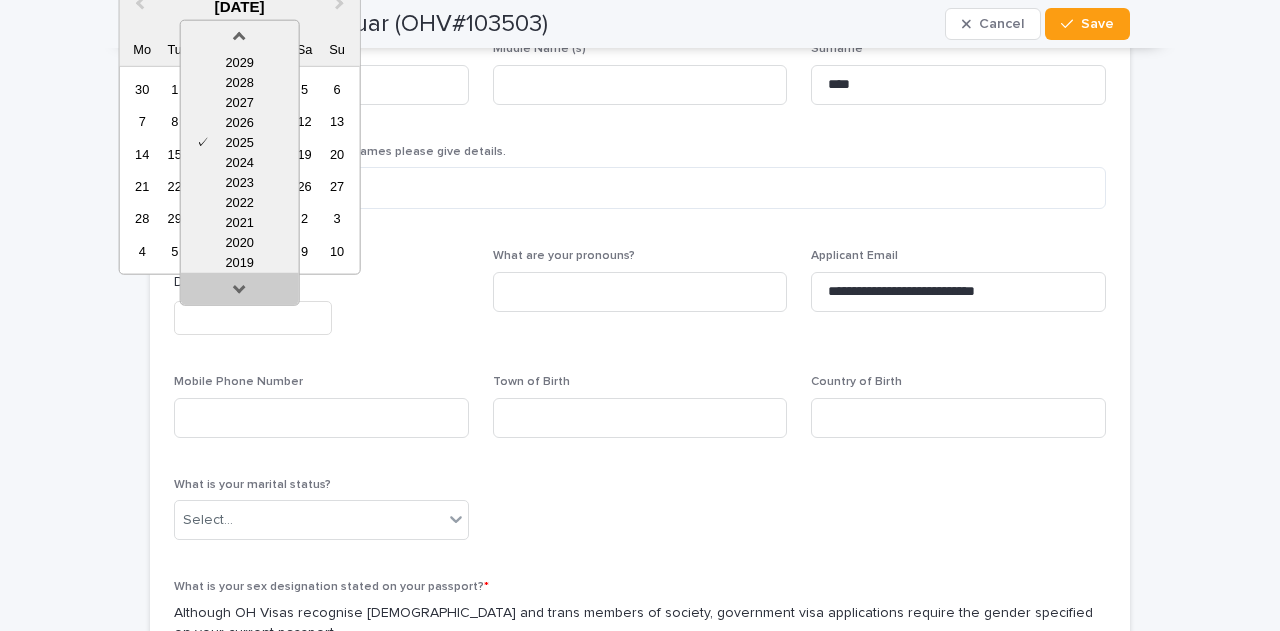click at bounding box center [240, 292] 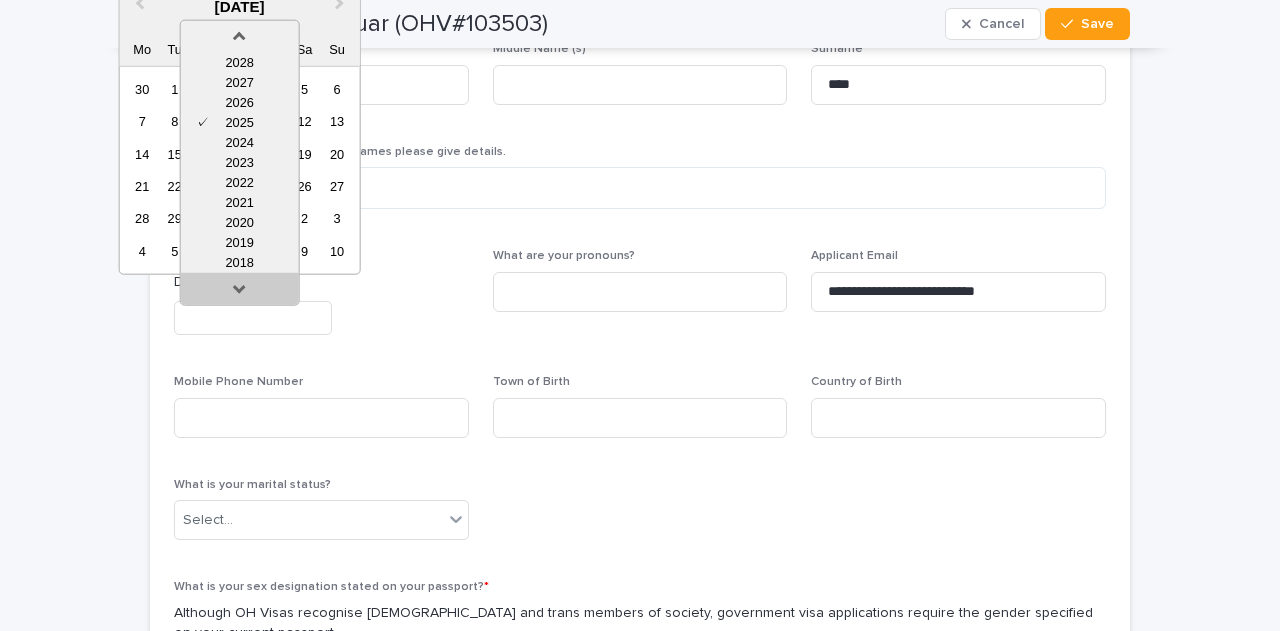 click at bounding box center (240, 292) 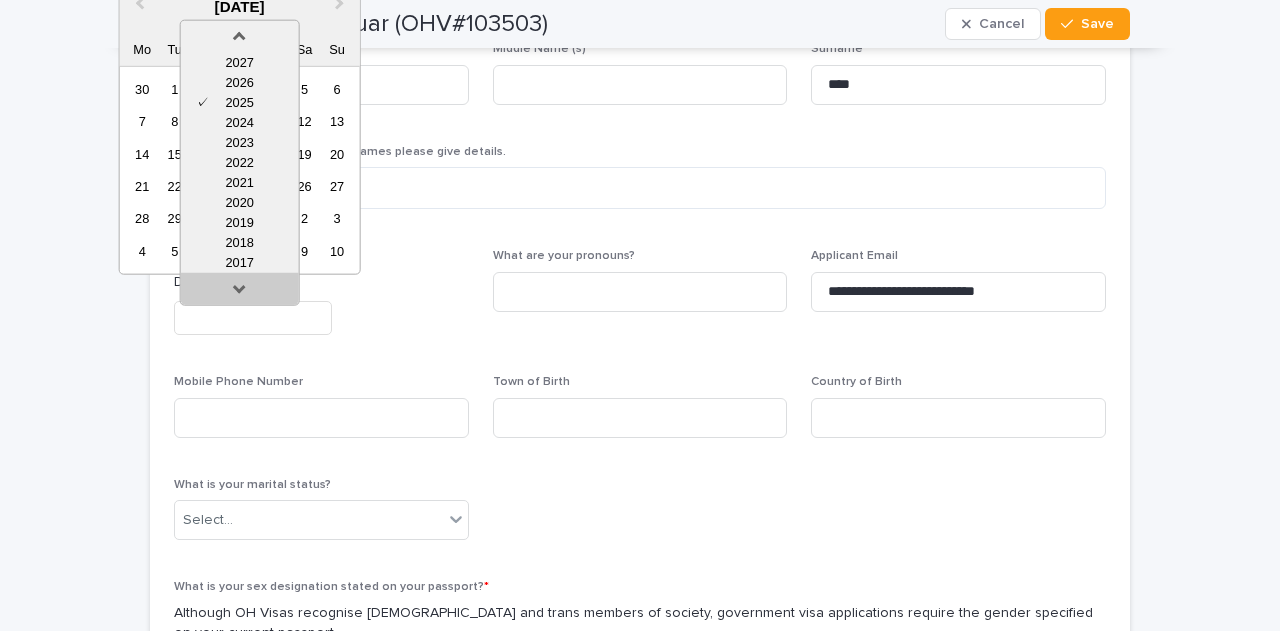 click at bounding box center (240, 292) 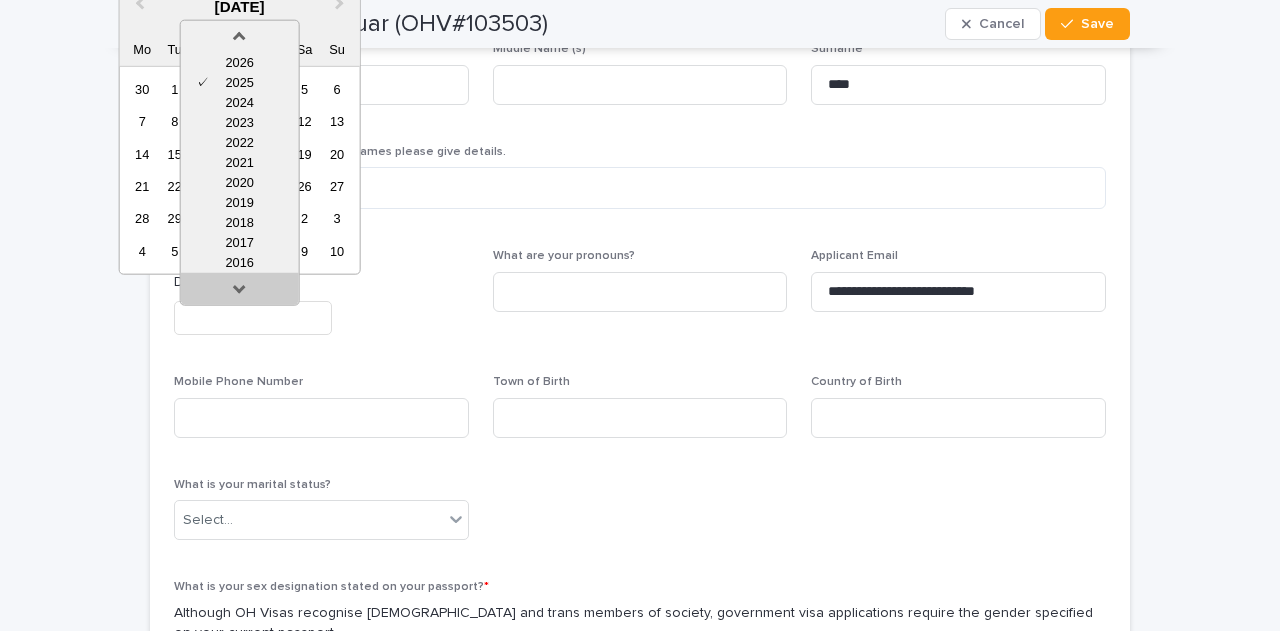 click at bounding box center [240, 292] 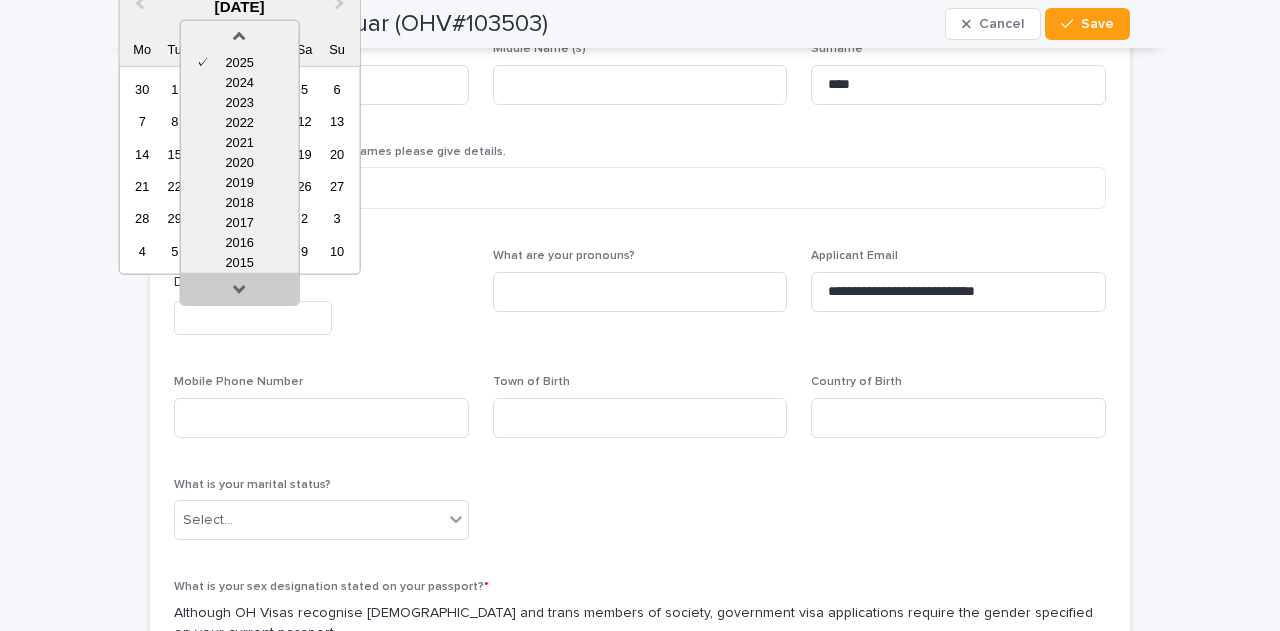 click at bounding box center (240, 292) 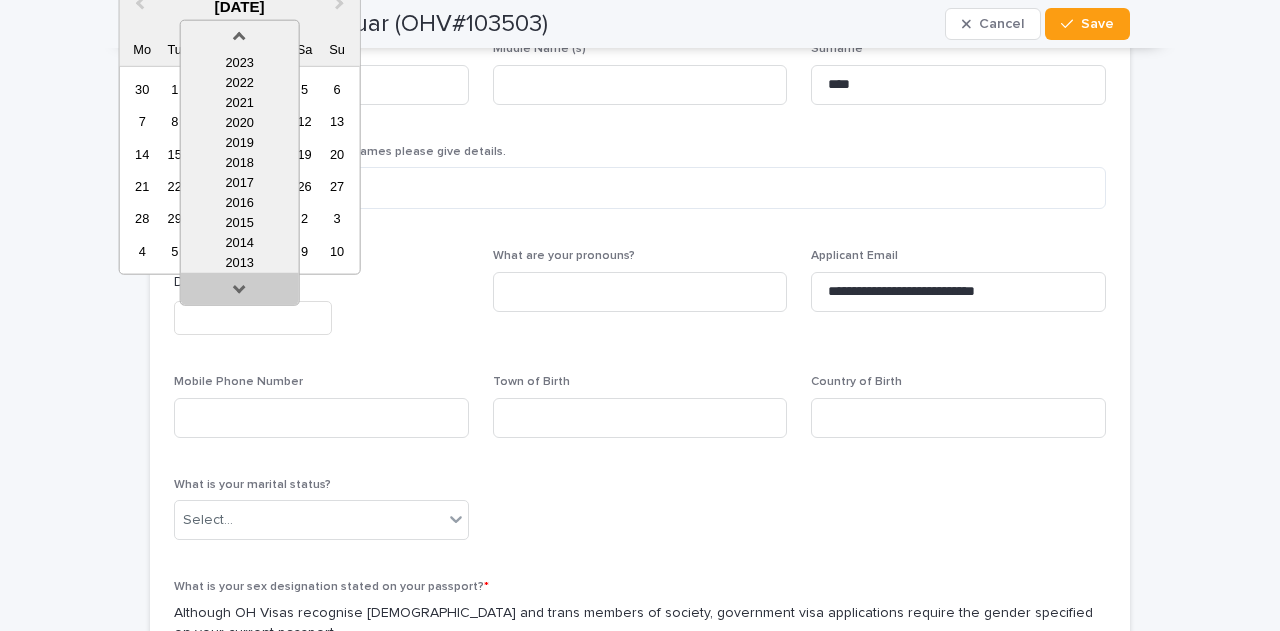 click at bounding box center [240, 292] 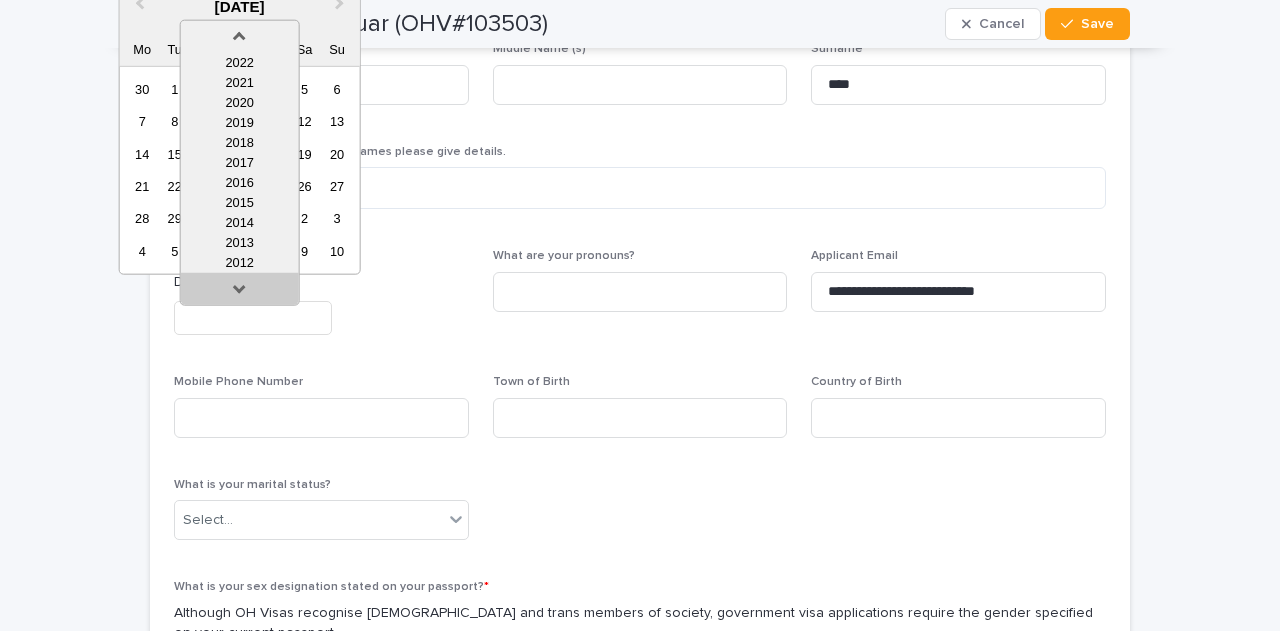 click at bounding box center (240, 292) 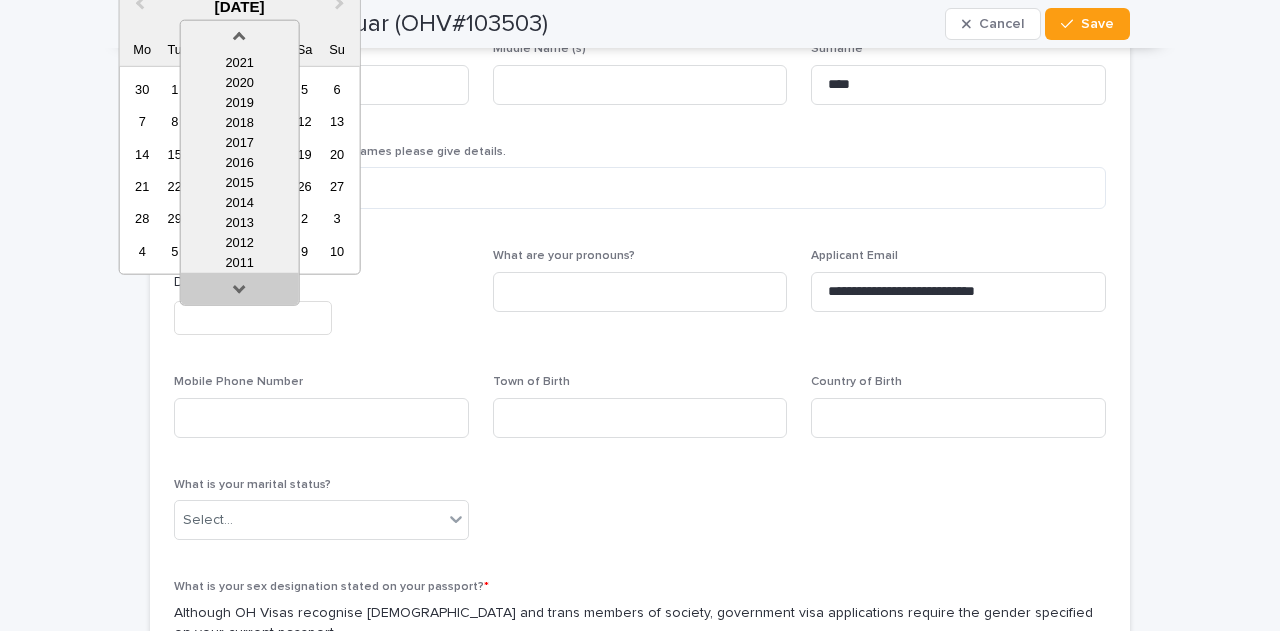 click at bounding box center [240, 292] 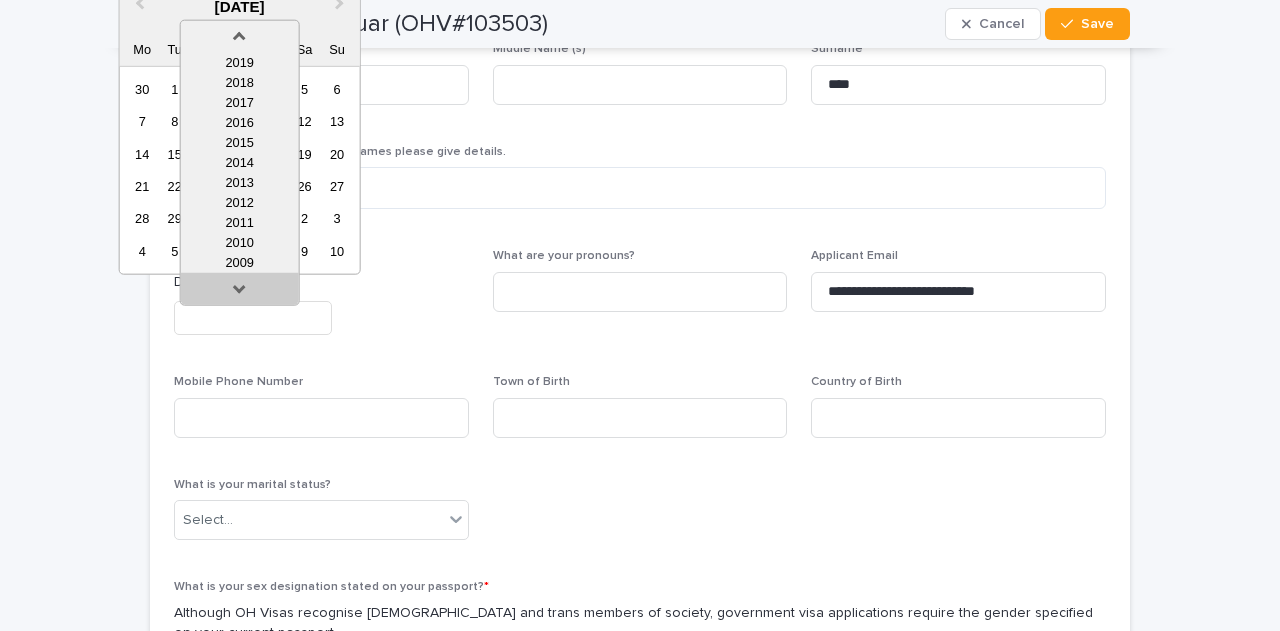 click at bounding box center [240, 292] 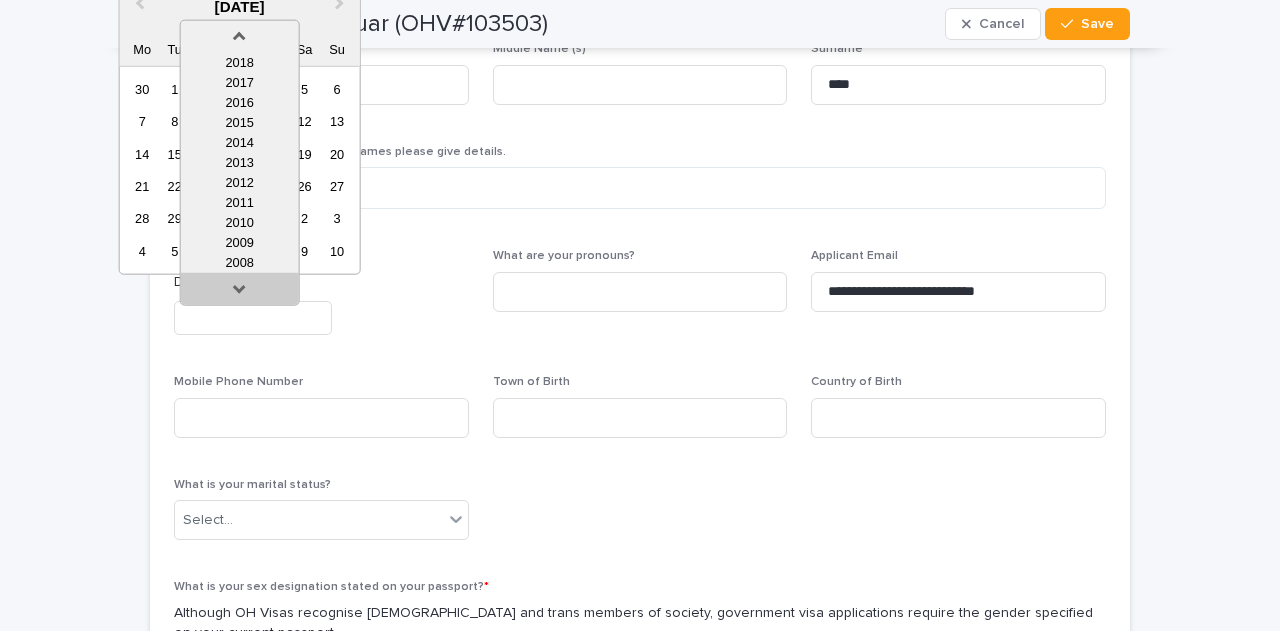 click at bounding box center [240, 292] 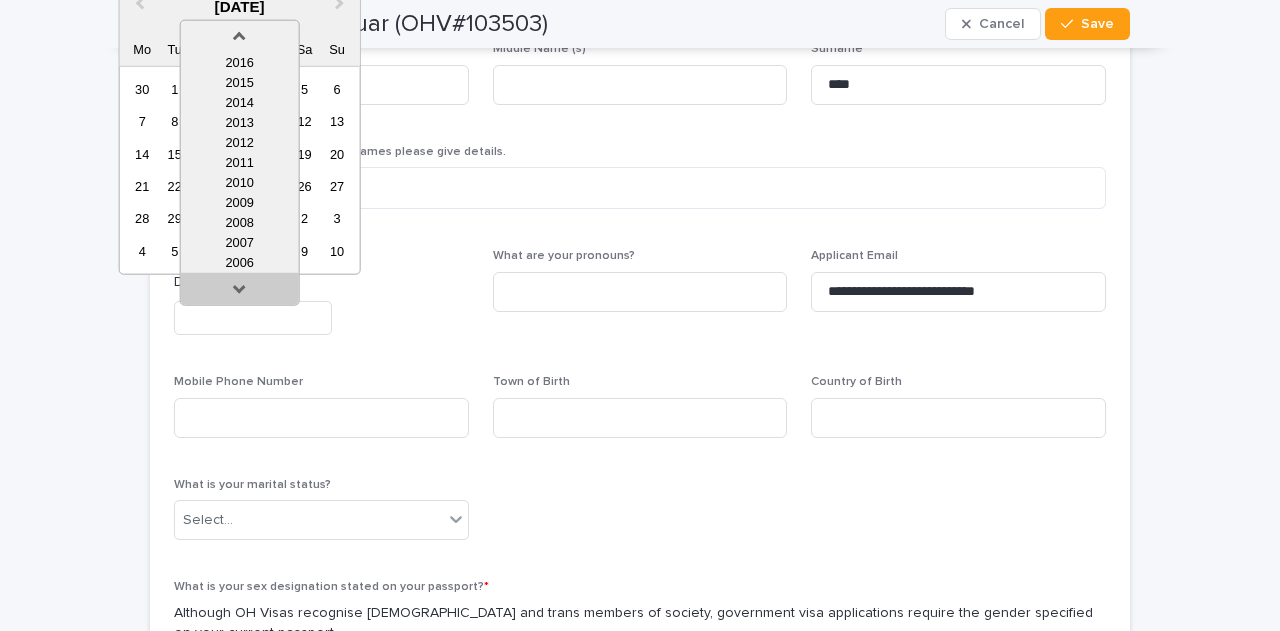 click at bounding box center (240, 292) 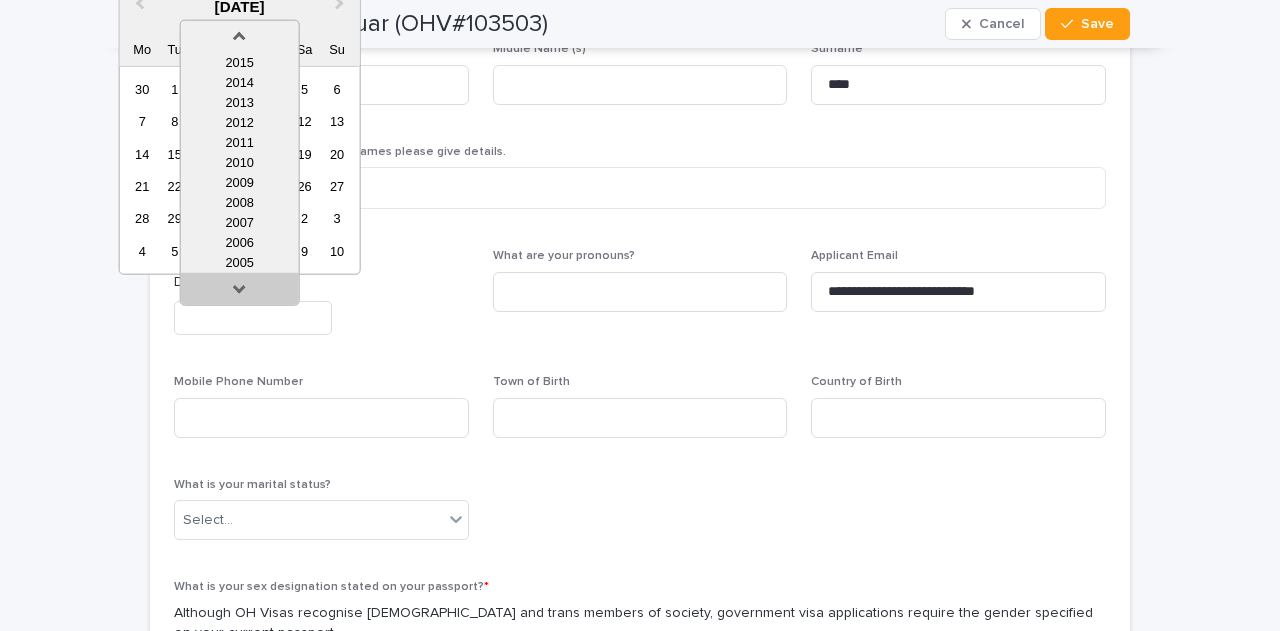 click at bounding box center (240, 292) 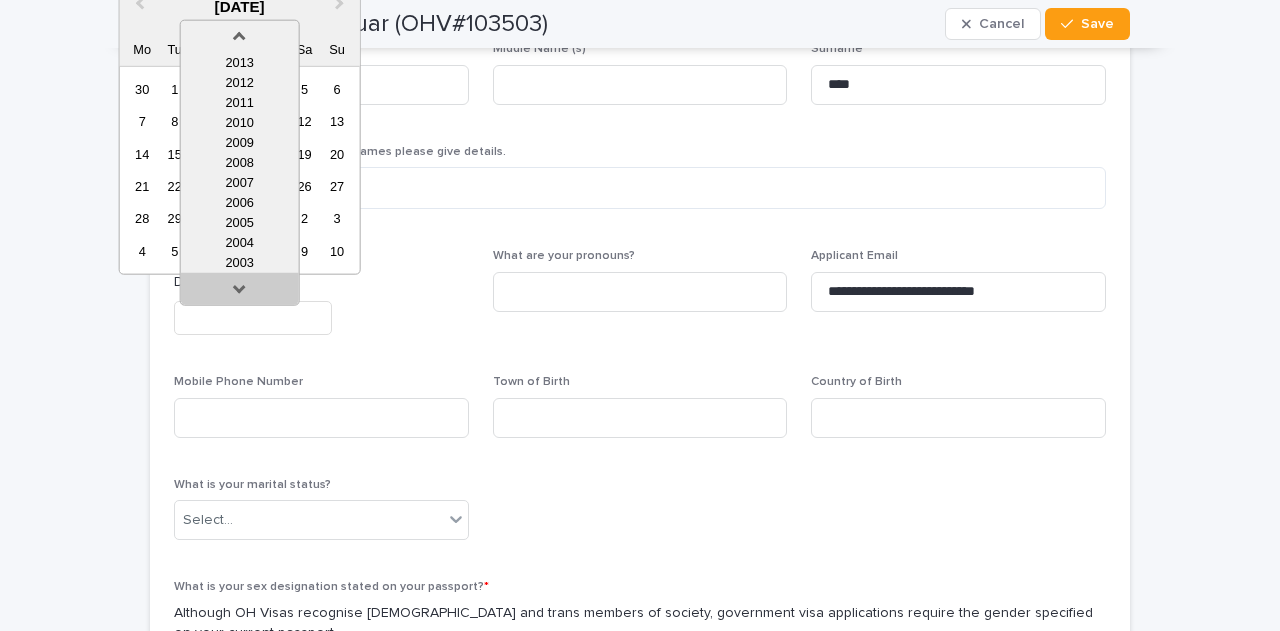 click at bounding box center (240, 292) 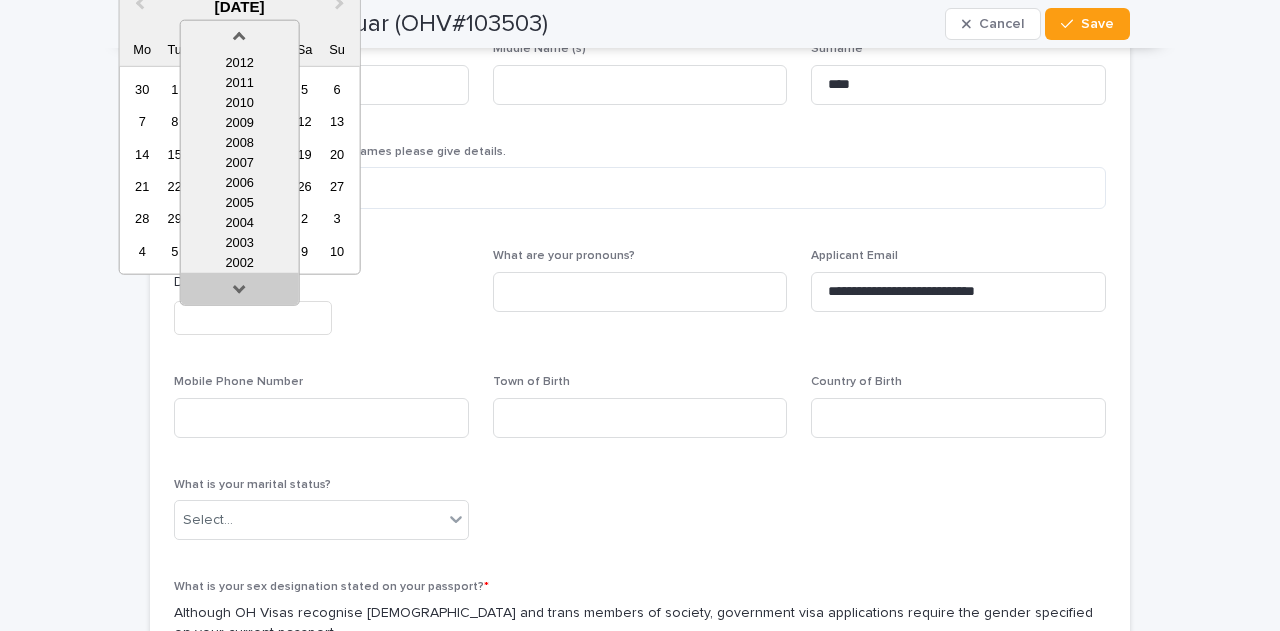 click at bounding box center (240, 292) 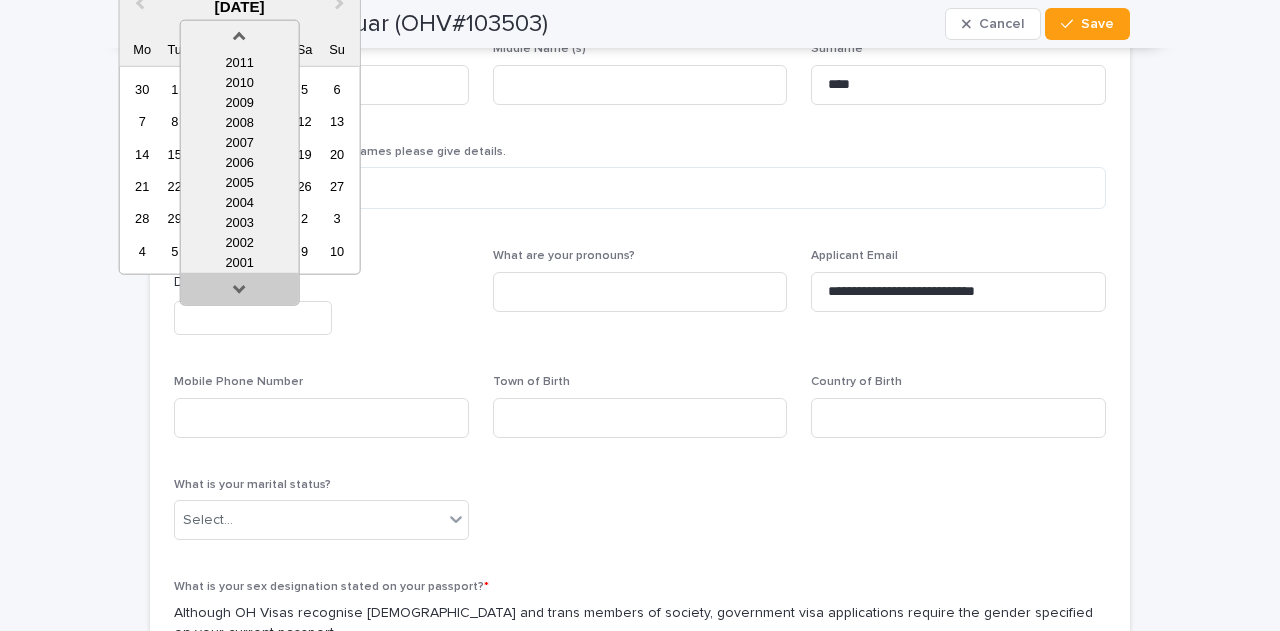 click at bounding box center [240, 292] 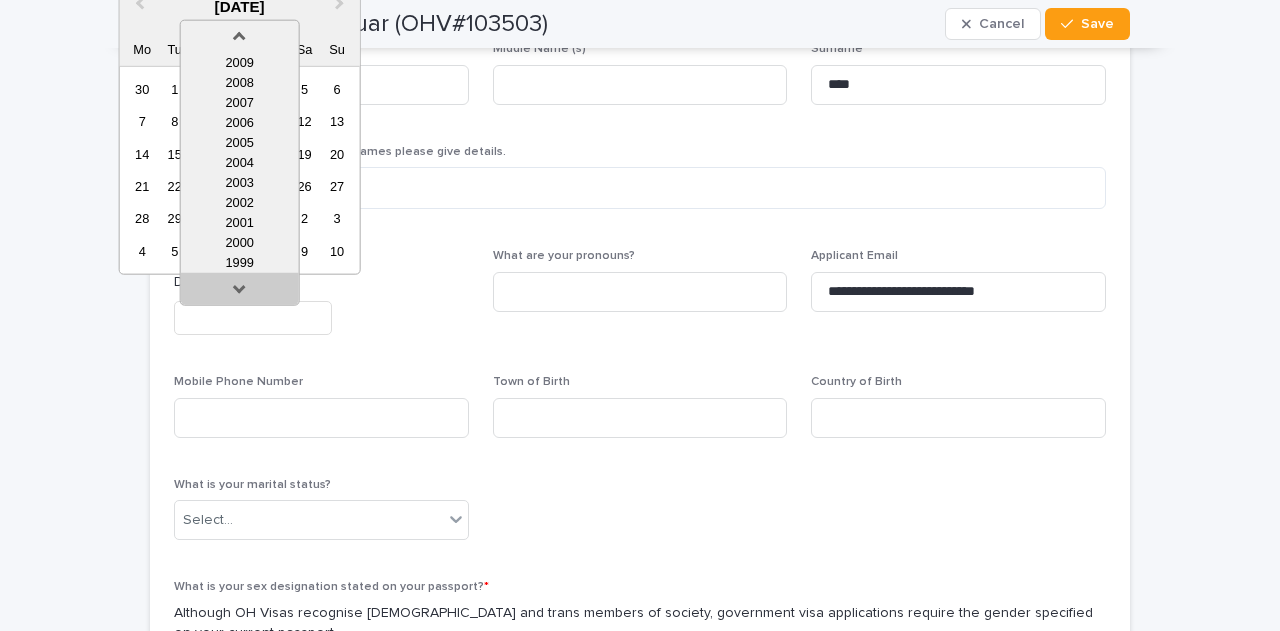 click at bounding box center (240, 292) 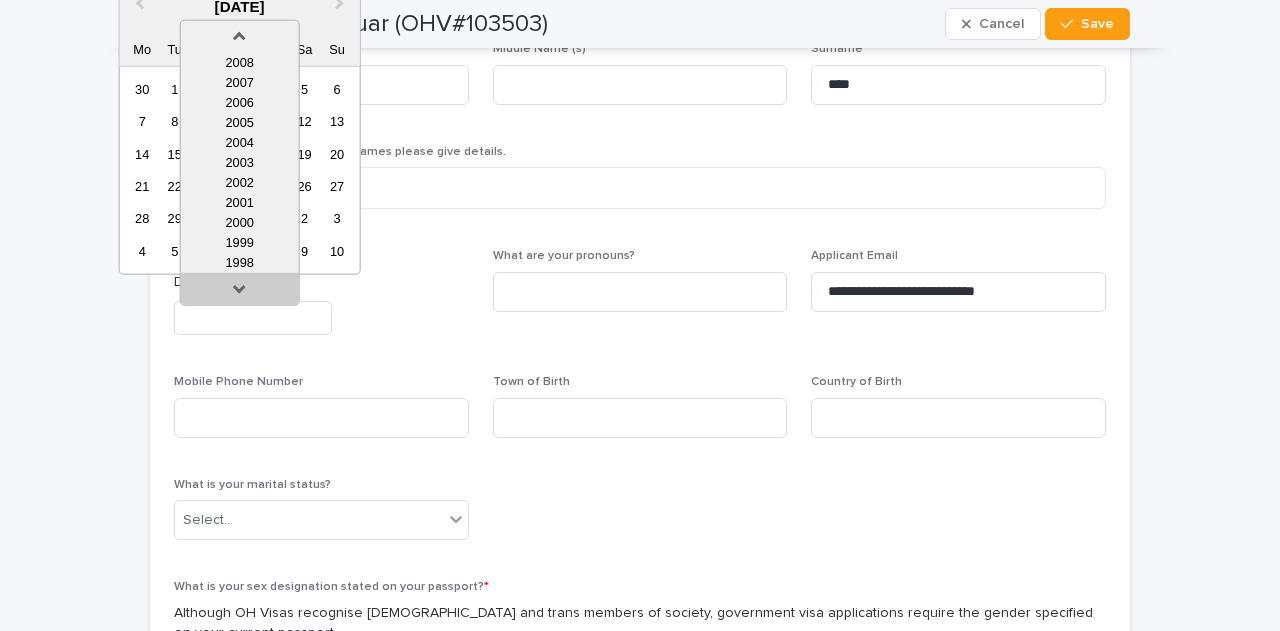 click at bounding box center (240, 292) 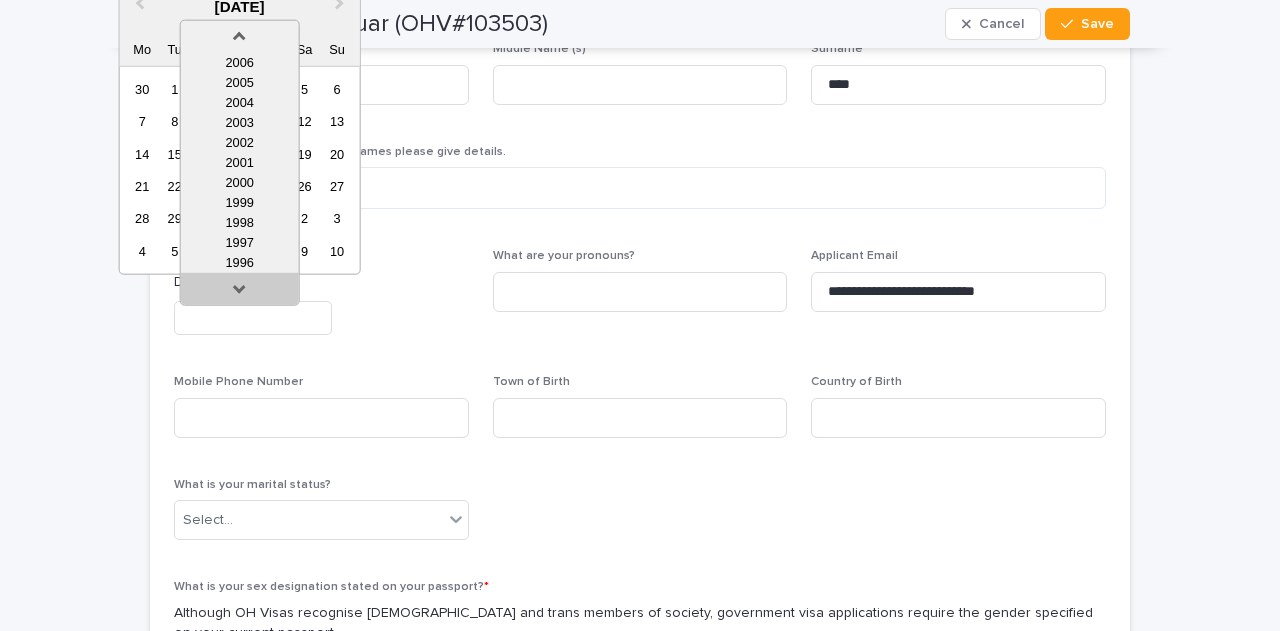 click at bounding box center (240, 292) 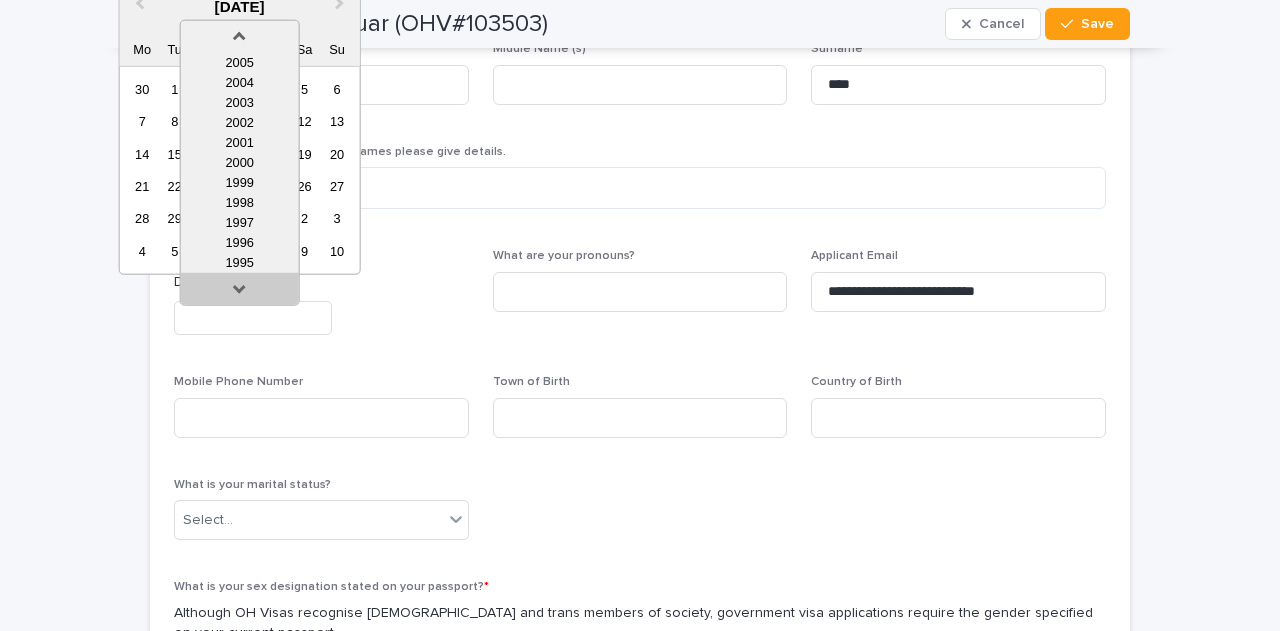 click at bounding box center [240, 292] 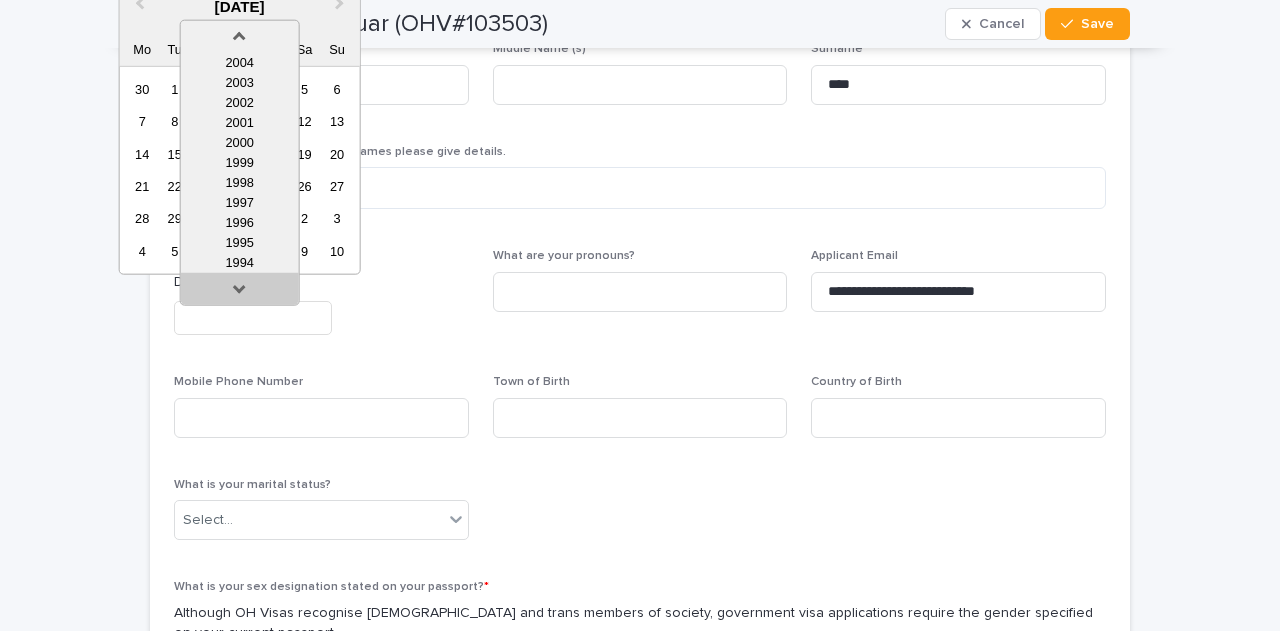 click at bounding box center (240, 292) 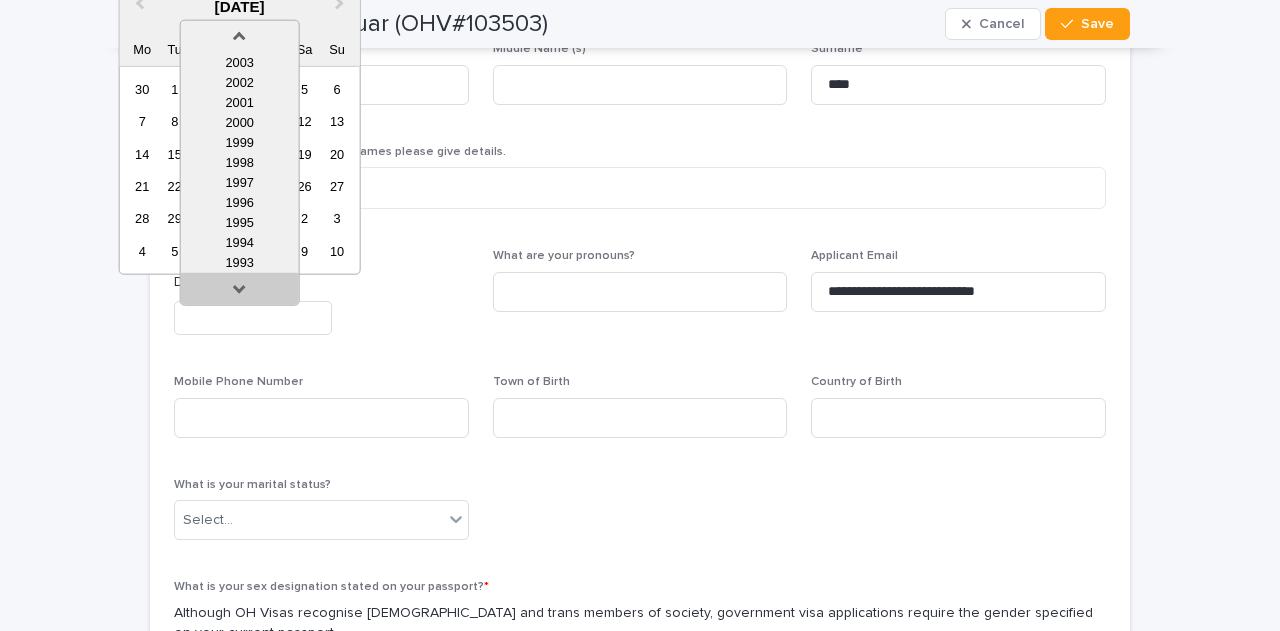 click at bounding box center (240, 292) 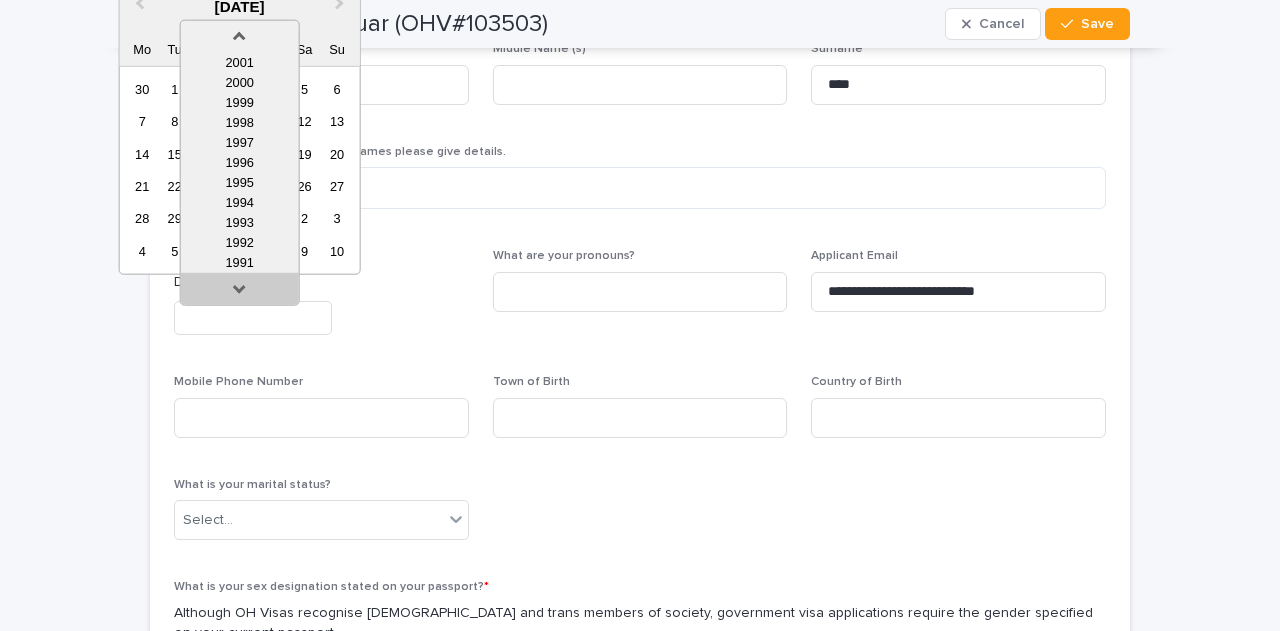 click at bounding box center (240, 292) 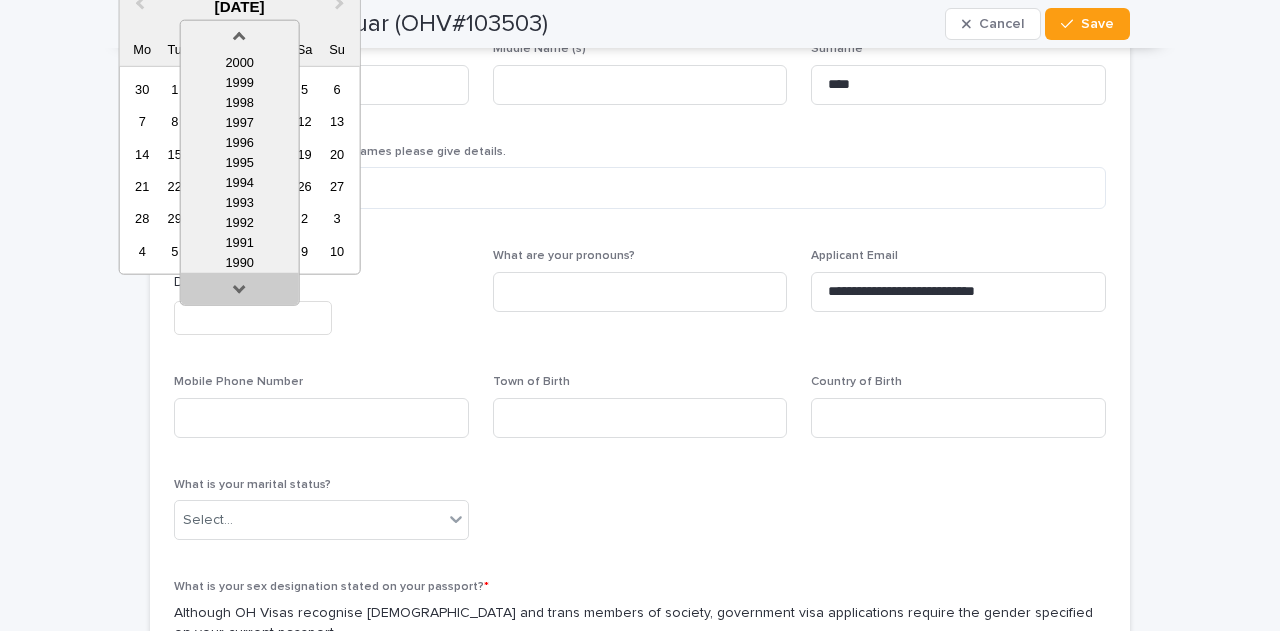 click at bounding box center (240, 292) 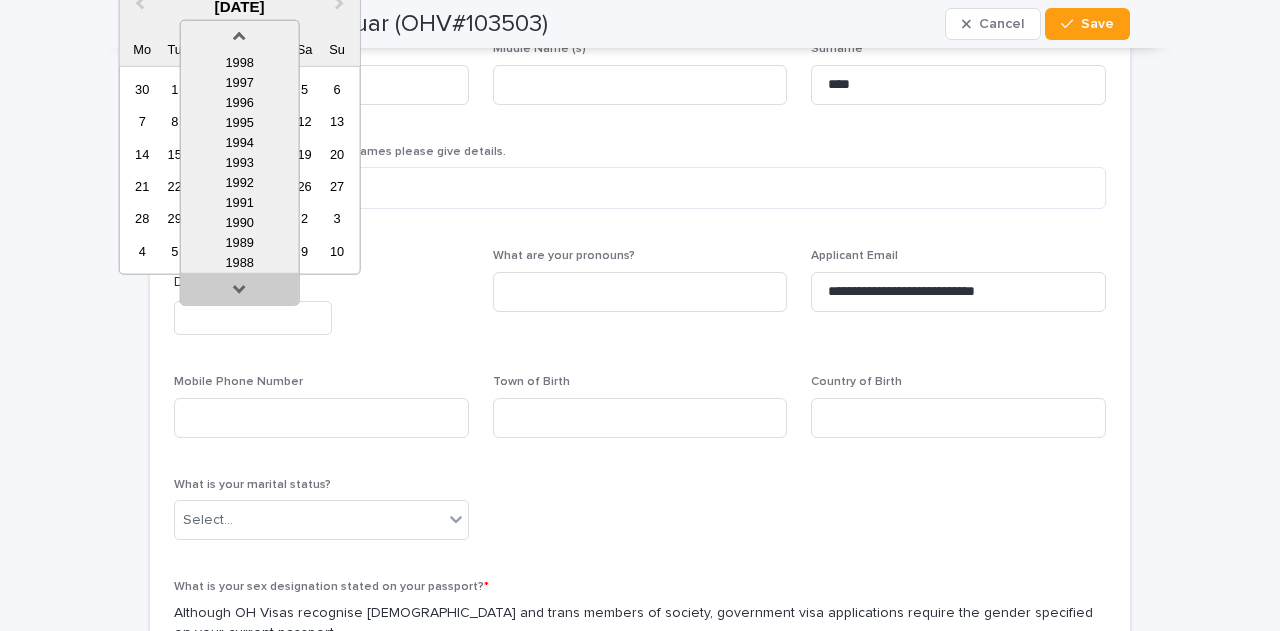 click at bounding box center (240, 292) 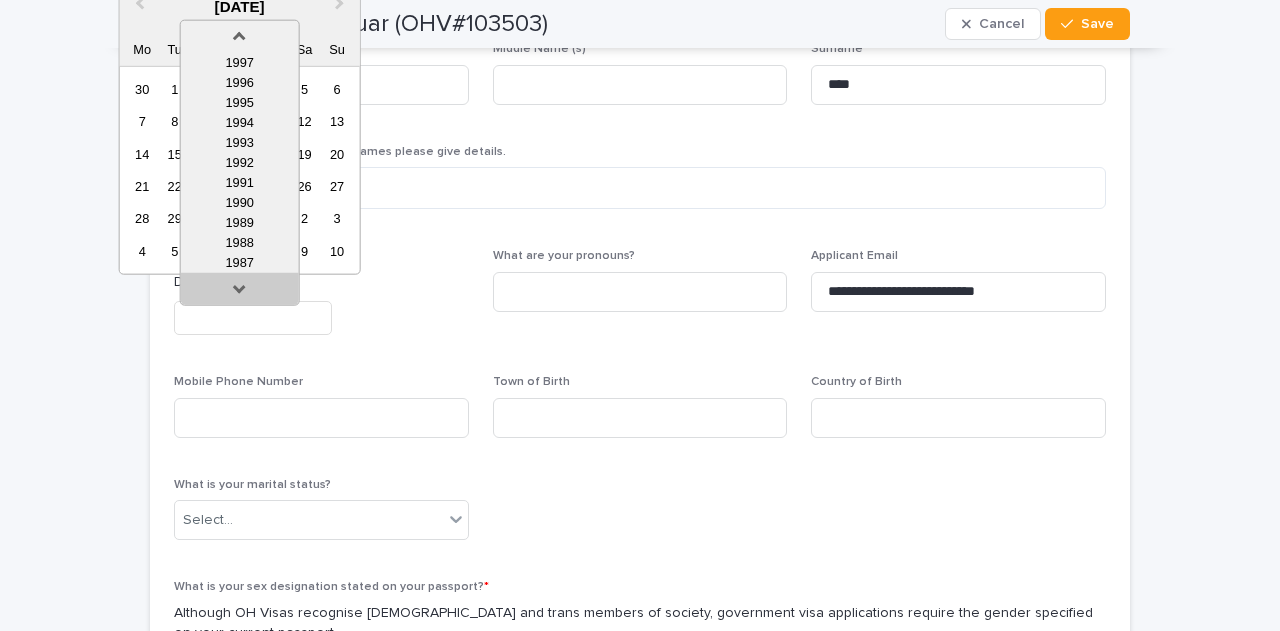 click at bounding box center [240, 292] 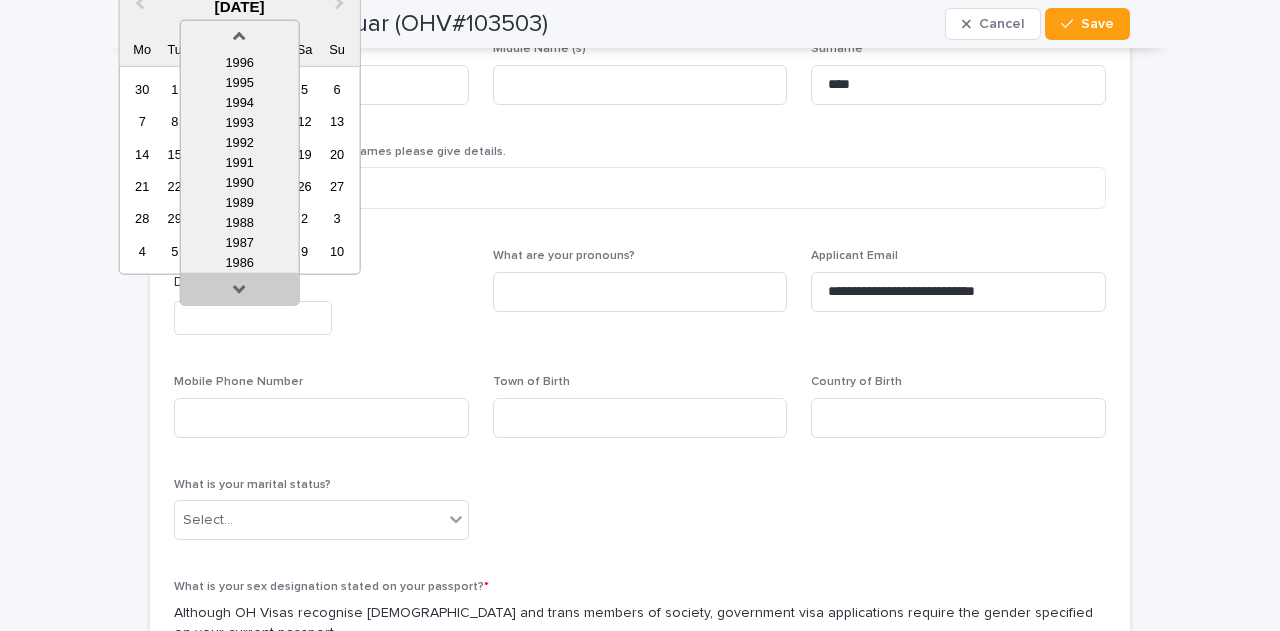 click at bounding box center (240, 292) 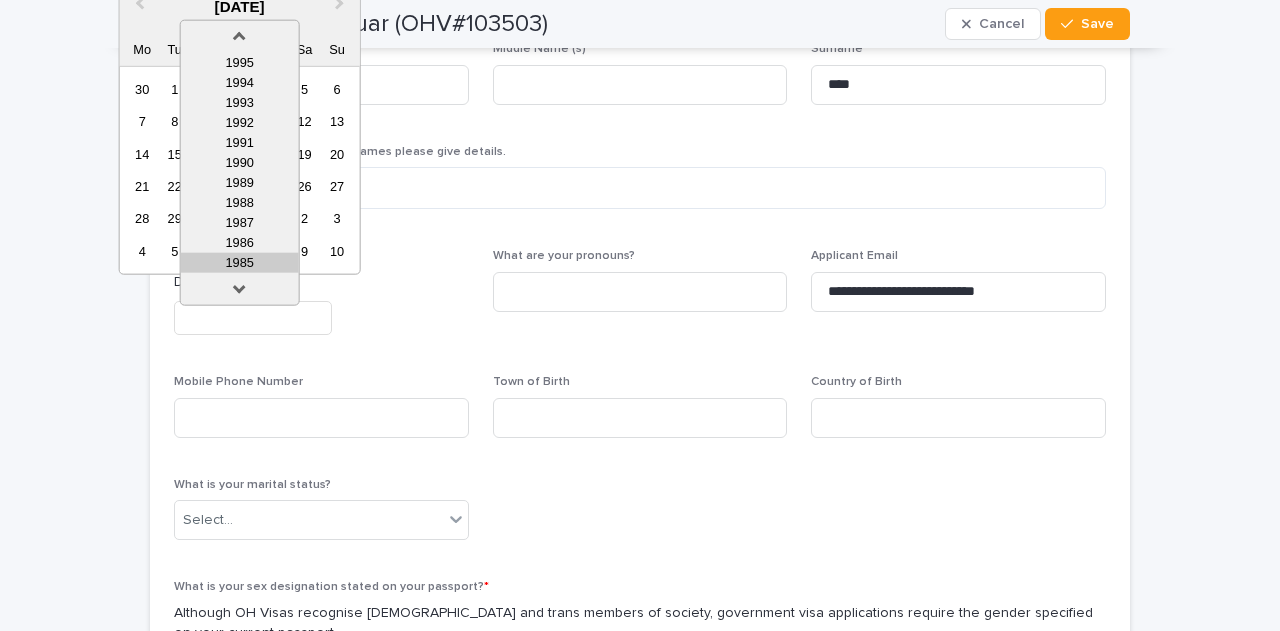 click on "1985" at bounding box center [240, 262] 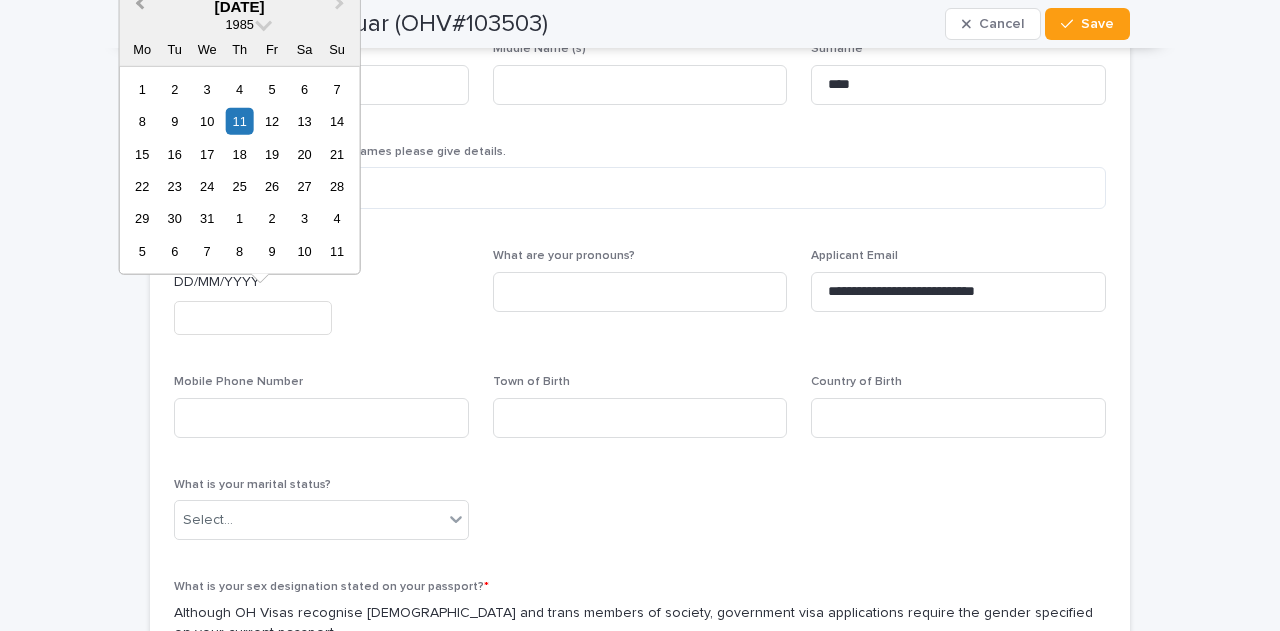 click on "Previous Month" at bounding box center (138, 7) 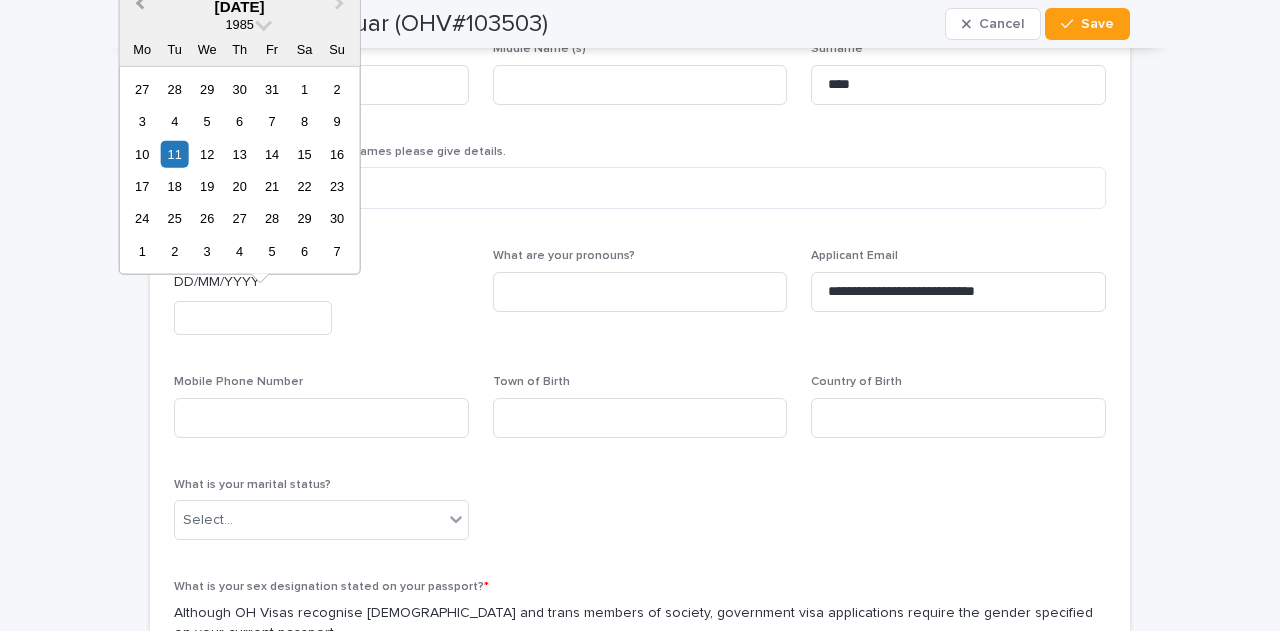 click on "Previous Month" at bounding box center (138, 7) 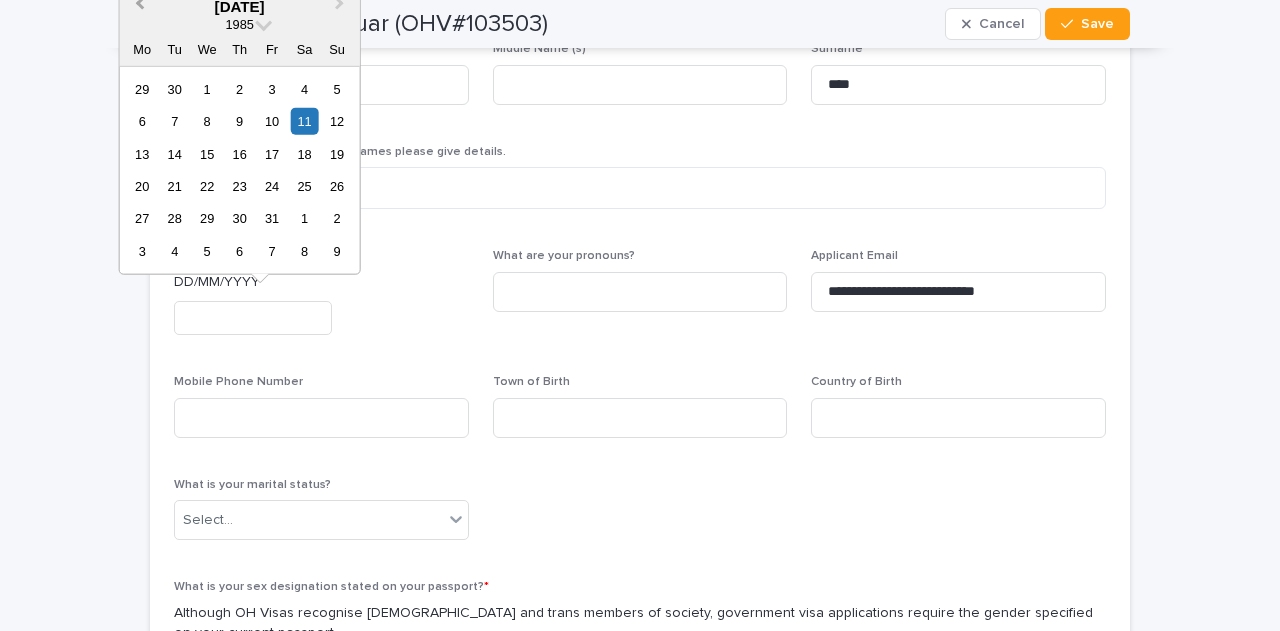 click on "Previous Month" at bounding box center (138, 7) 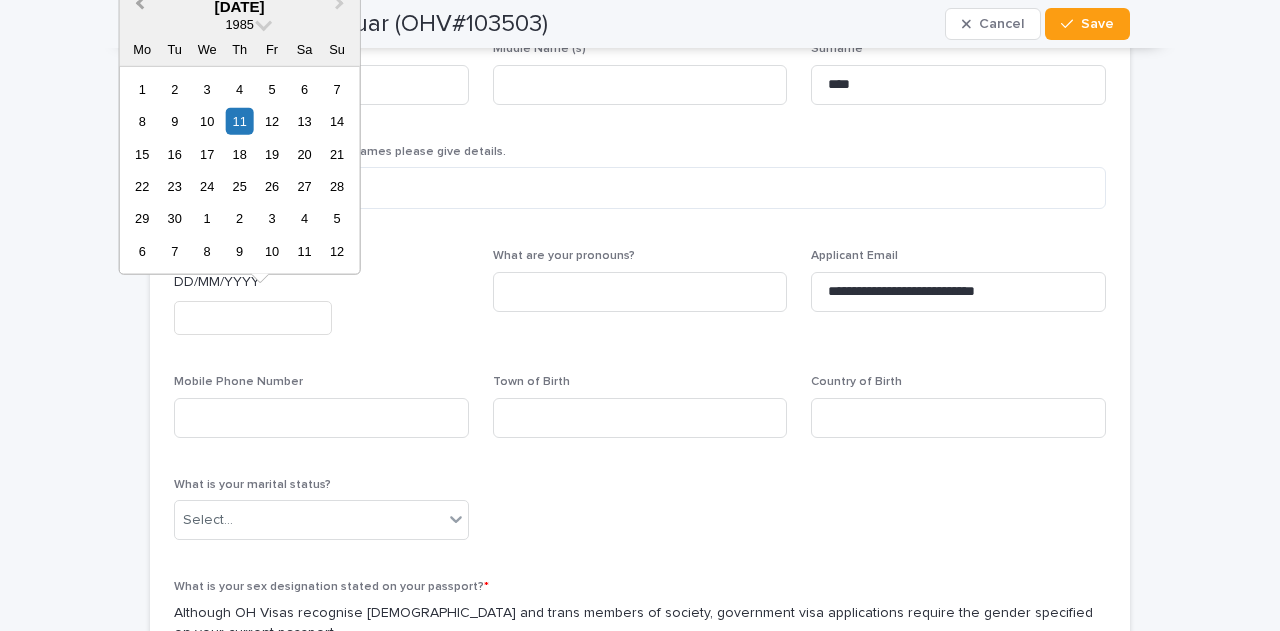 click on "Previous Month" at bounding box center (138, 7) 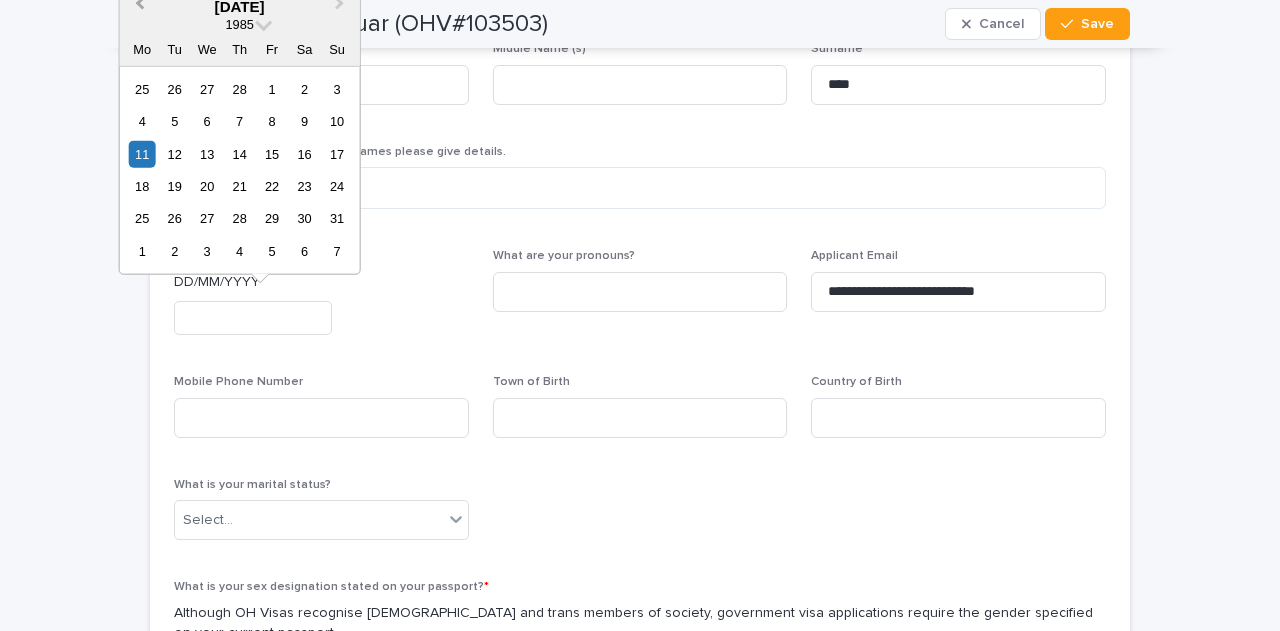 click on "Previous Month" at bounding box center (138, 7) 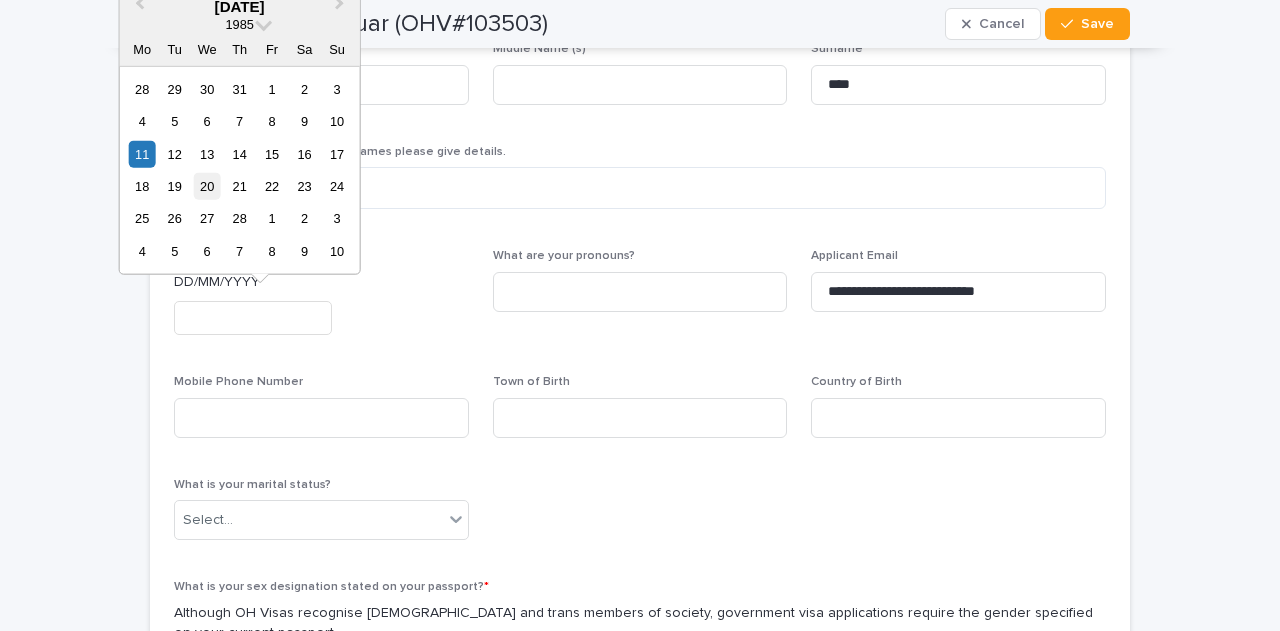 click on "20" at bounding box center (207, 186) 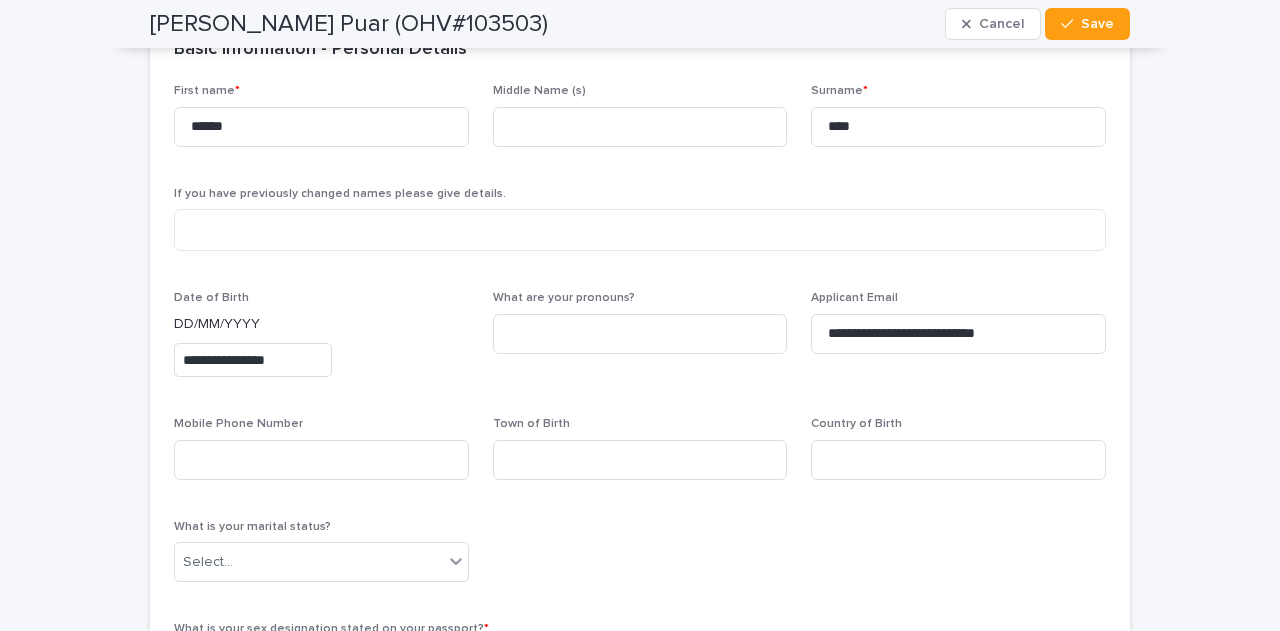 scroll, scrollTop: 700, scrollLeft: 0, axis: vertical 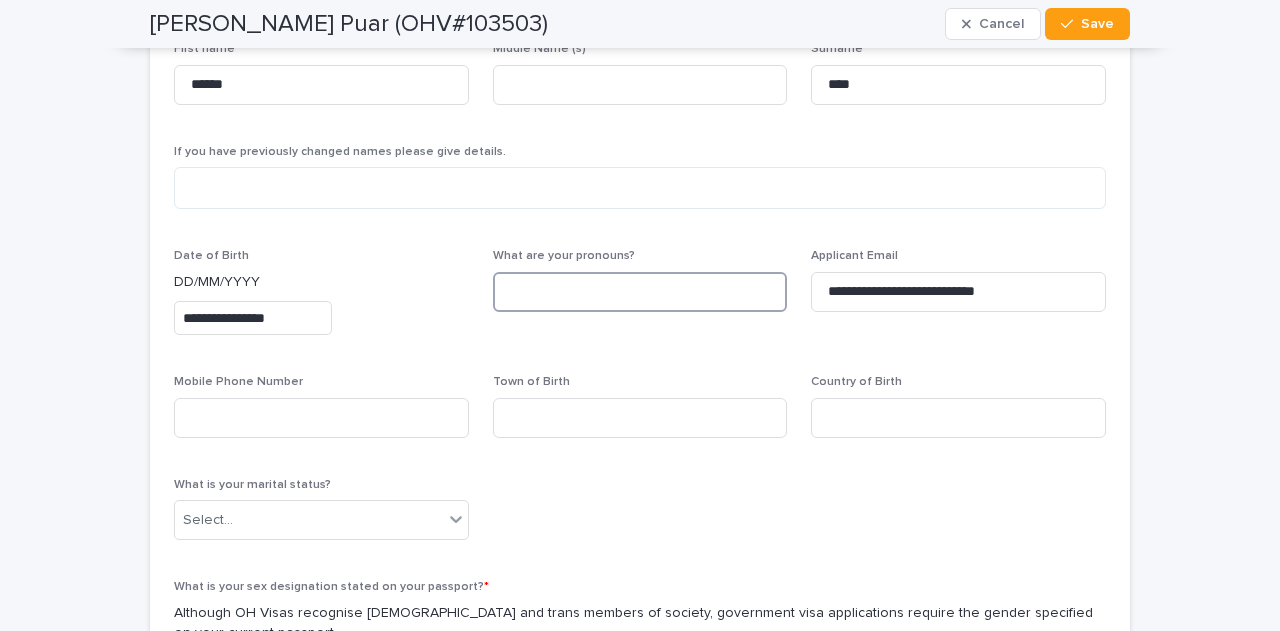 click at bounding box center (640, 292) 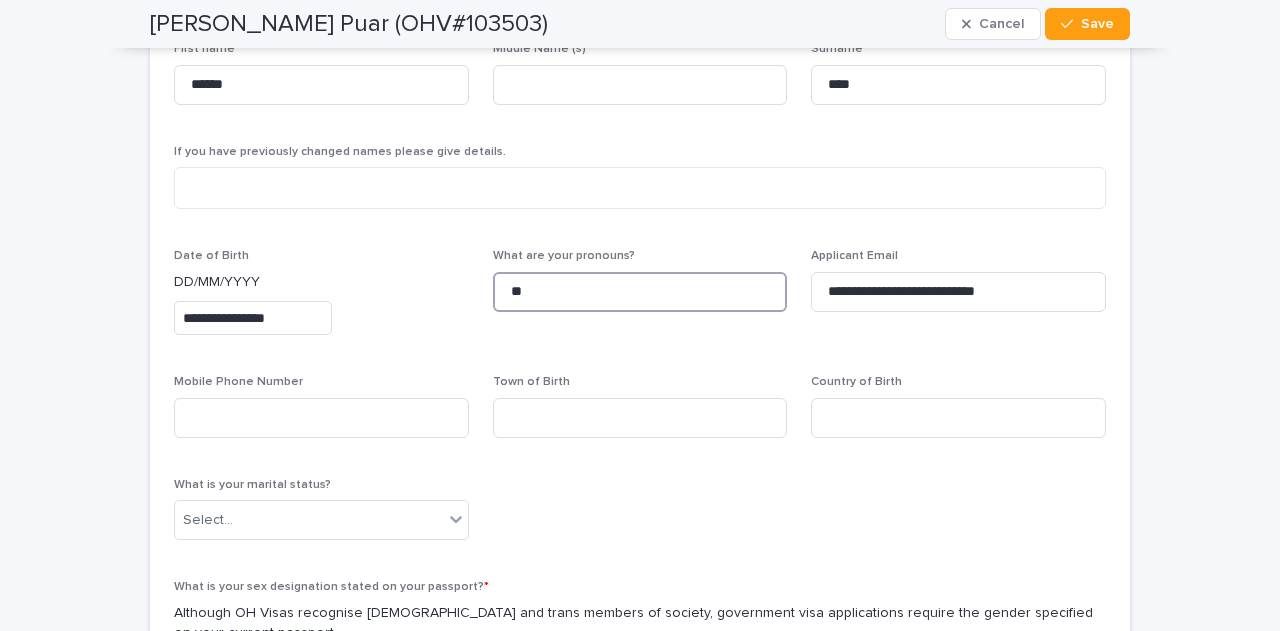 type on "**" 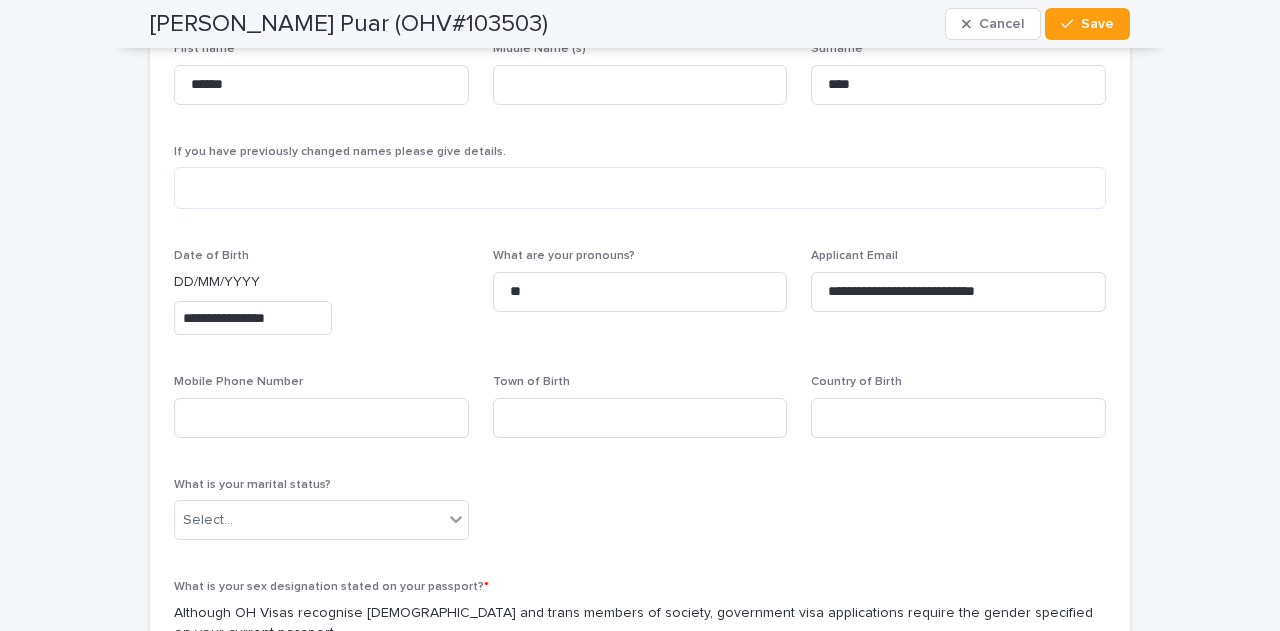 click on "**********" at bounding box center [640, 579] 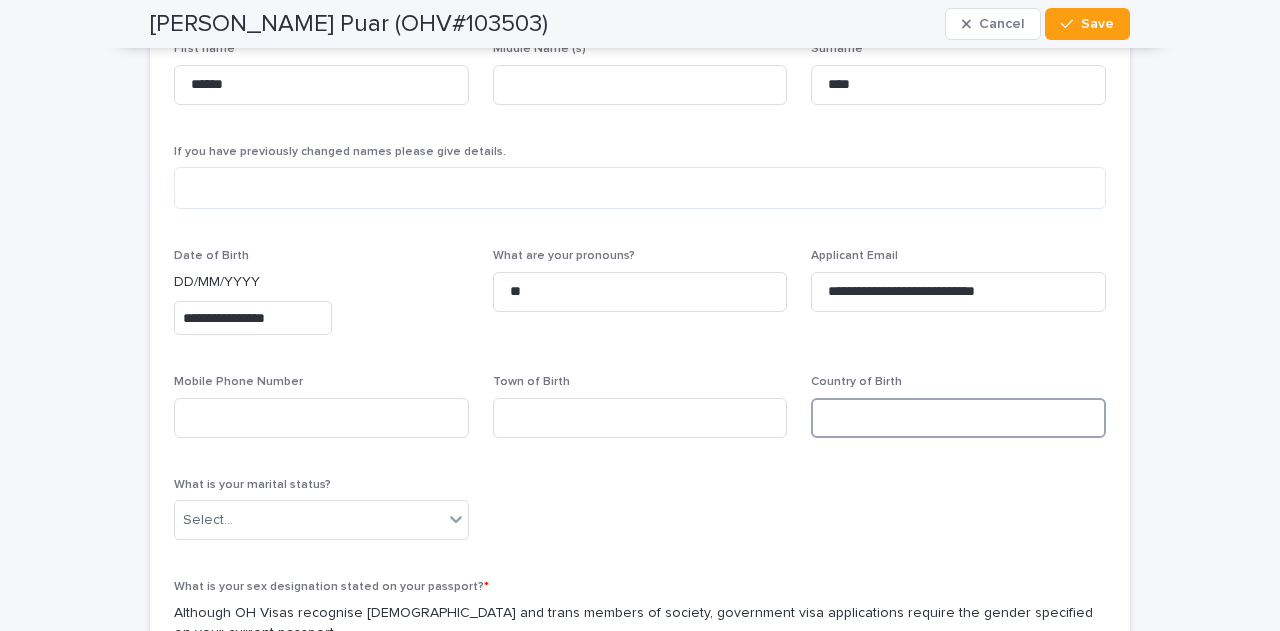 click at bounding box center [958, 418] 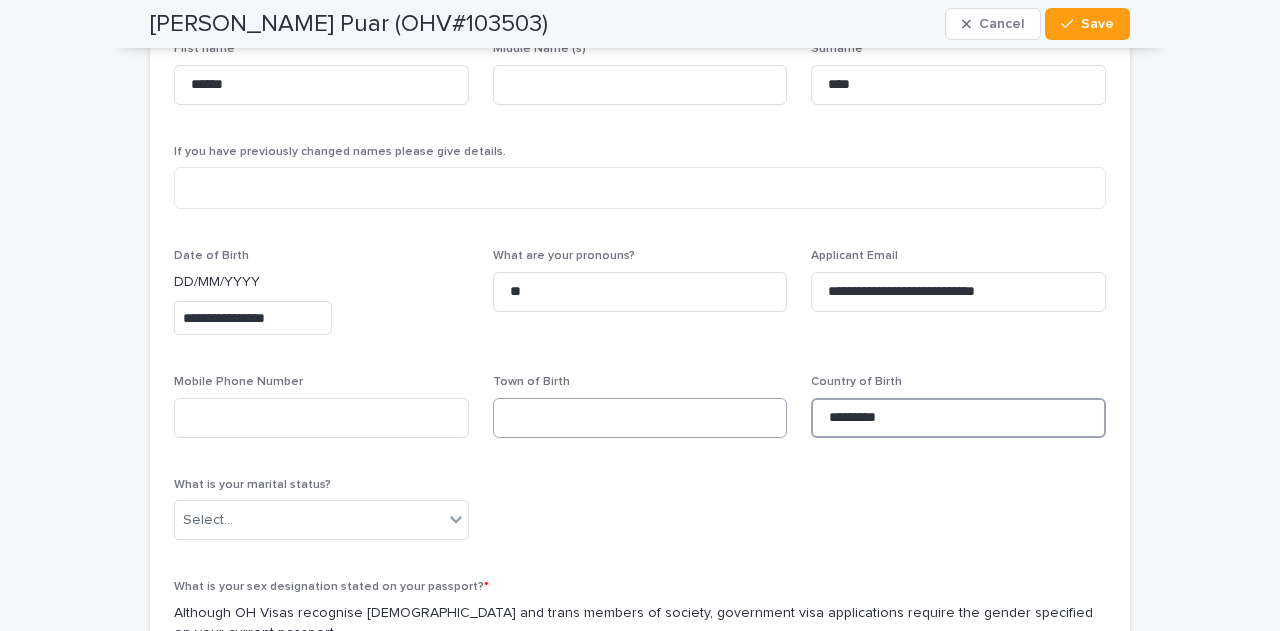 type on "*********" 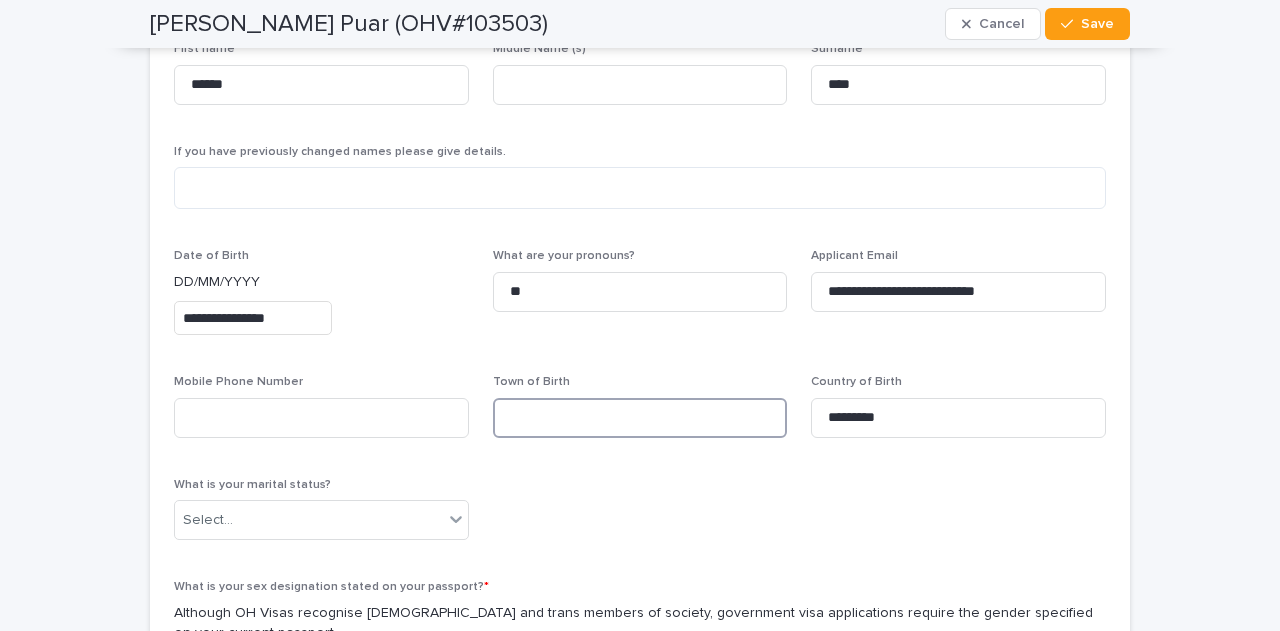 click at bounding box center [640, 418] 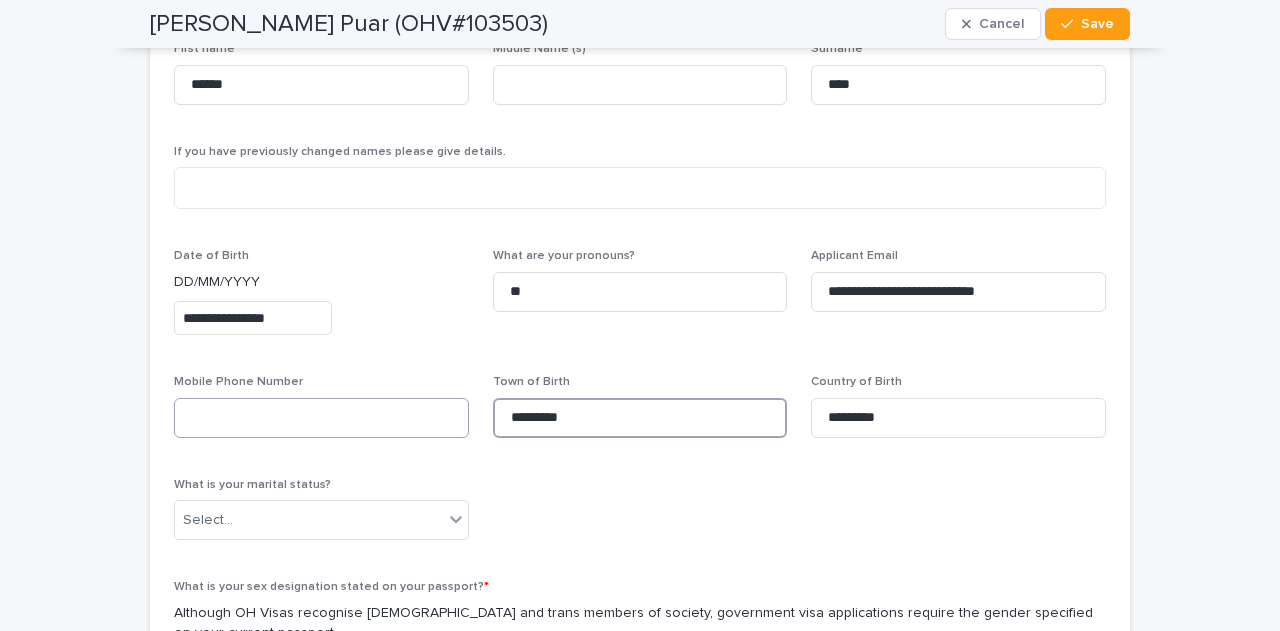 type on "*********" 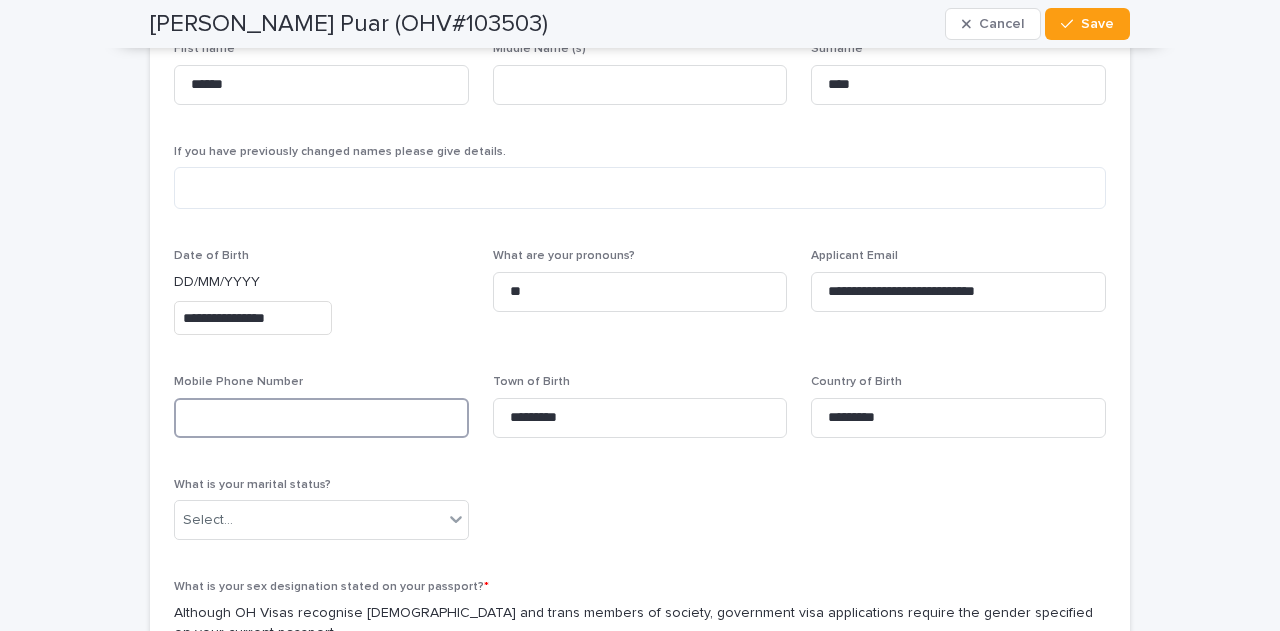 click at bounding box center [321, 418] 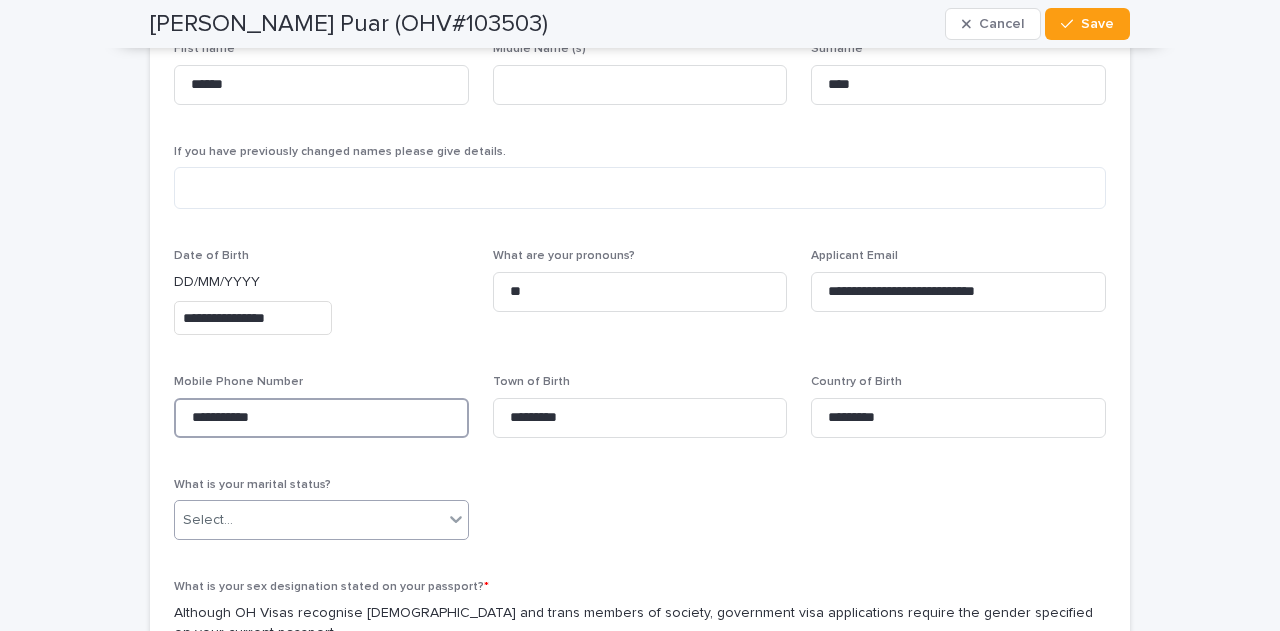 type on "**********" 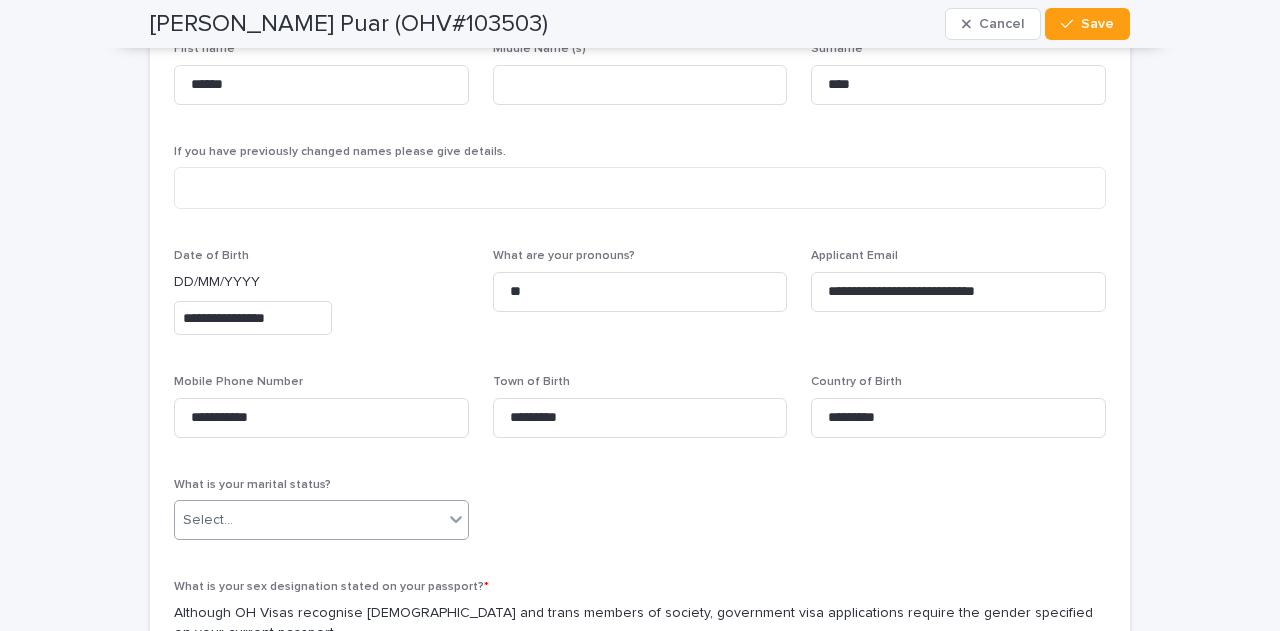 click 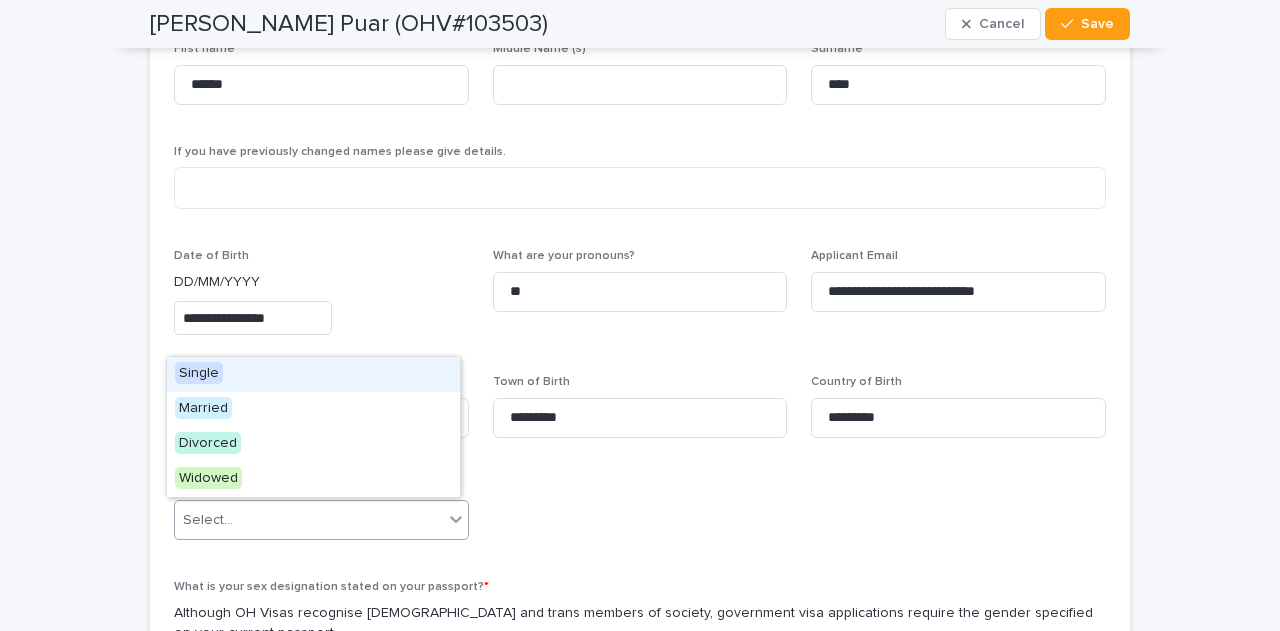 click on "Single" at bounding box center [313, 374] 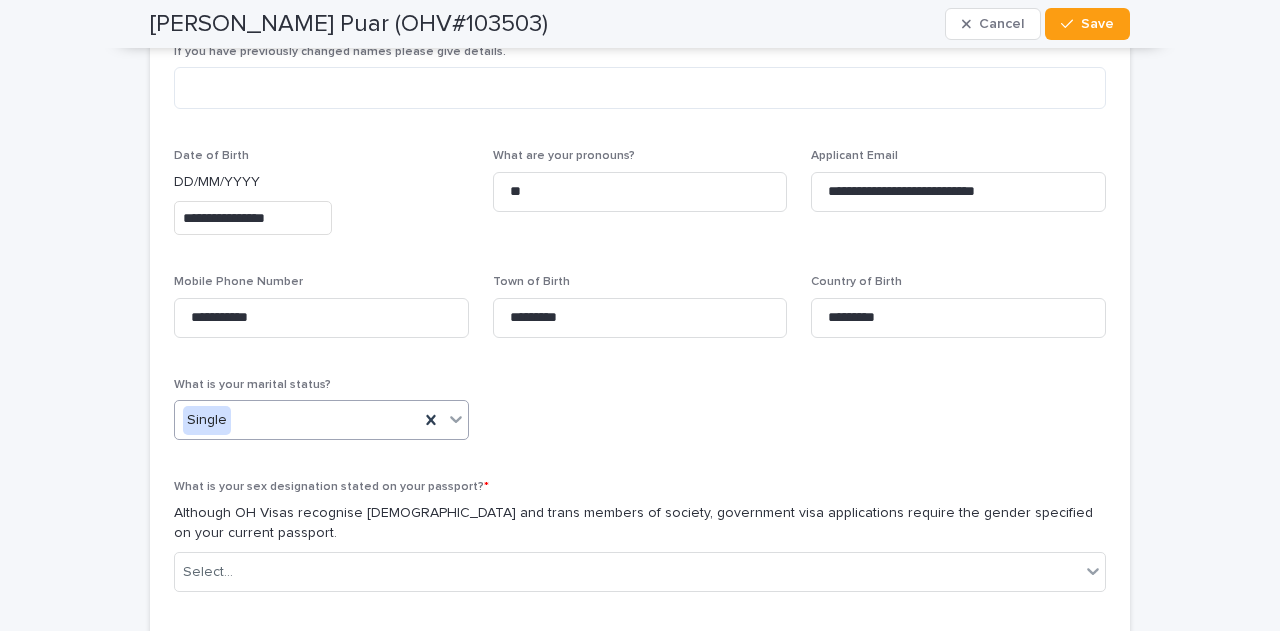 scroll, scrollTop: 1000, scrollLeft: 0, axis: vertical 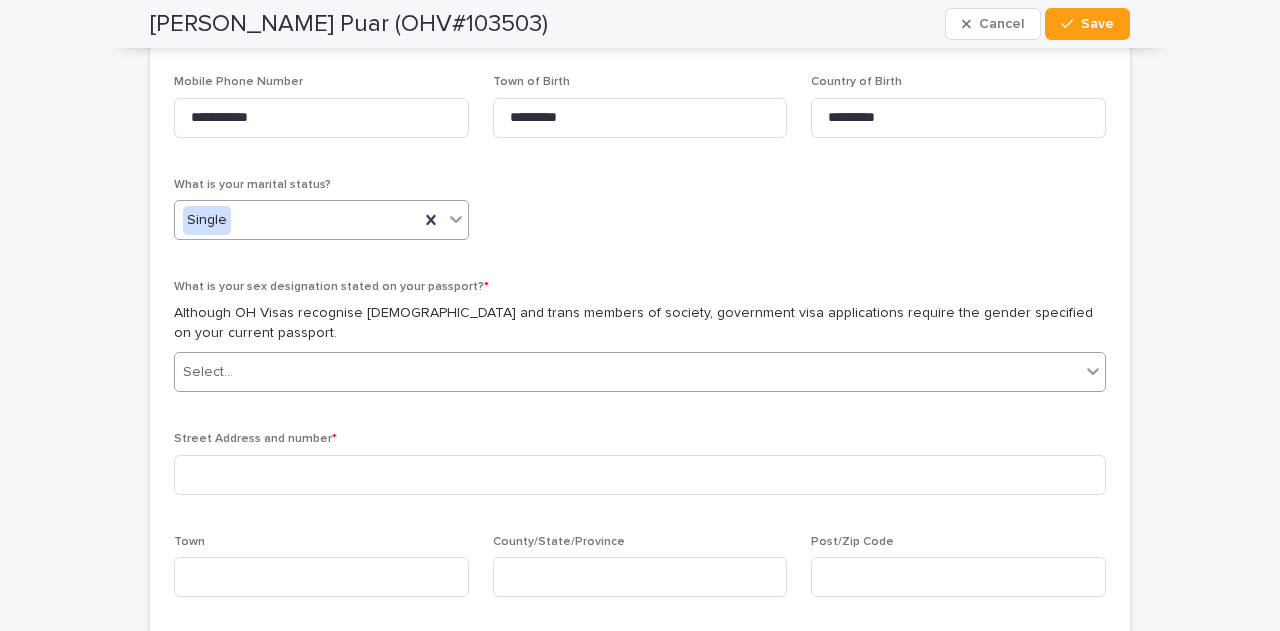 click on "Select..." at bounding box center [627, 372] 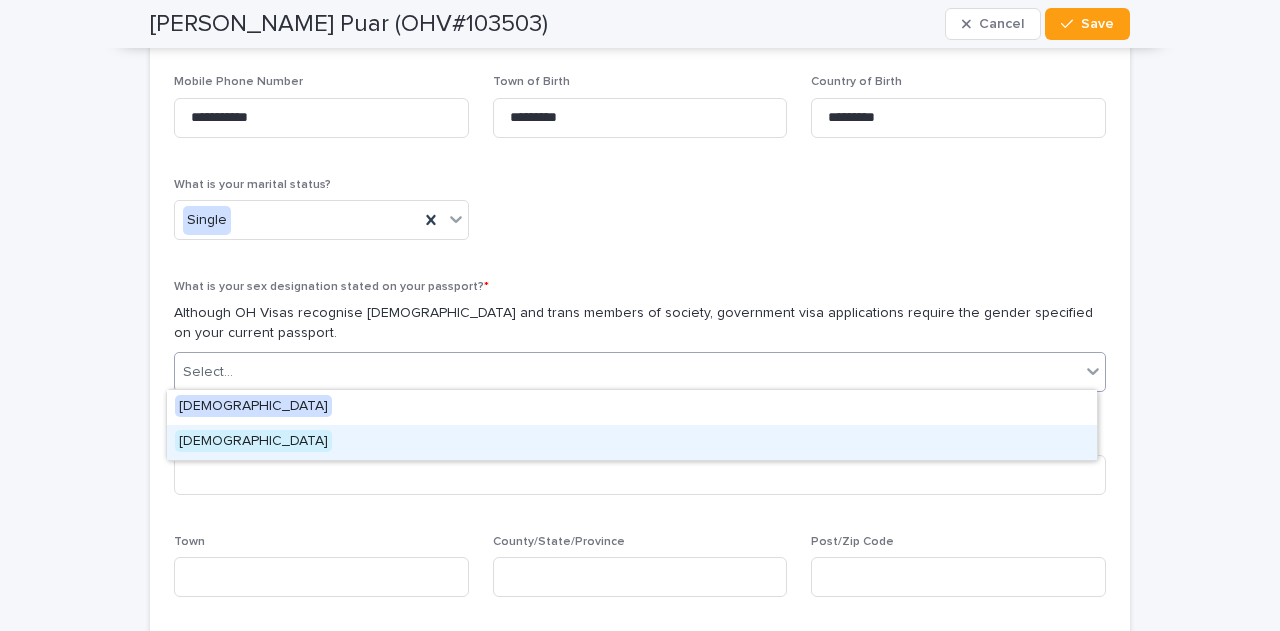 drag, startPoint x: 263, startPoint y: 423, endPoint x: 201, endPoint y: 447, distance: 66.48308 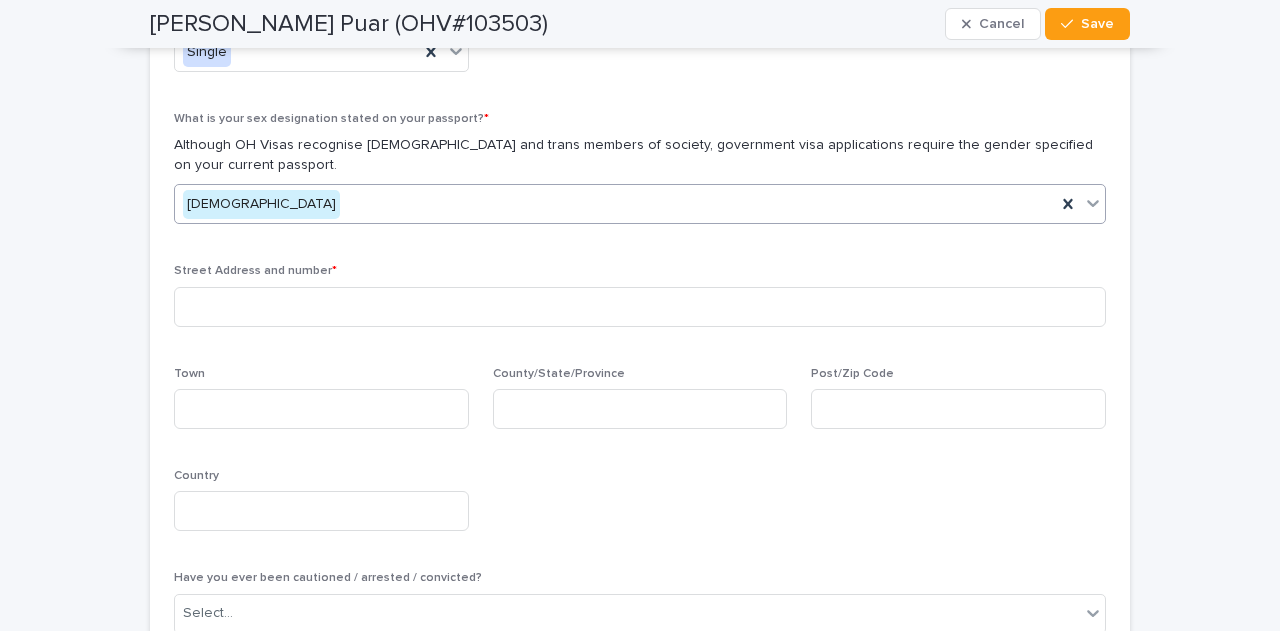 scroll, scrollTop: 1200, scrollLeft: 0, axis: vertical 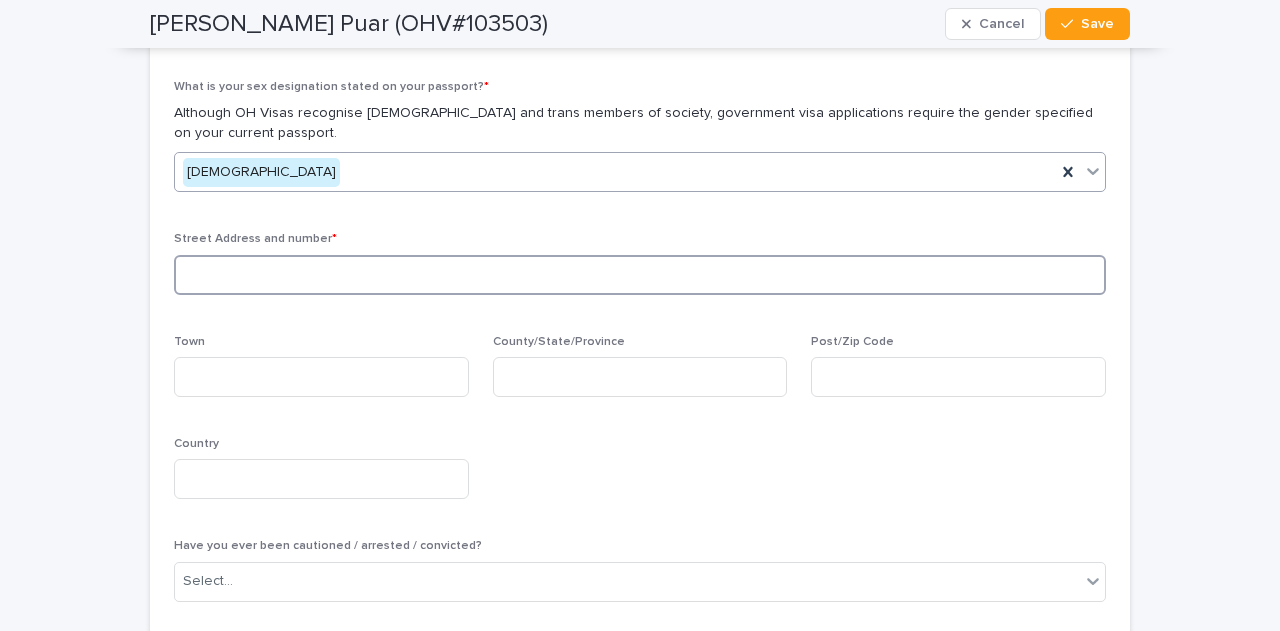 click at bounding box center (640, 275) 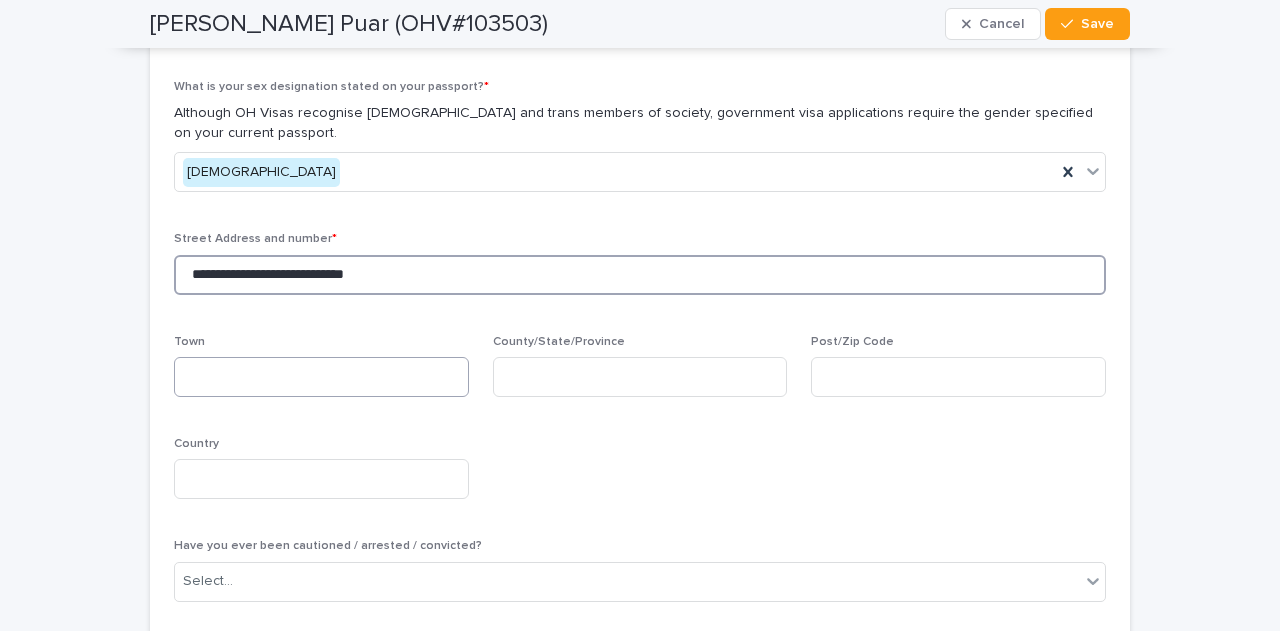 type on "**********" 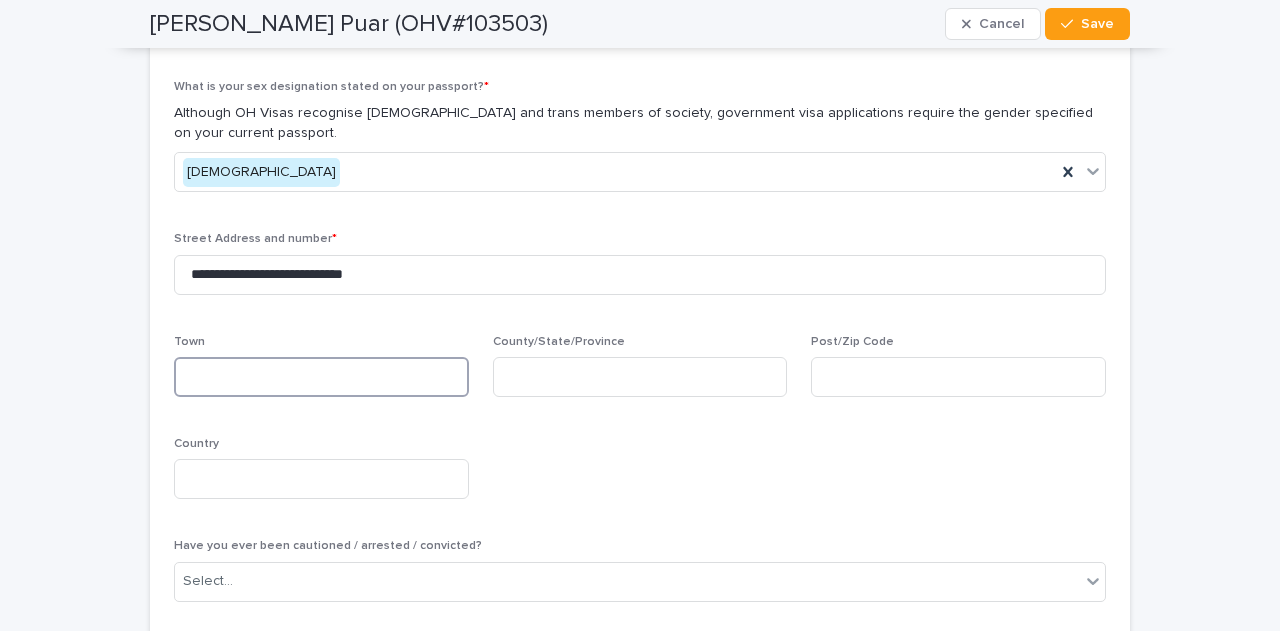 click at bounding box center [321, 377] 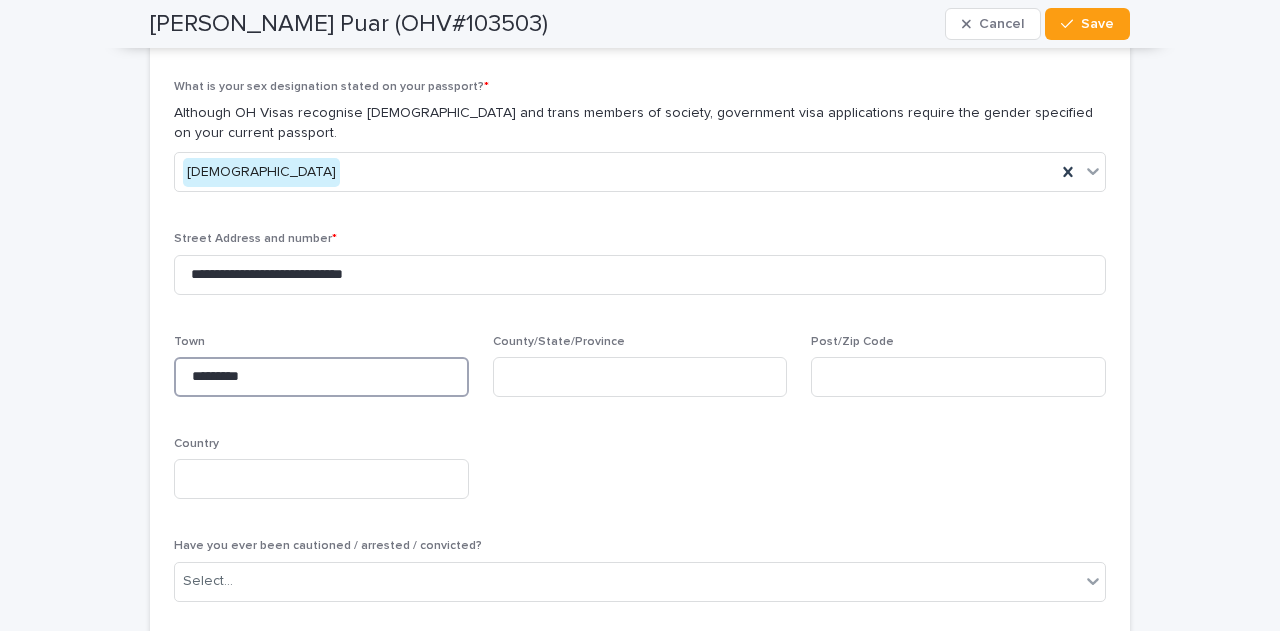 type on "*********" 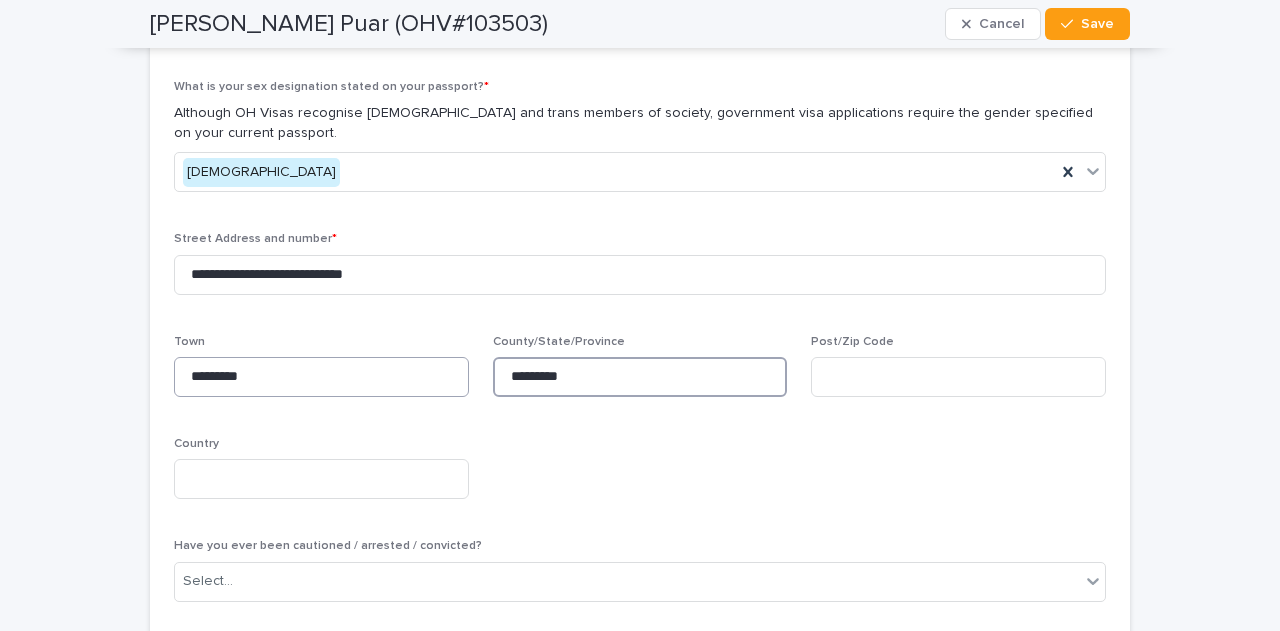 type on "*********" 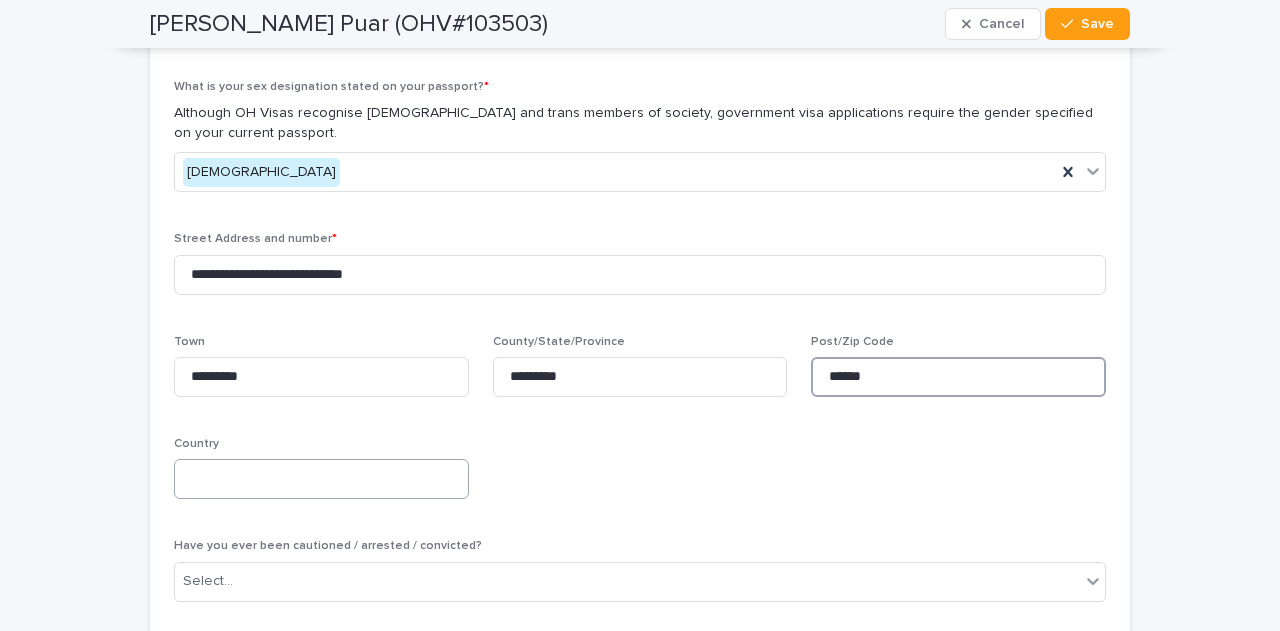 type on "******" 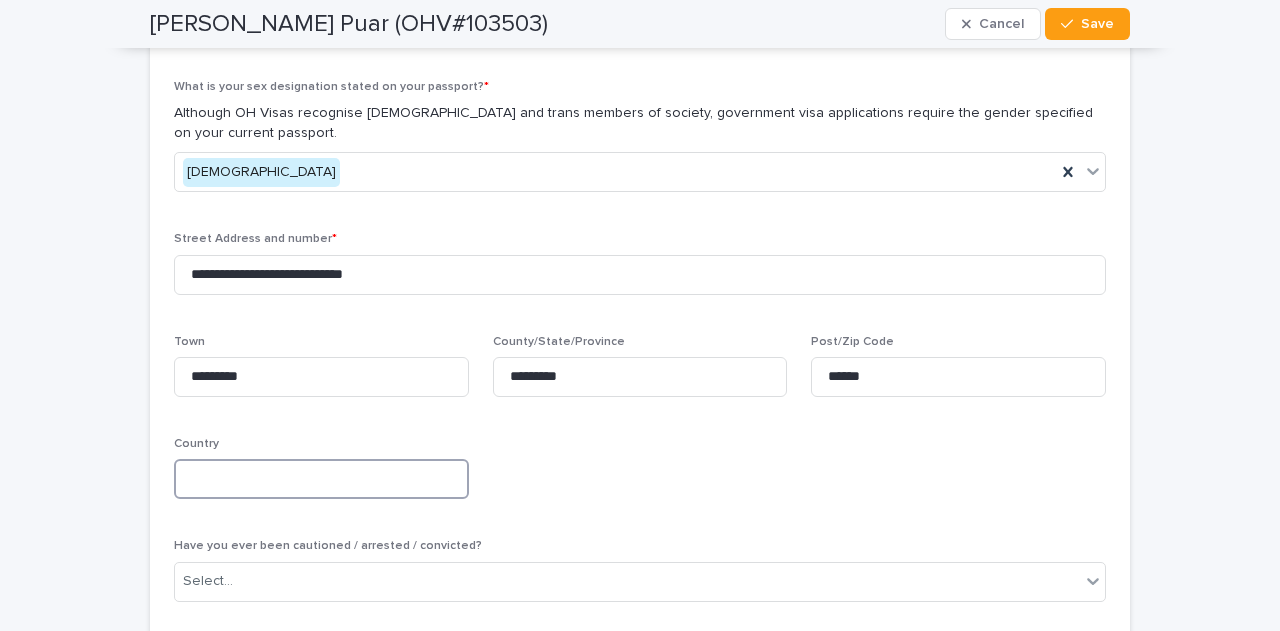 click at bounding box center [321, 479] 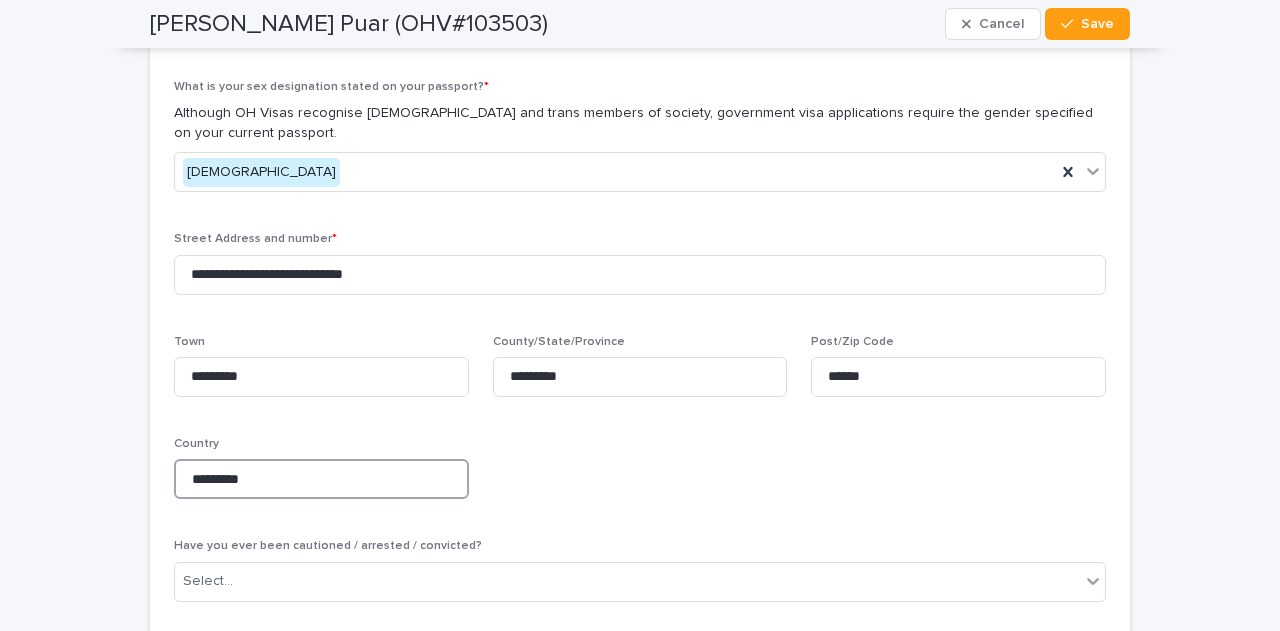 type on "*********" 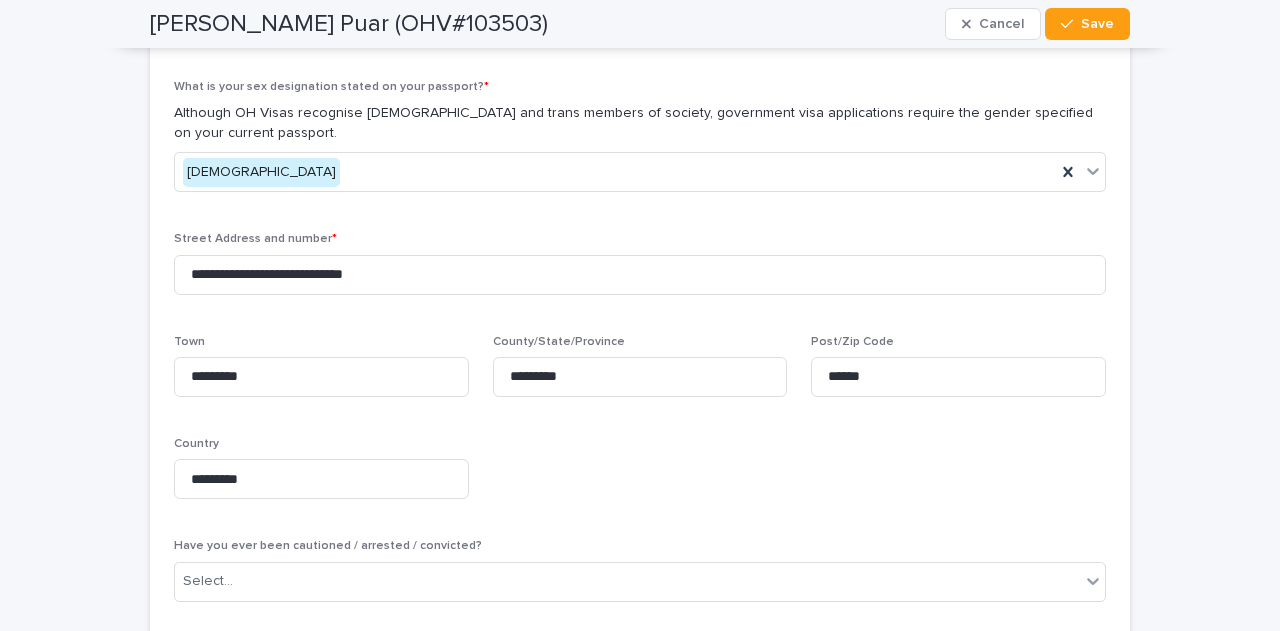 click on "**********" at bounding box center (640, 79) 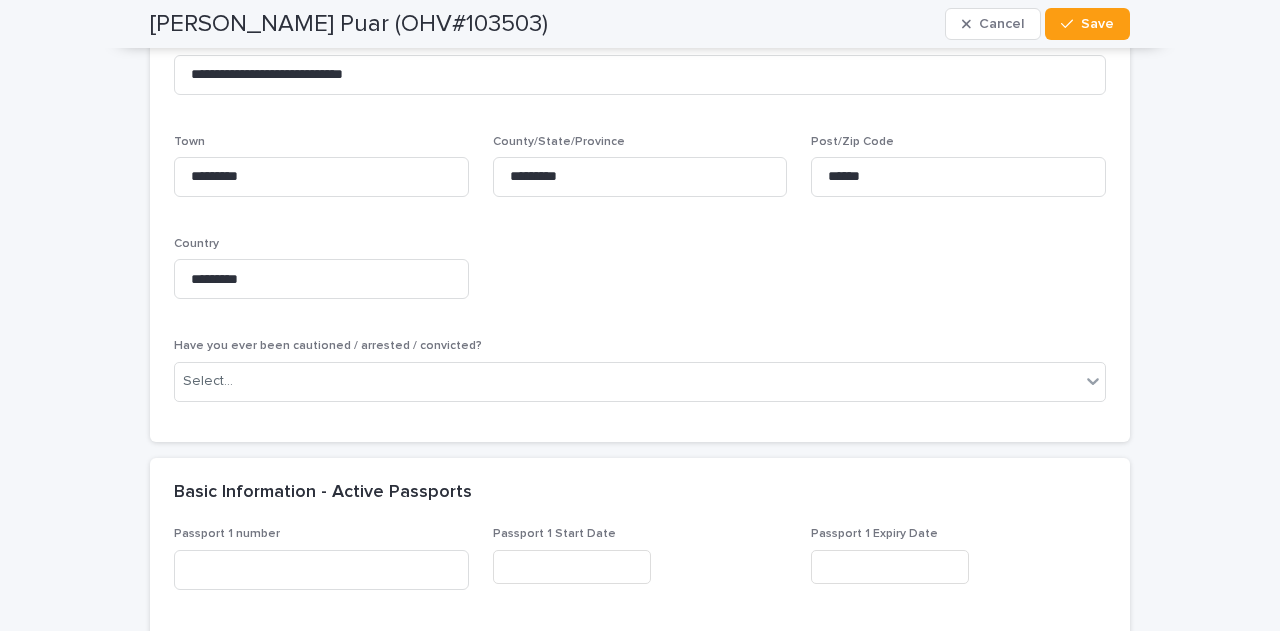 scroll, scrollTop: 1500, scrollLeft: 0, axis: vertical 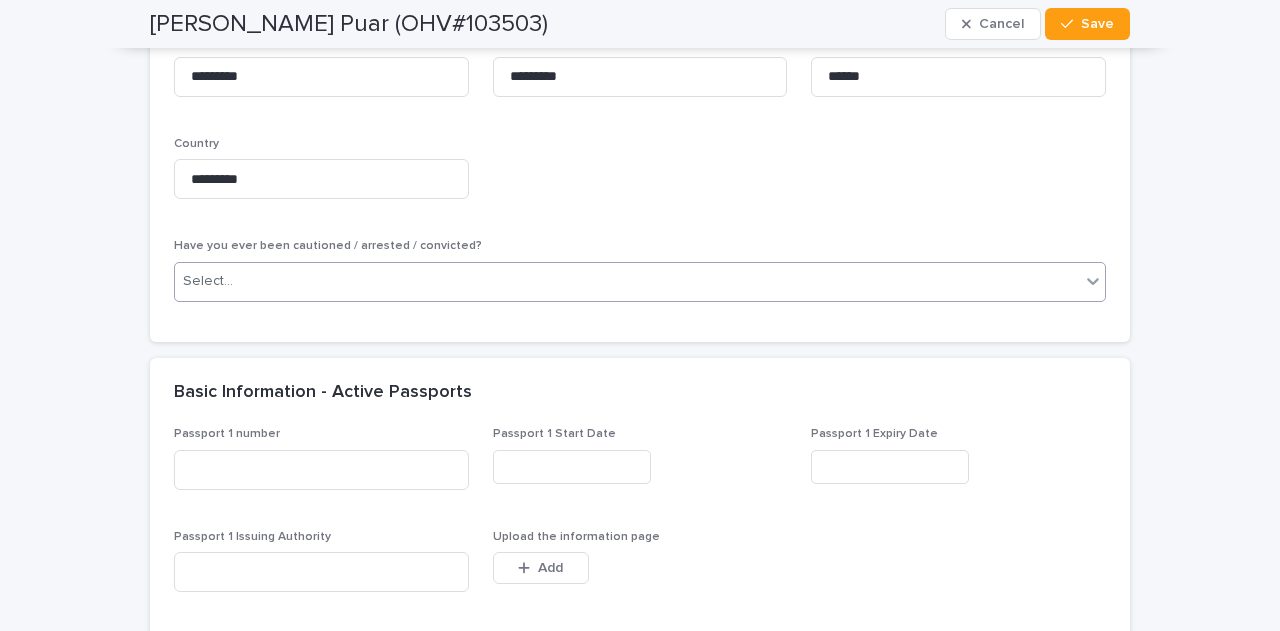 click on "Select..." at bounding box center (627, 281) 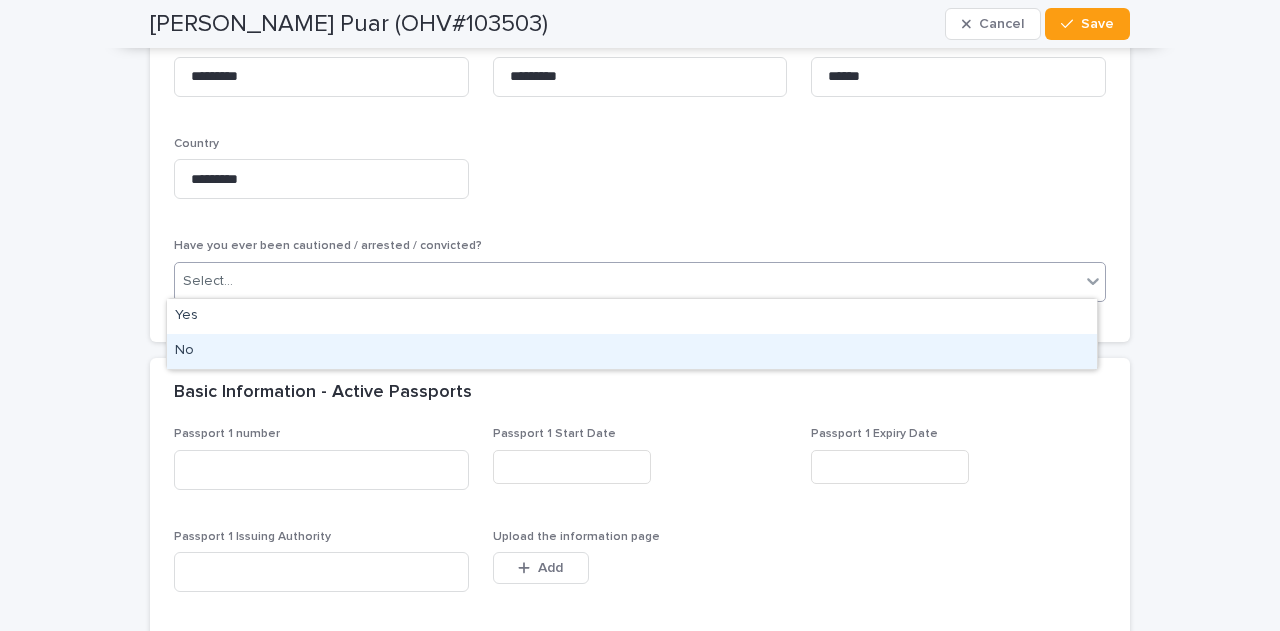 click on "No" at bounding box center [632, 351] 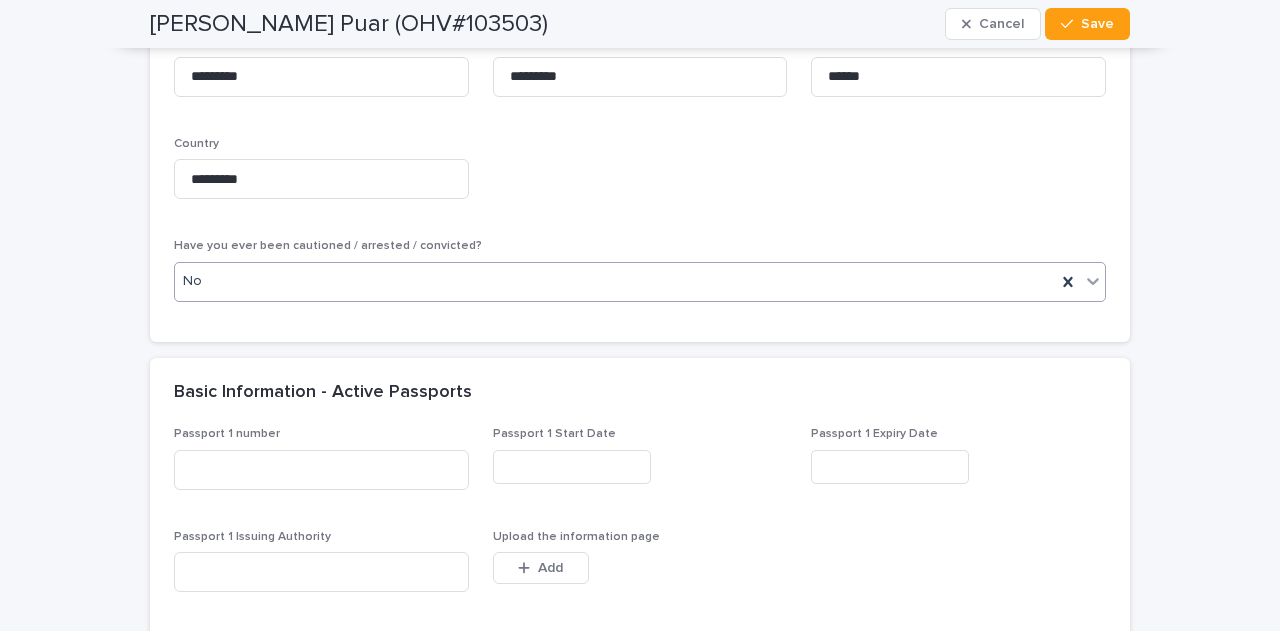 scroll, scrollTop: 1600, scrollLeft: 0, axis: vertical 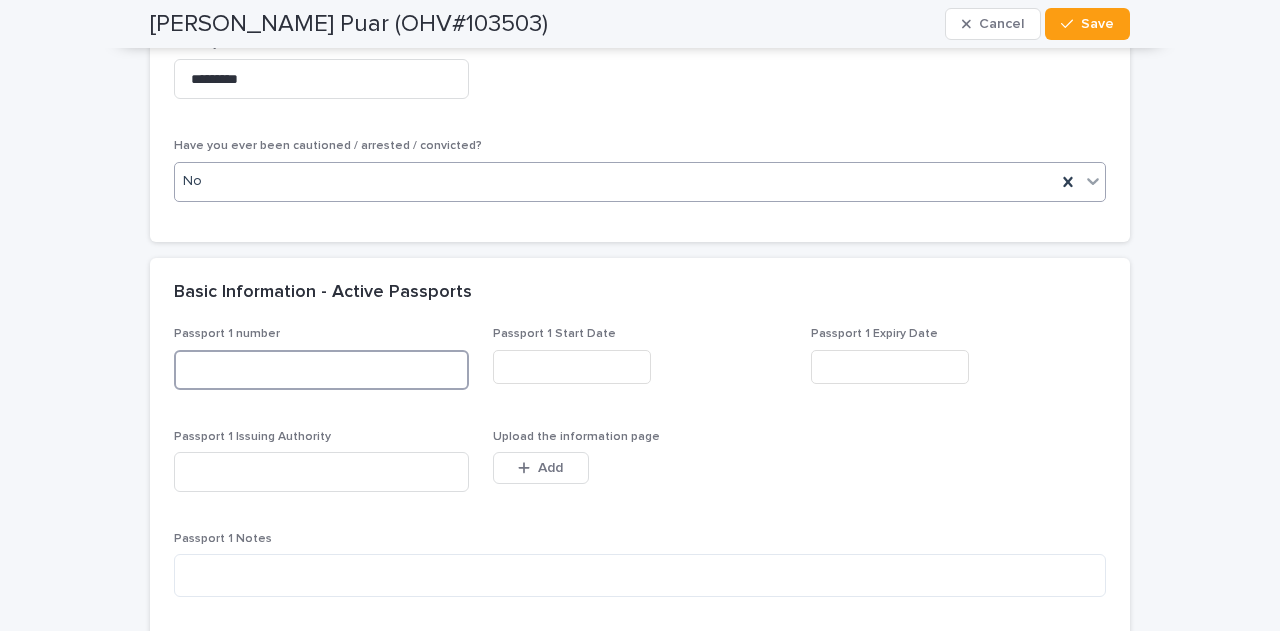 click at bounding box center (321, 370) 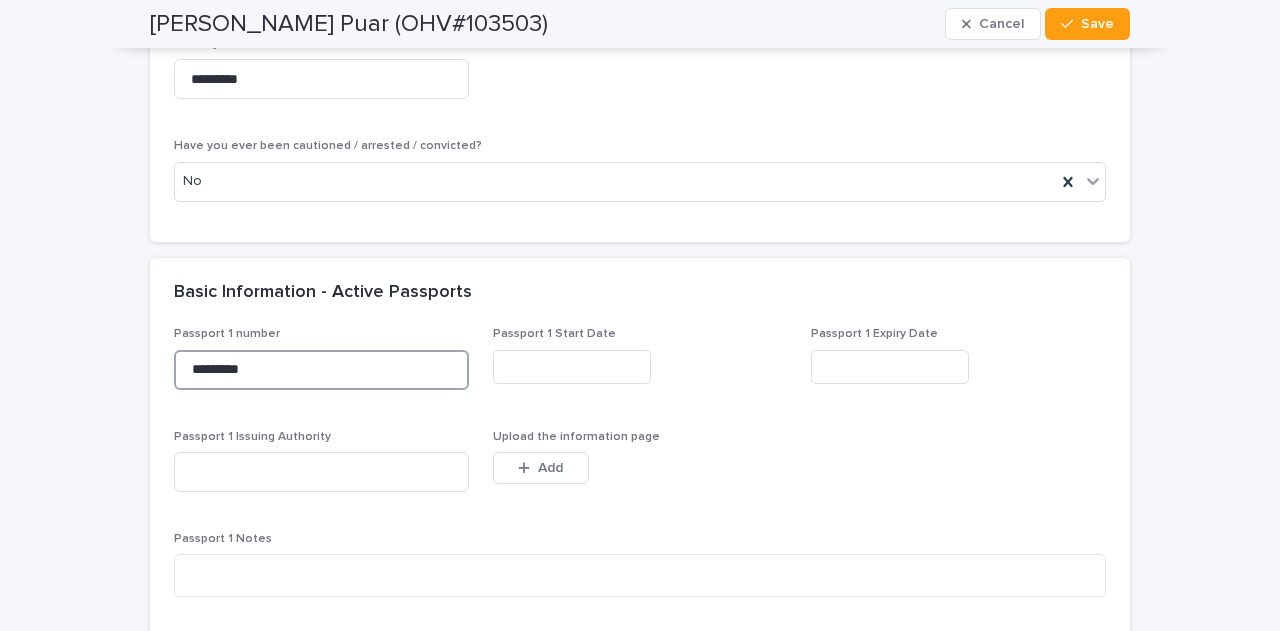 type on "*********" 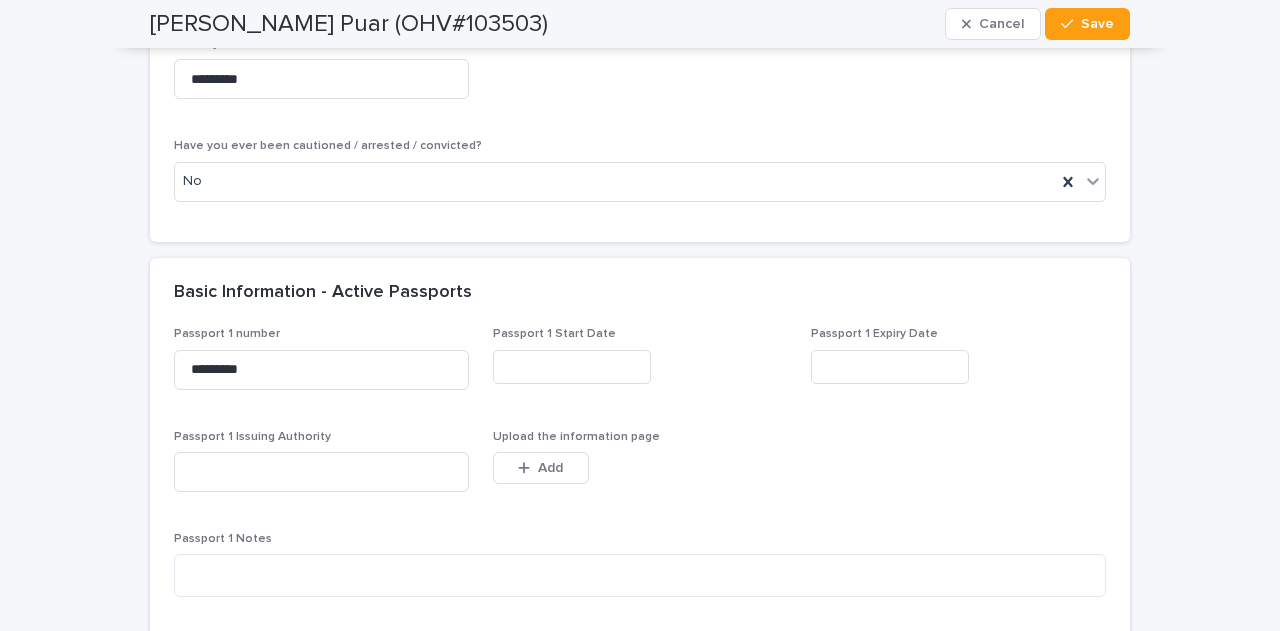 click at bounding box center (572, 367) 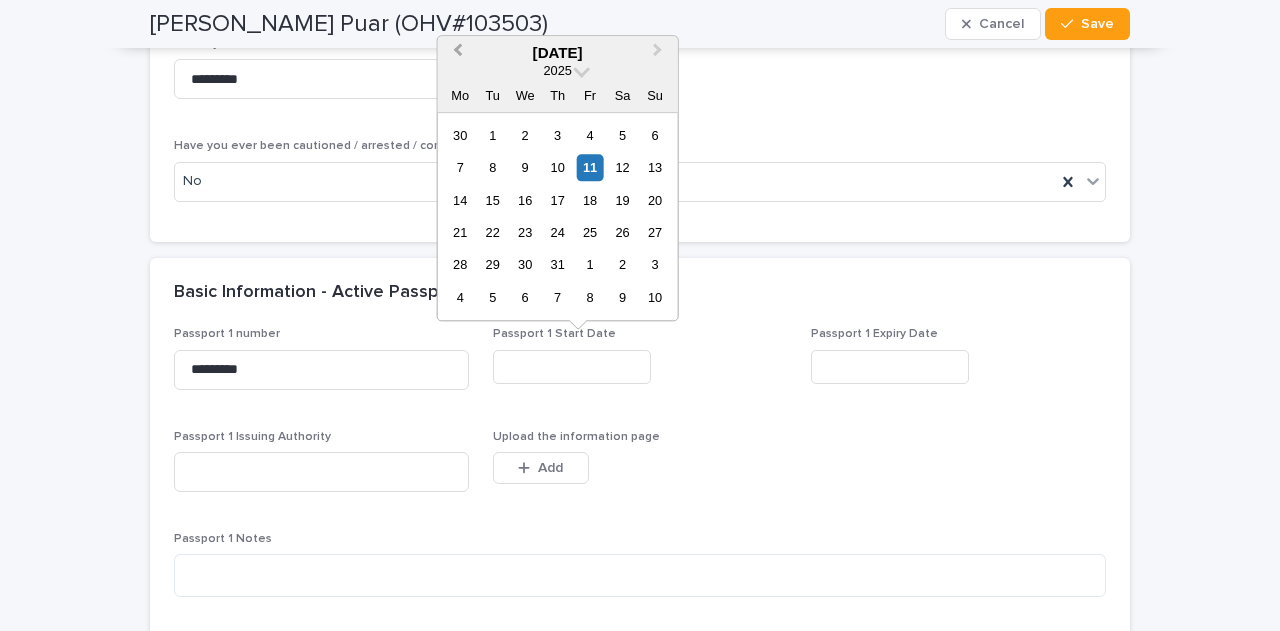 click on "Previous Month" at bounding box center (458, 52) 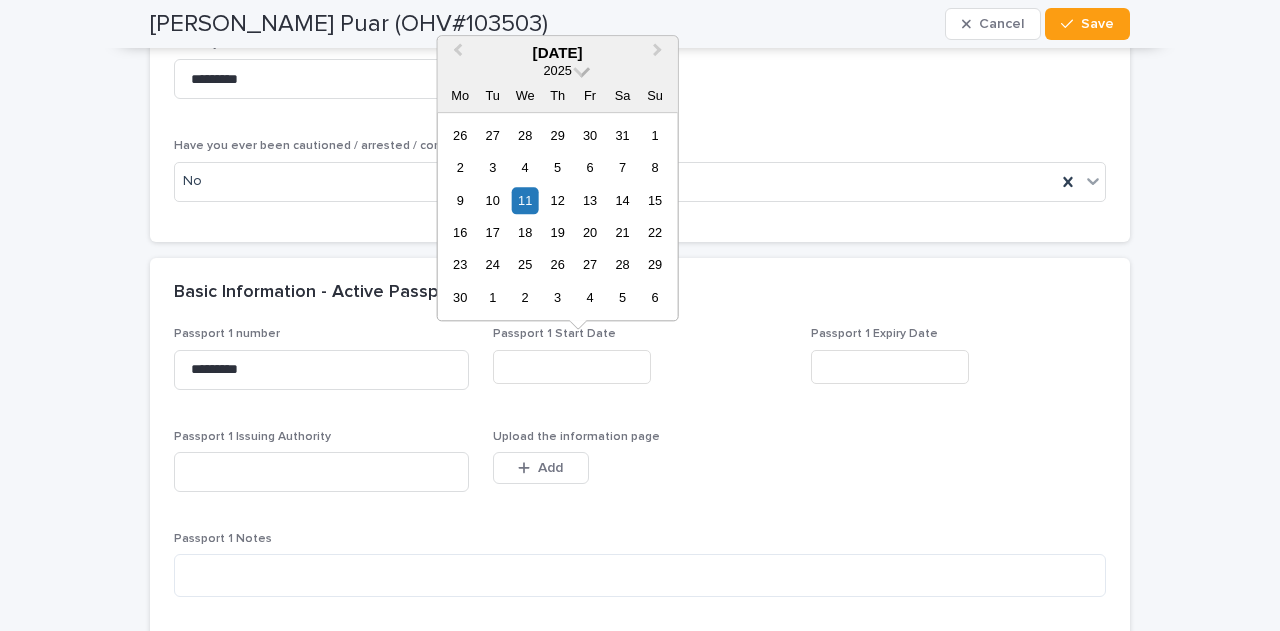 click at bounding box center (581, 69) 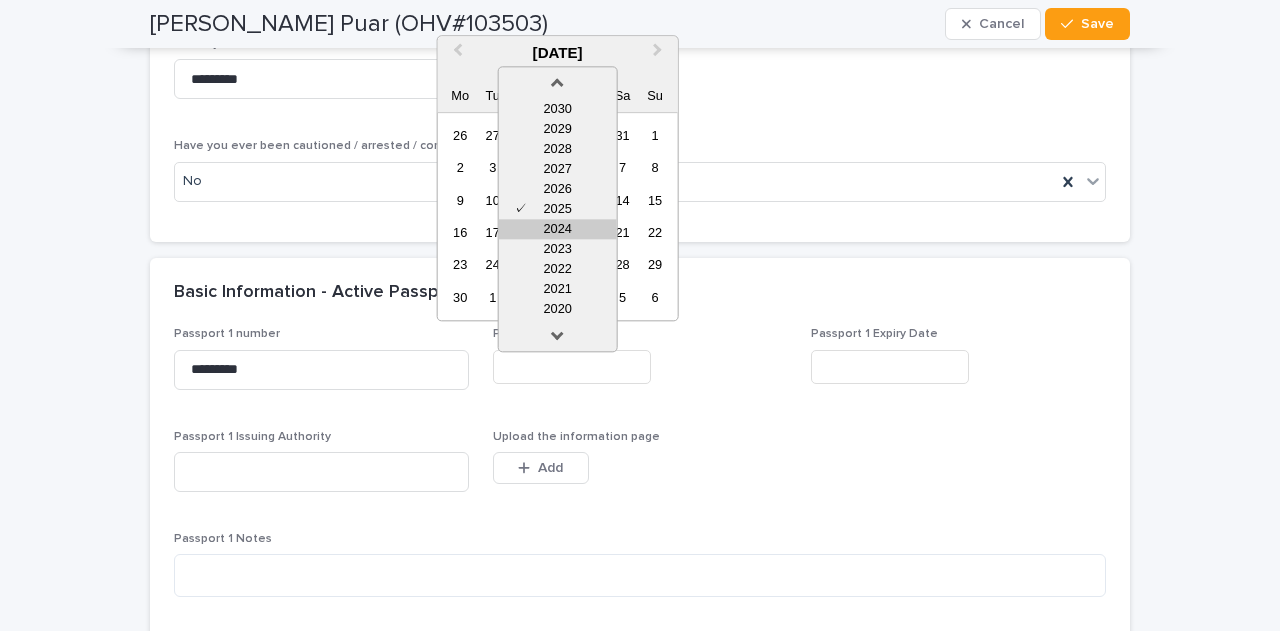 click on "2024" at bounding box center [558, 229] 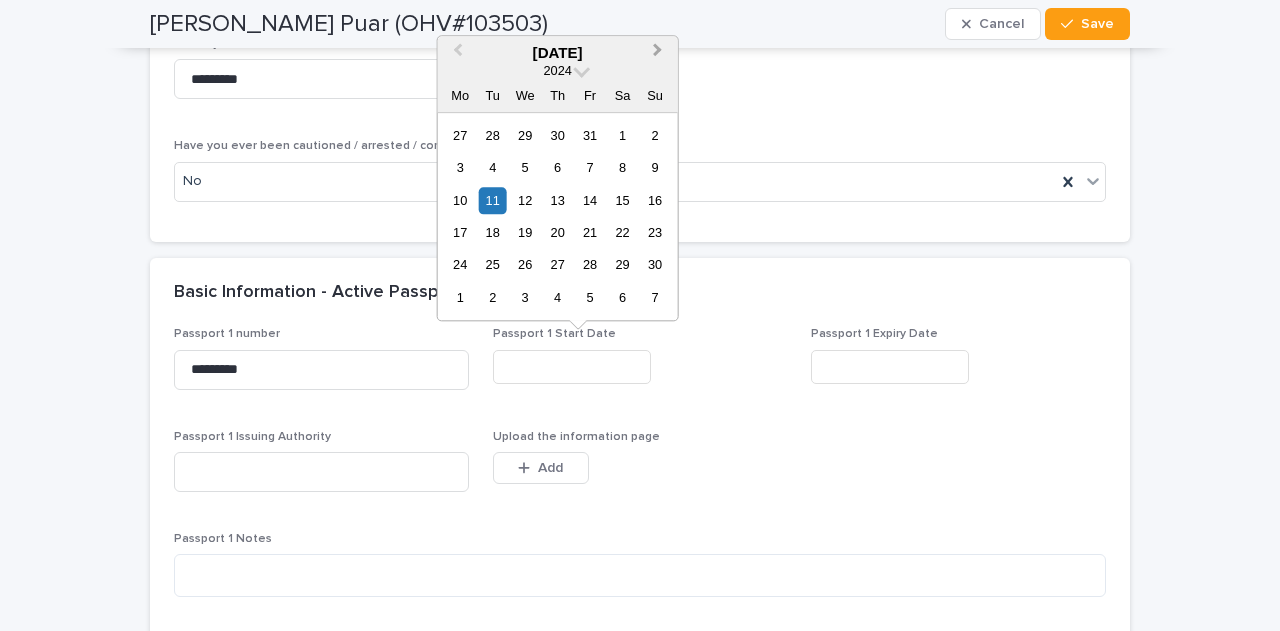 click on "Next Month" at bounding box center [658, 52] 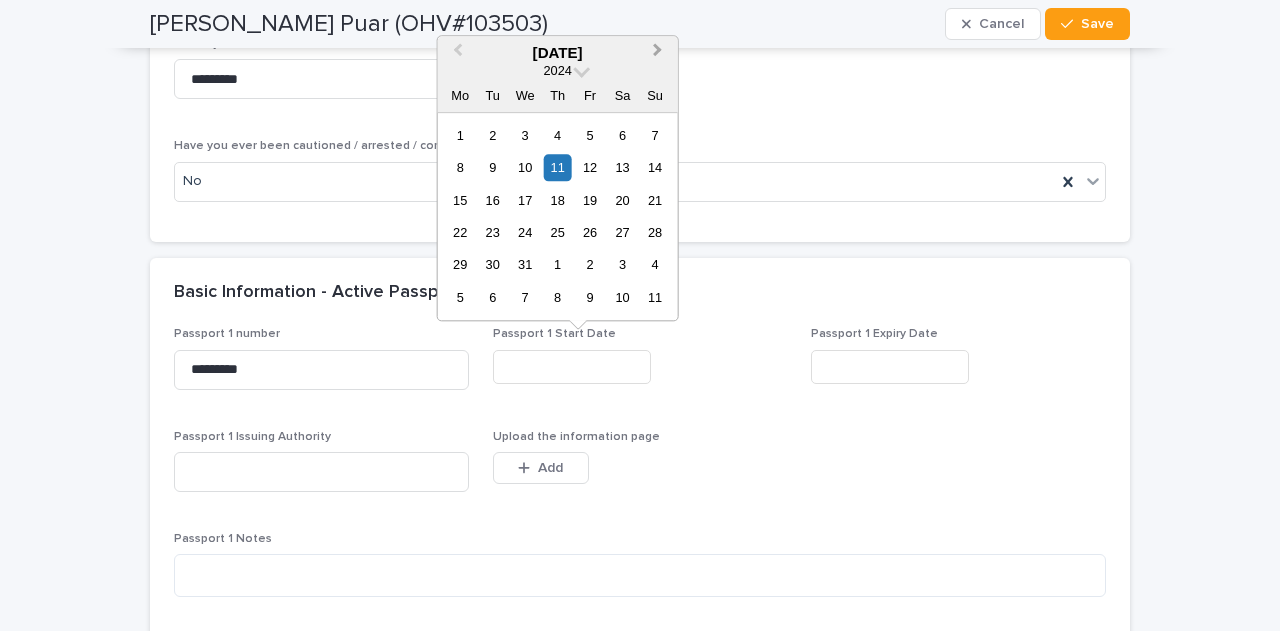 click on "Next Month" at bounding box center (658, 52) 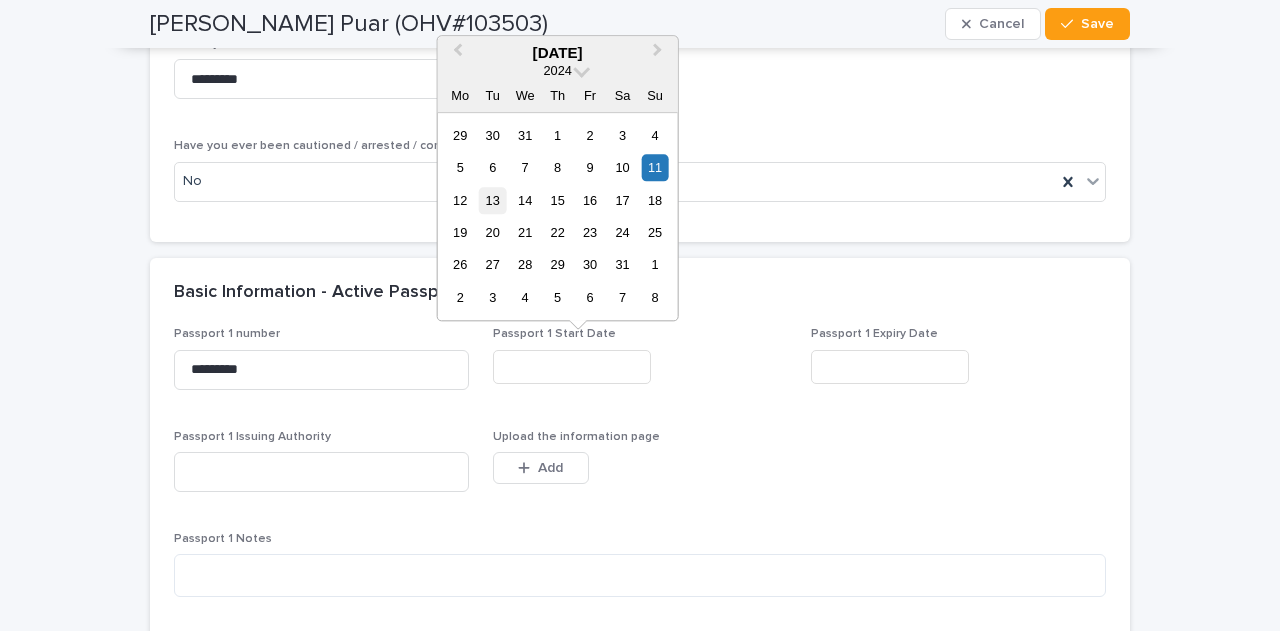 click on "13" at bounding box center (492, 200) 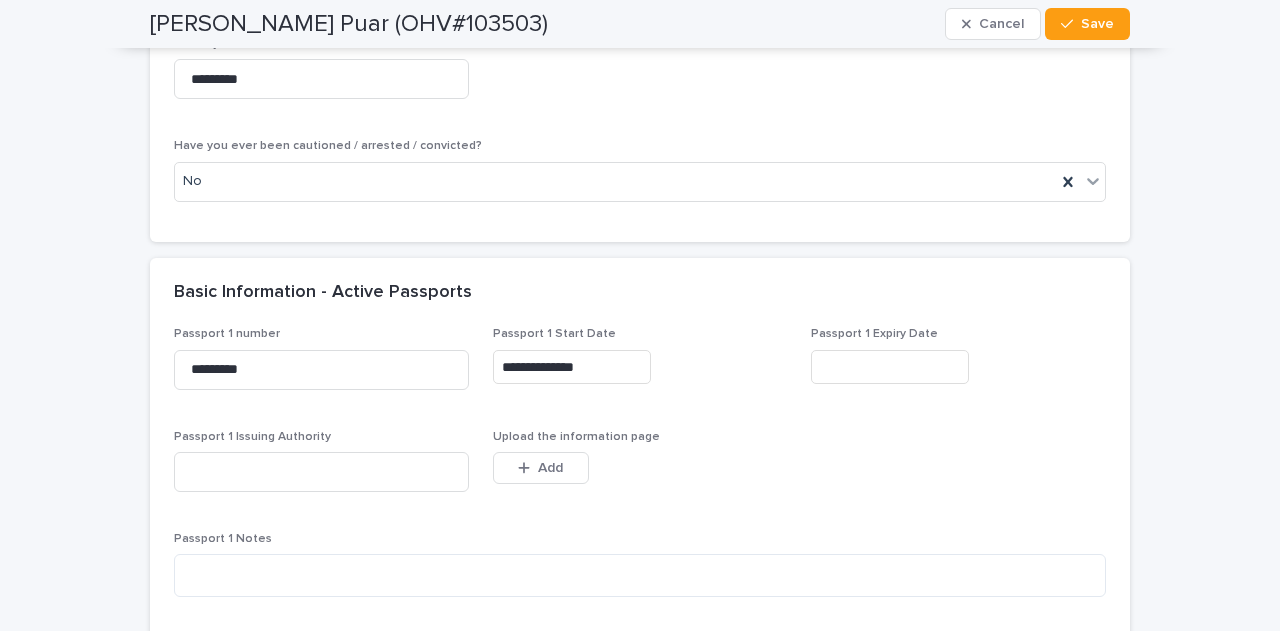 click at bounding box center (890, 367) 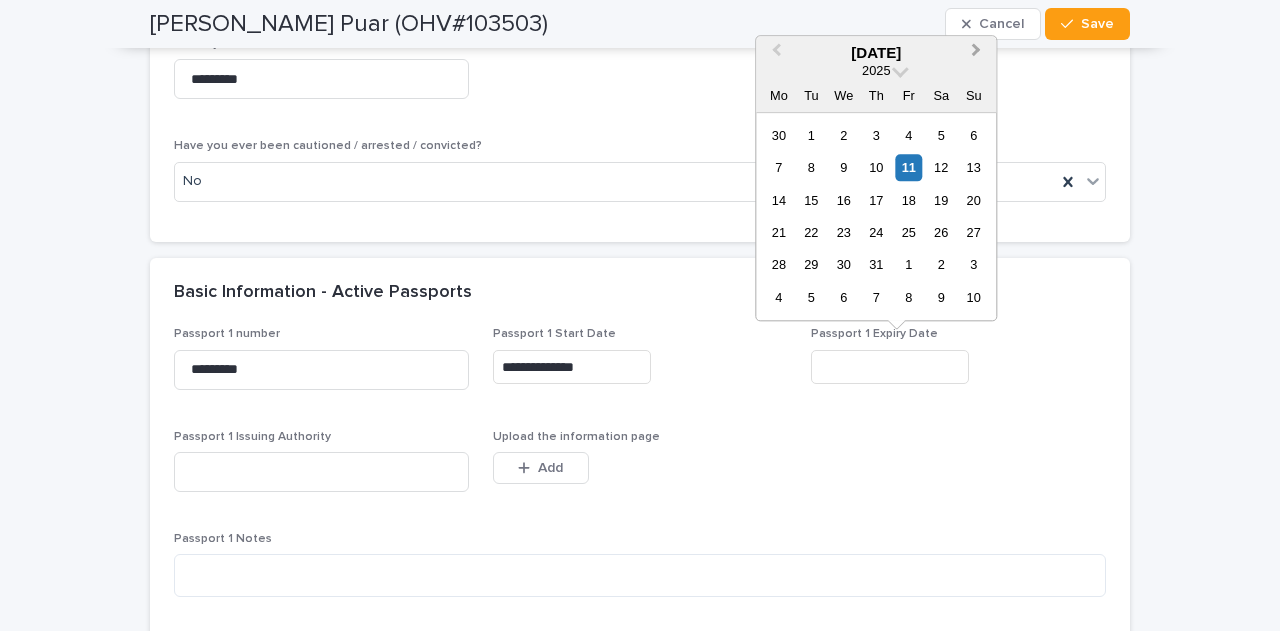 click on "Next Month" at bounding box center [976, 52] 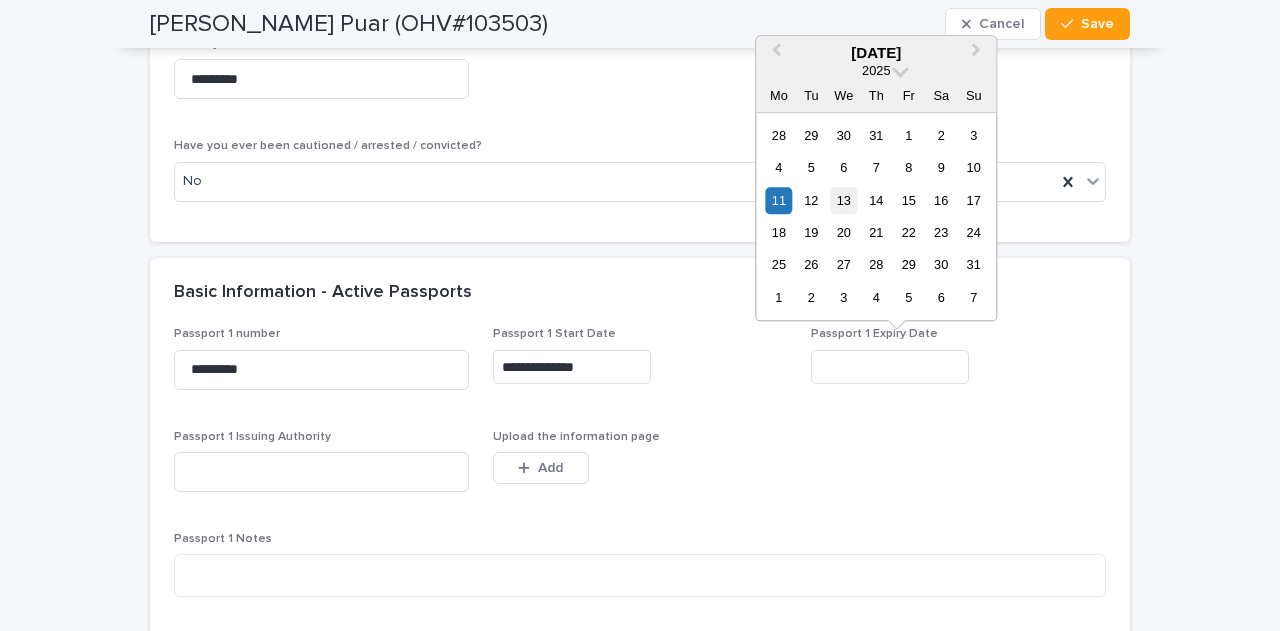 click on "13" at bounding box center [843, 200] 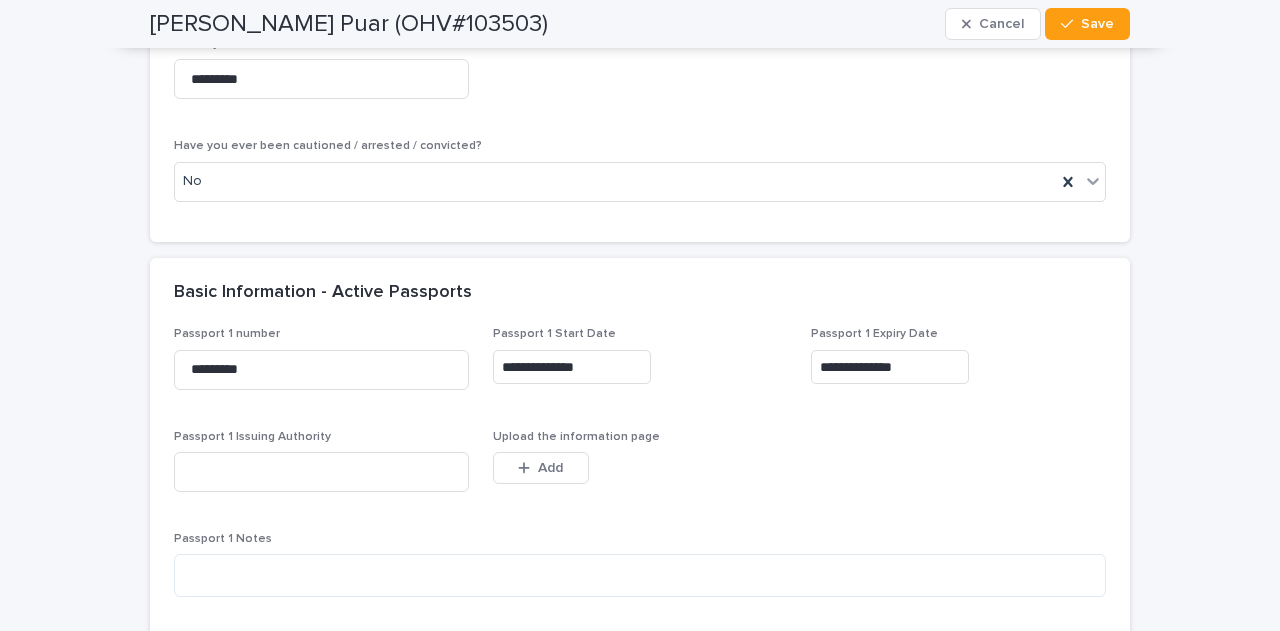 click on "**********" at bounding box center [890, 367] 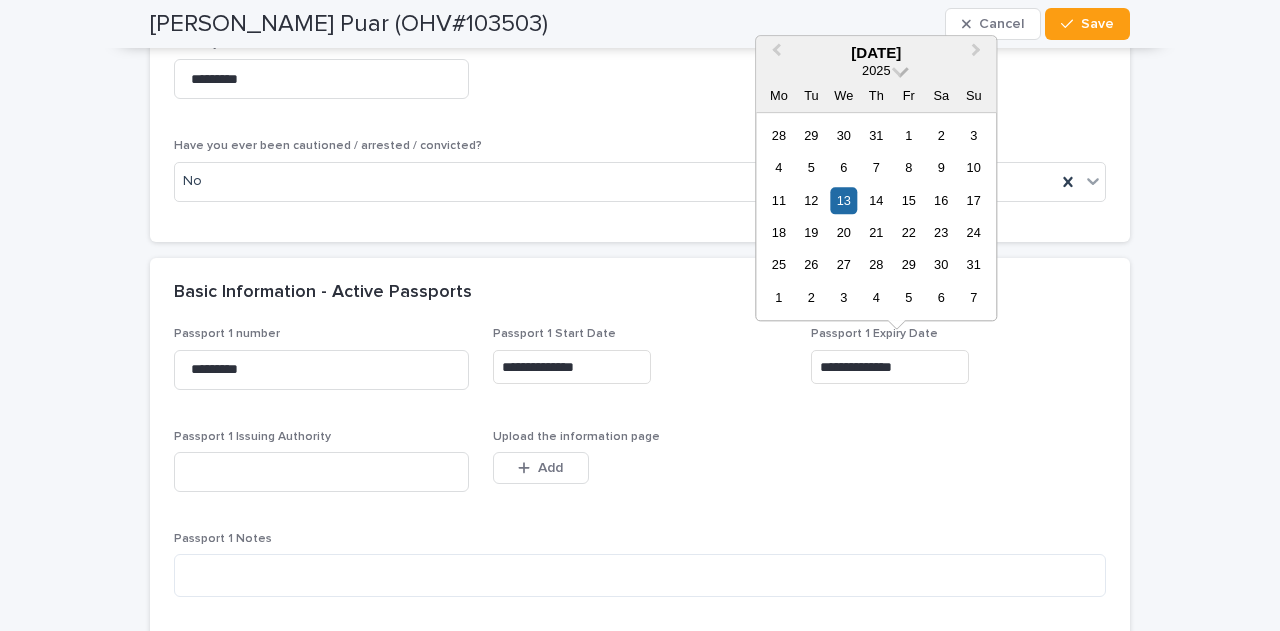 click at bounding box center (900, 69) 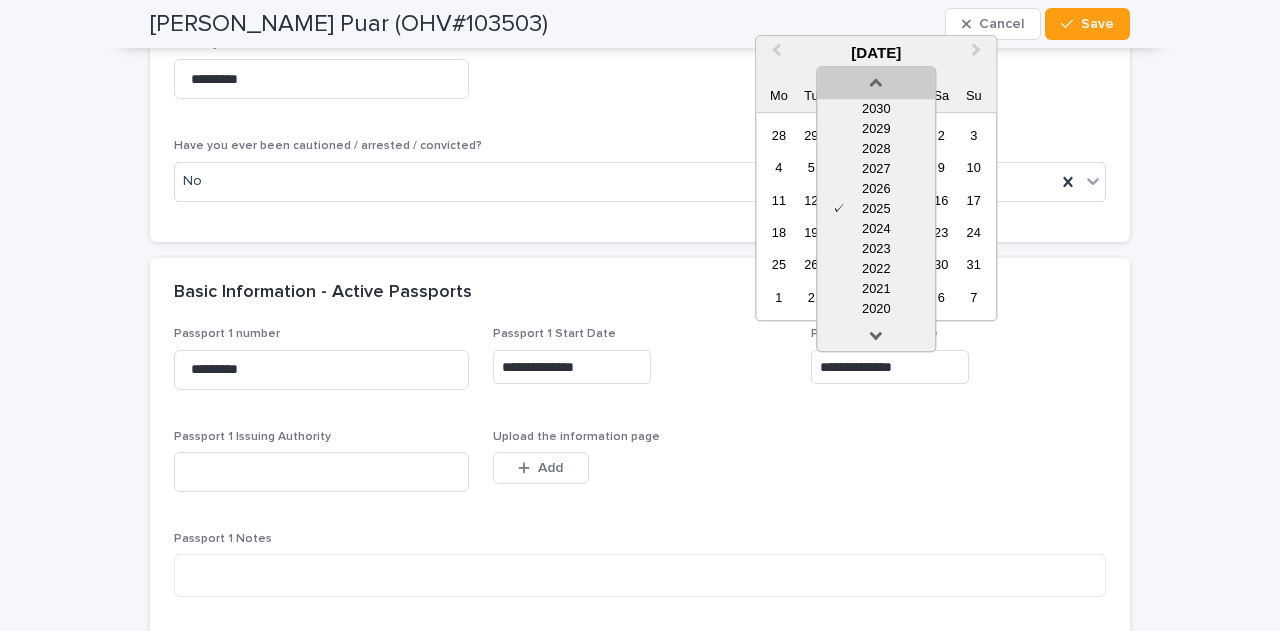 click at bounding box center [876, 79] 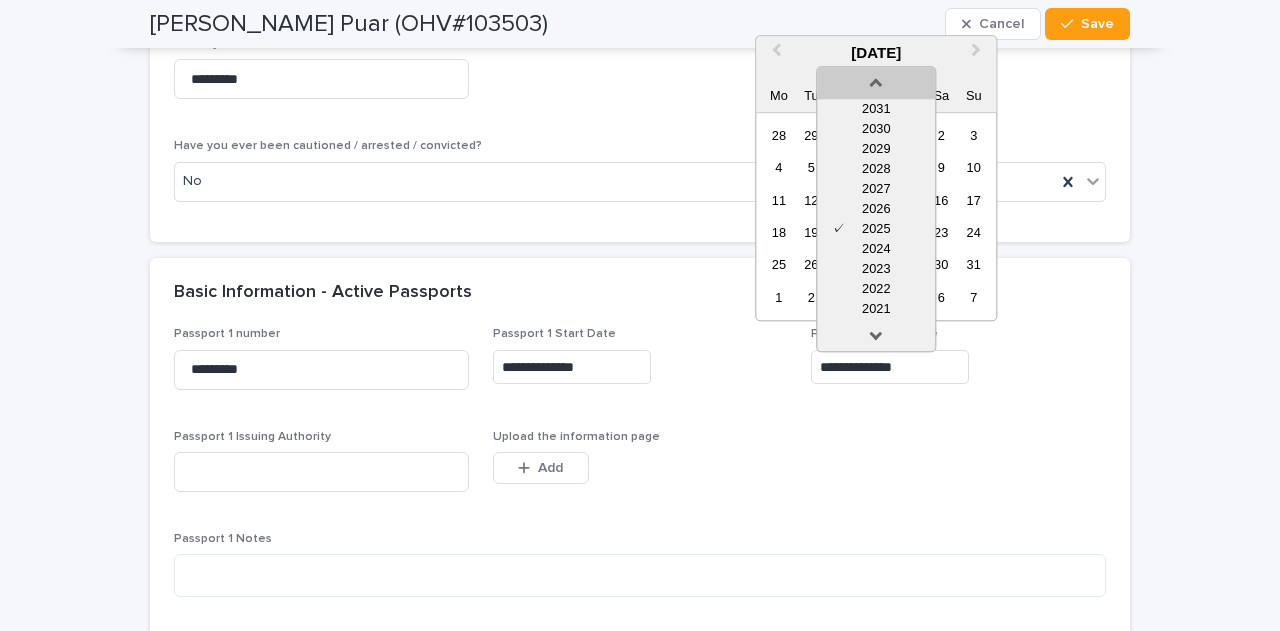 click at bounding box center [876, 79] 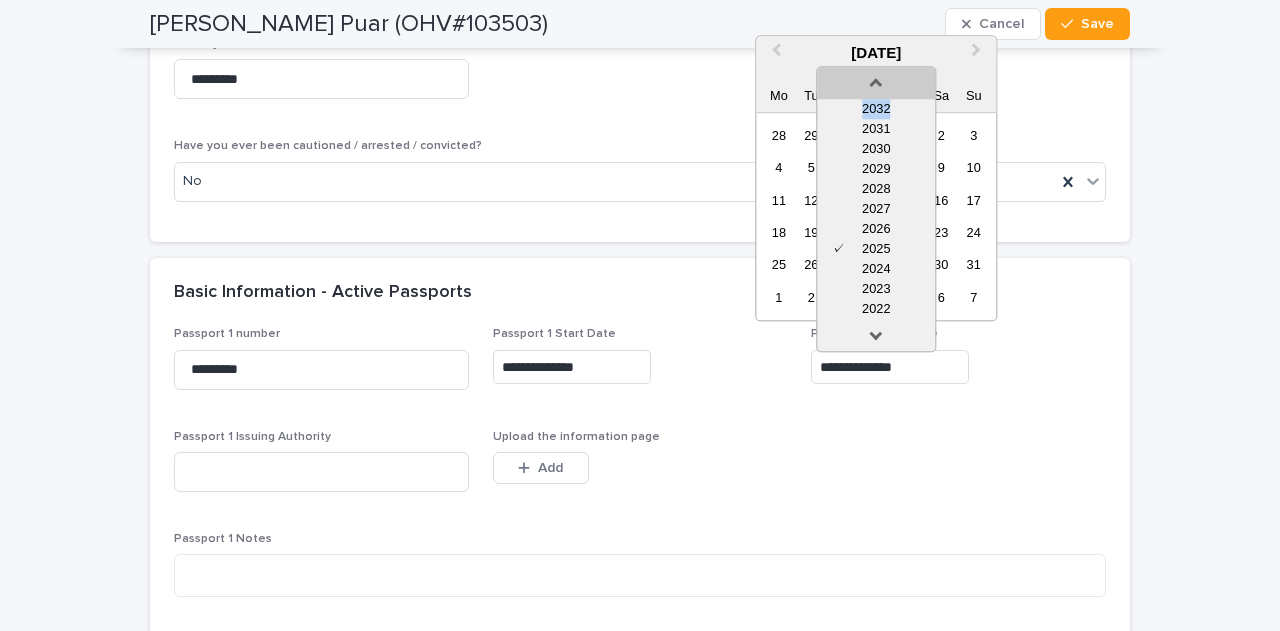 click at bounding box center (876, 79) 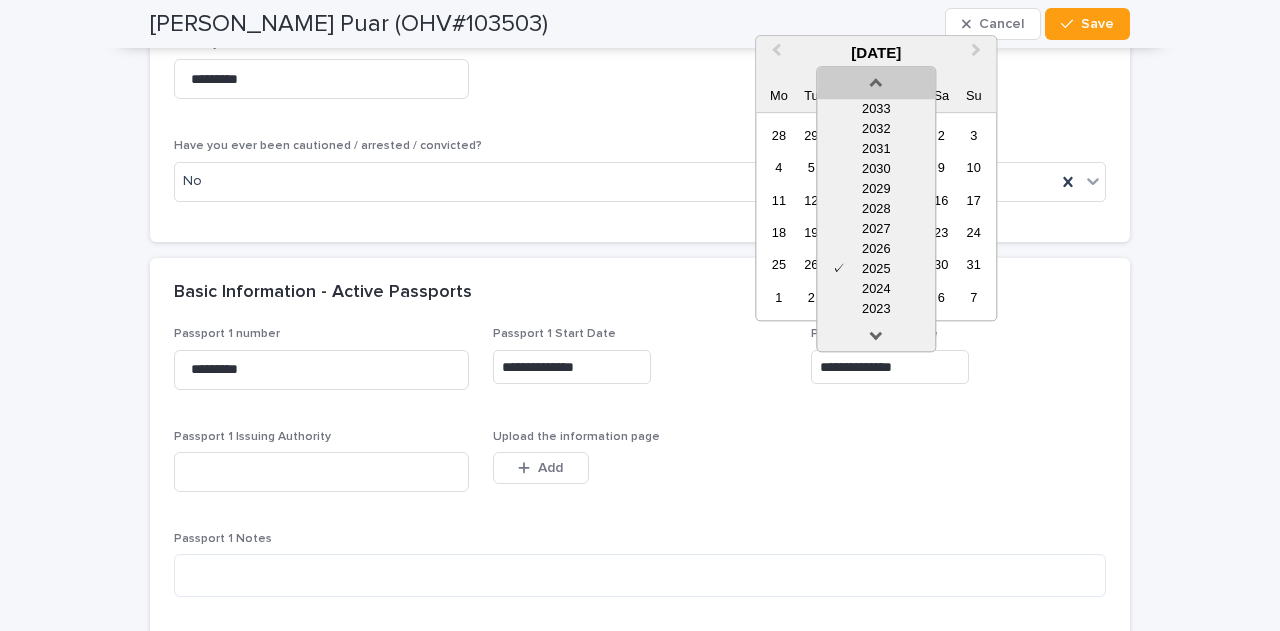 click at bounding box center (876, 79) 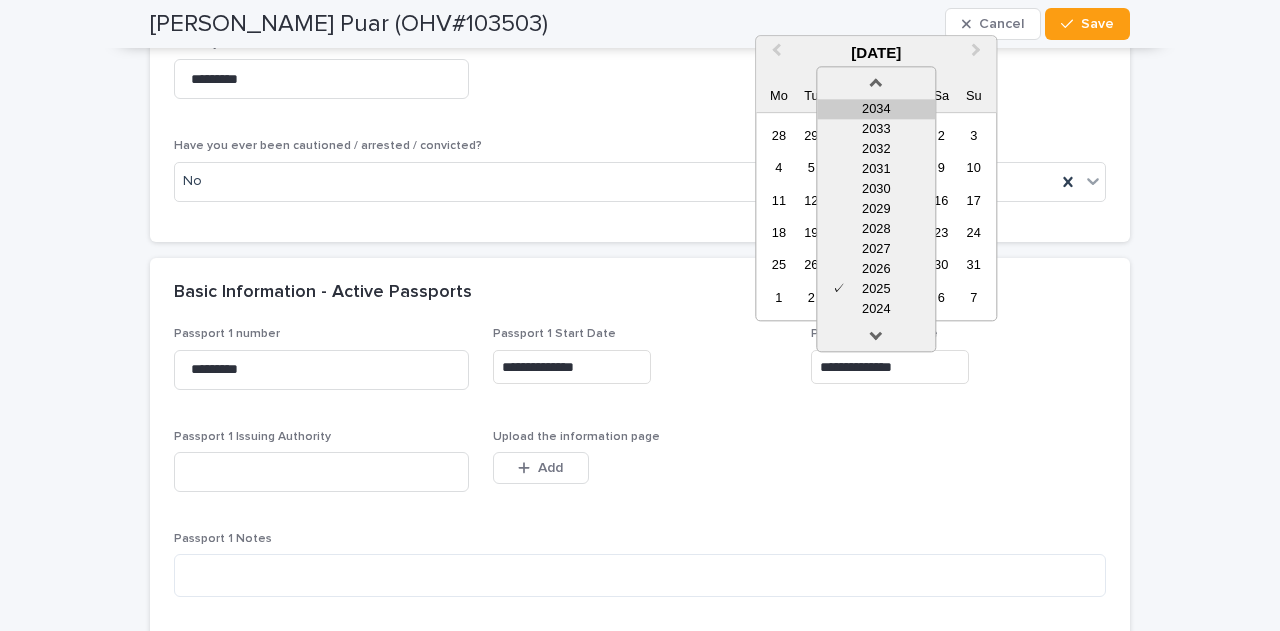 click on "2034" at bounding box center (876, 109) 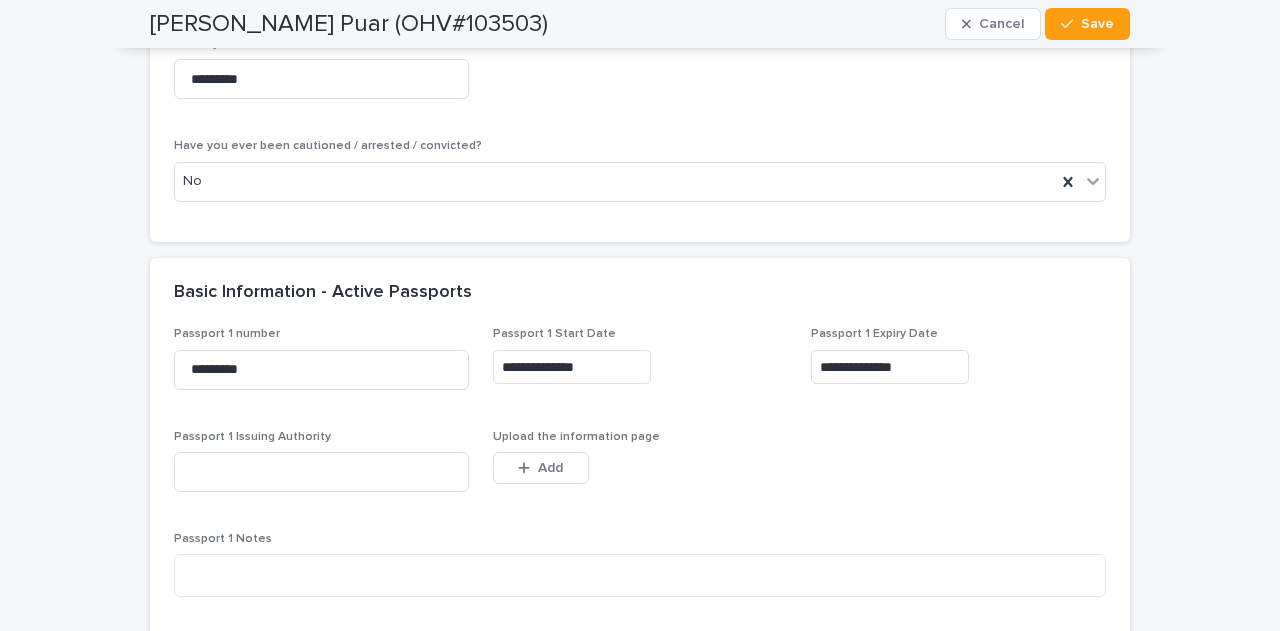 click on "**********" at bounding box center (640, 728) 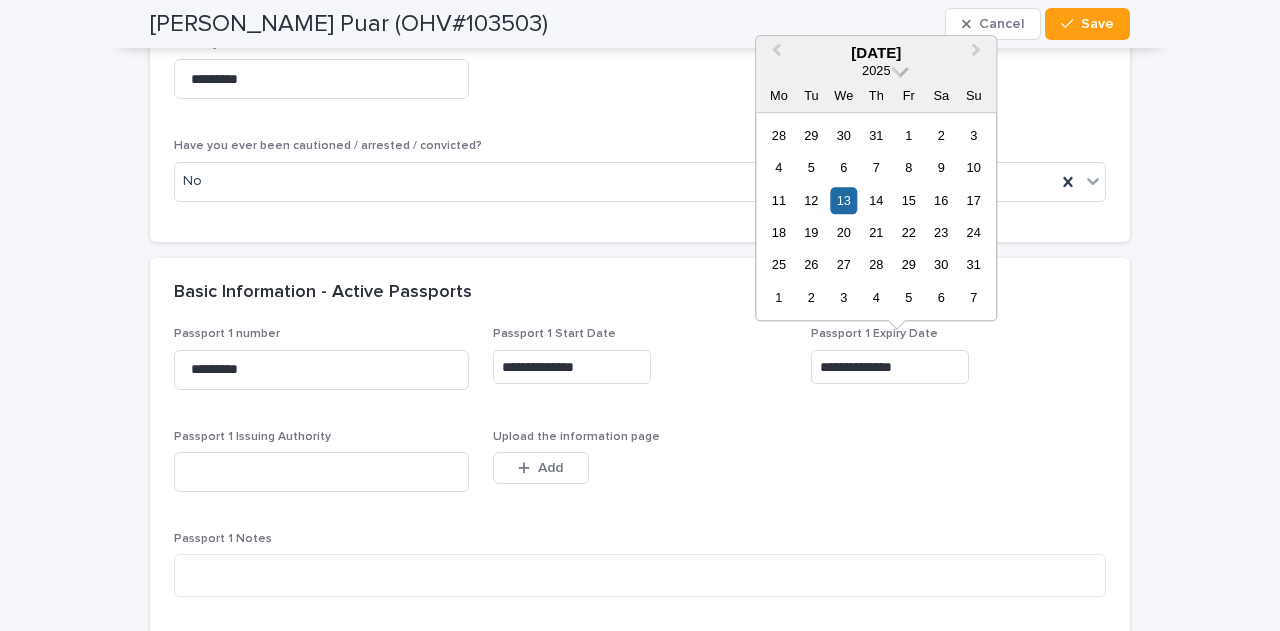 click at bounding box center (900, 69) 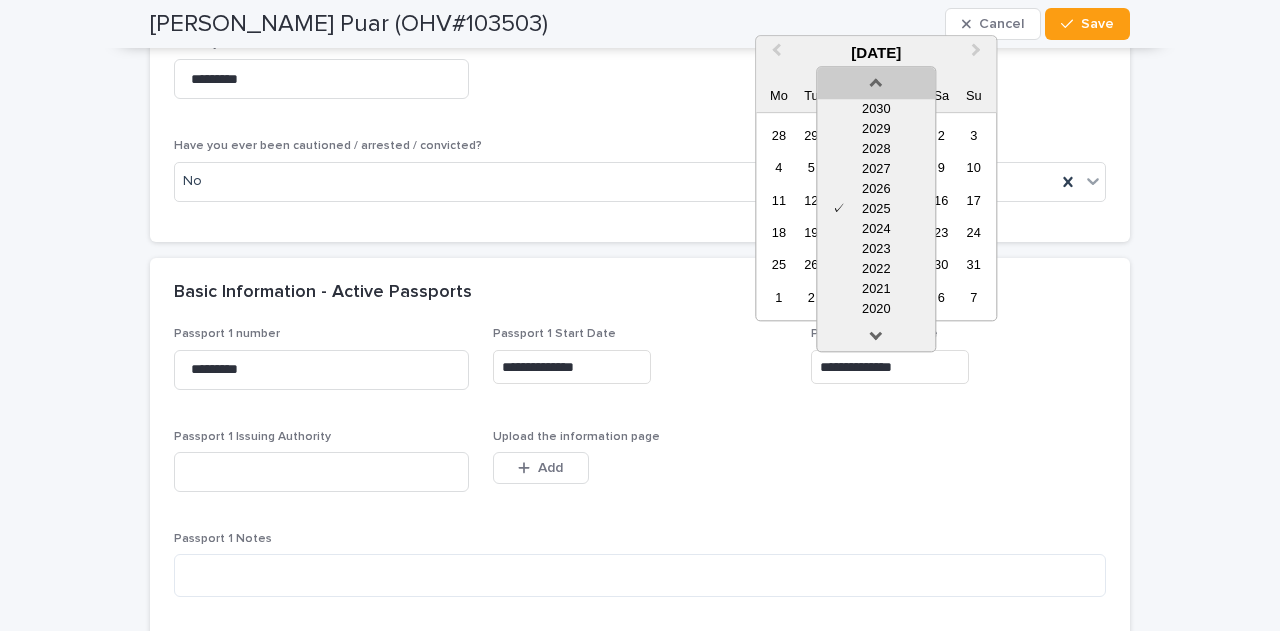click at bounding box center (876, 79) 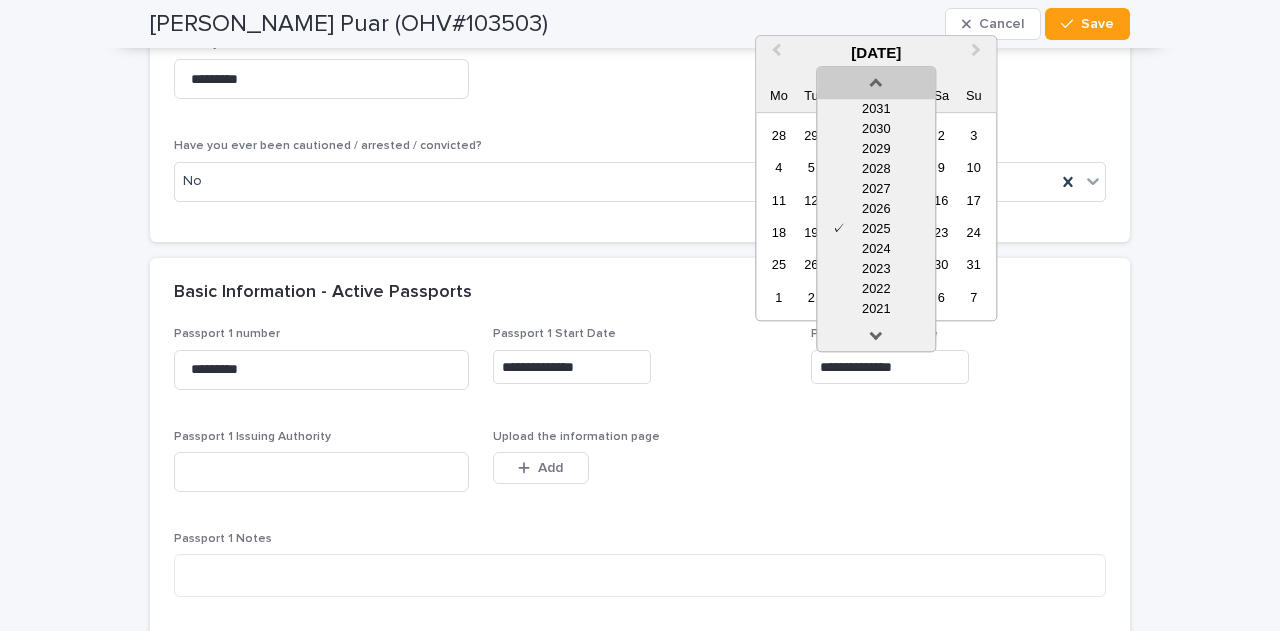 click at bounding box center [876, 79] 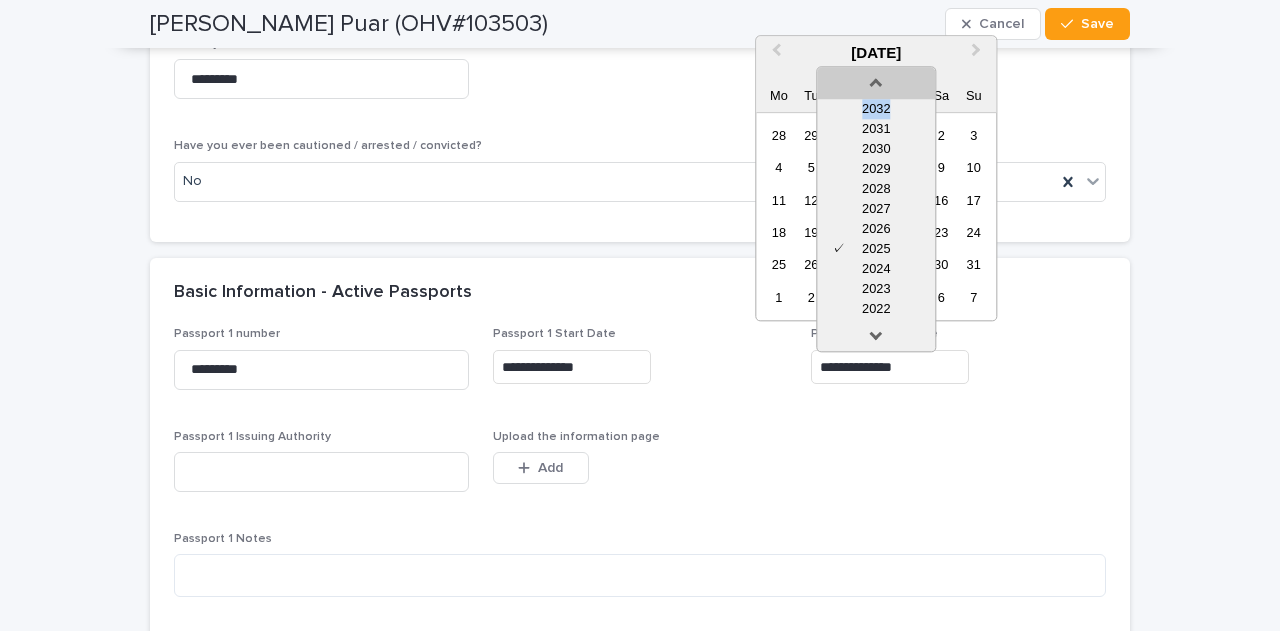 click at bounding box center [876, 79] 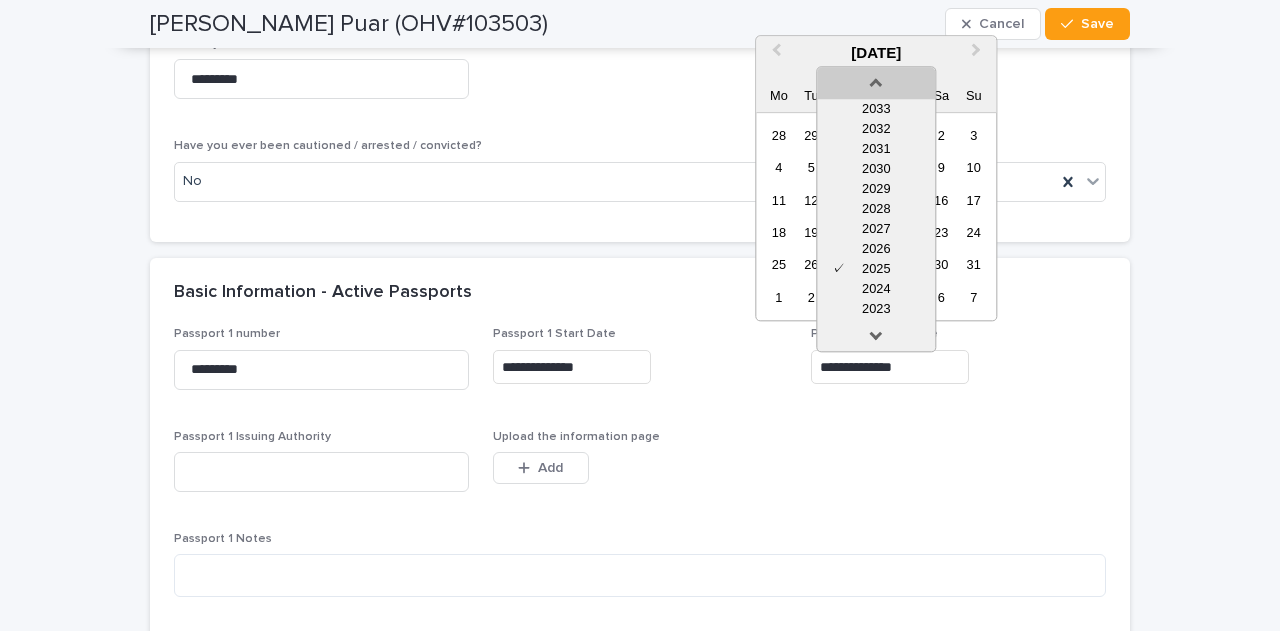 click at bounding box center (876, 79) 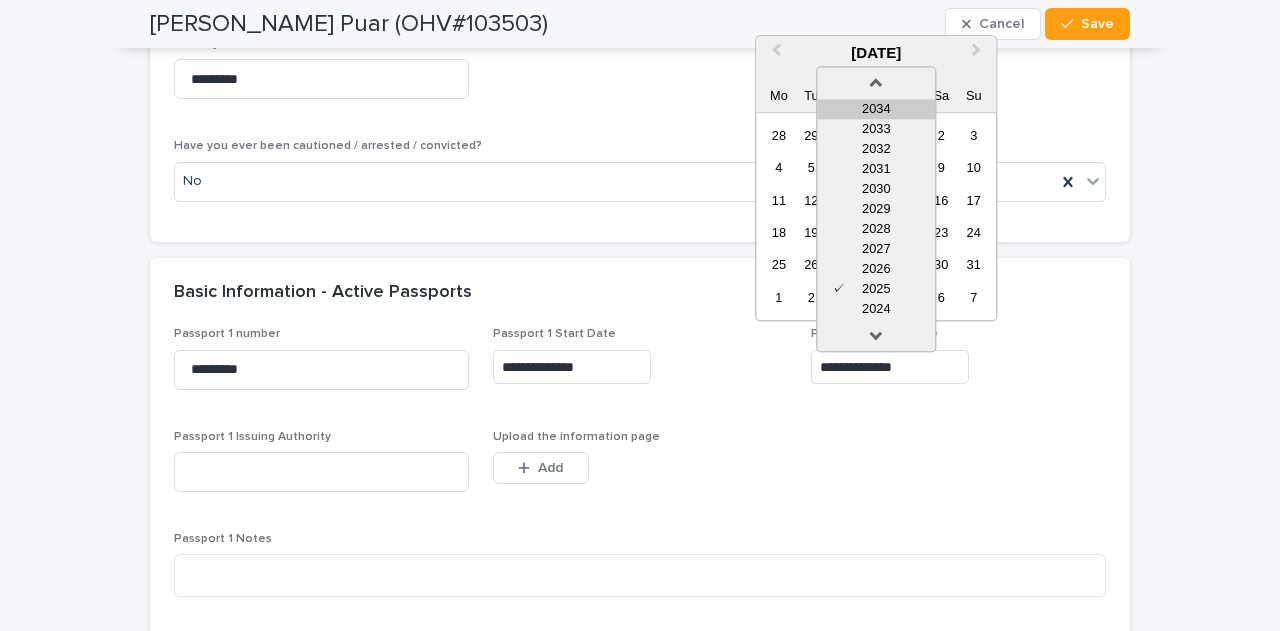 click on "2034" at bounding box center (876, 109) 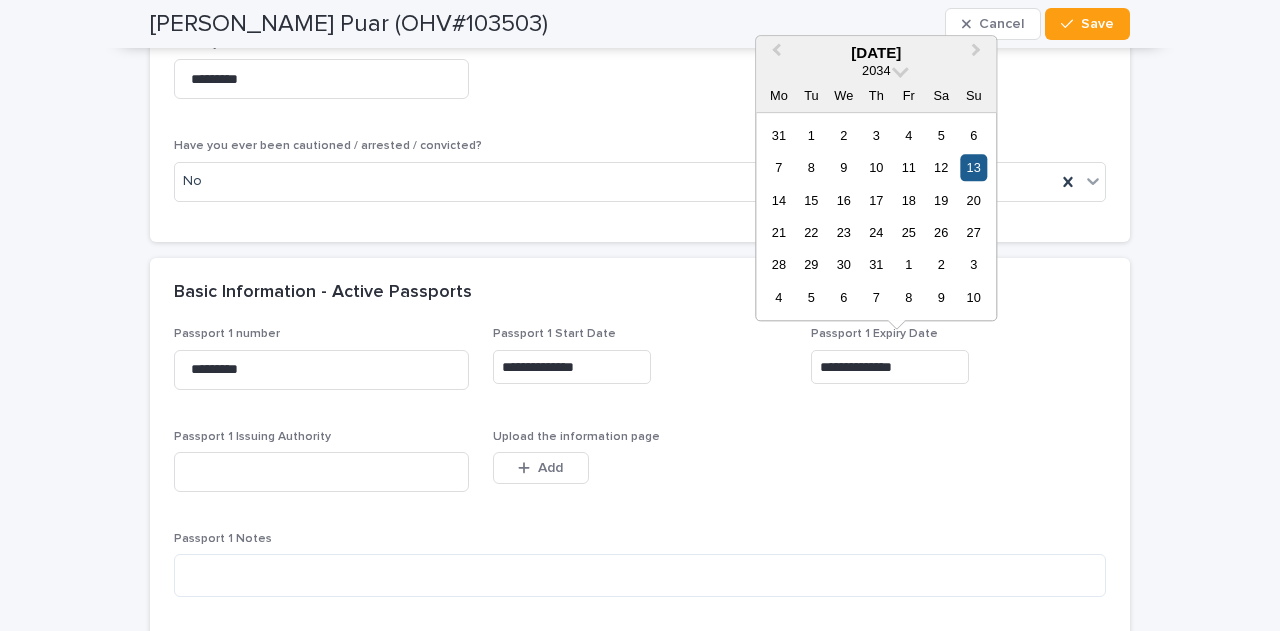 click on "13" at bounding box center (973, 167) 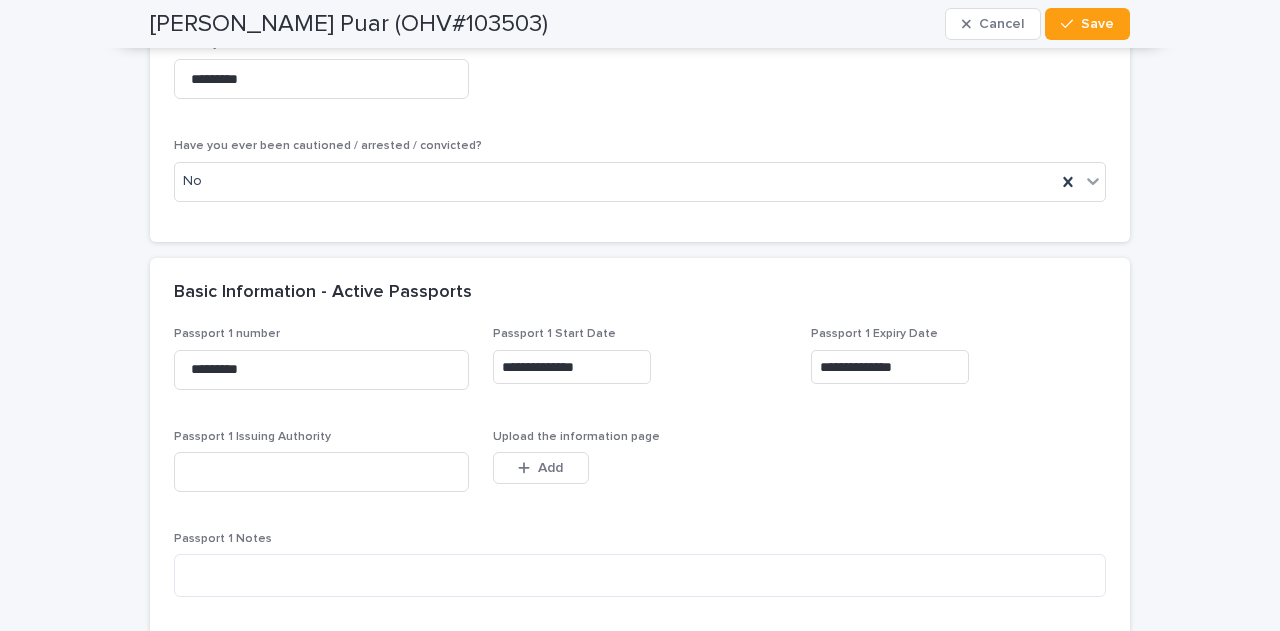 type on "**********" 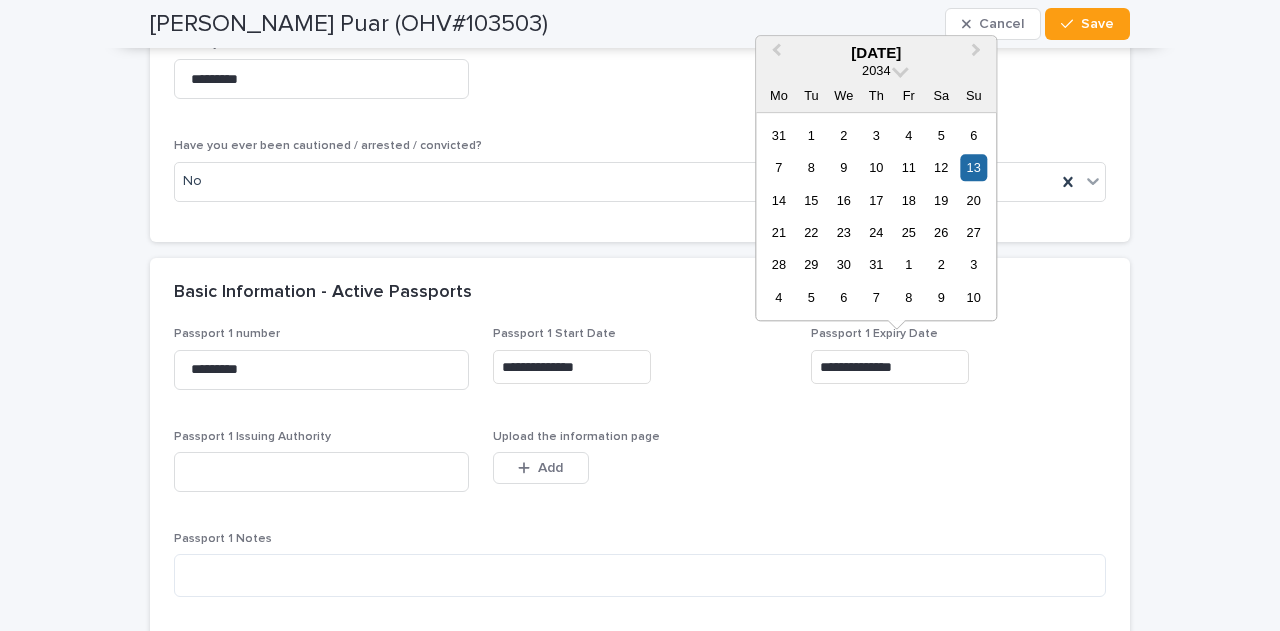 click on "**********" at bounding box center [640, 728] 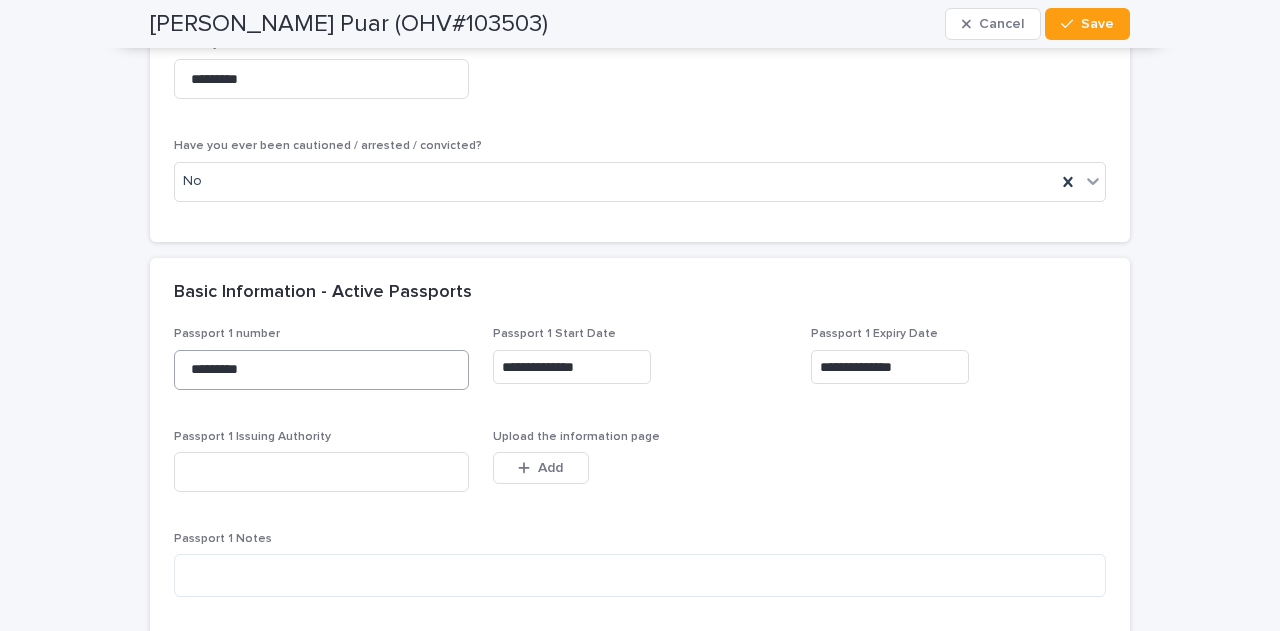 scroll, scrollTop: 1700, scrollLeft: 0, axis: vertical 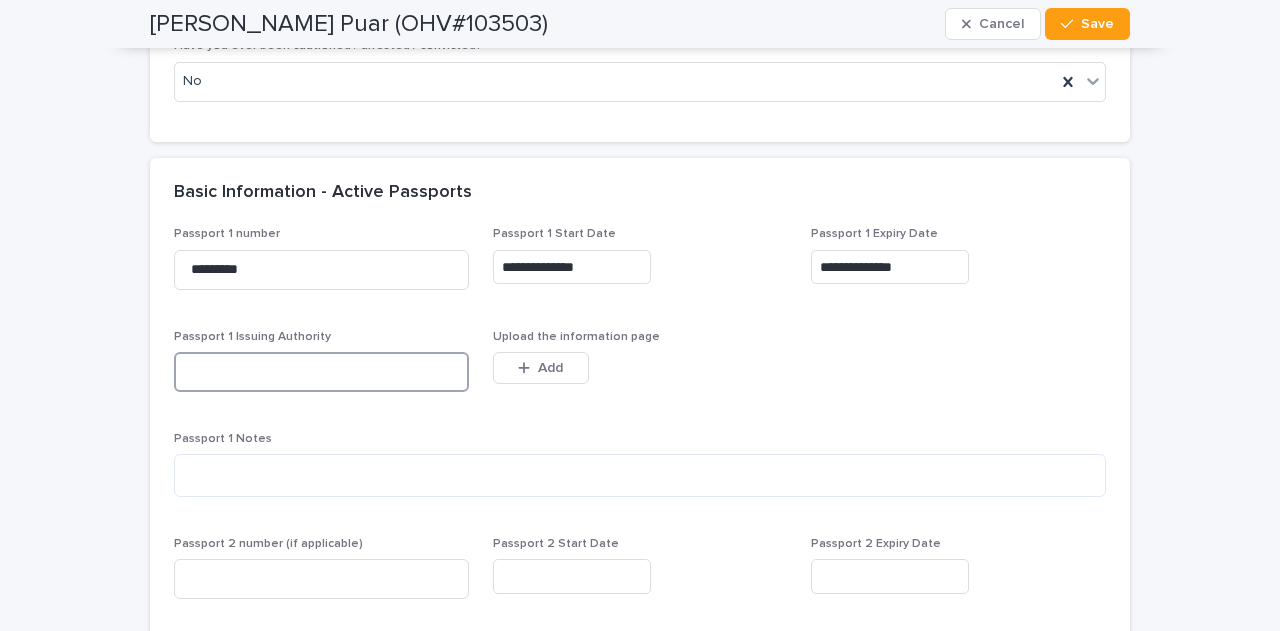 click at bounding box center [321, 372] 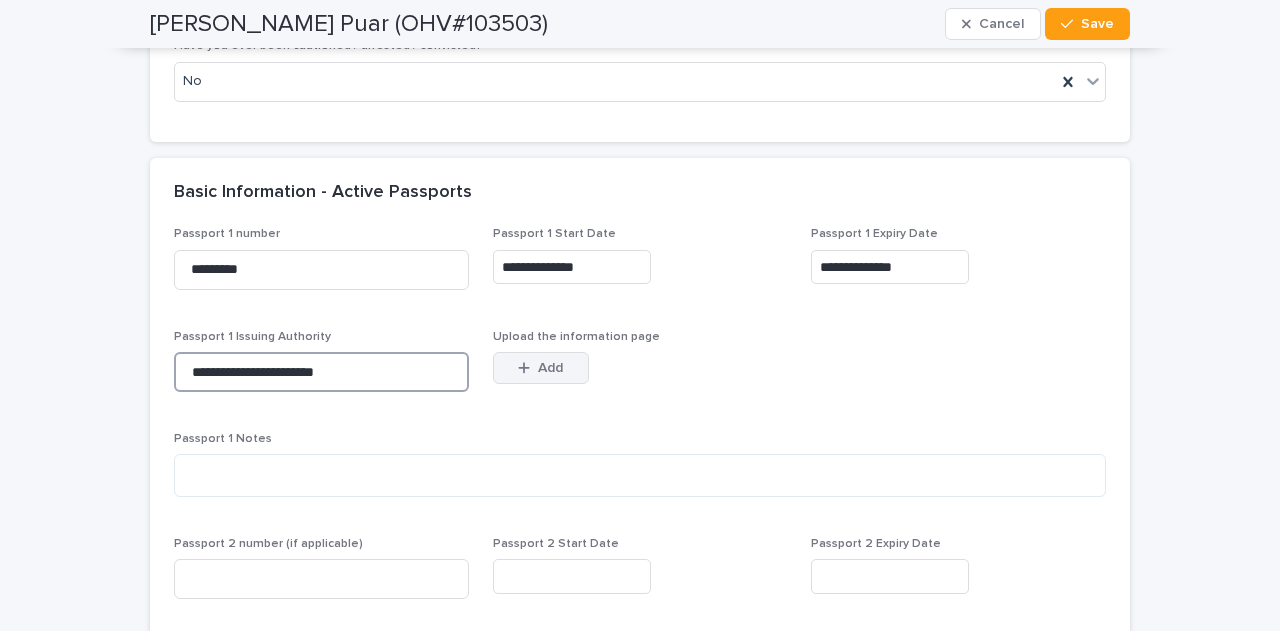 type on "**********" 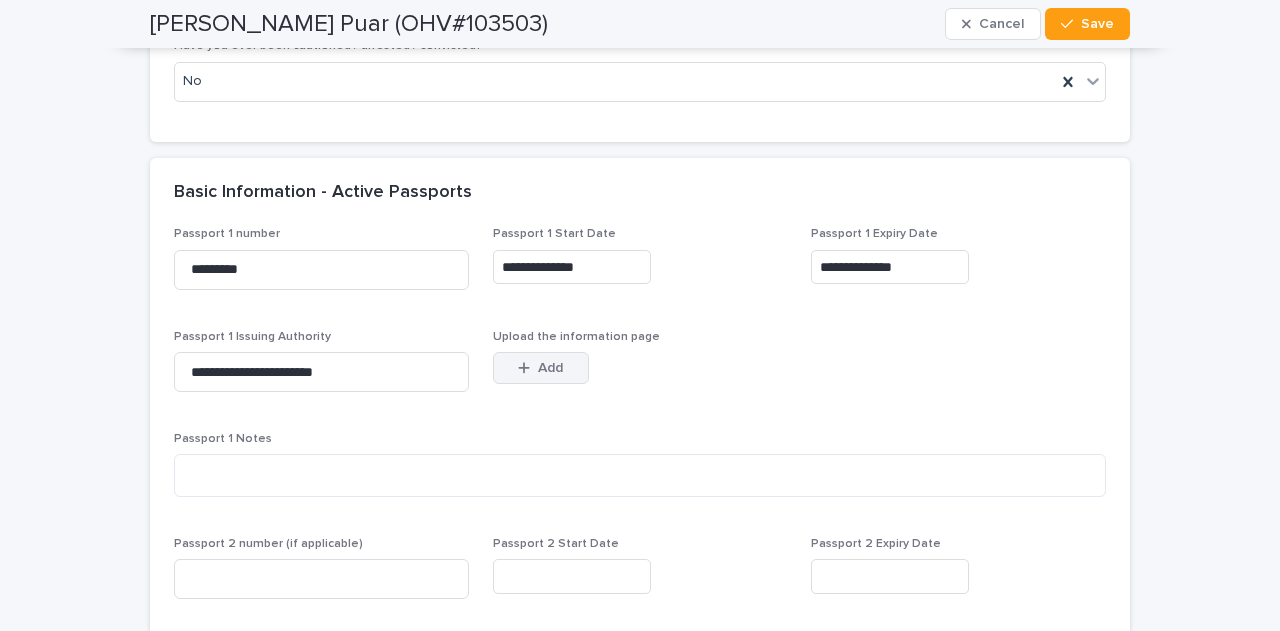 click on "Add" at bounding box center [541, 368] 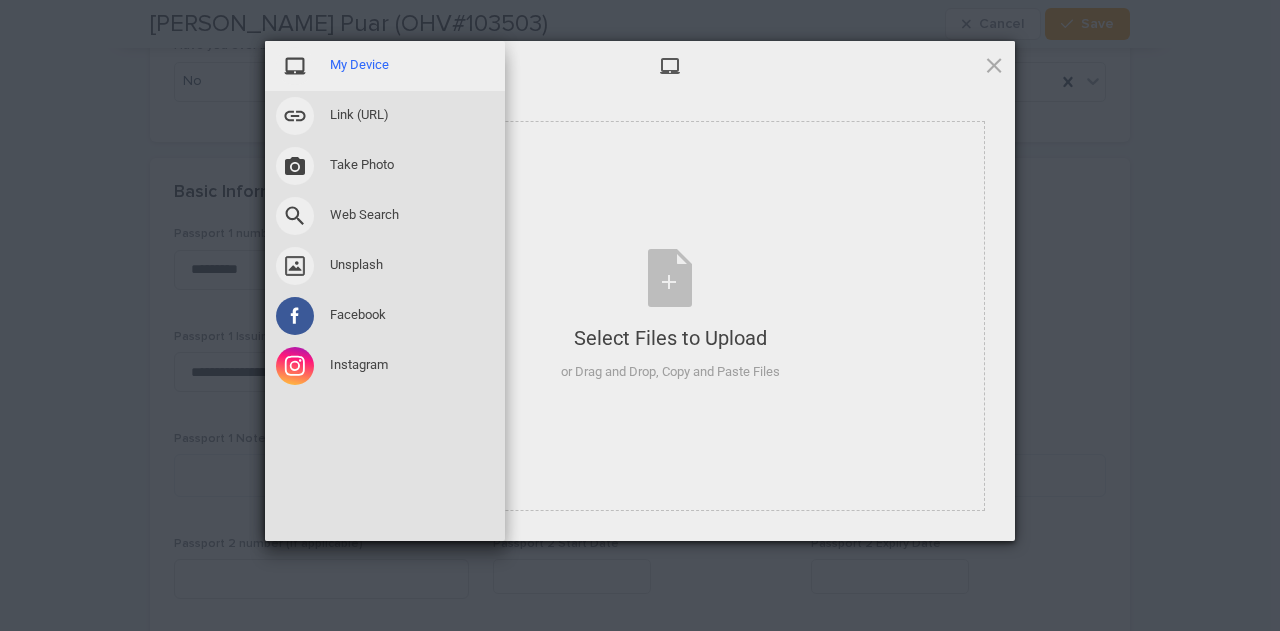 click on "My Device" at bounding box center (359, 65) 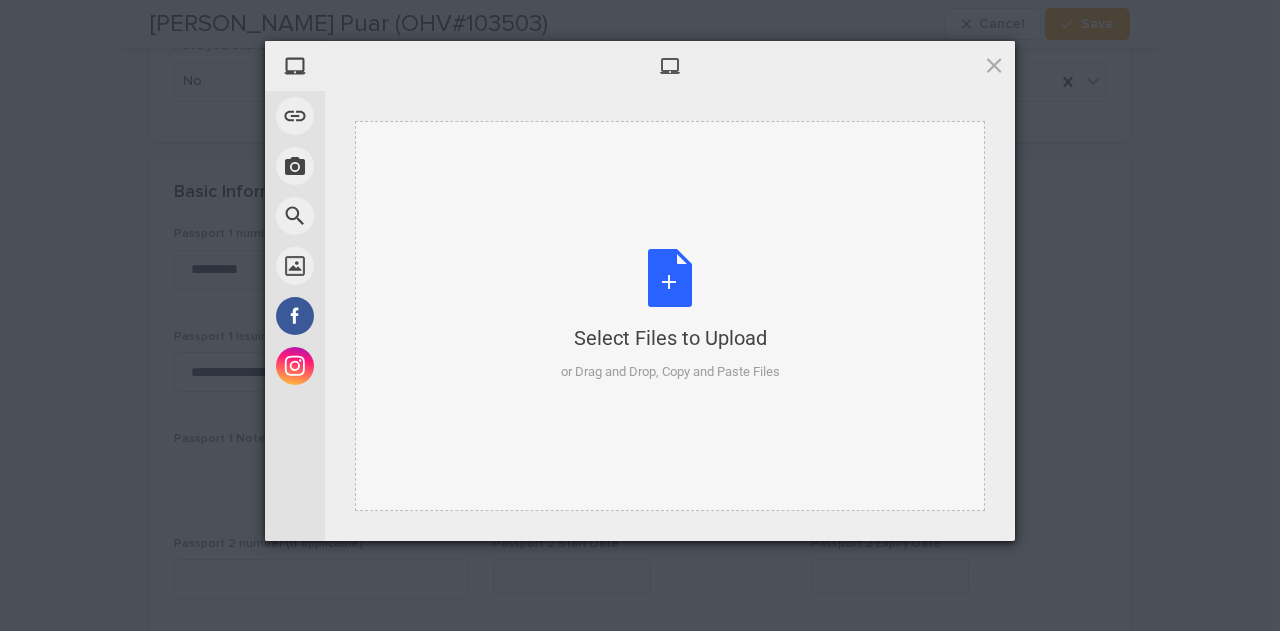 click on "Select Files to Upload
or Drag and Drop, Copy and Paste Files" at bounding box center [670, 315] 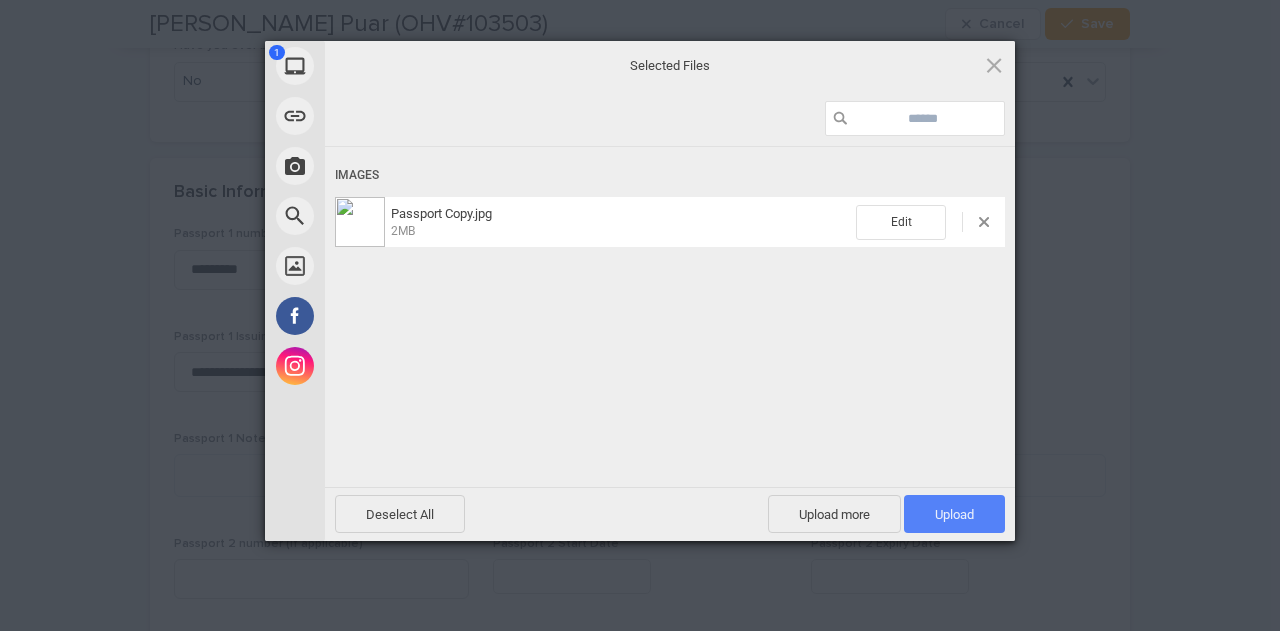 click on "Upload
1" at bounding box center (954, 514) 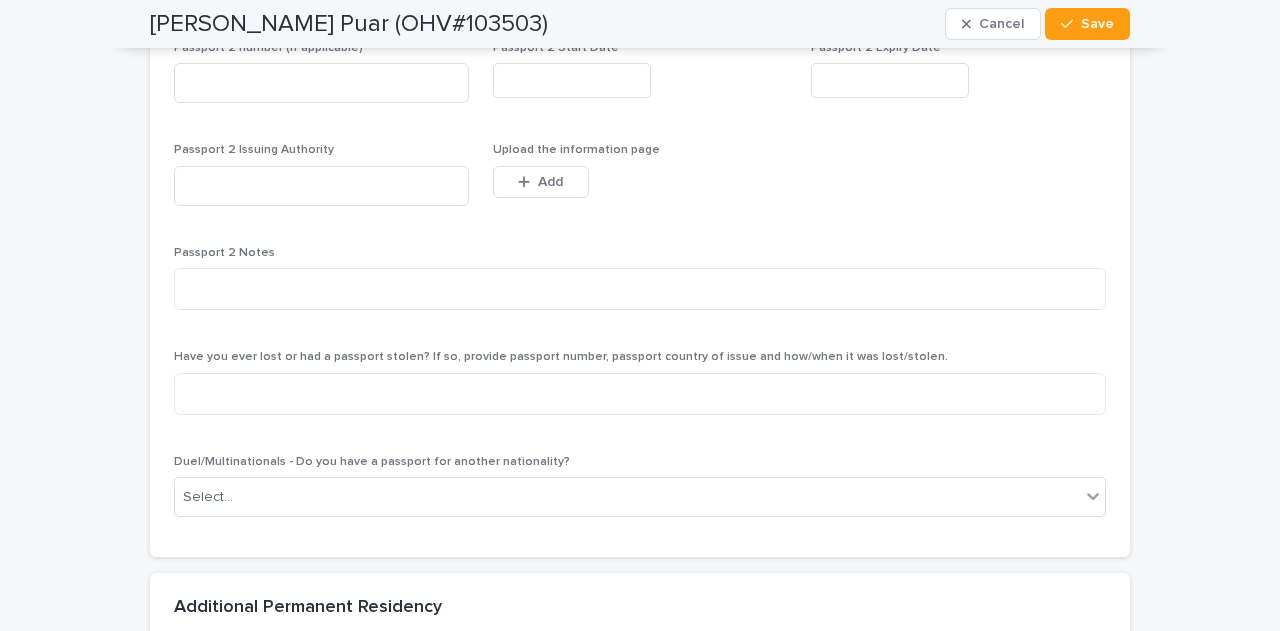 scroll, scrollTop: 2300, scrollLeft: 0, axis: vertical 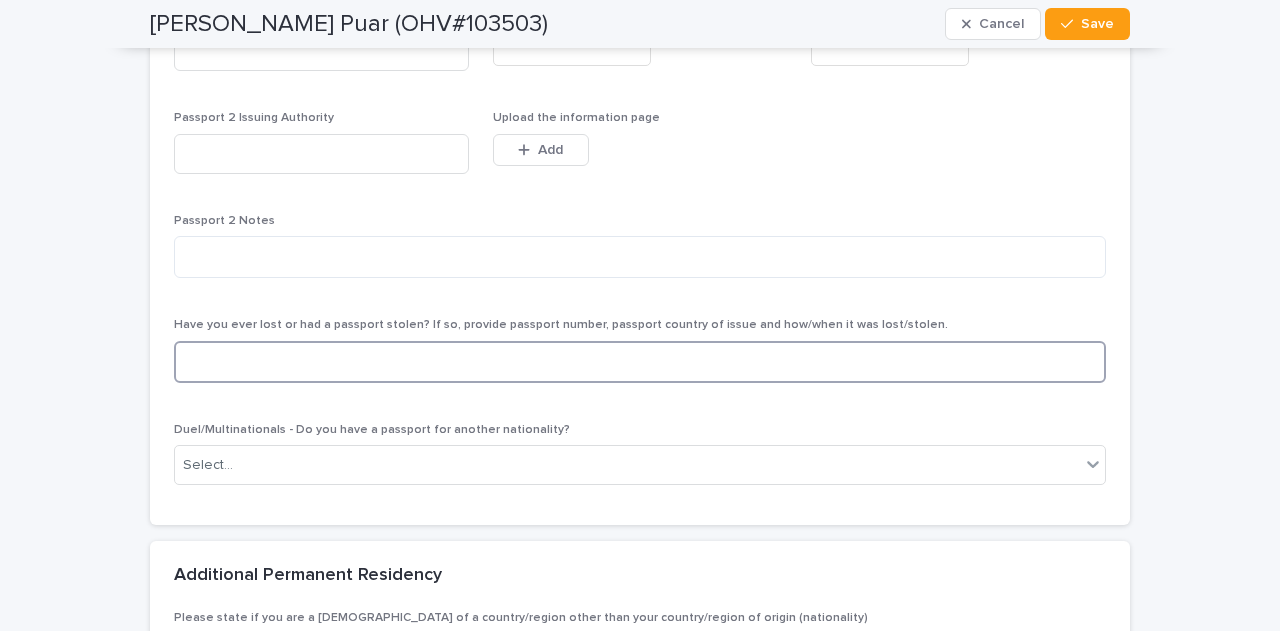 click at bounding box center (640, 362) 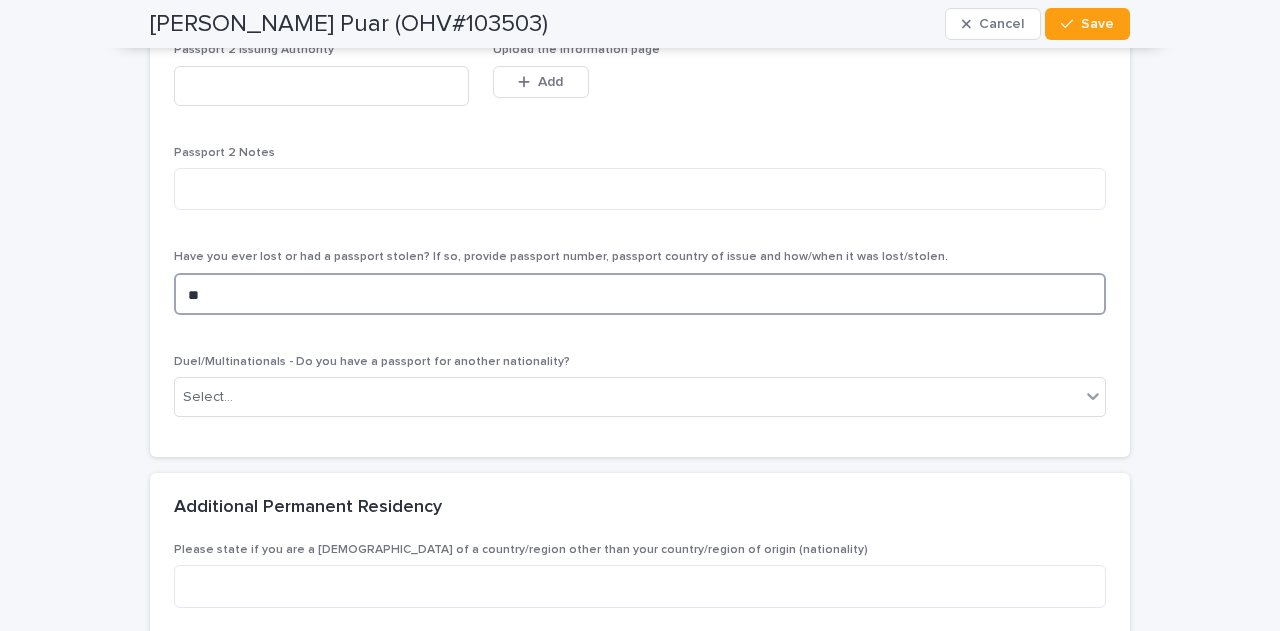 scroll, scrollTop: 2400, scrollLeft: 0, axis: vertical 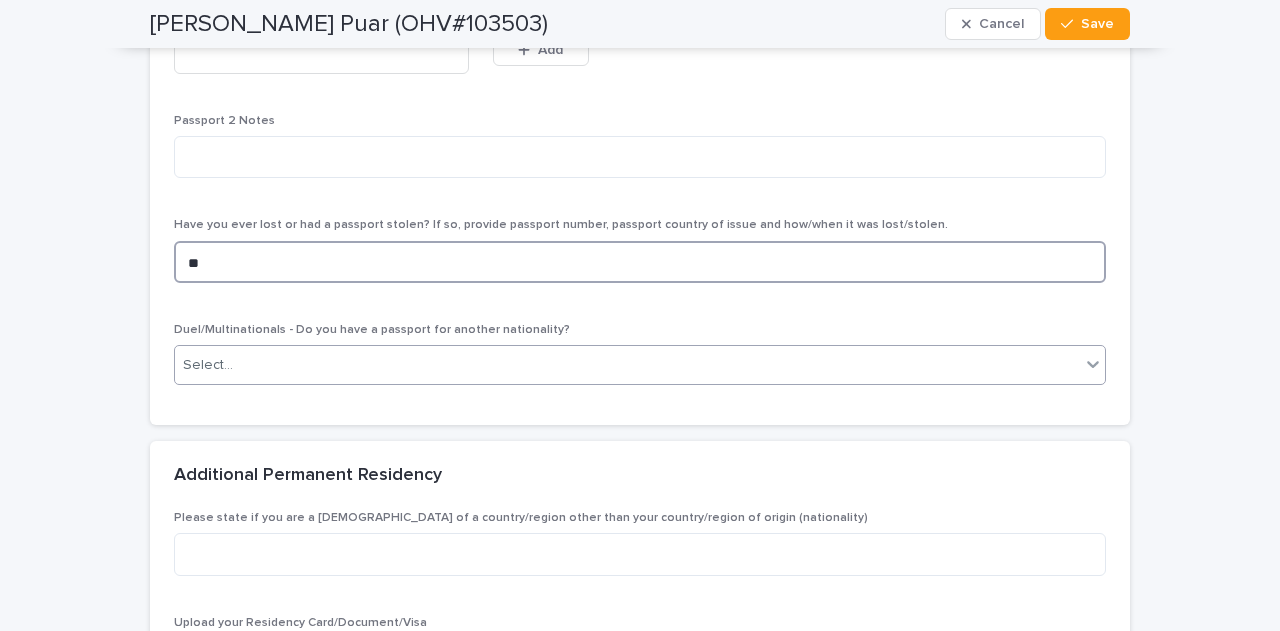 type on "**" 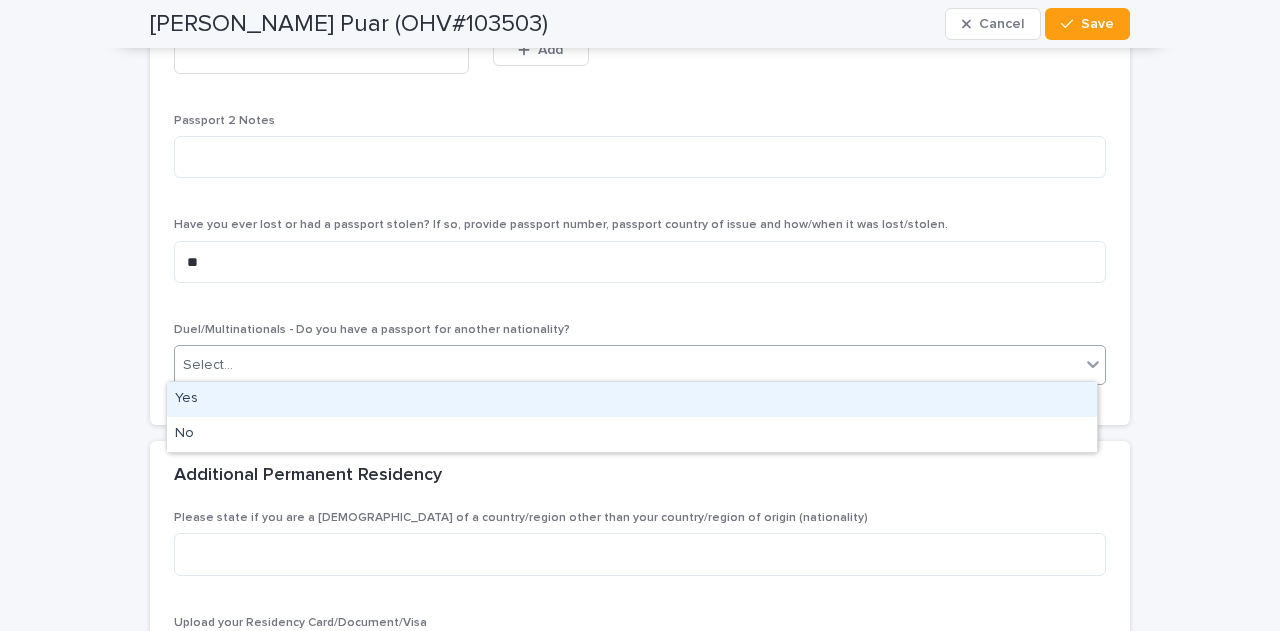 click on "Select..." at bounding box center [627, 365] 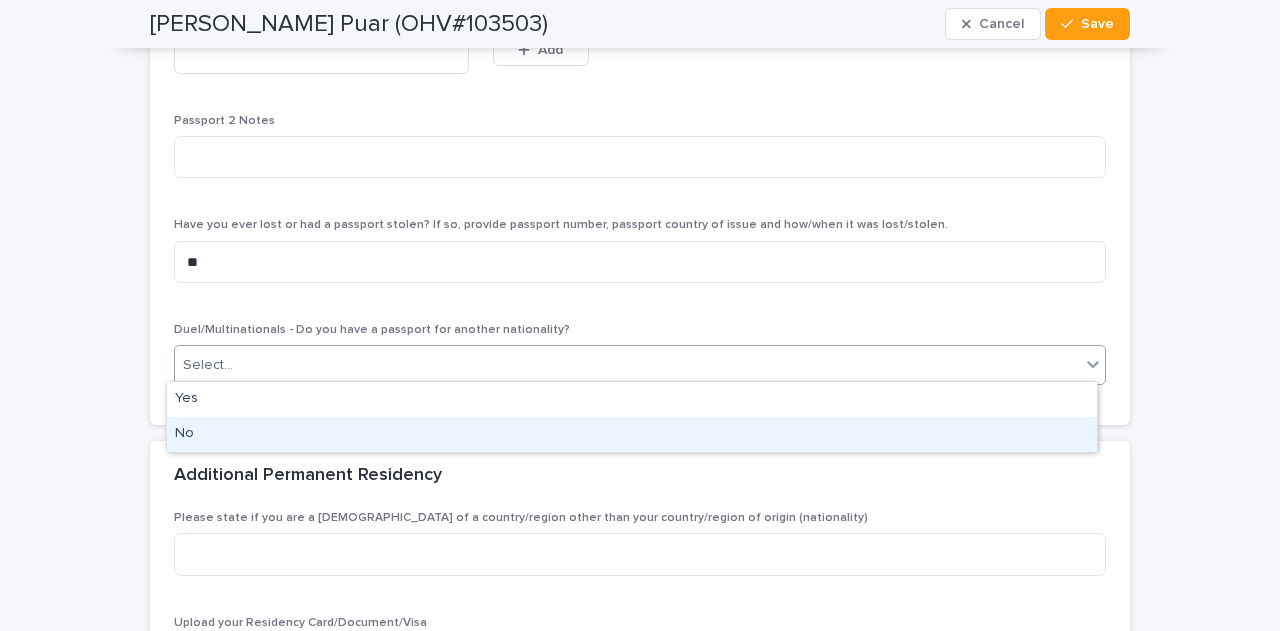 click on "No" at bounding box center (632, 434) 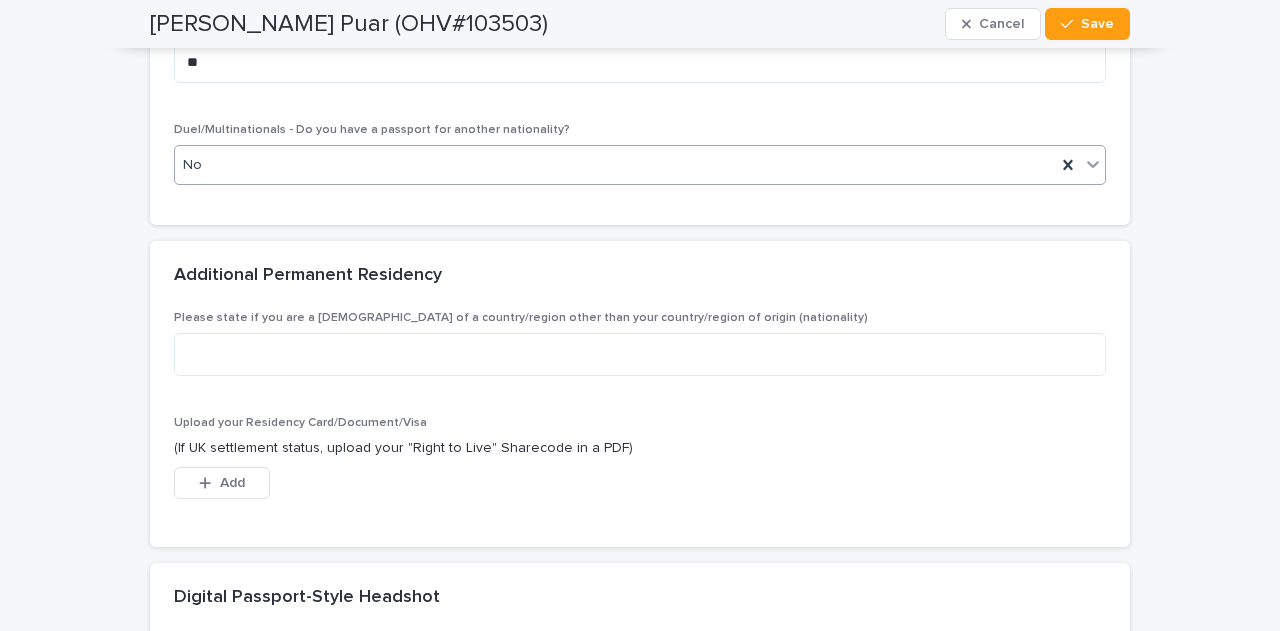 scroll, scrollTop: 2500, scrollLeft: 0, axis: vertical 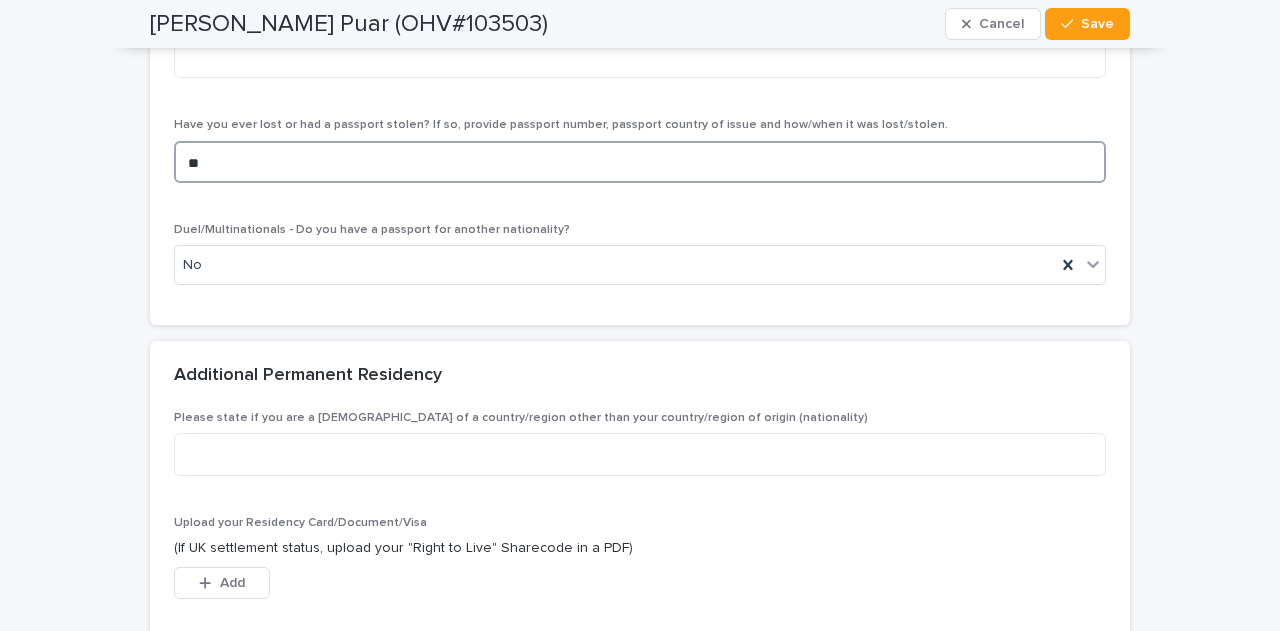 click on "**" at bounding box center (640, 162) 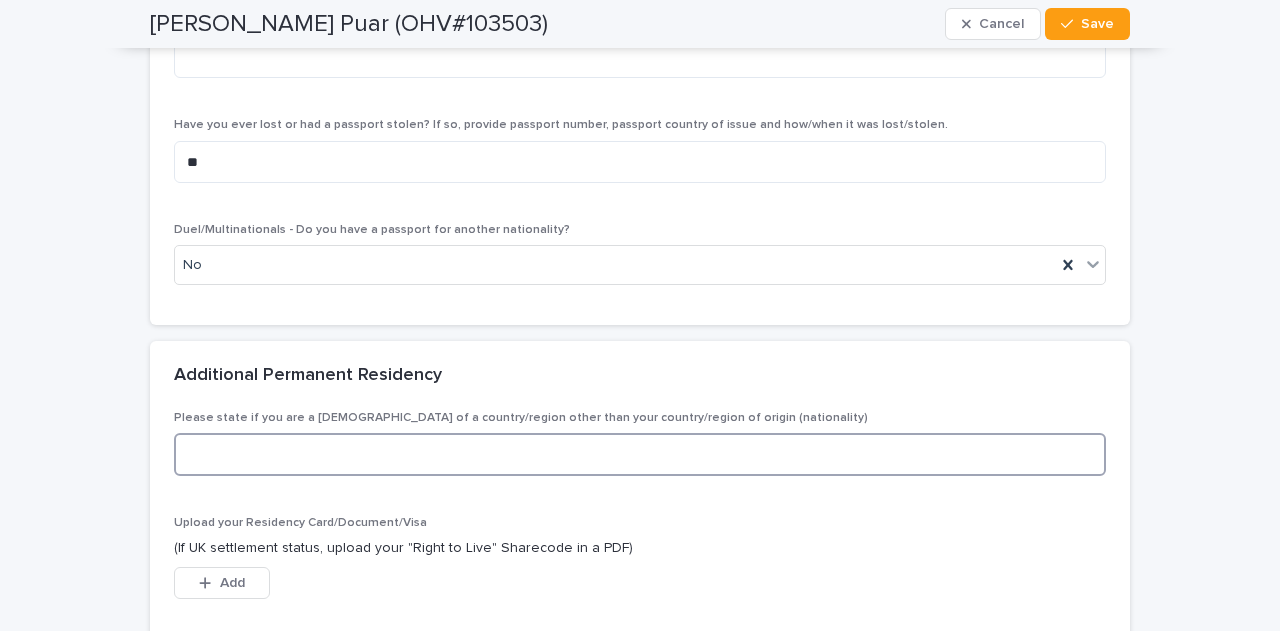 click at bounding box center [640, 454] 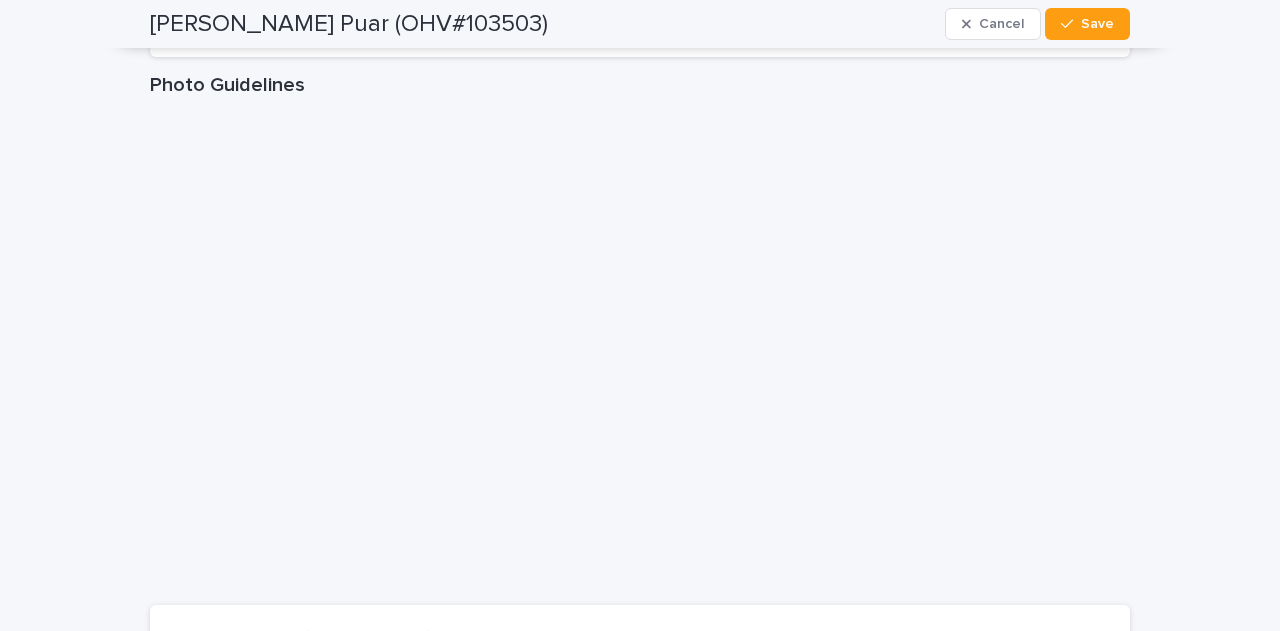 scroll, scrollTop: 3300, scrollLeft: 0, axis: vertical 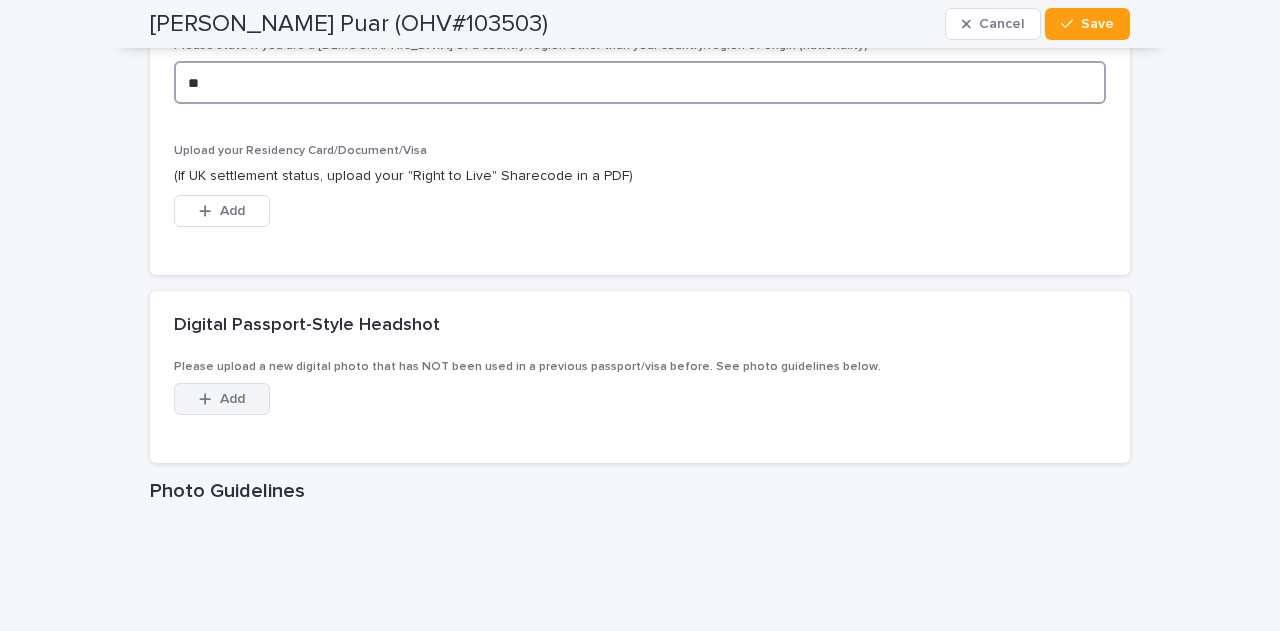 type on "**" 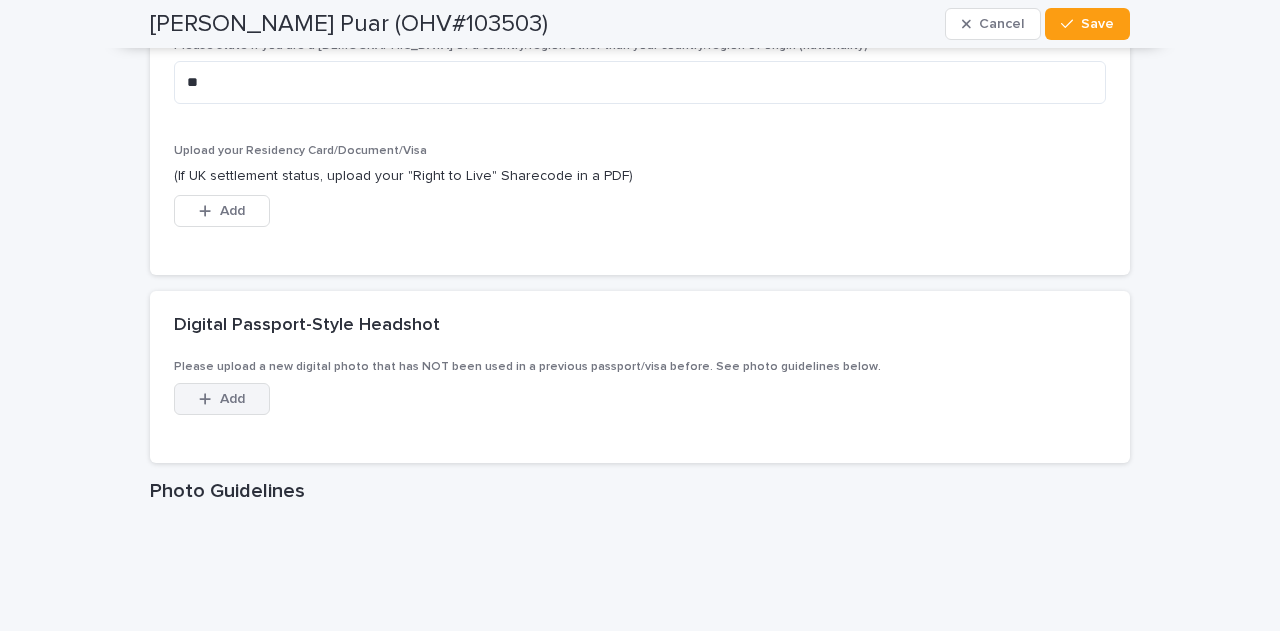 click on "Add" at bounding box center (222, 399) 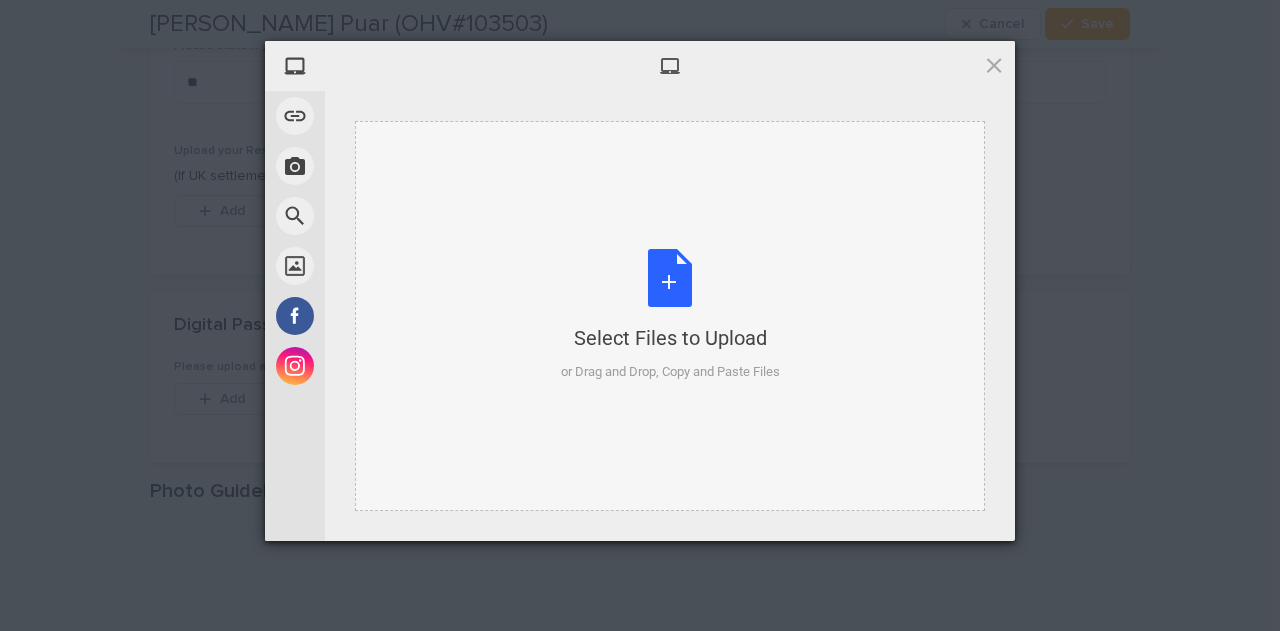 click on "Select Files to Upload
or Drag and Drop, Copy and Paste Files" at bounding box center [670, 315] 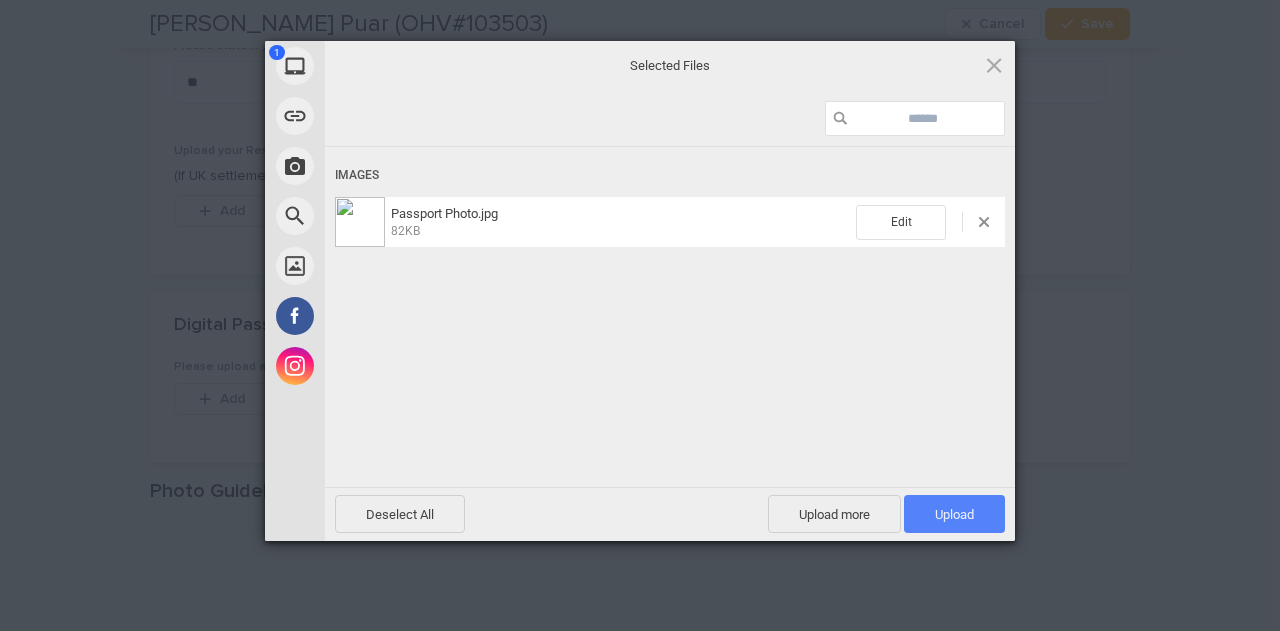 click on "Upload
1" at bounding box center [954, 514] 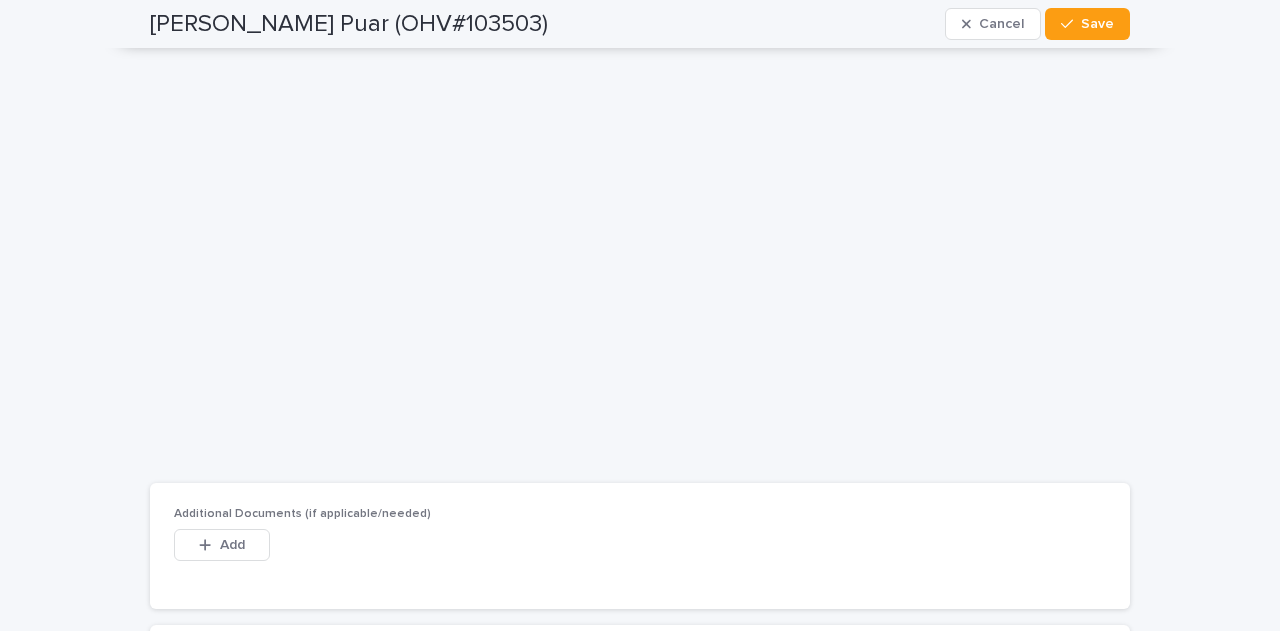 scroll, scrollTop: 3572, scrollLeft: 0, axis: vertical 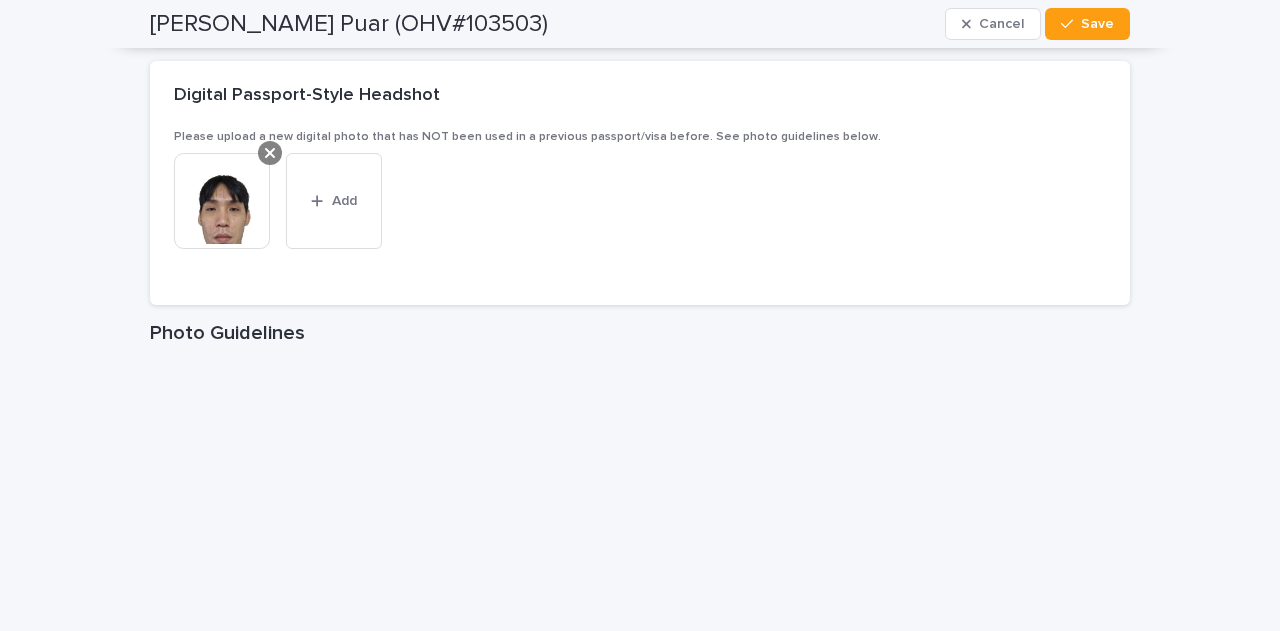 click at bounding box center [270, 153] 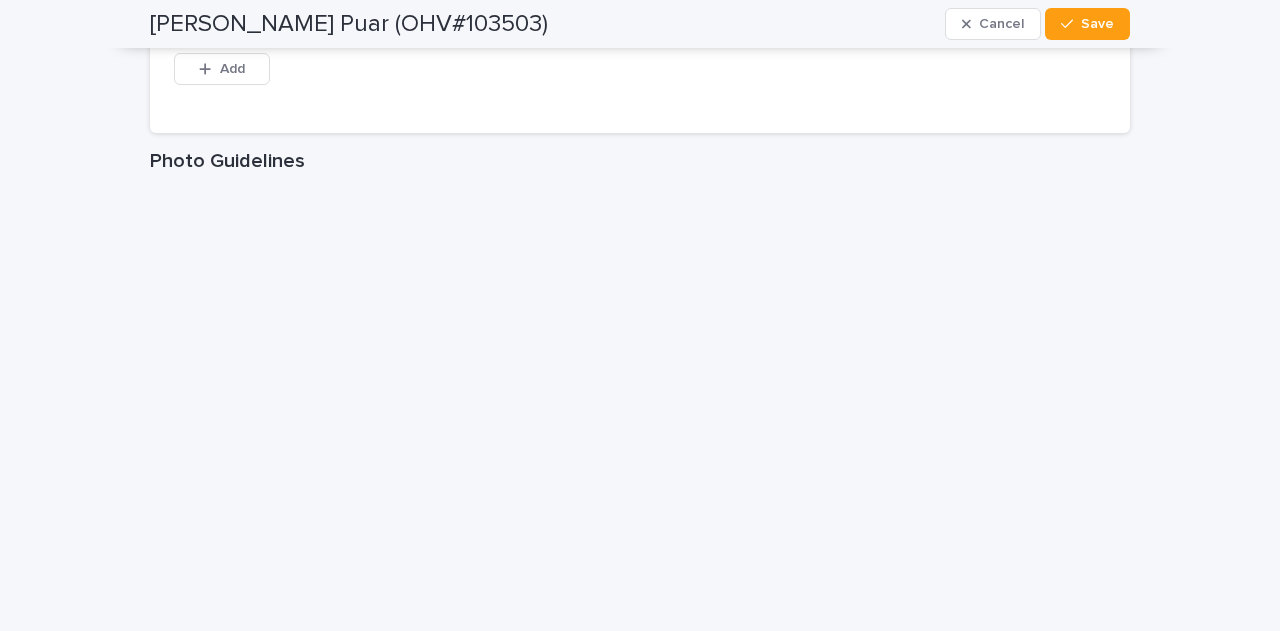 scroll, scrollTop: 3302, scrollLeft: 0, axis: vertical 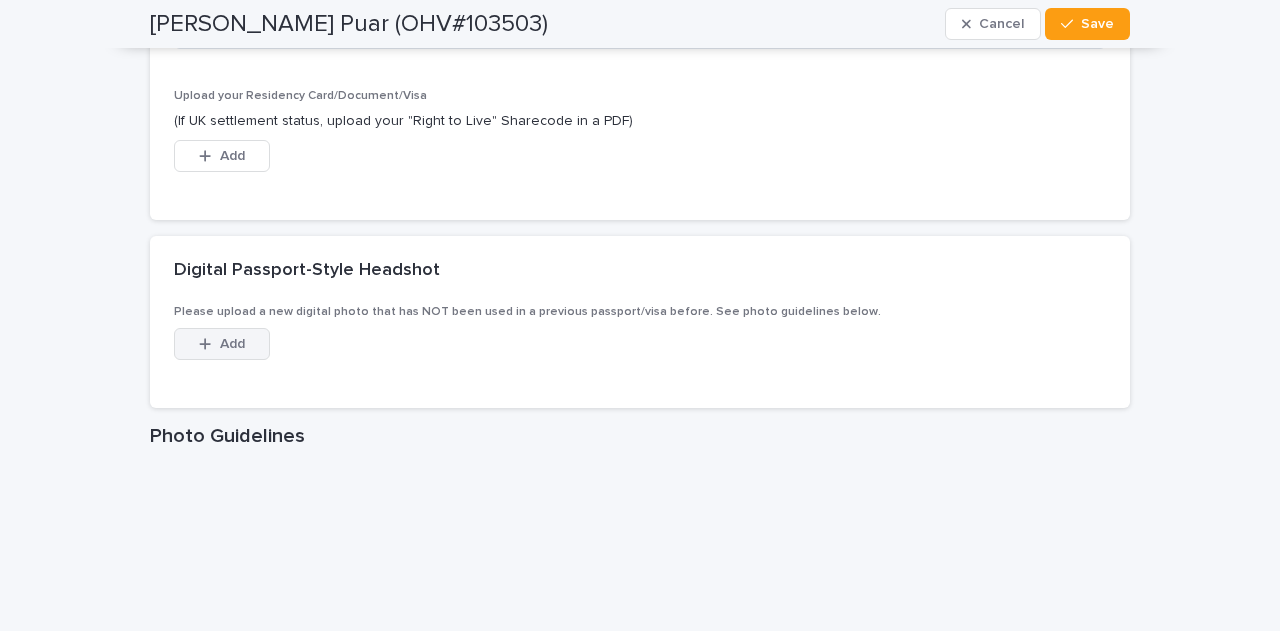 click on "Add" at bounding box center (222, 344) 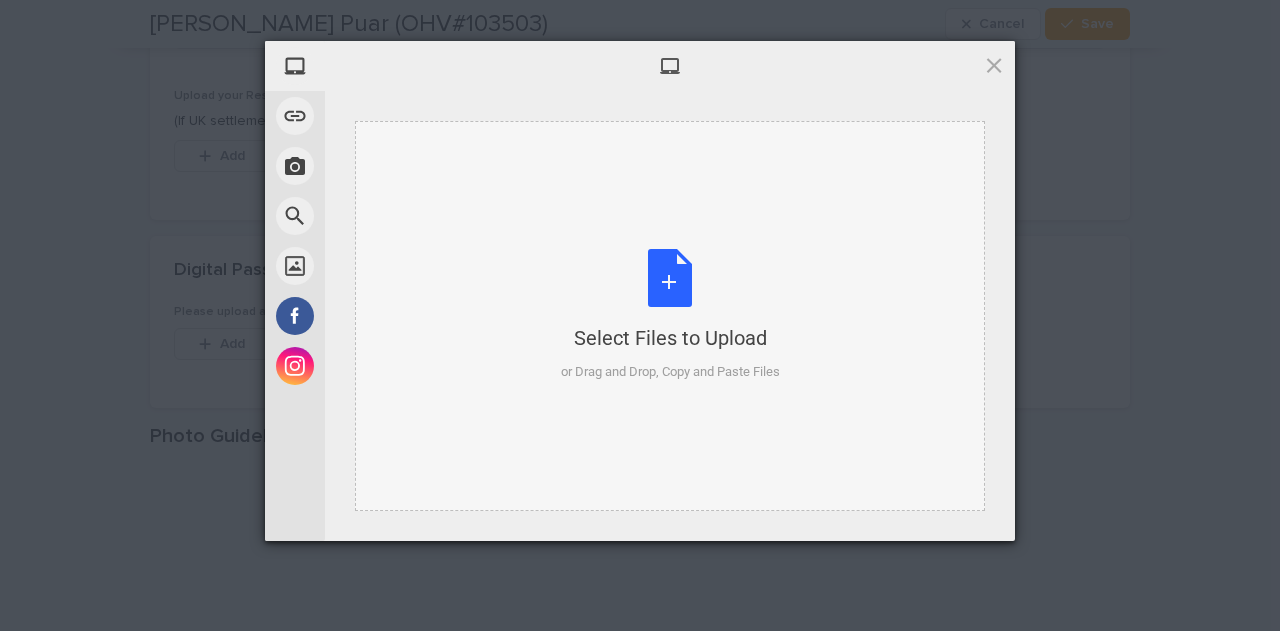 click on "Select Files to Upload
or Drag and Drop, Copy and Paste Files" at bounding box center (670, 315) 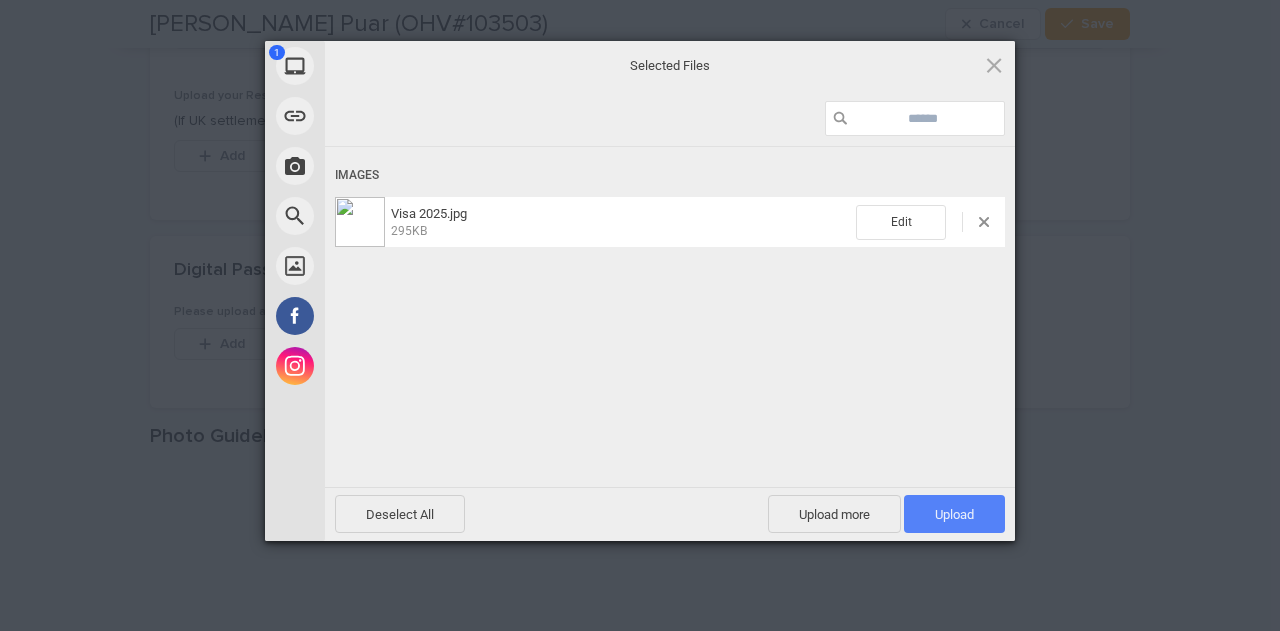 click on "Upload
1" at bounding box center [954, 514] 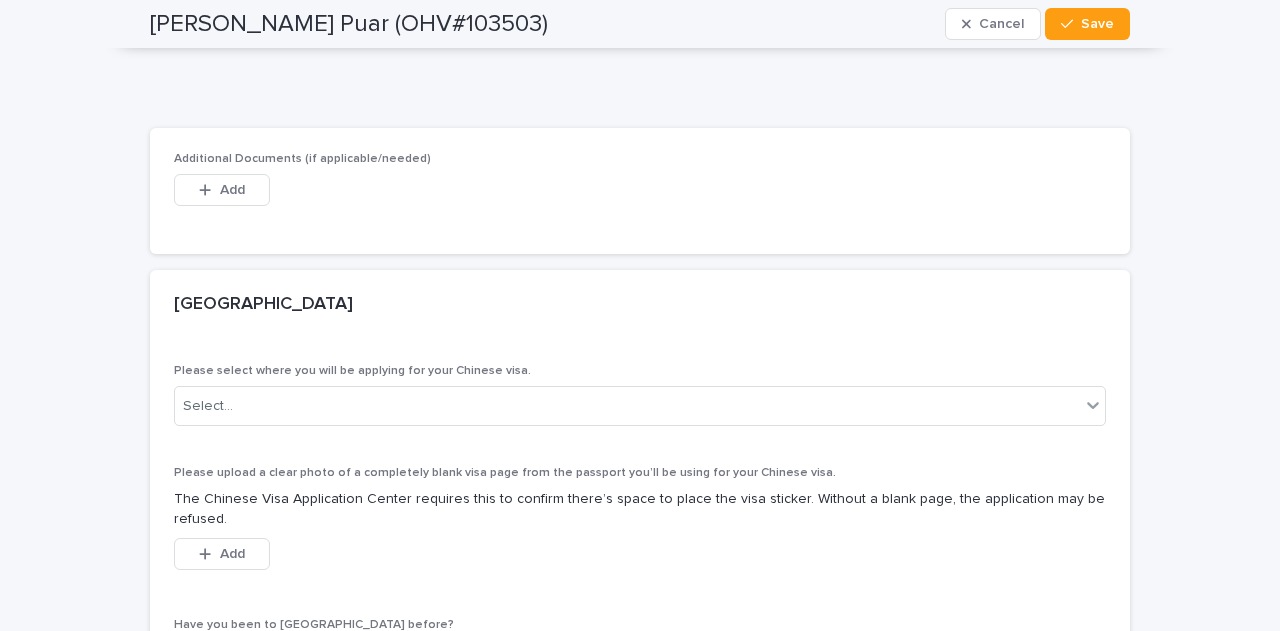 scroll, scrollTop: 3927, scrollLeft: 0, axis: vertical 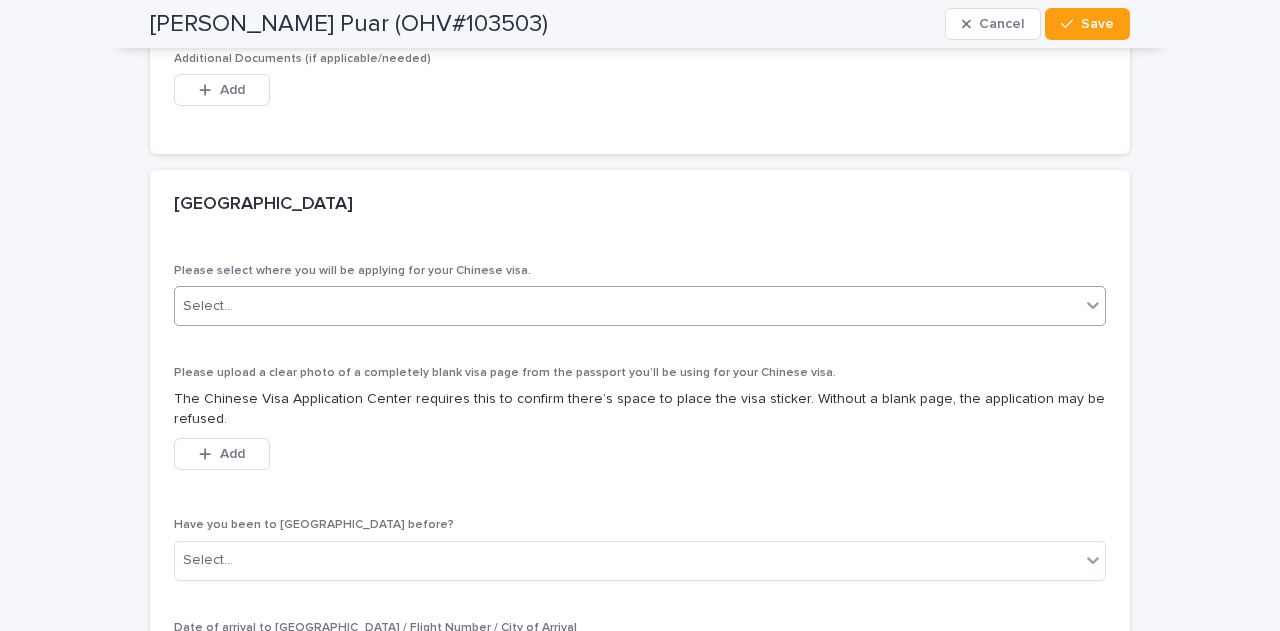 click on "Select..." at bounding box center [627, 306] 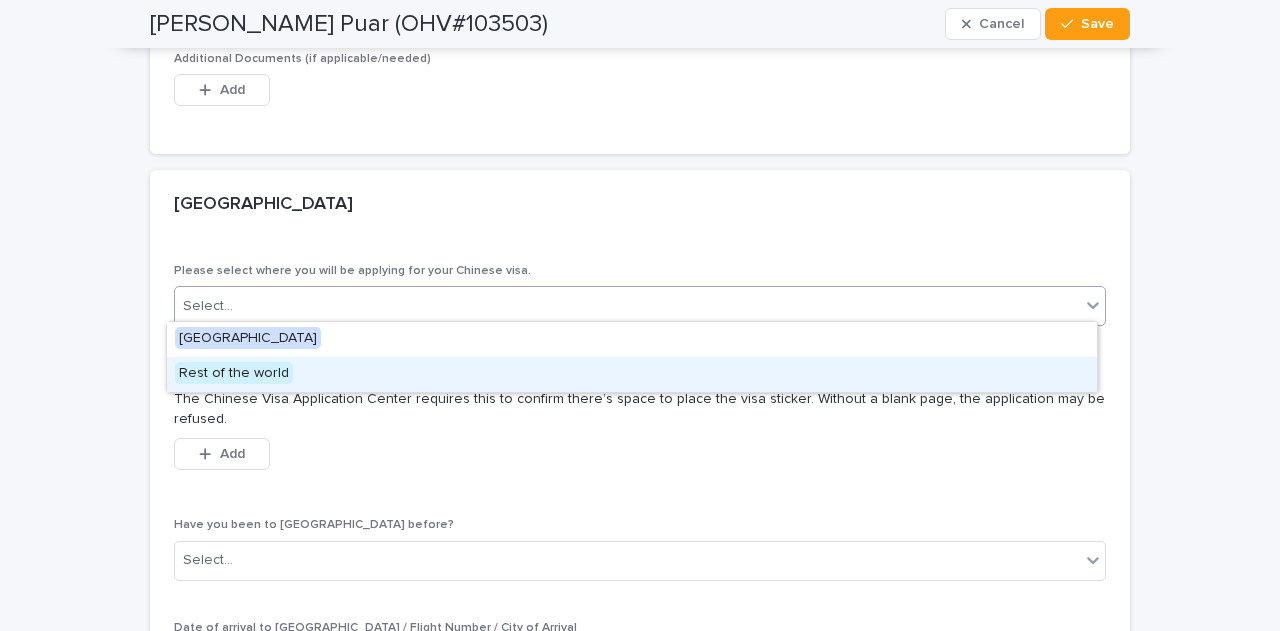 click on "Rest of the world" at bounding box center (632, 374) 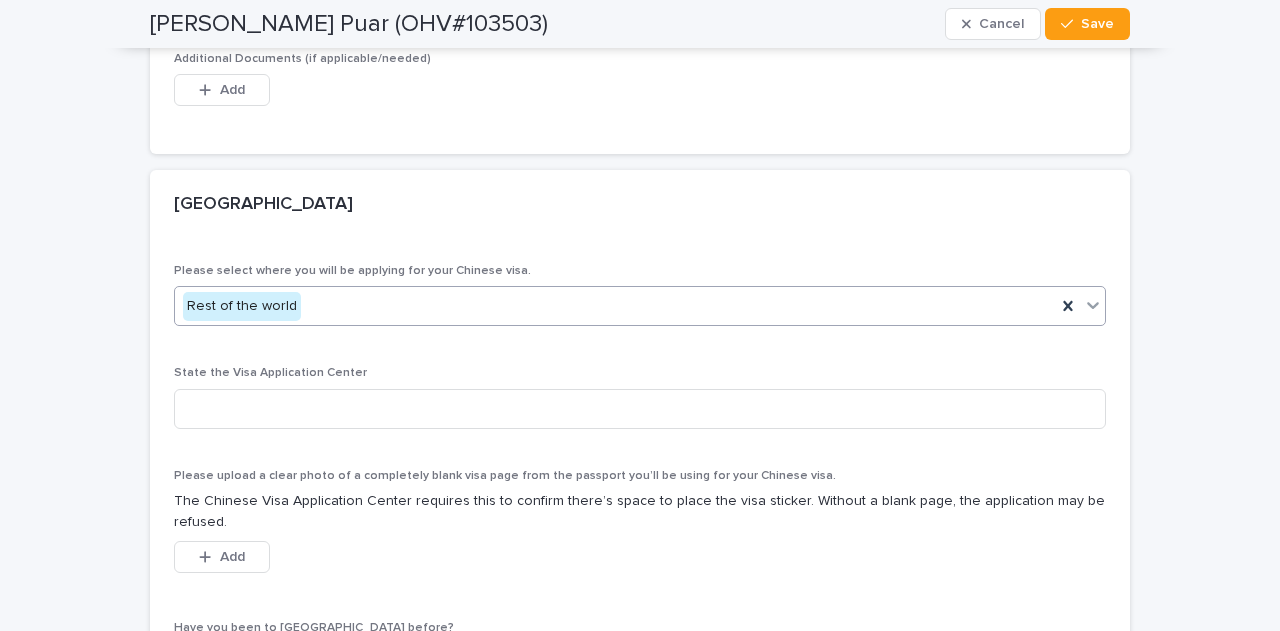 scroll, scrollTop: 3978, scrollLeft: 0, axis: vertical 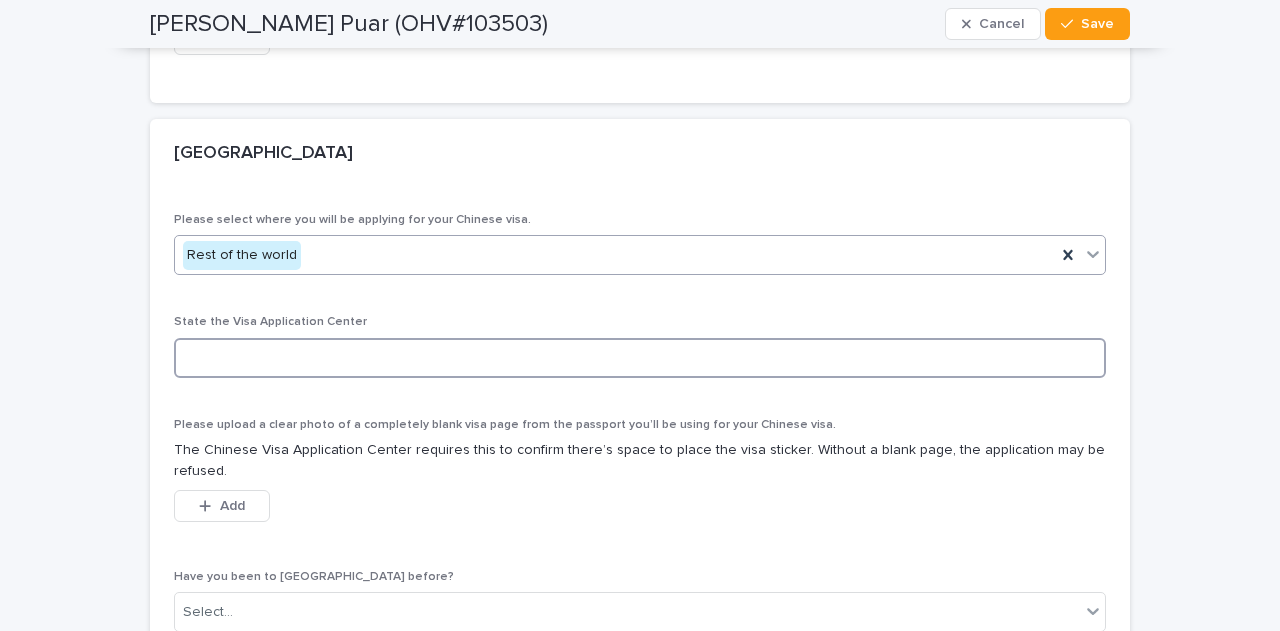 click at bounding box center (640, 358) 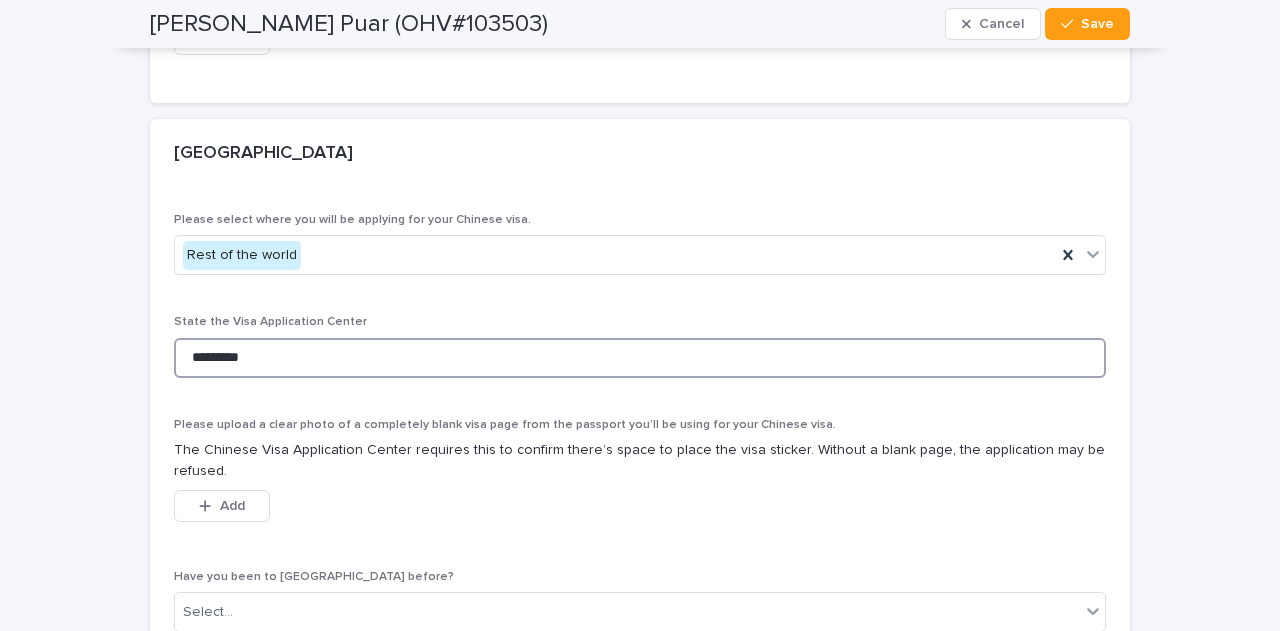 type on "*********" 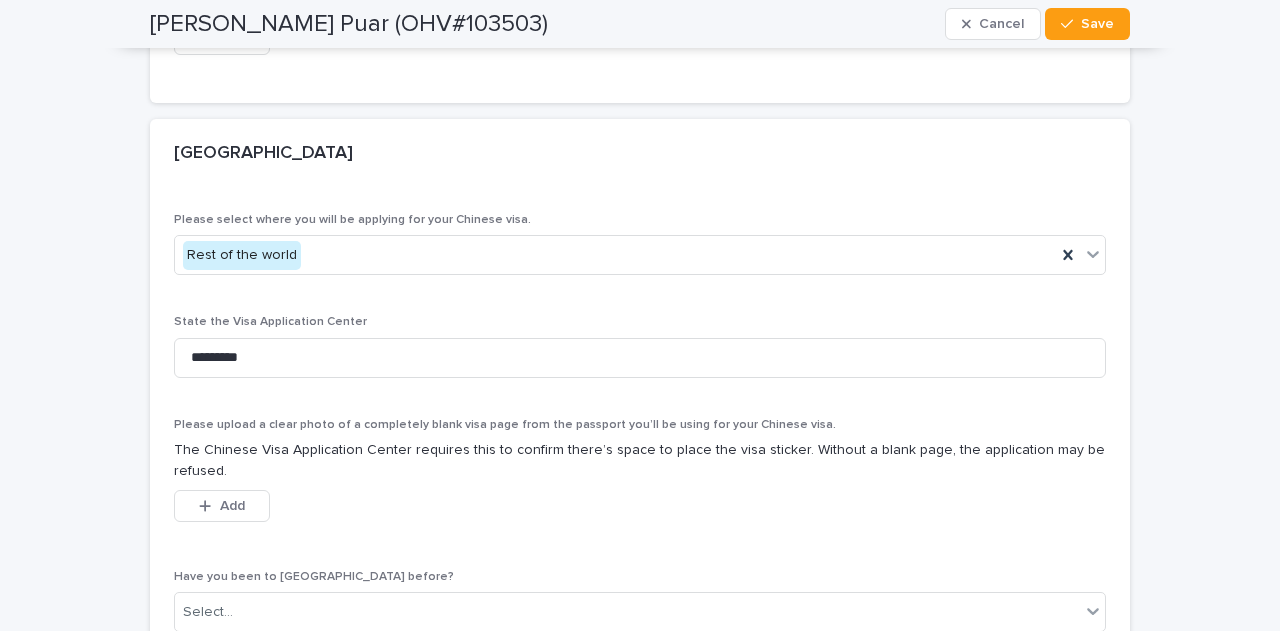 click on "Please upload a clear photo of a completely blank visa page from the passport you’ll be using for your Chinese visa." at bounding box center (505, 425) 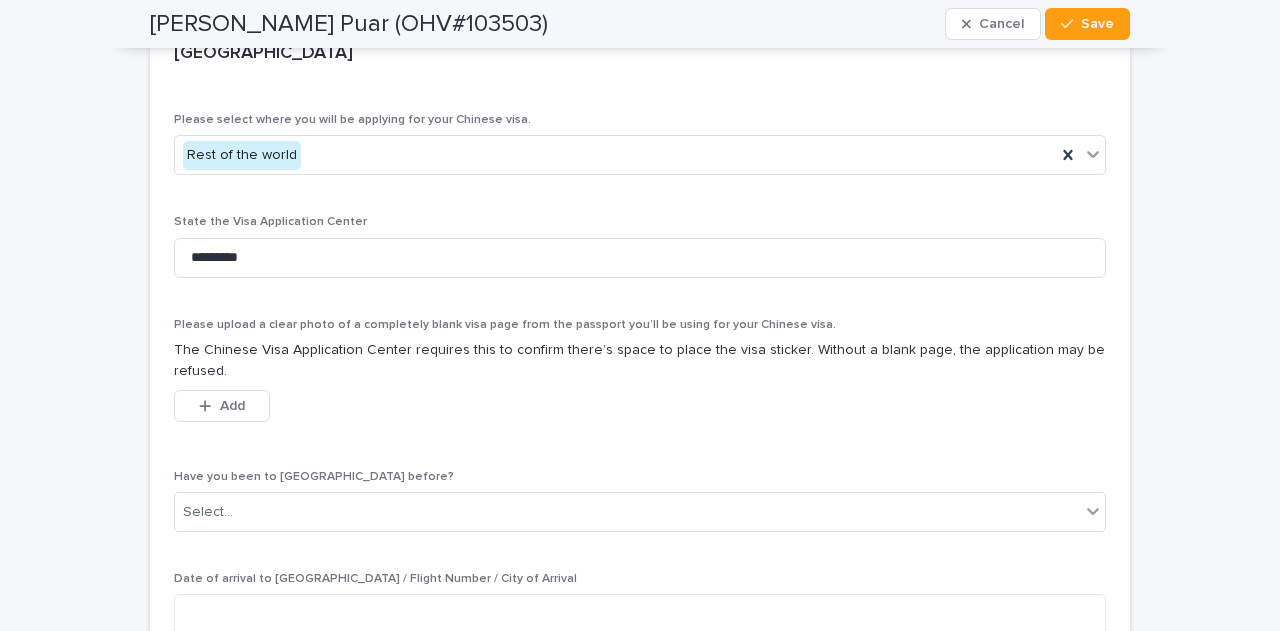 scroll, scrollTop: 4178, scrollLeft: 0, axis: vertical 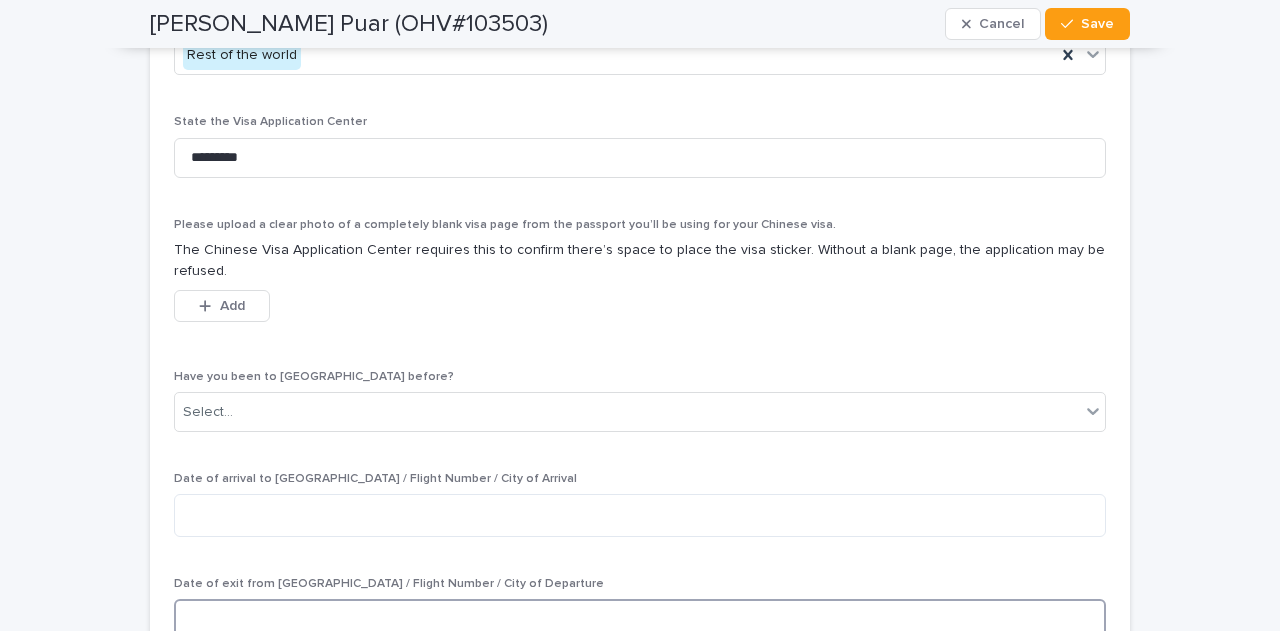 drag, startPoint x: 910, startPoint y: 619, endPoint x: 1018, endPoint y: 678, distance: 123.065025 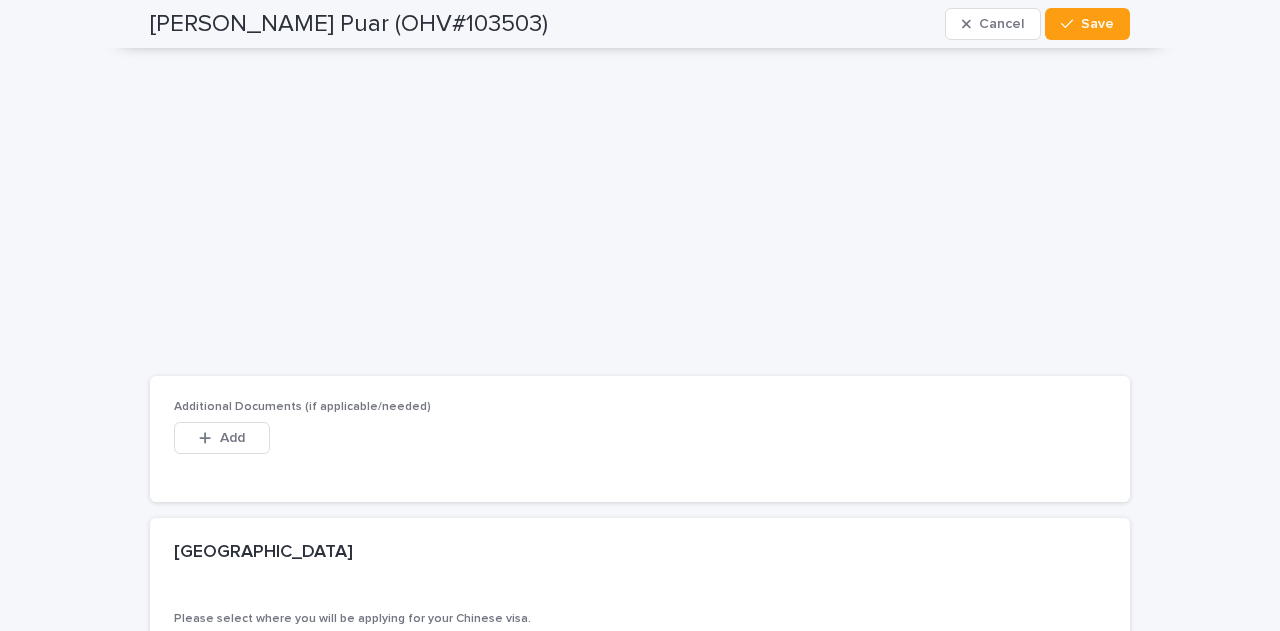 scroll, scrollTop: 3879, scrollLeft: 0, axis: vertical 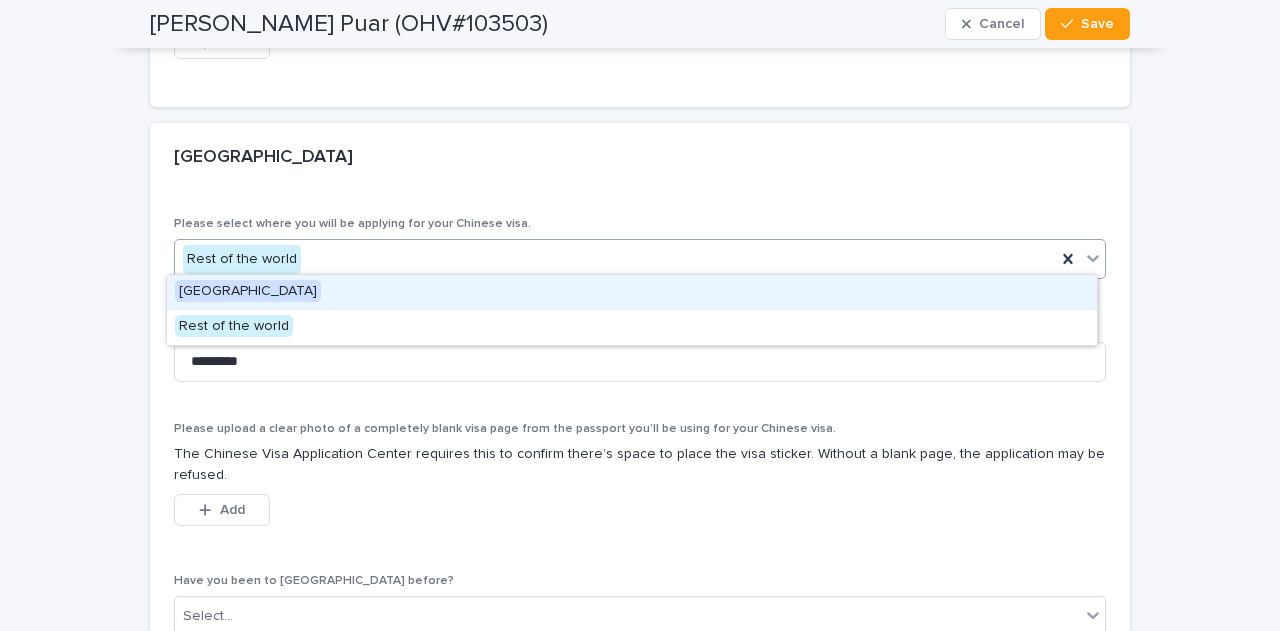 click on "Rest of the world" at bounding box center (615, 259) 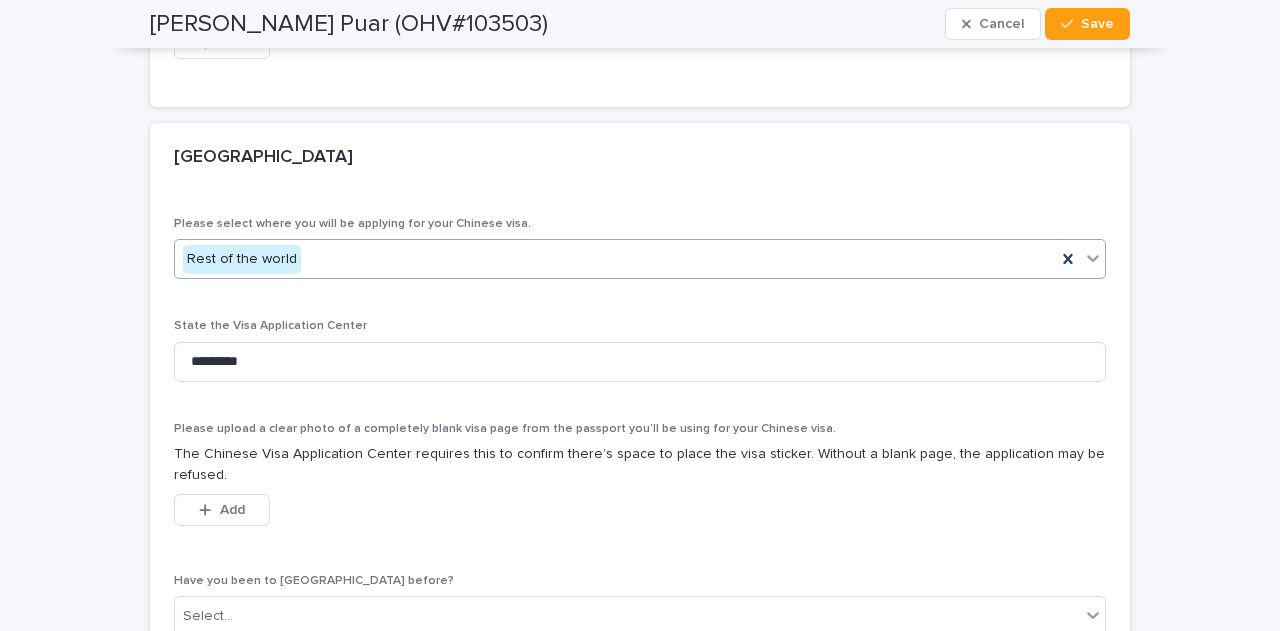 click on "Rest of the world" at bounding box center (615, 259) 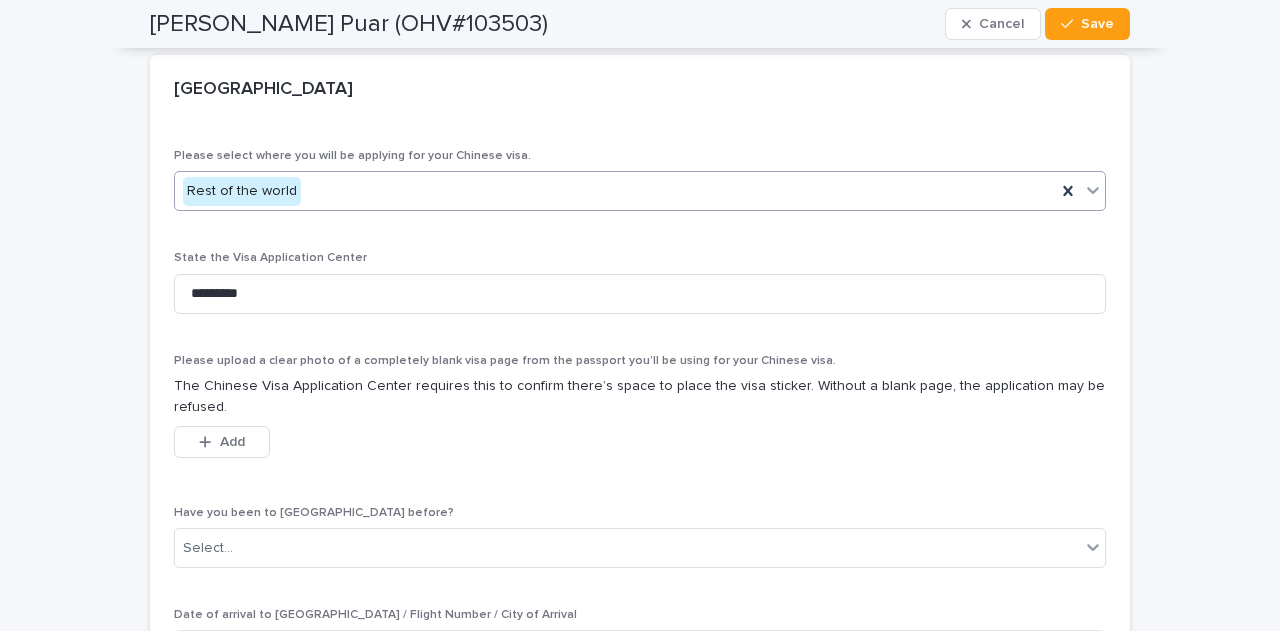 scroll, scrollTop: 4074, scrollLeft: 0, axis: vertical 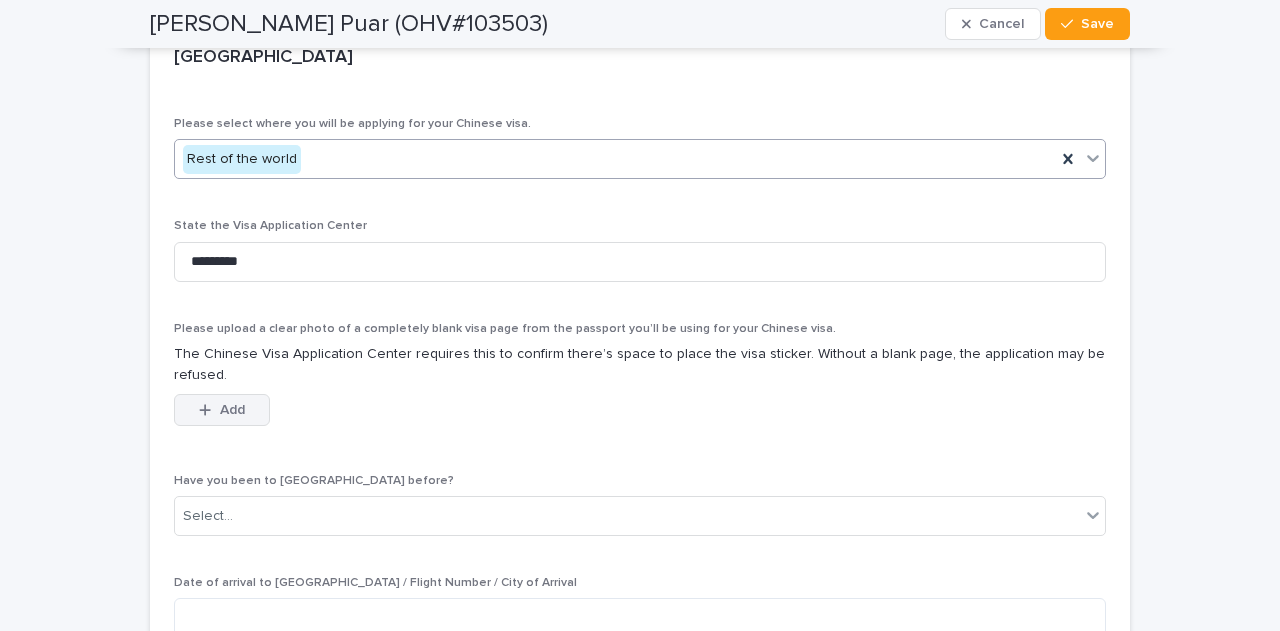 click 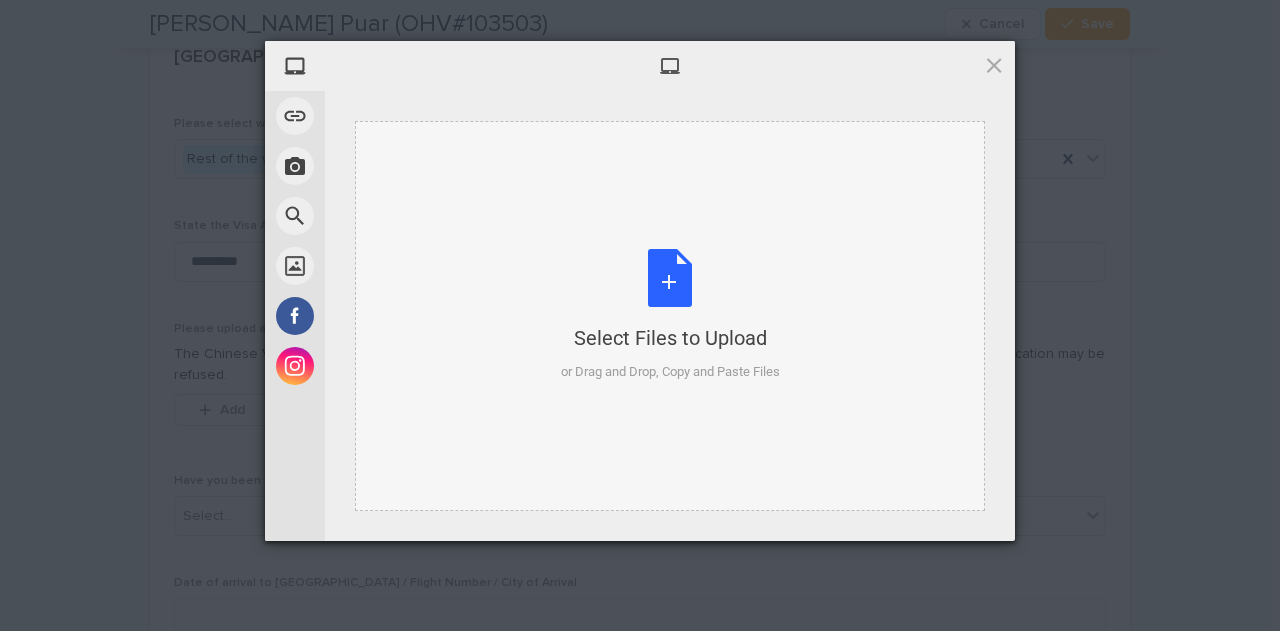 click on "Select Files to Upload
or Drag and Drop, Copy and Paste Files" at bounding box center [670, 315] 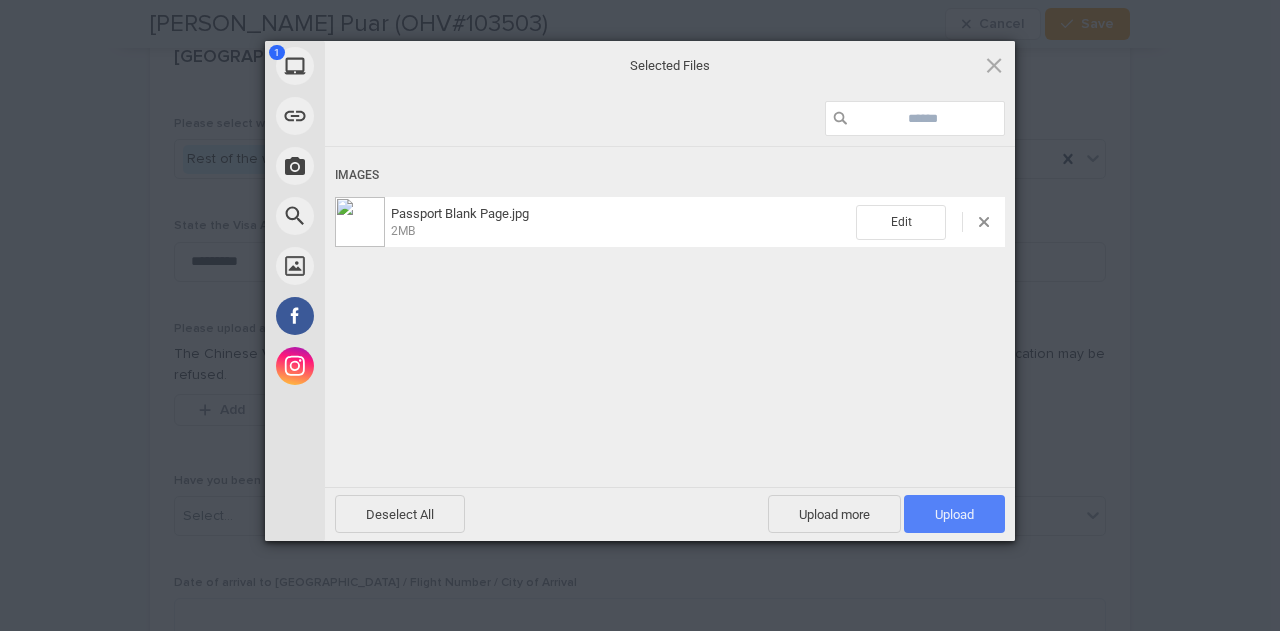 click on "Upload
1" at bounding box center [954, 514] 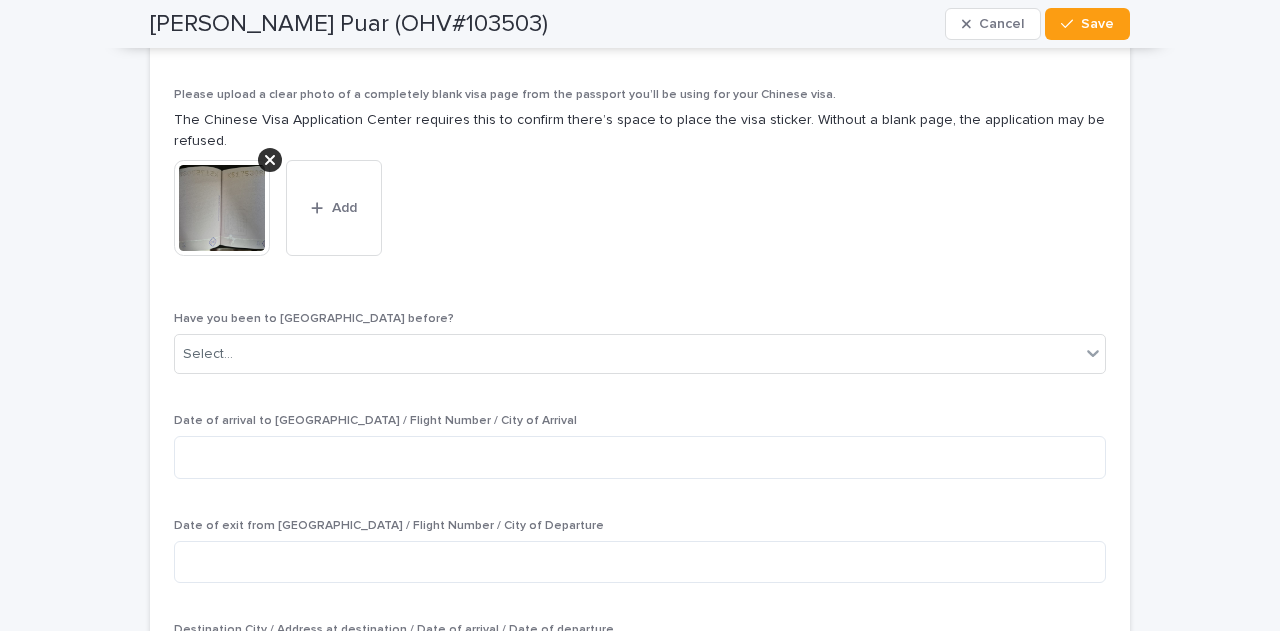 scroll, scrollTop: 4310, scrollLeft: 0, axis: vertical 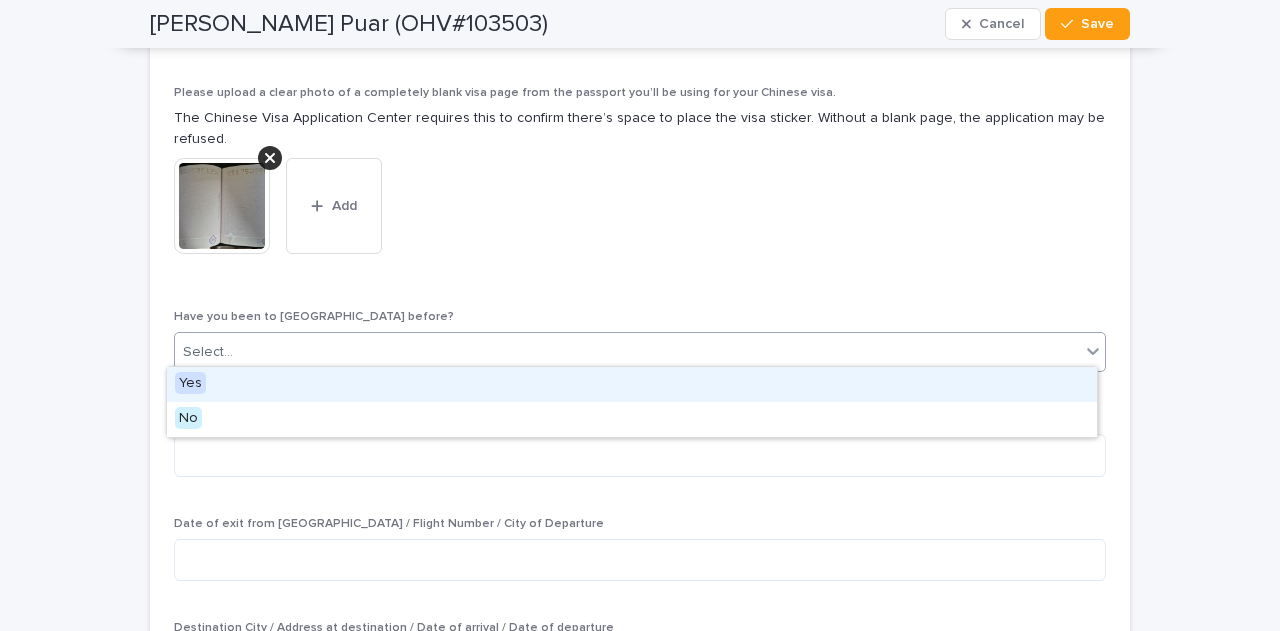 click on "Select..." at bounding box center (627, 352) 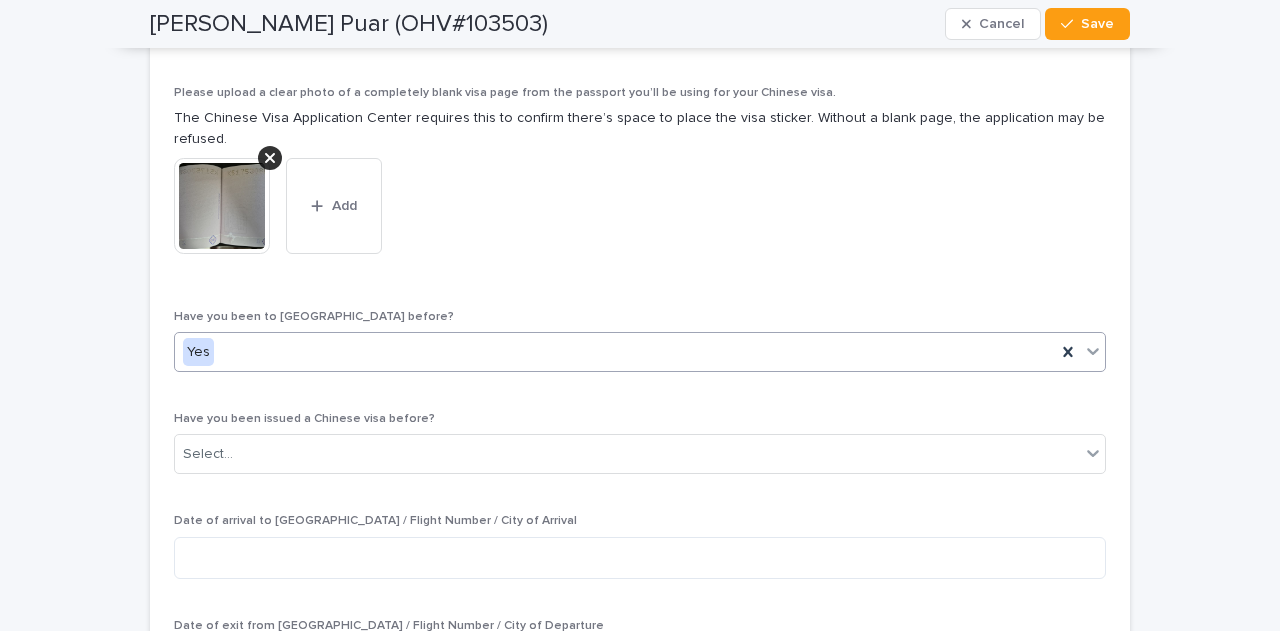scroll, scrollTop: 4461, scrollLeft: 0, axis: vertical 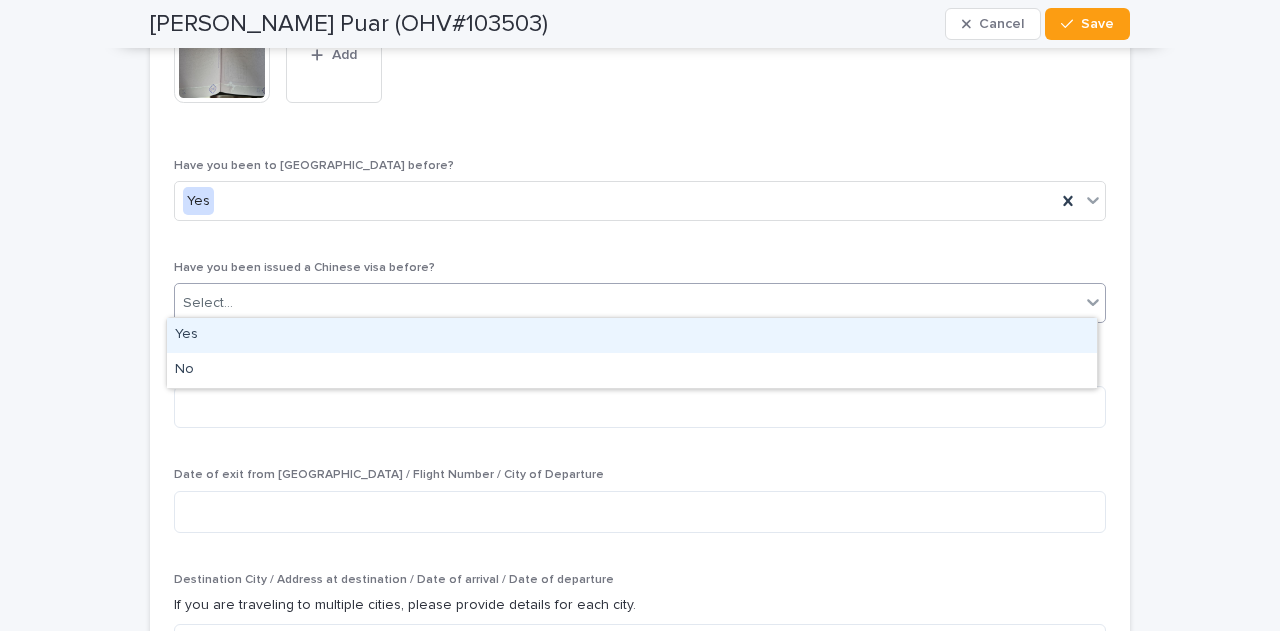 click on "Select..." at bounding box center [627, 303] 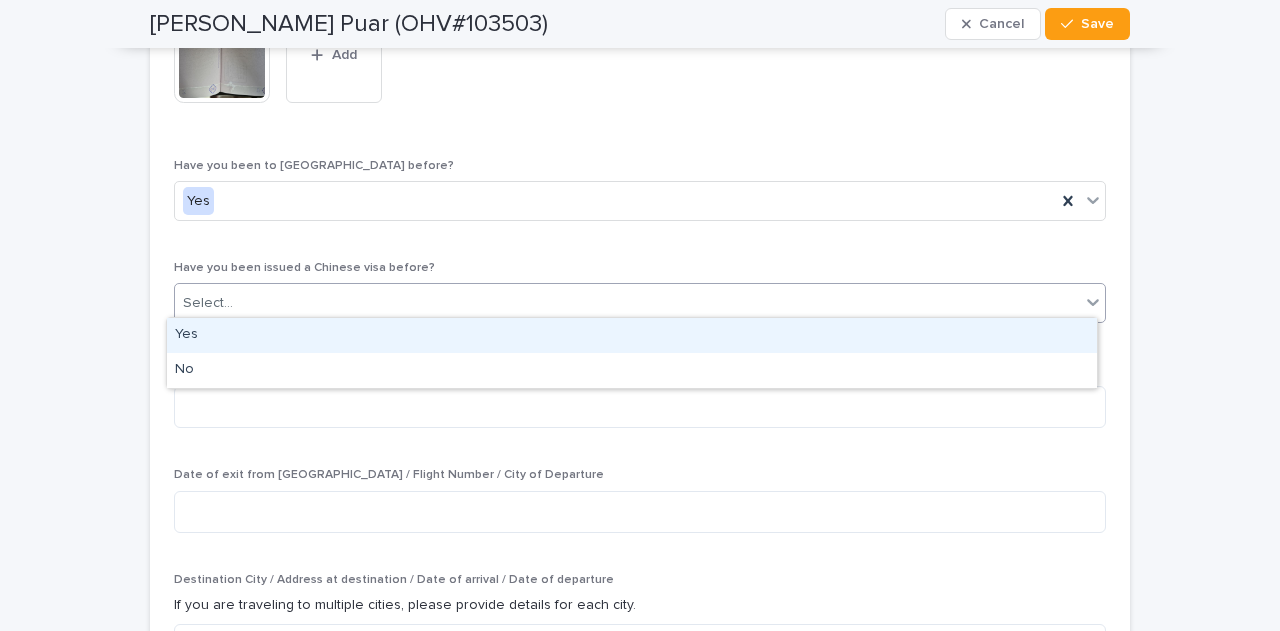 click on "Yes" at bounding box center [632, 335] 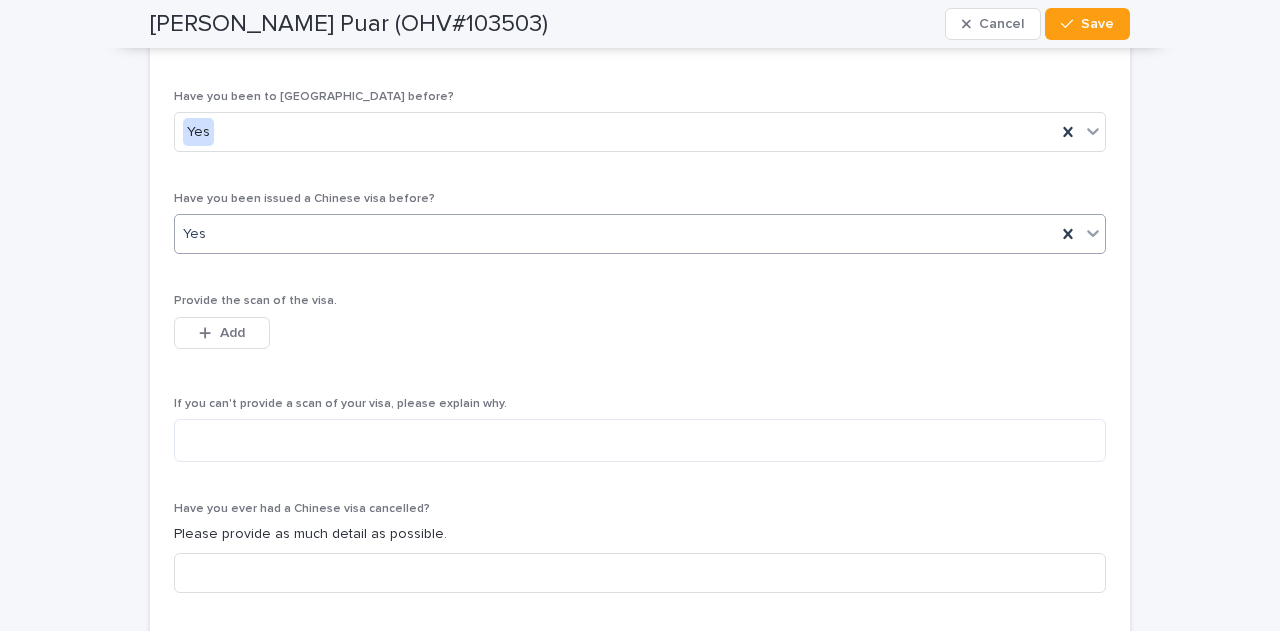 scroll, scrollTop: 4630, scrollLeft: 0, axis: vertical 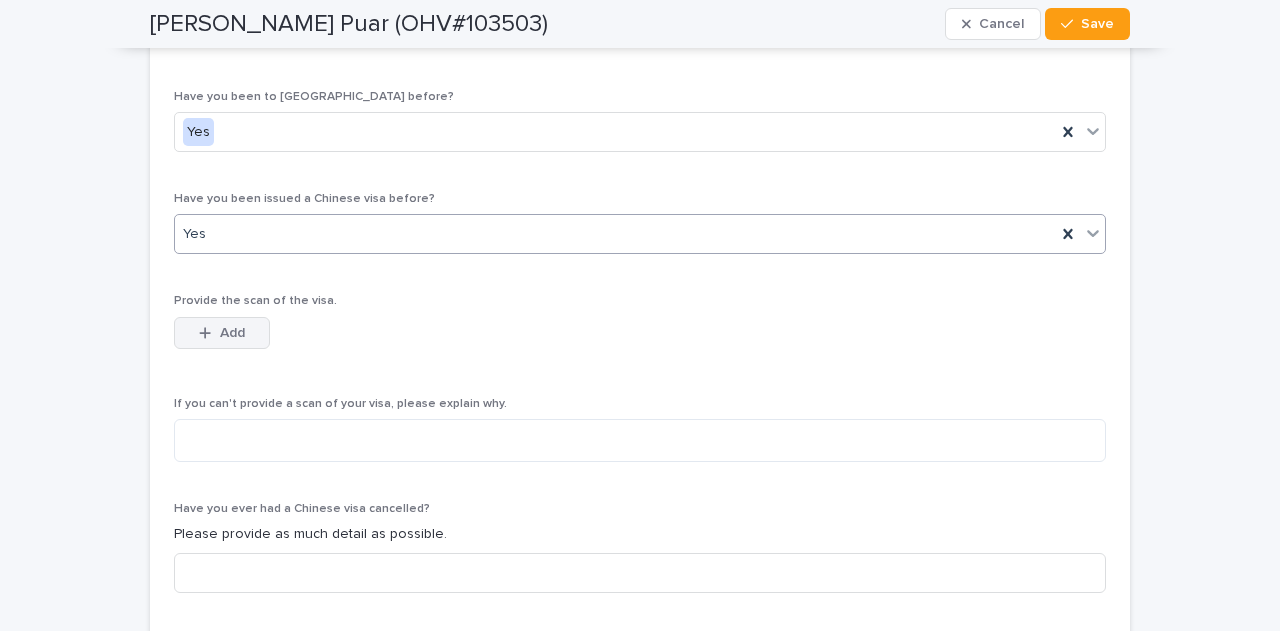 click on "Add" at bounding box center [222, 333] 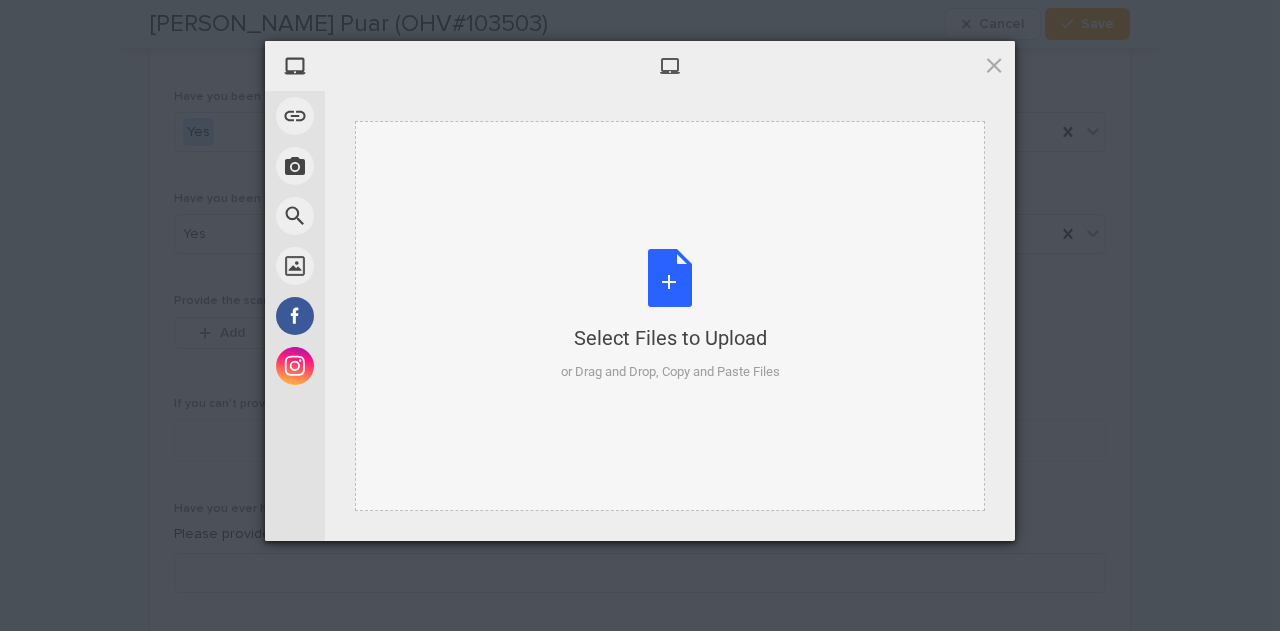 click on "Select Files to Upload
or Drag and Drop, Copy and Paste Files" at bounding box center [670, 315] 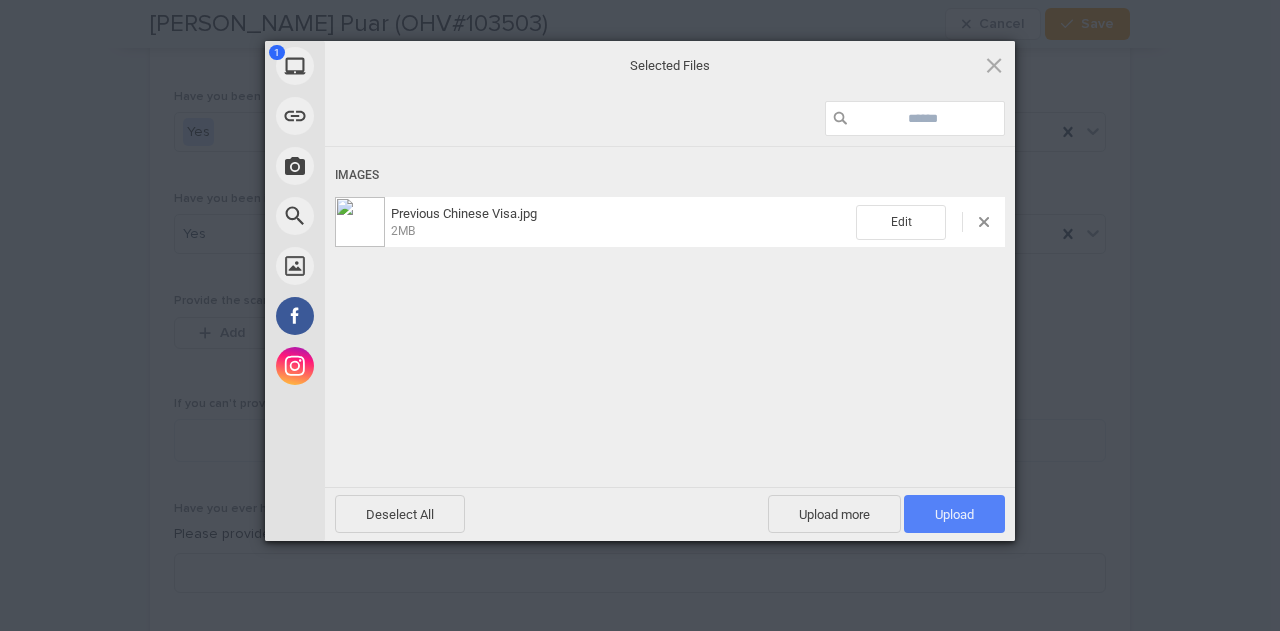 click on "Upload
1" at bounding box center [954, 514] 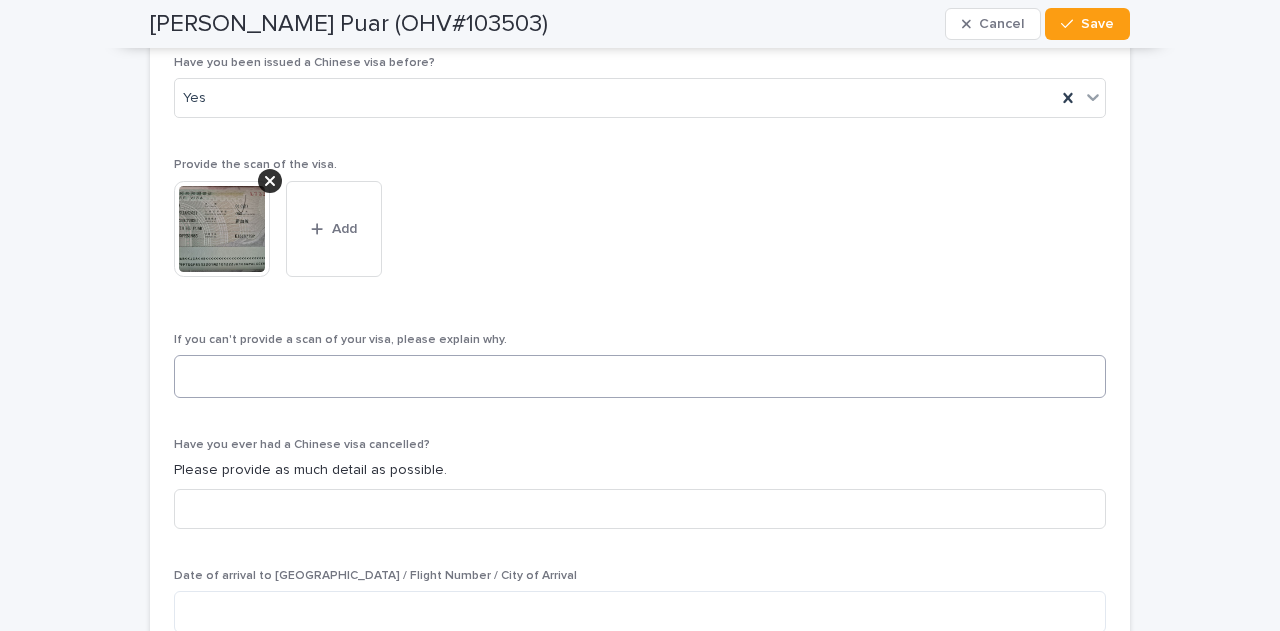 scroll, scrollTop: 4766, scrollLeft: 0, axis: vertical 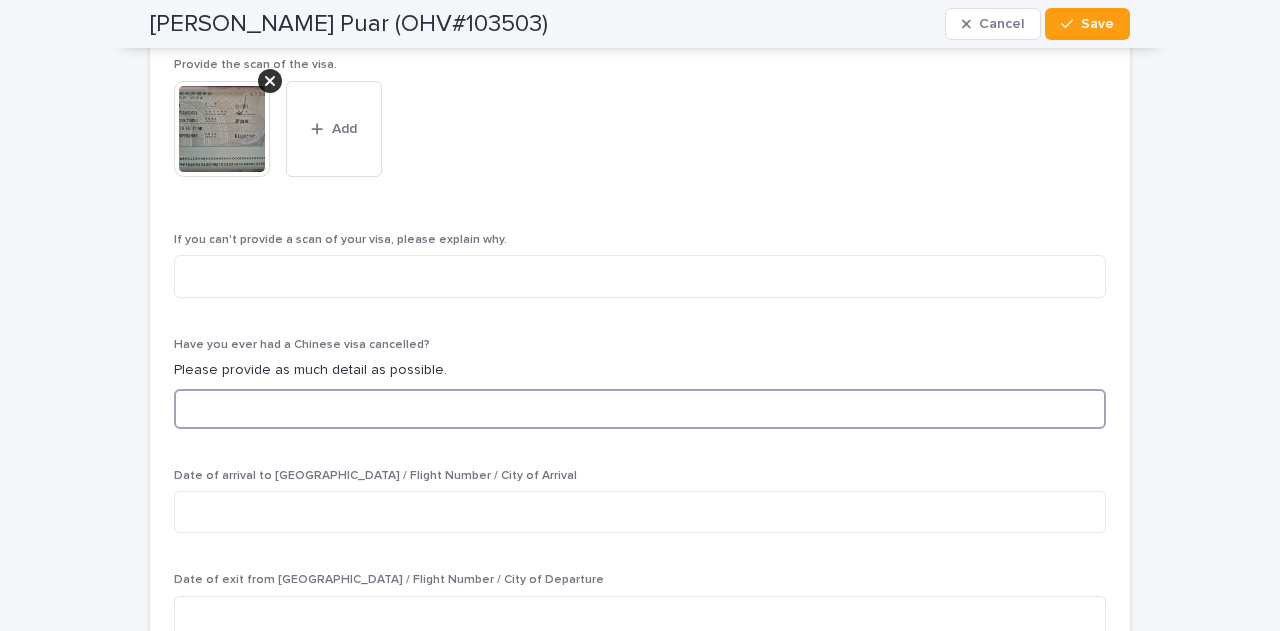 click at bounding box center (640, 409) 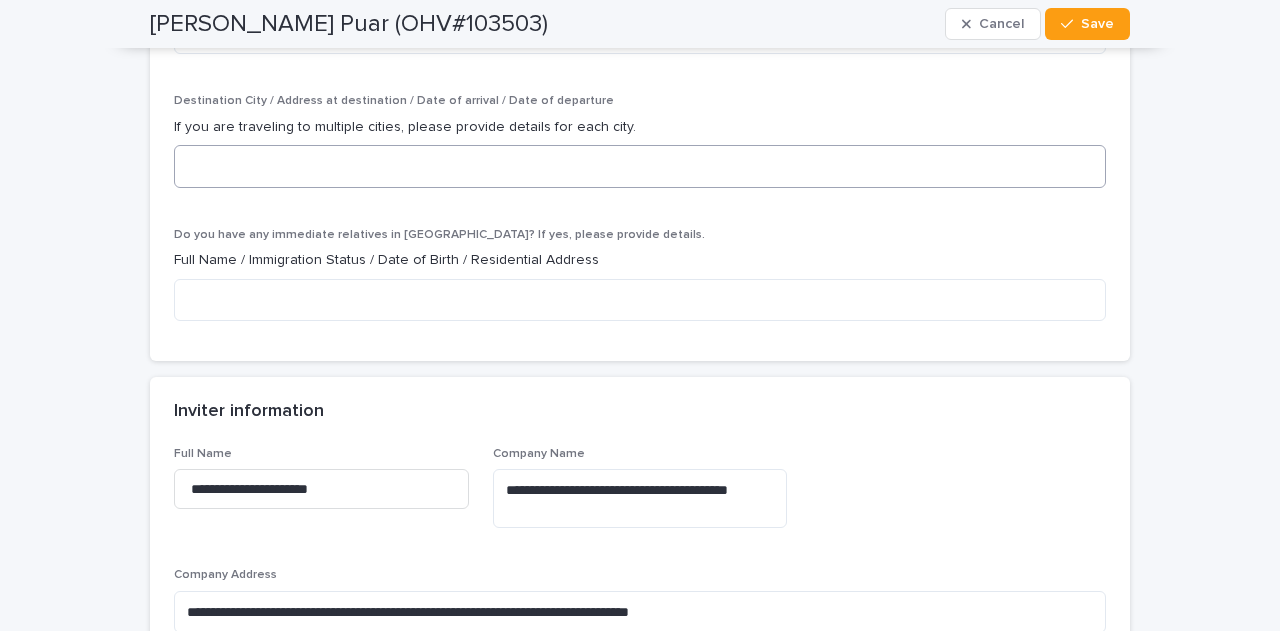 scroll, scrollTop: 5366, scrollLeft: 0, axis: vertical 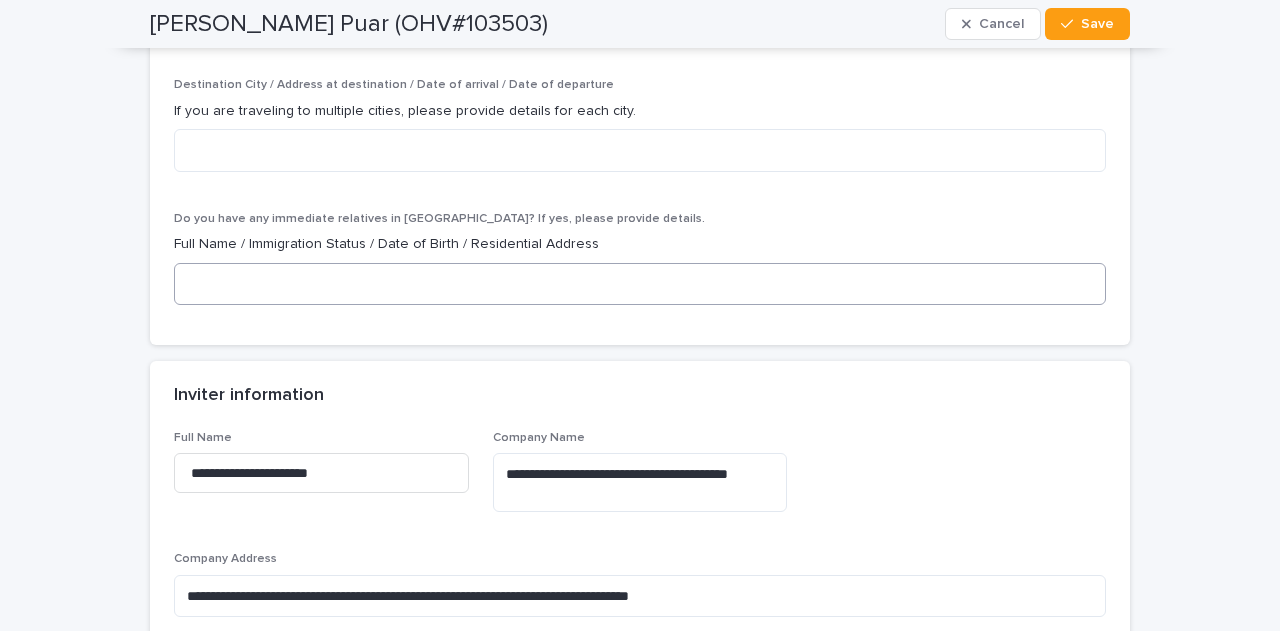 type on "**" 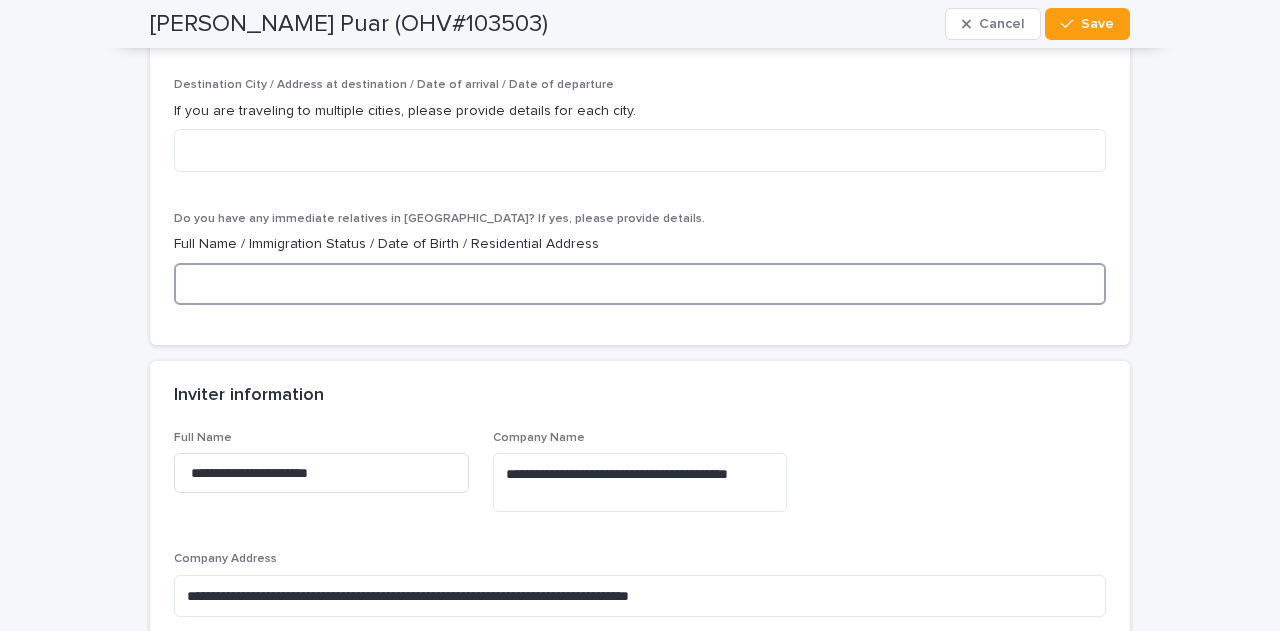 click at bounding box center [640, 284] 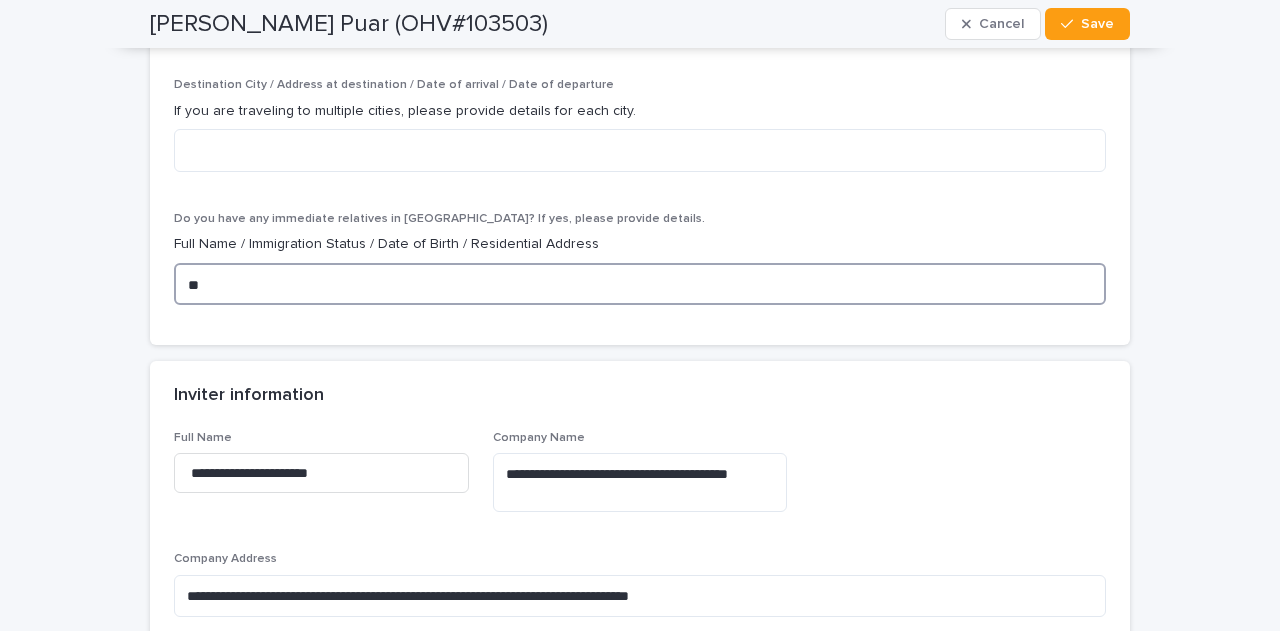 type on "**" 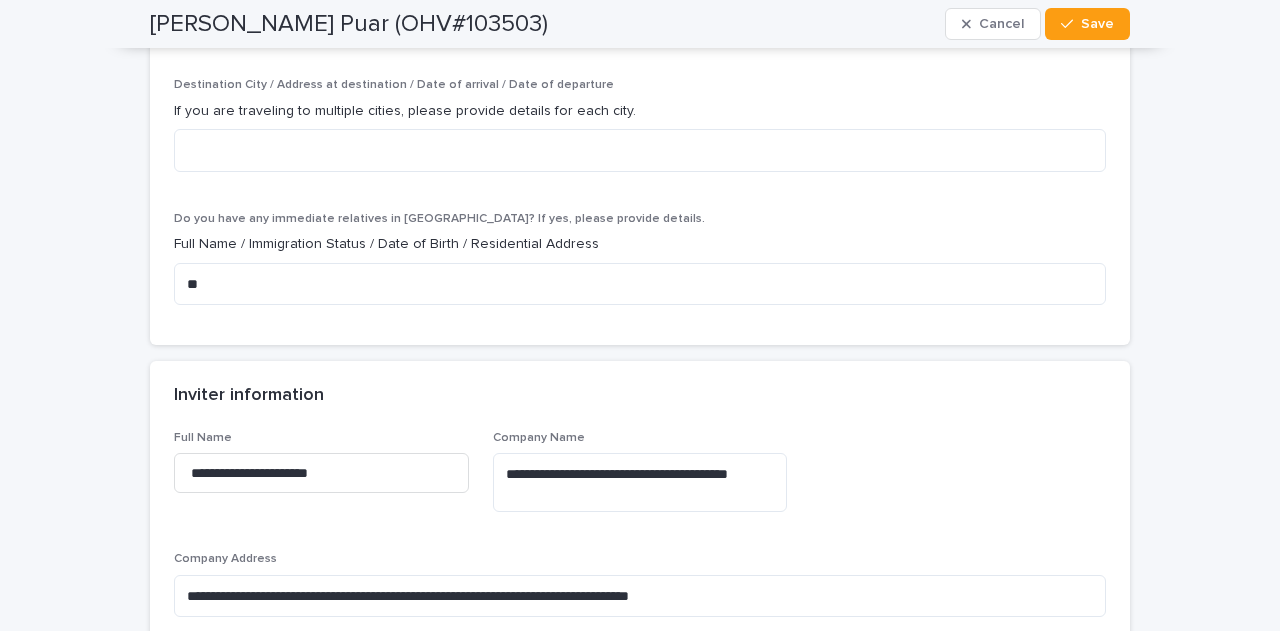 click on "Please select where you will be applying for your Chinese visa. Rest of the world State the Visa Application Center ********* Please upload a clear photo of a completely blank visa page from the passport you’ll be using for your Chinese visa. The Chinese Visa Application Center requires this to confirm there’s space to place the visa sticker. Without a blank page, the application may be refused. This file cannot be opened Download File Add Have you been to [GEOGRAPHIC_DATA] before? Yes Have you been issued a Chinese visa before? Yes Provide the scan of the visa. This file cannot be opened Download File Add If you can't provide a scan of  your visa, please explain why. Have you ever had a Chinese visa cancelled? Please provide as much detail as possible.  ** Date of arrival to [GEOGRAPHIC_DATA] / Flight Number / City of Arrival Date of exit from [GEOGRAPHIC_DATA] / Flight Number / City of Departure Destination City / Address at destination / Date of arrival / Date of departure **" at bounding box center (640, -415) 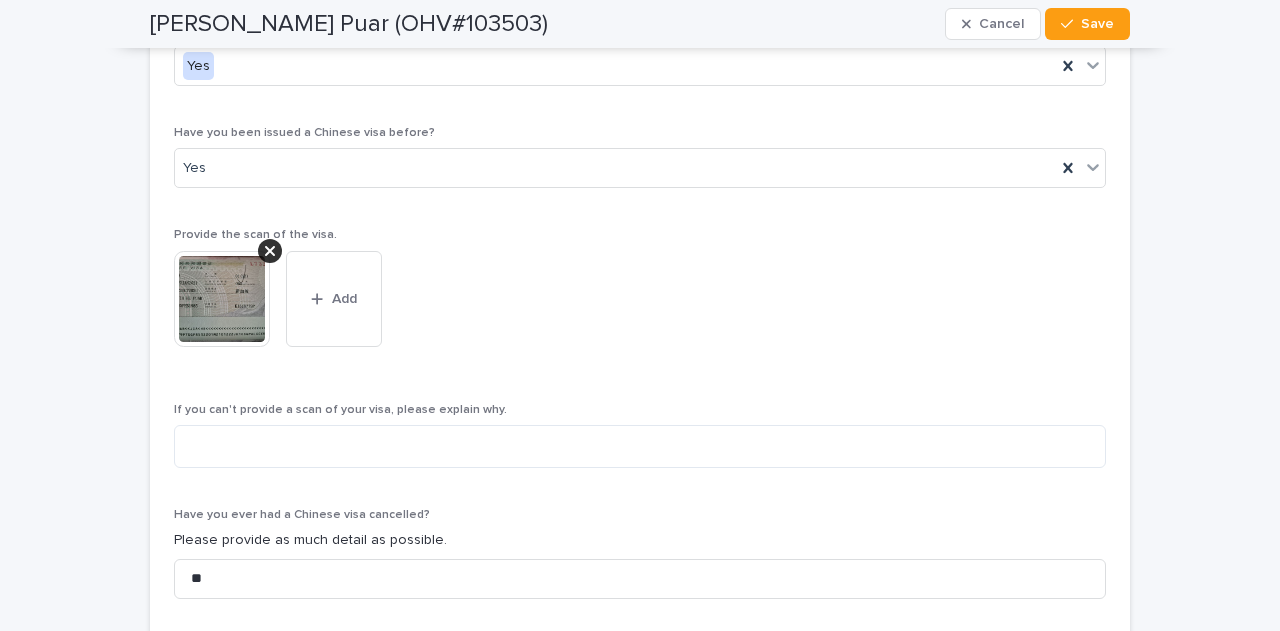 scroll, scrollTop: 4566, scrollLeft: 0, axis: vertical 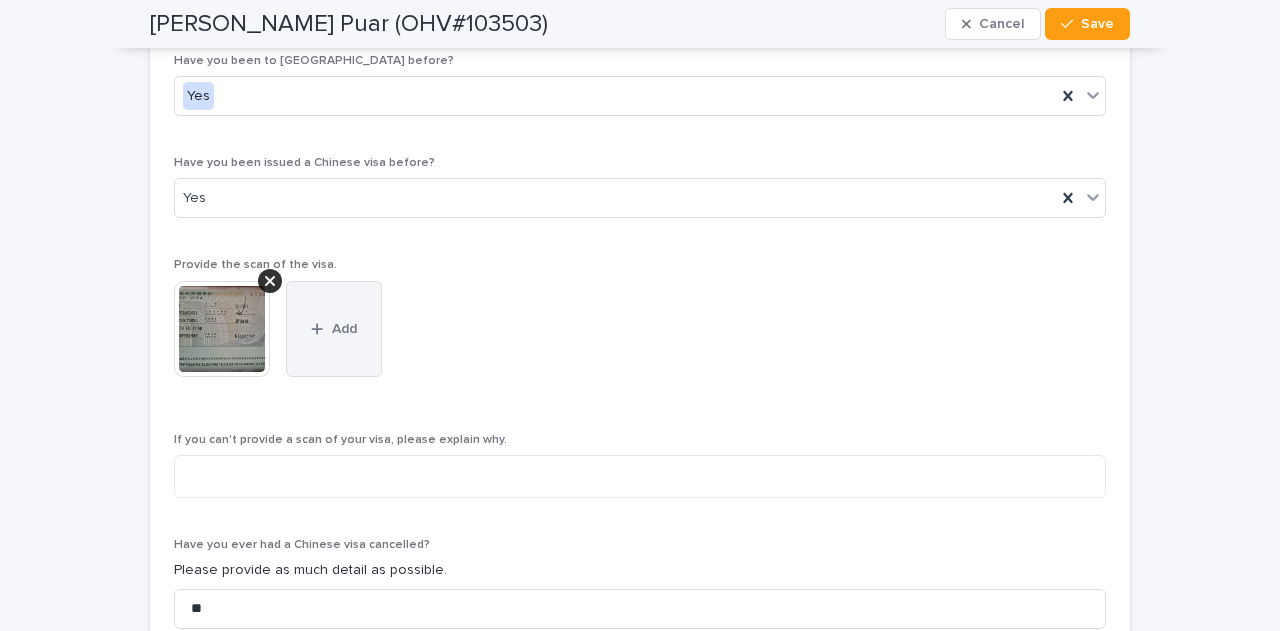 click on "Add" at bounding box center (334, 329) 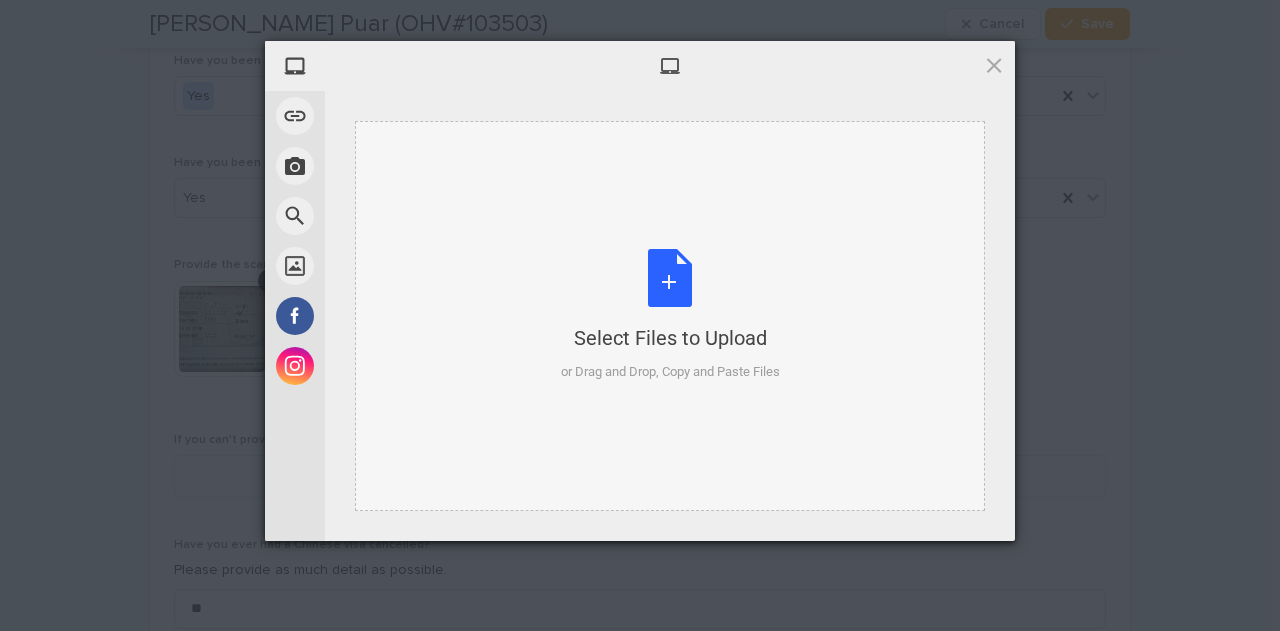 click on "Select Files to Upload
or Drag and Drop, Copy and Paste Files" at bounding box center (670, 315) 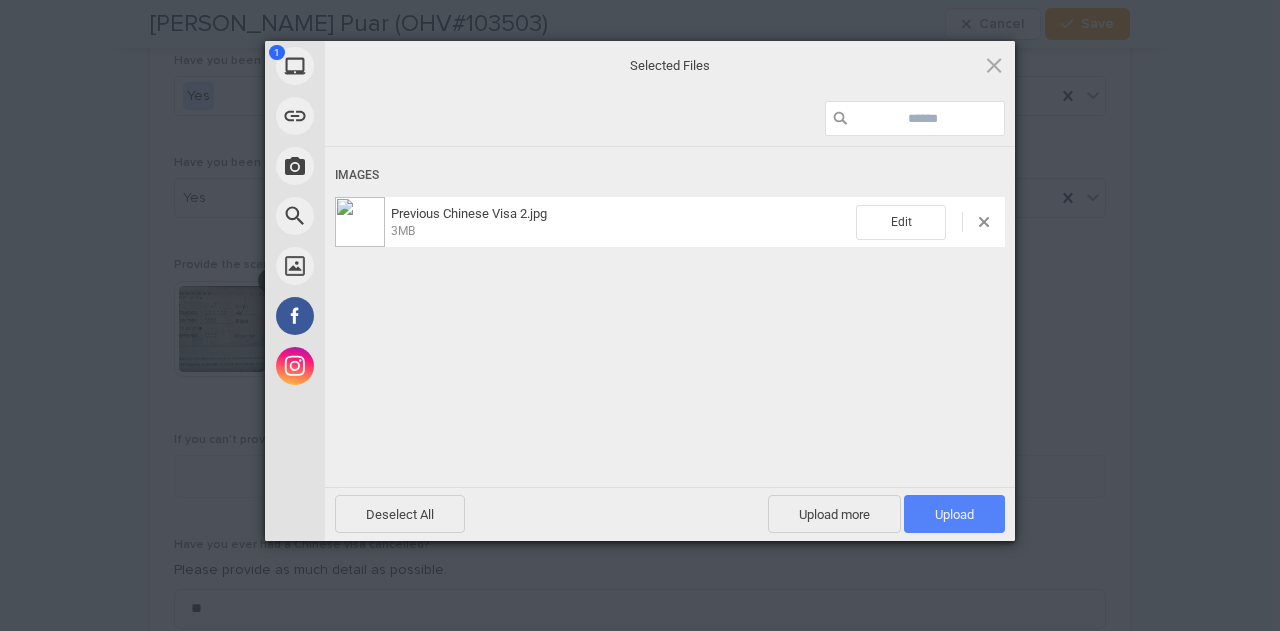 click on "Upload
1" at bounding box center (954, 514) 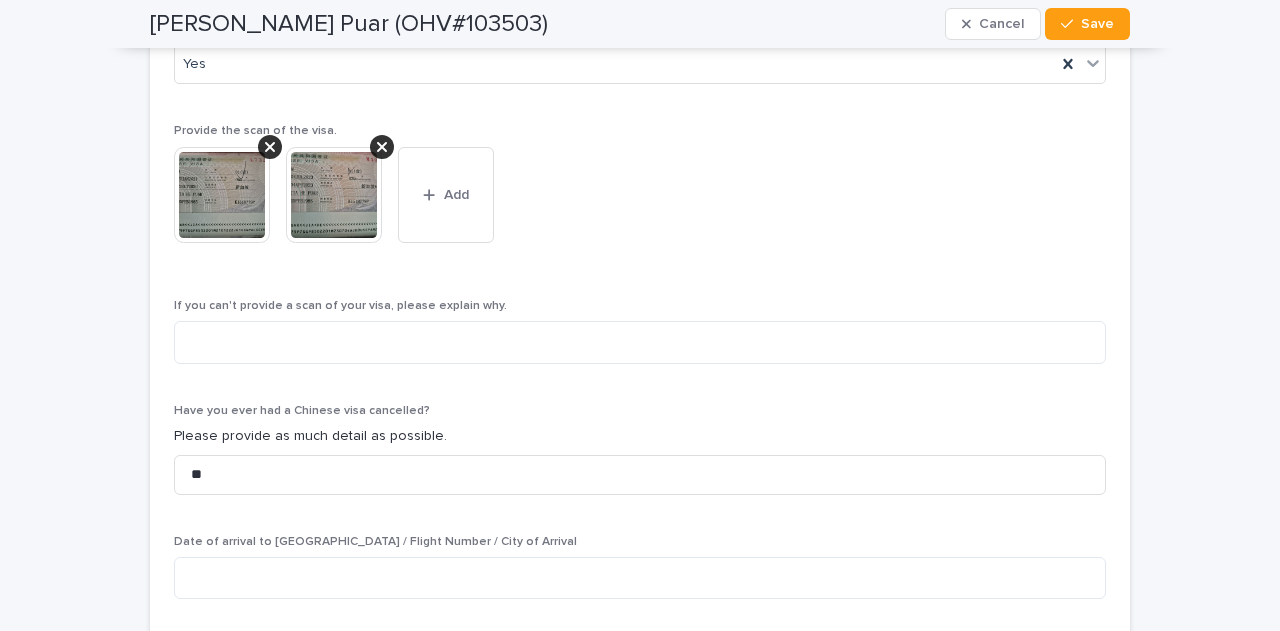 scroll, scrollTop: 4866, scrollLeft: 0, axis: vertical 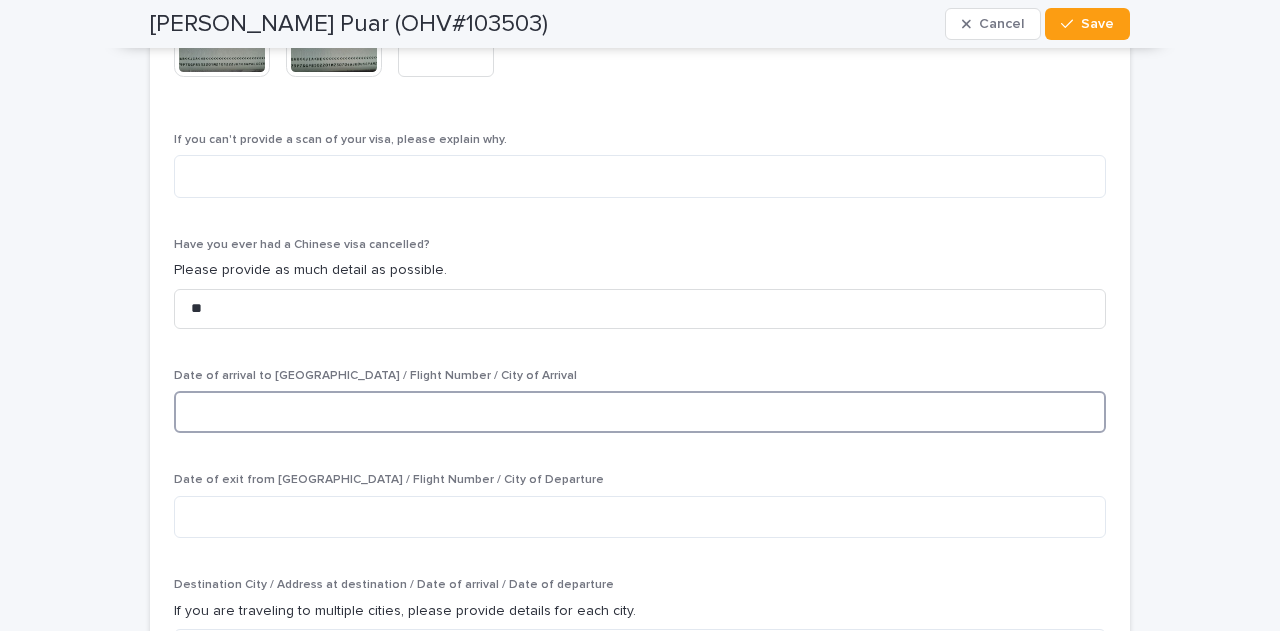 click at bounding box center [640, 412] 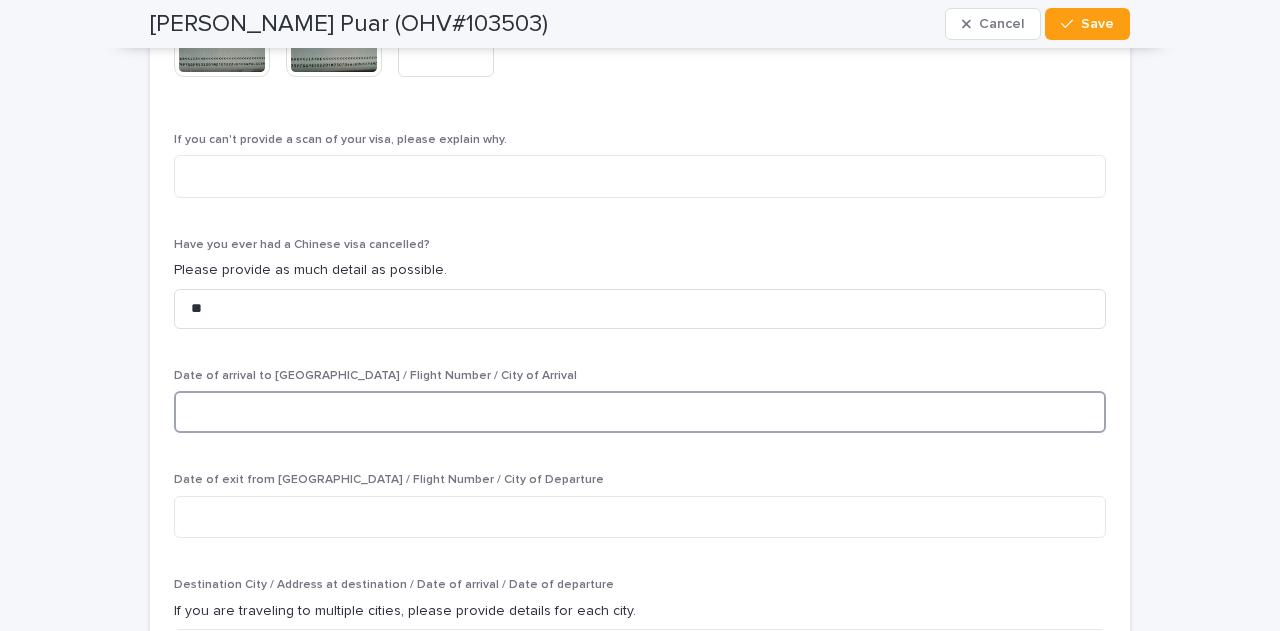 scroll, scrollTop: 4966, scrollLeft: 0, axis: vertical 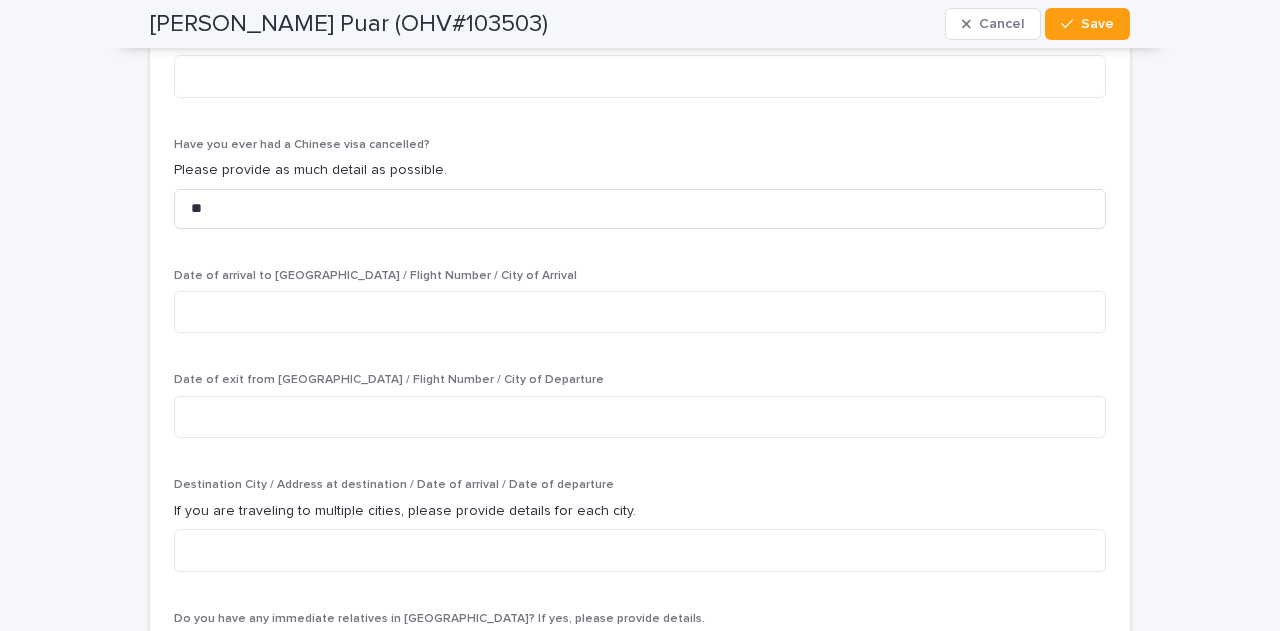 click on "**********" at bounding box center [640, -174] 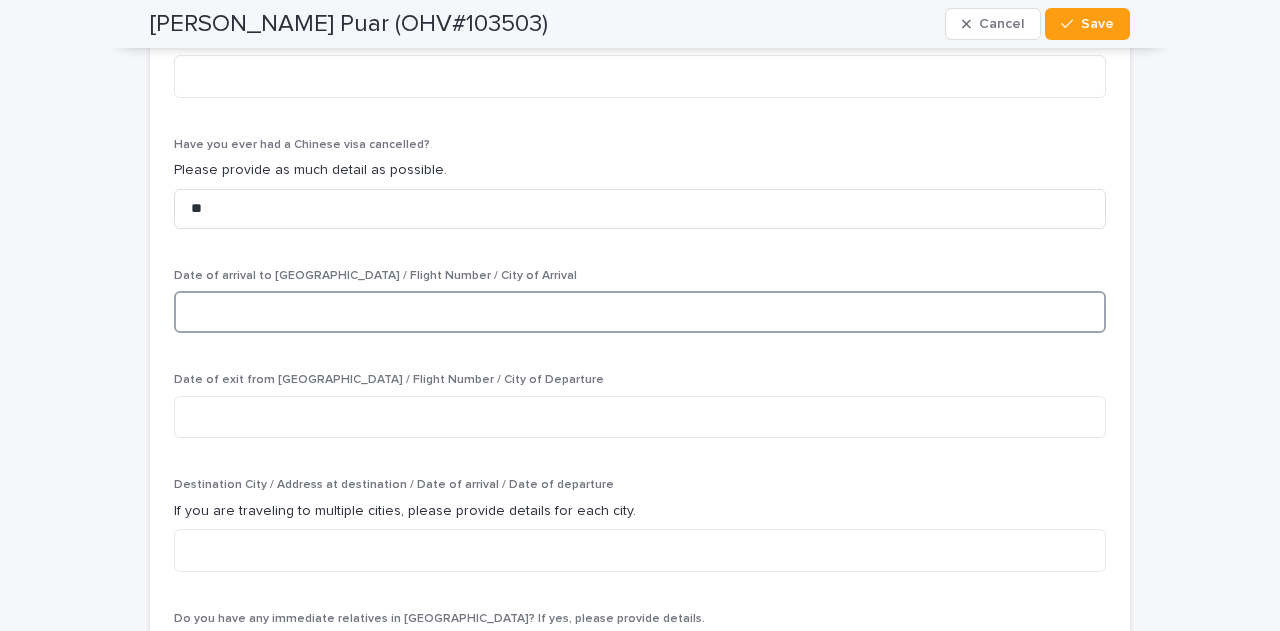 click at bounding box center [640, 312] 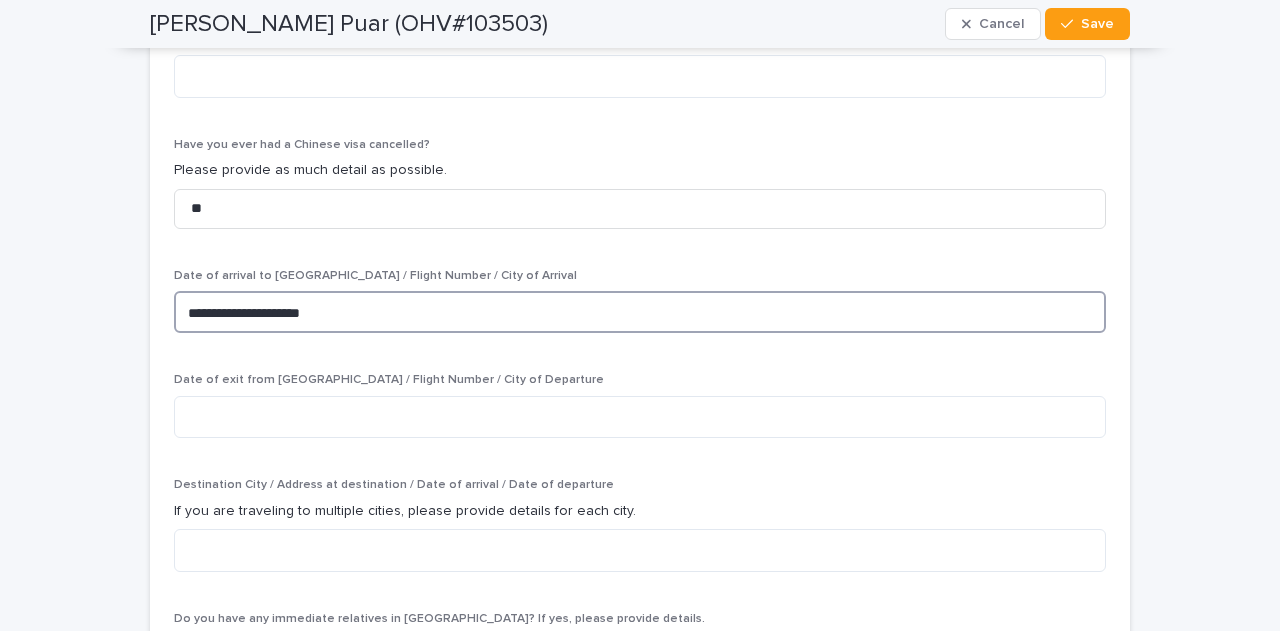 type on "**********" 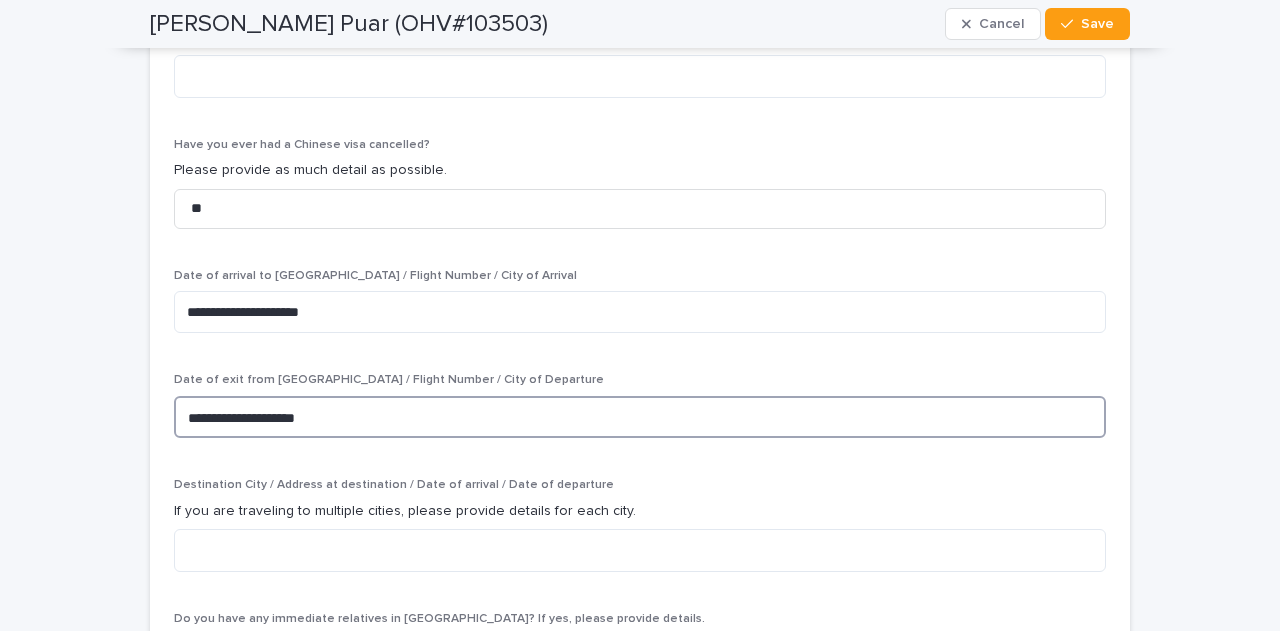 click on "**********" at bounding box center [640, 417] 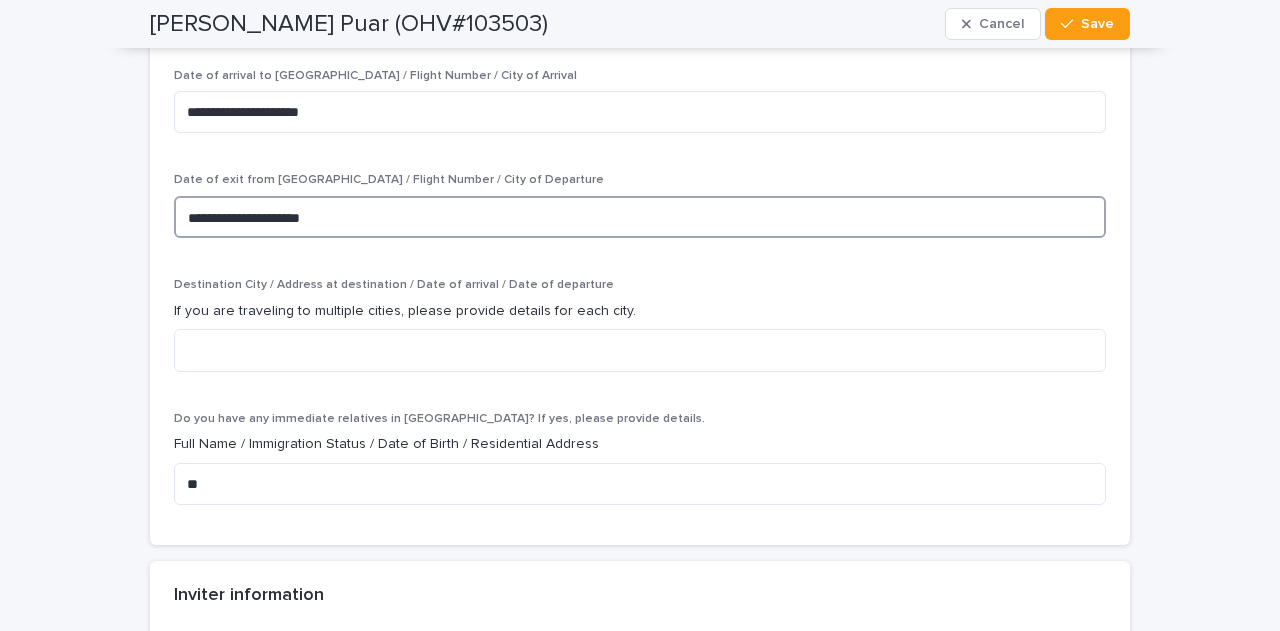 scroll, scrollTop: 5066, scrollLeft: 0, axis: vertical 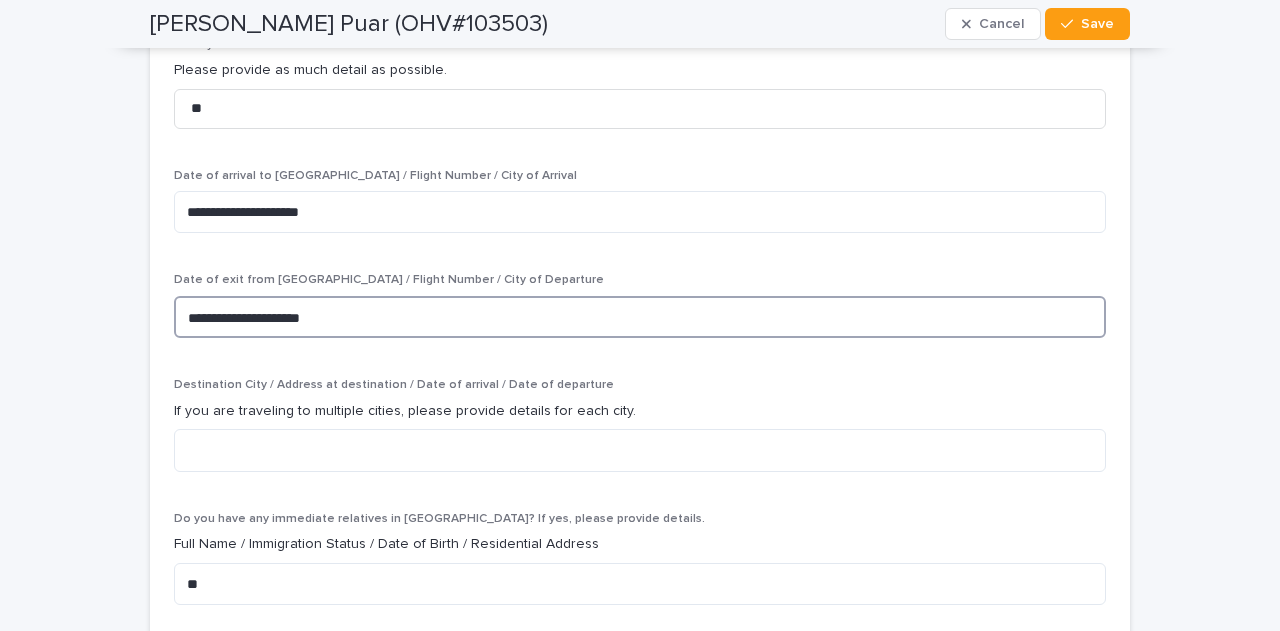 type on "**********" 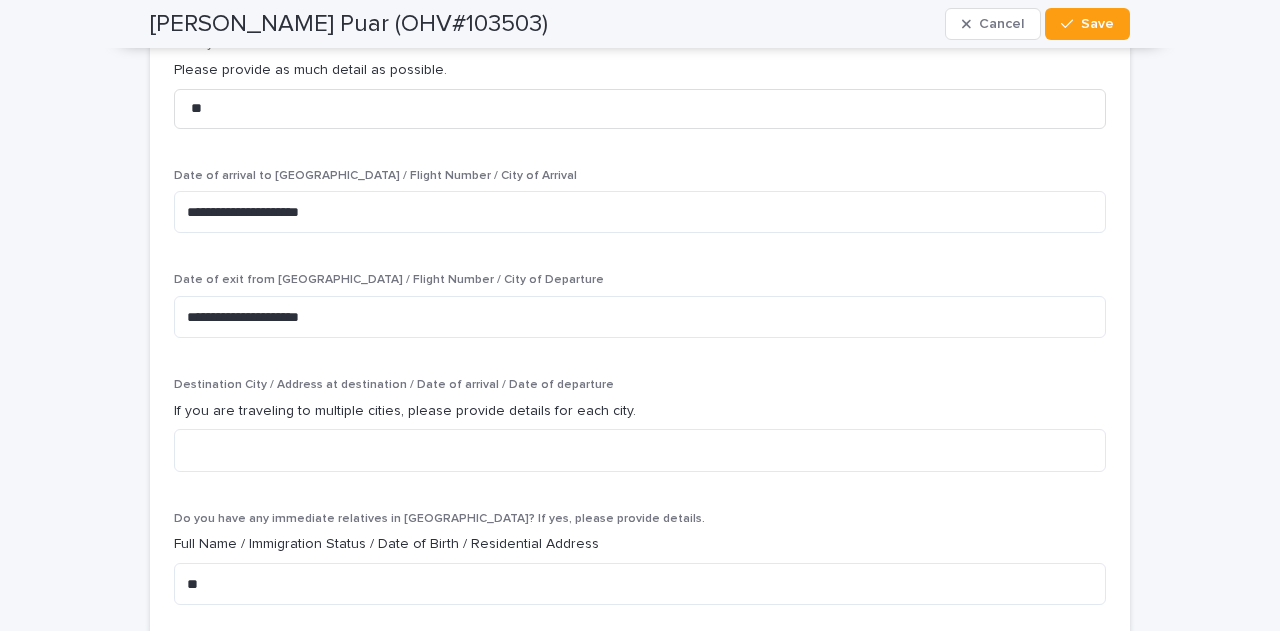 click on "**********" at bounding box center [640, -274] 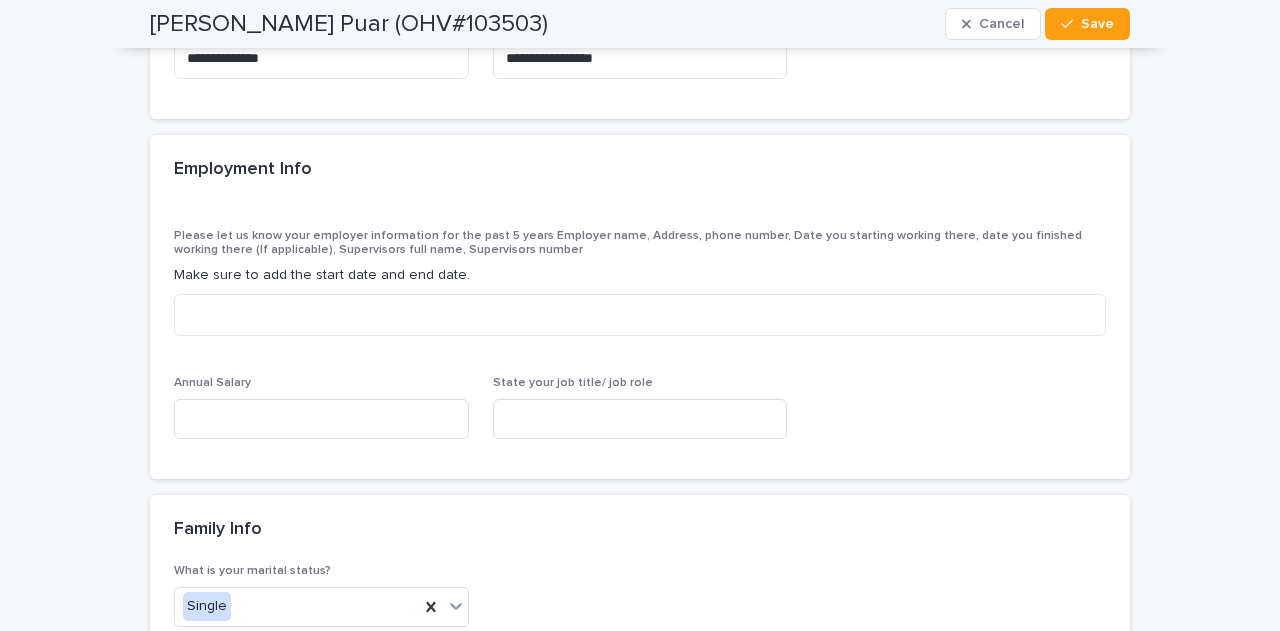 scroll, scrollTop: 6066, scrollLeft: 0, axis: vertical 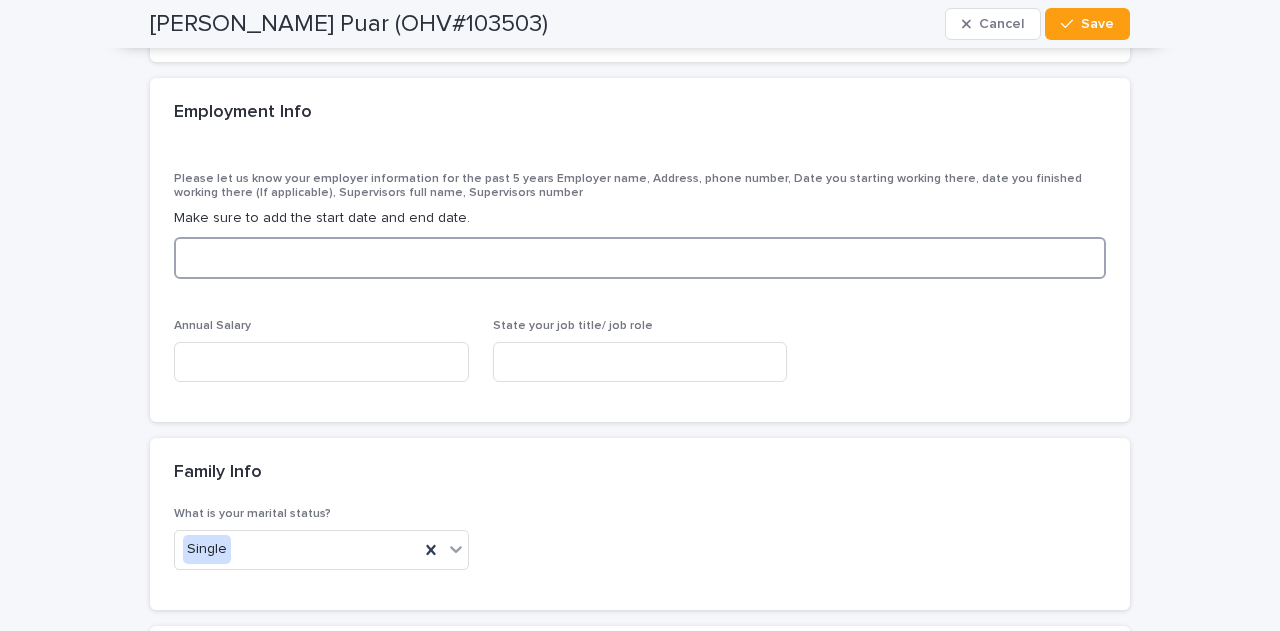 click at bounding box center (640, 258) 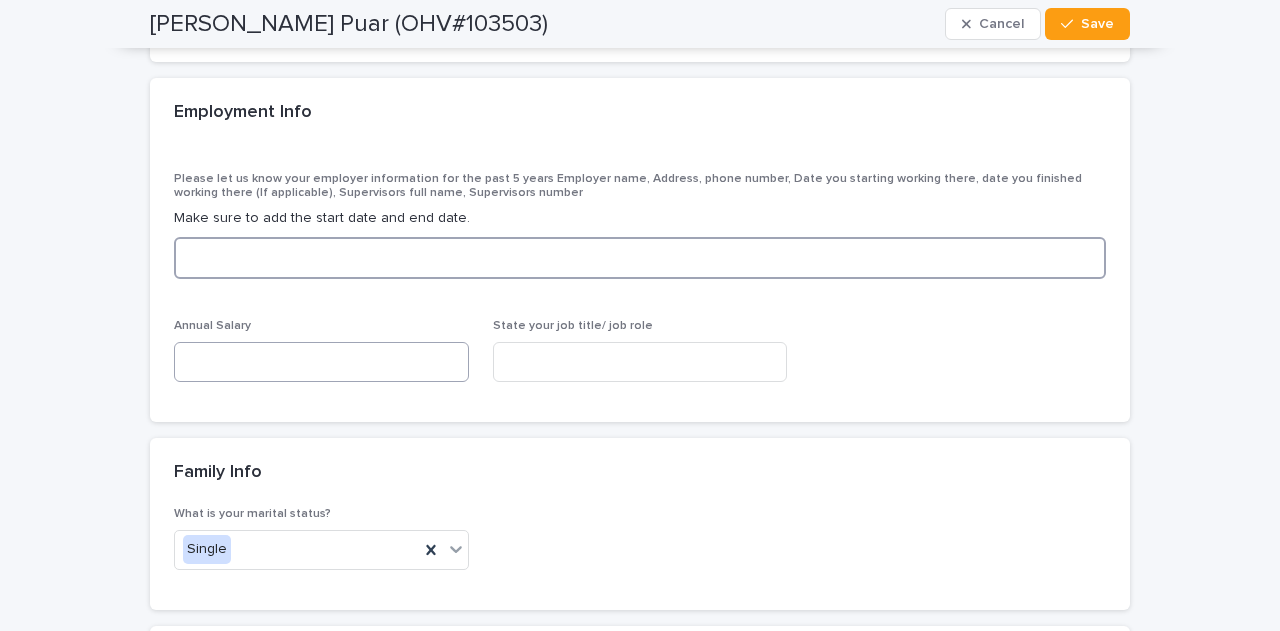 scroll, scrollTop: 5966, scrollLeft: 0, axis: vertical 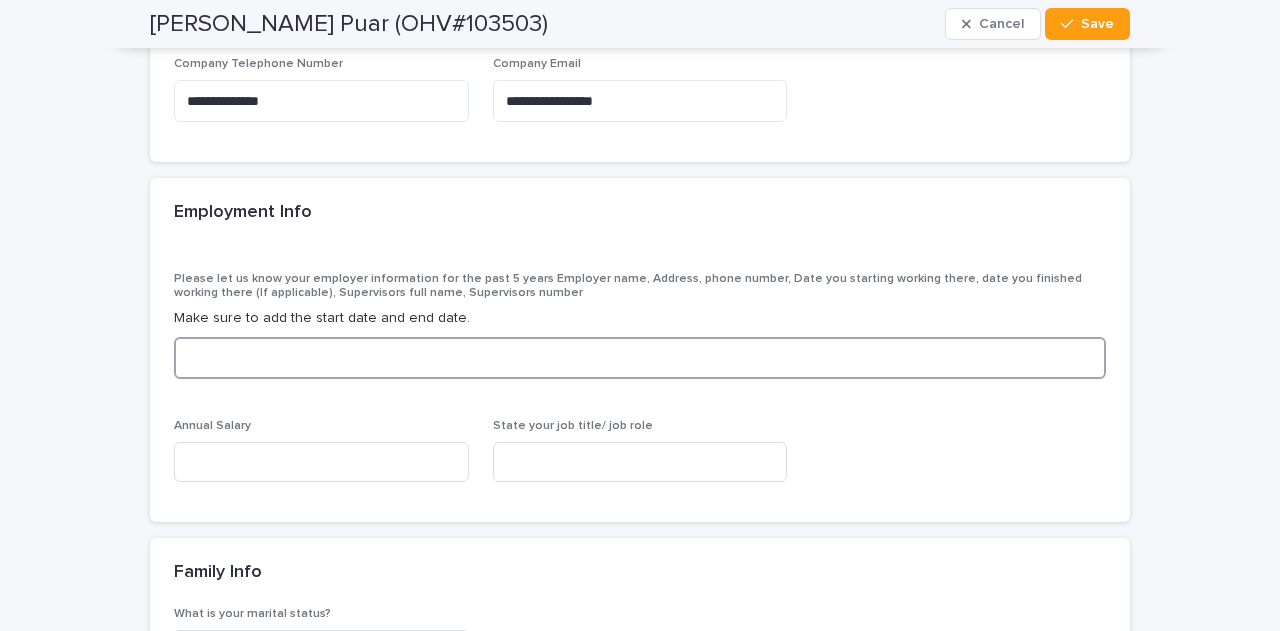 click at bounding box center [640, 358] 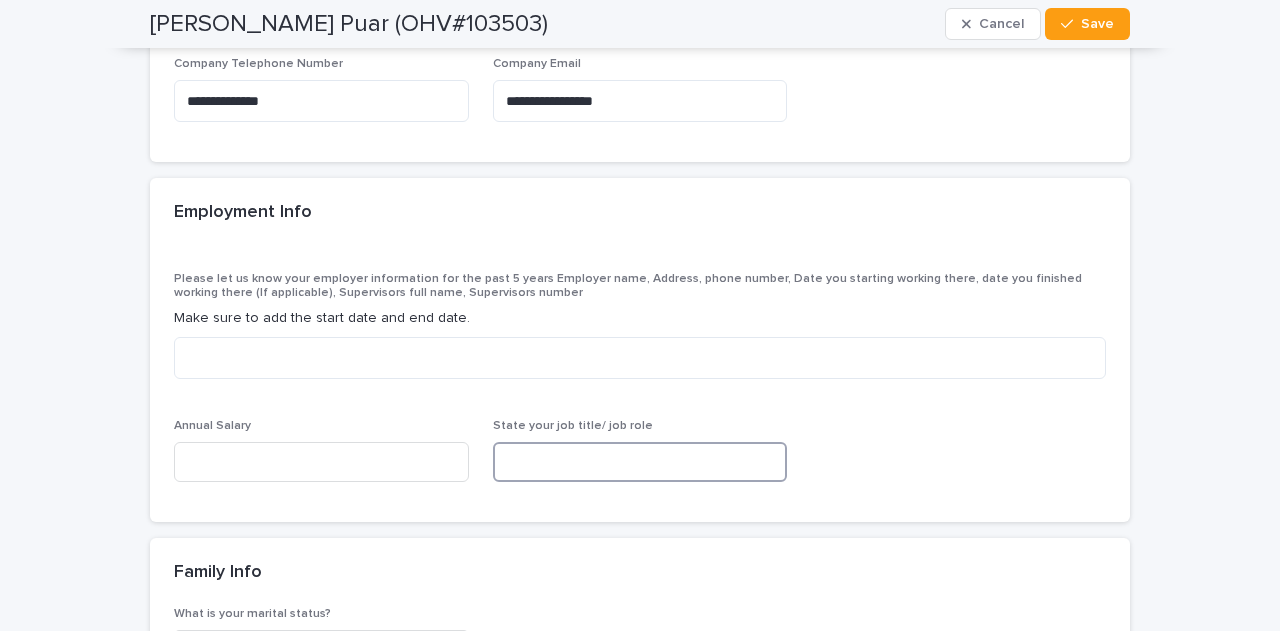 click at bounding box center (640, 462) 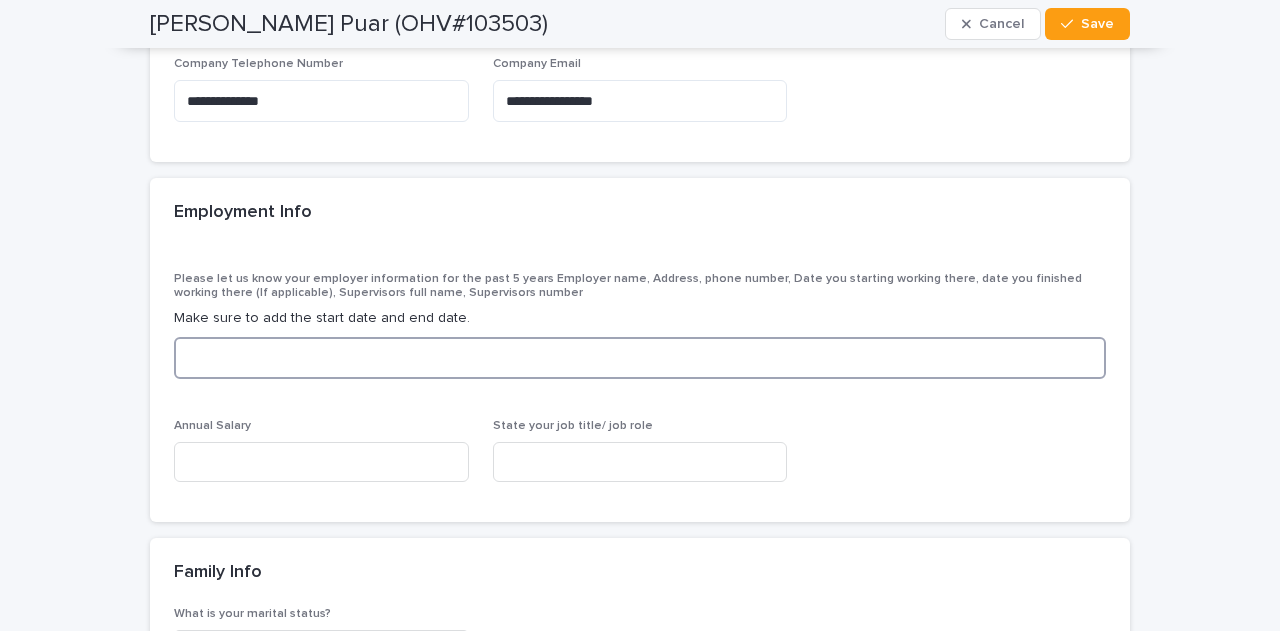 click at bounding box center (640, 358) 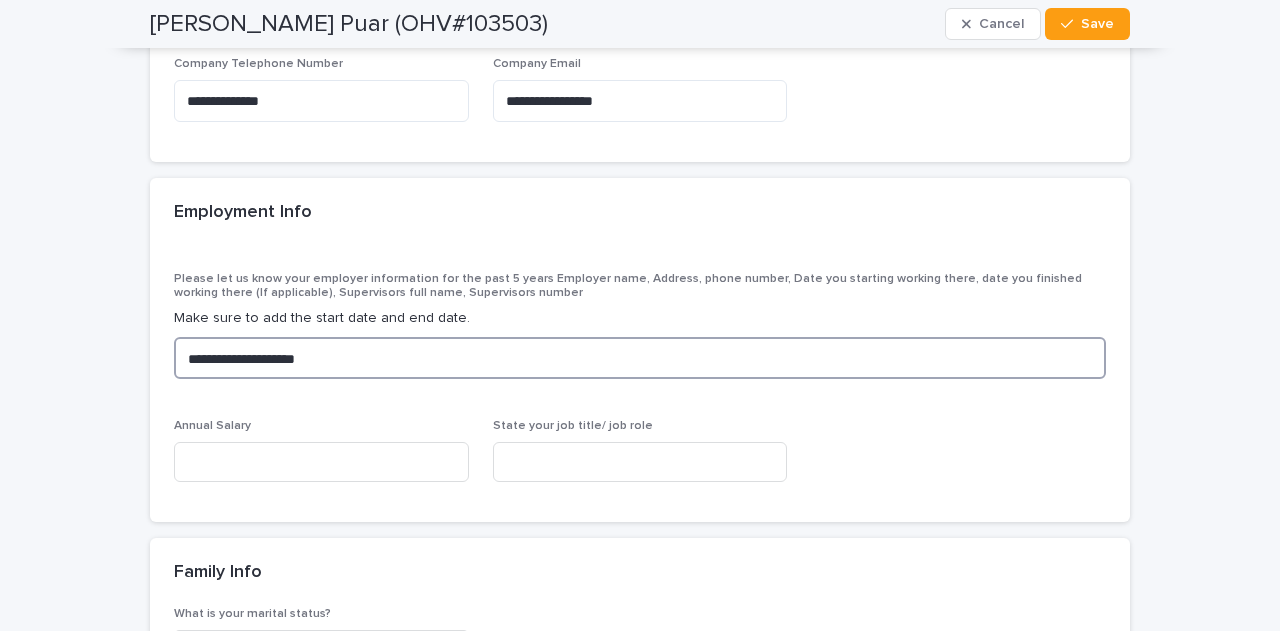 click on "**********" at bounding box center (640, 358) 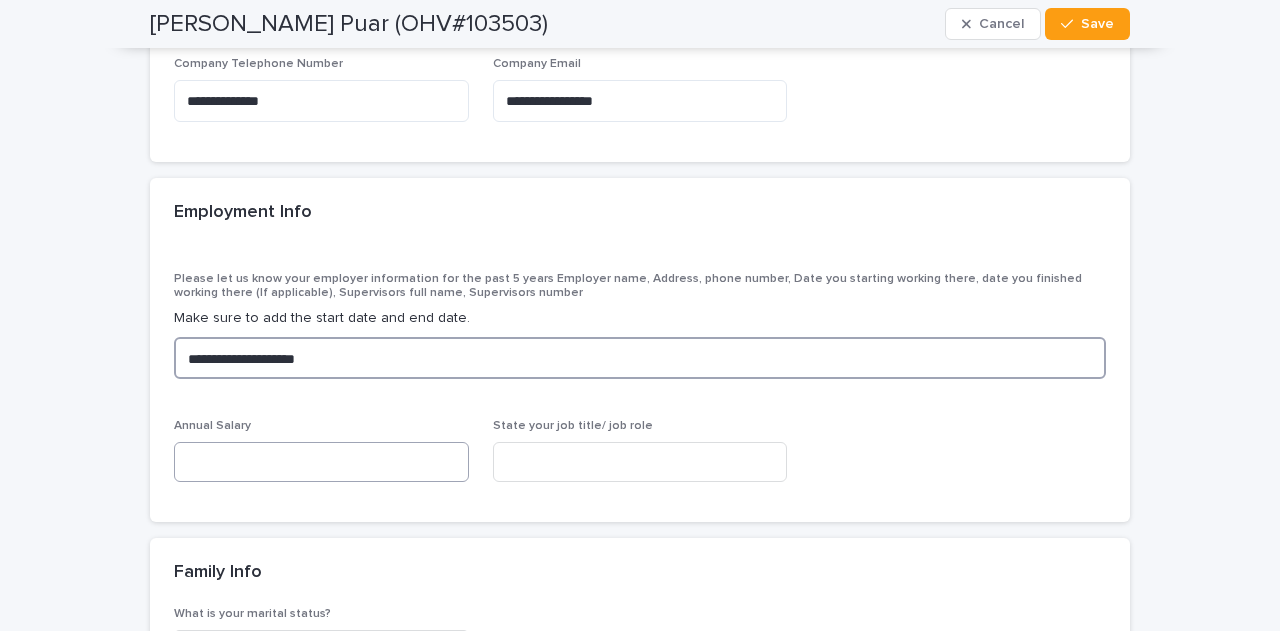 type on "**********" 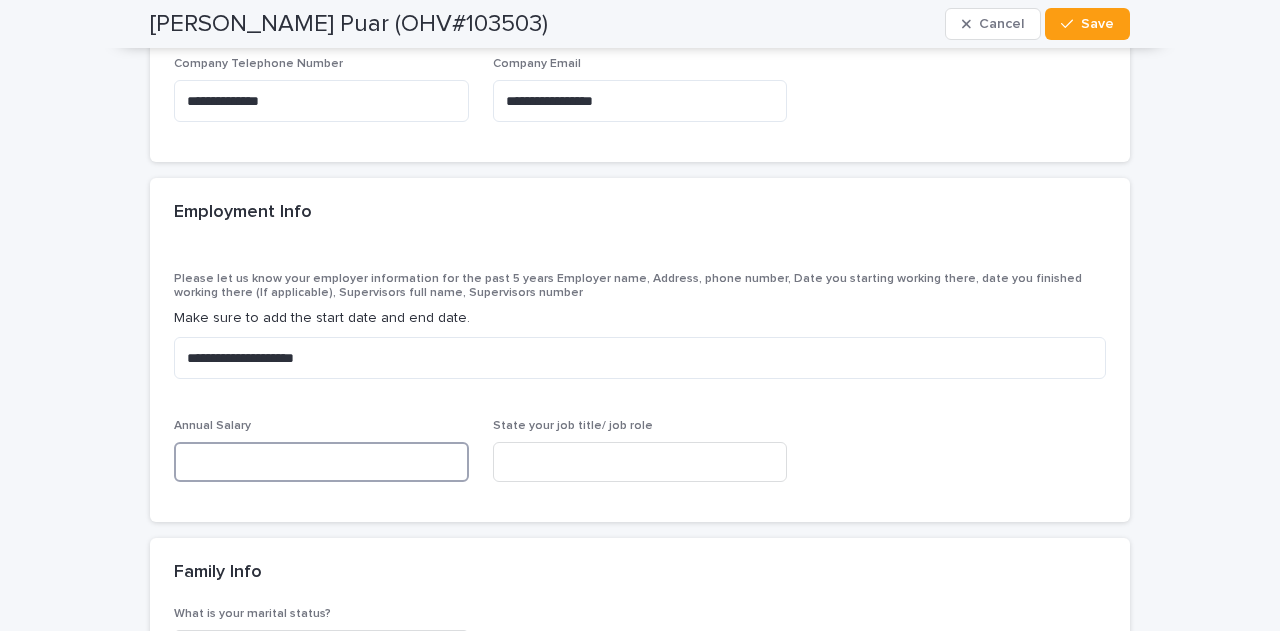 click at bounding box center [321, 462] 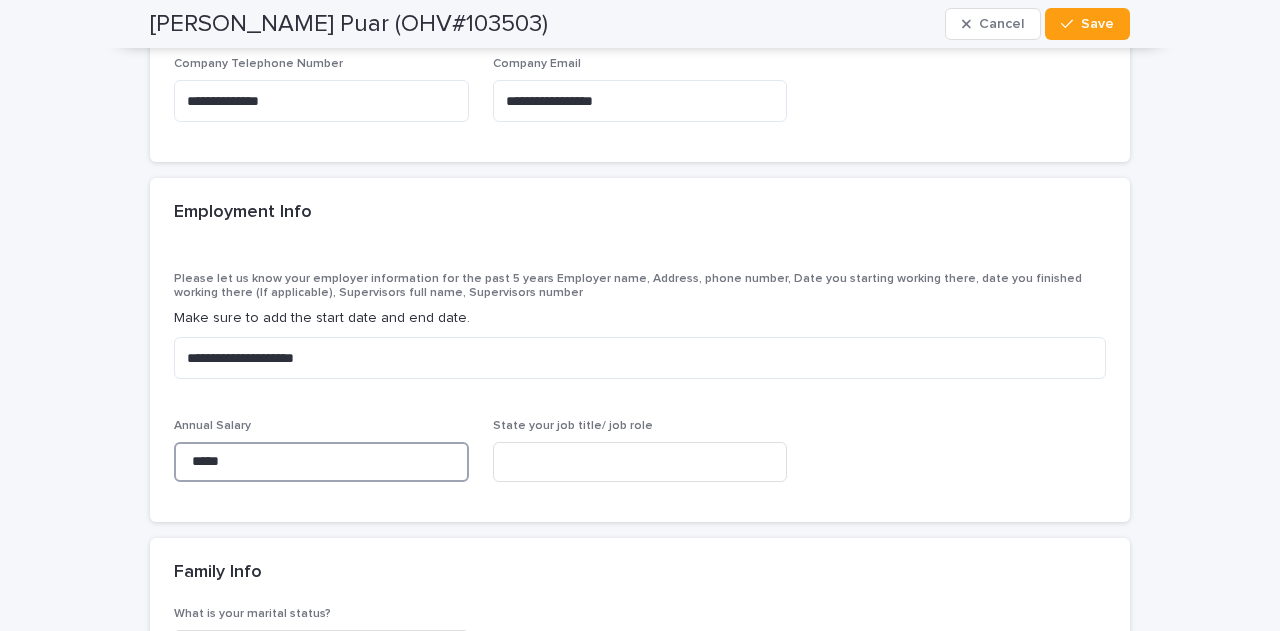 click on "*****" at bounding box center (321, 462) 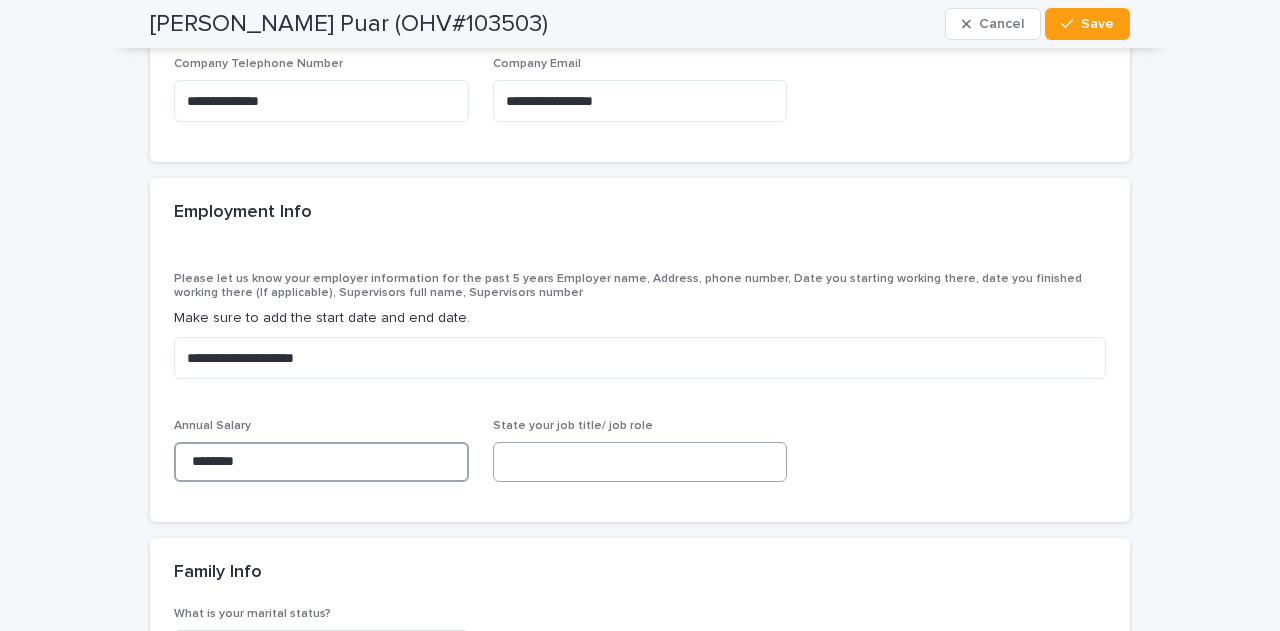 type on "********" 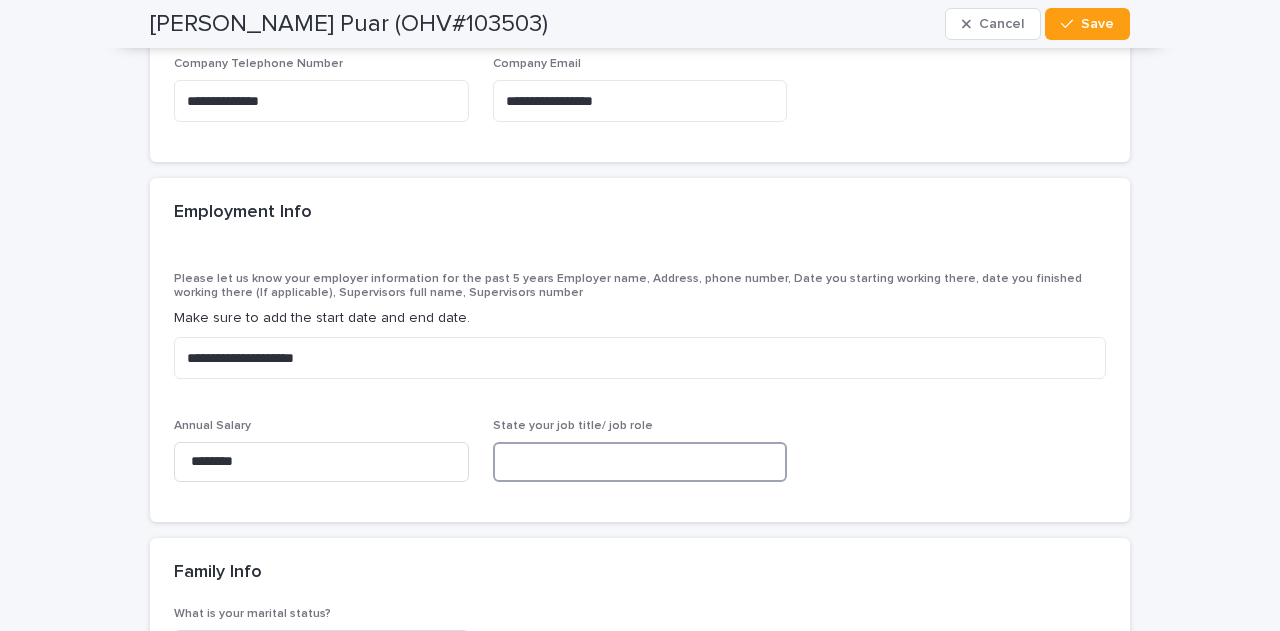 click at bounding box center [640, 462] 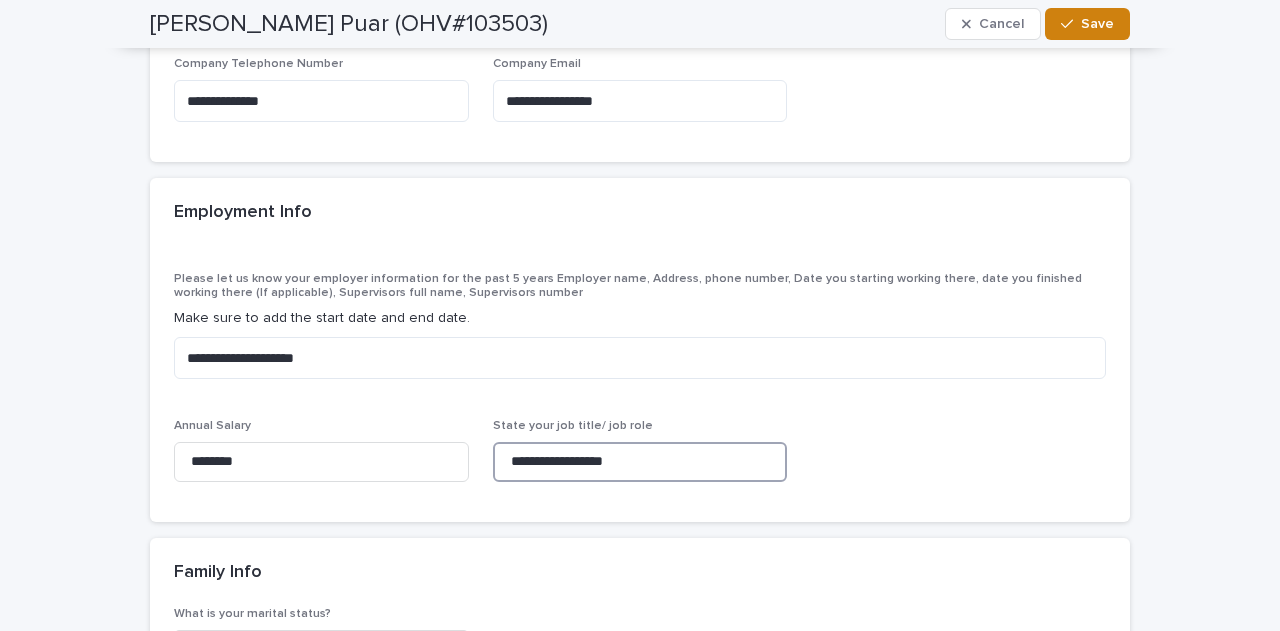 type on "**********" 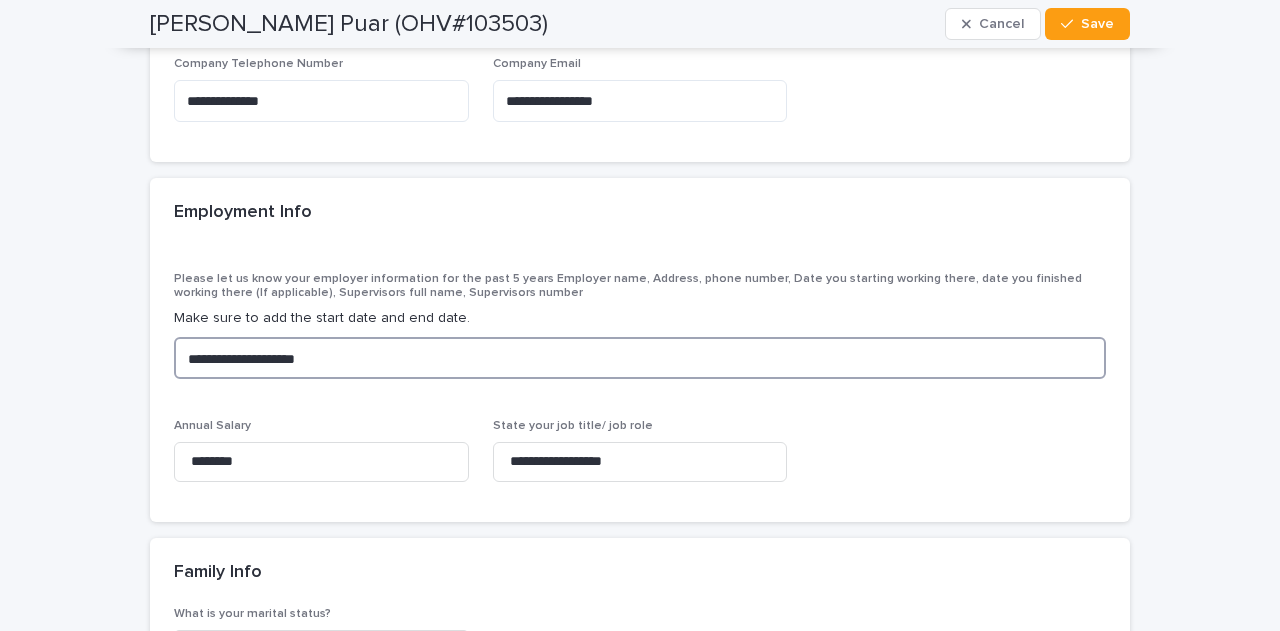 click on "**********" at bounding box center [640, 358] 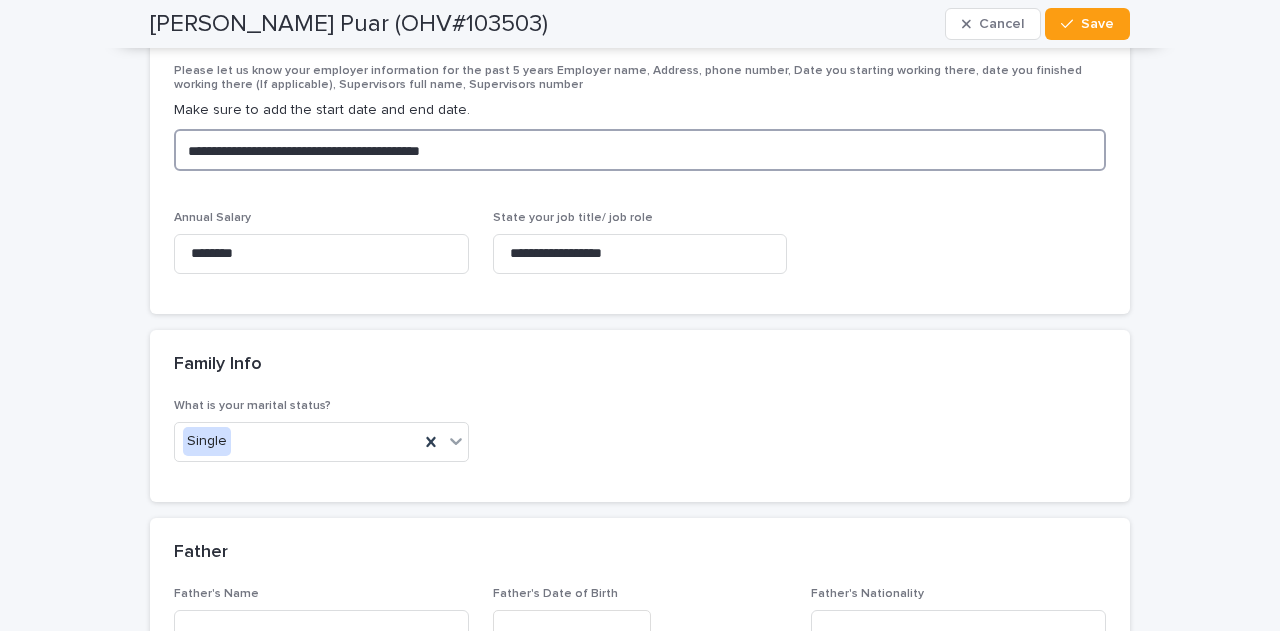 scroll, scrollTop: 6066, scrollLeft: 0, axis: vertical 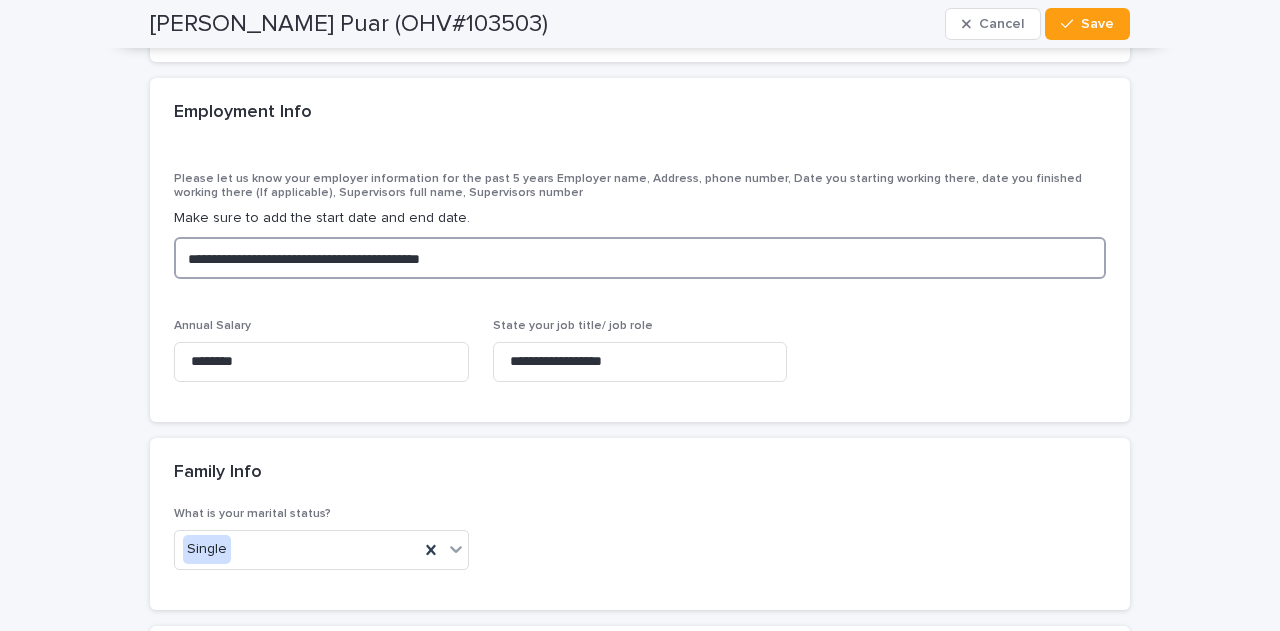 type on "**********" 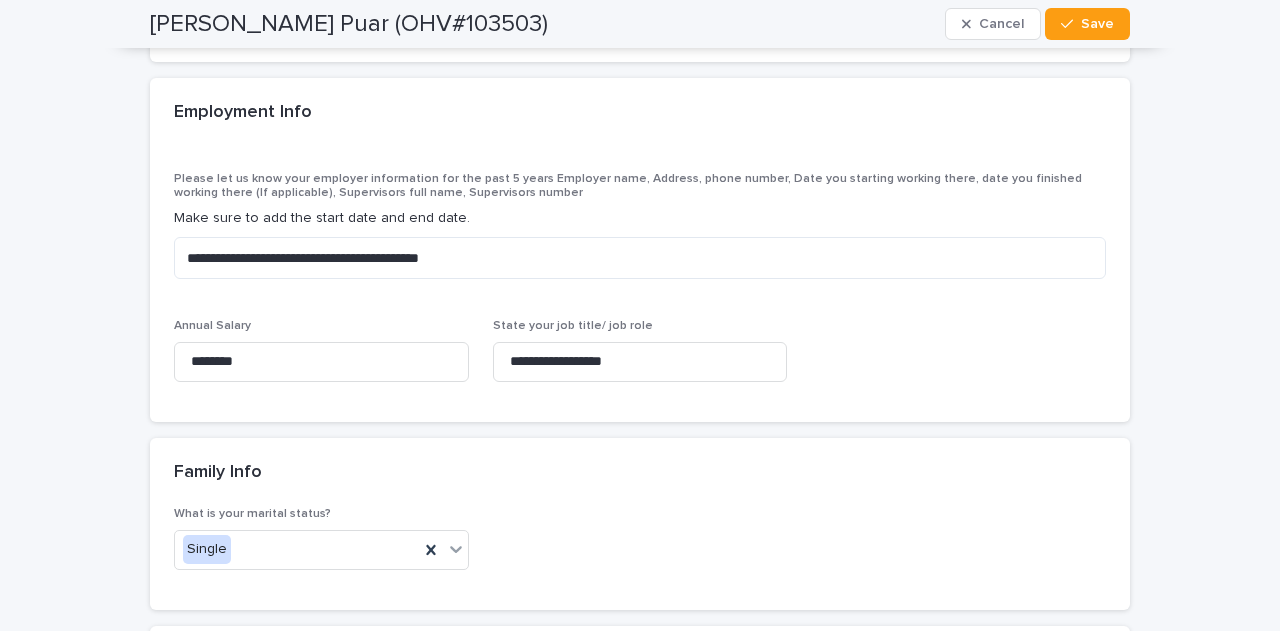 click on "**********" at bounding box center (640, 285) 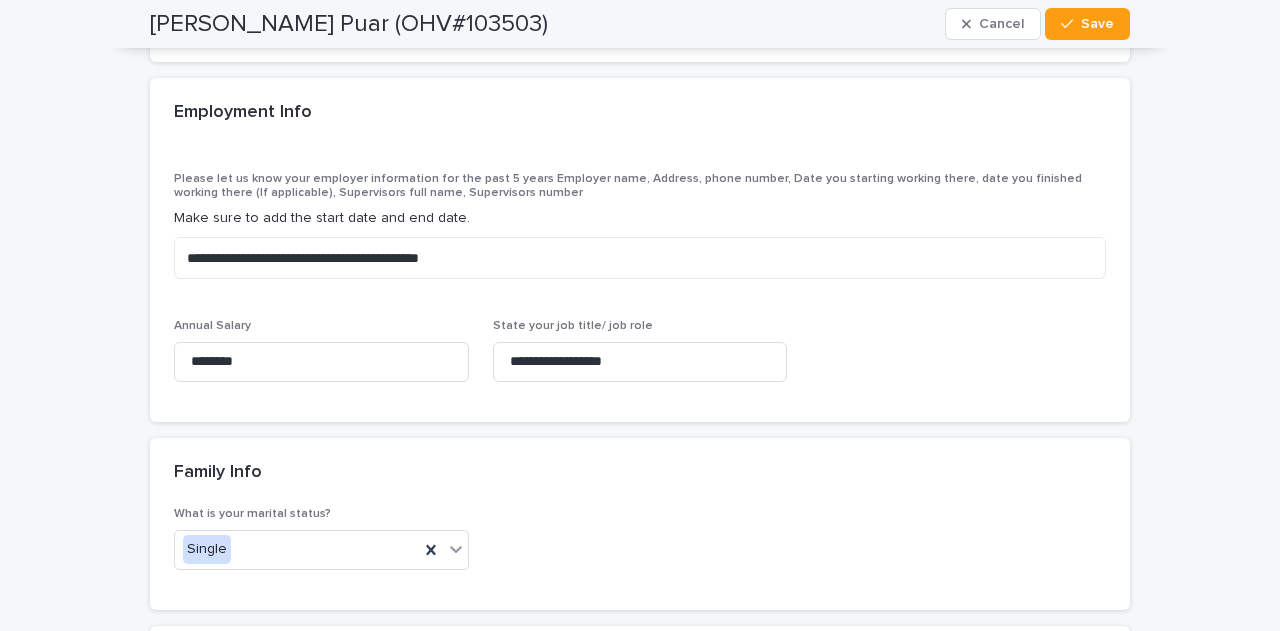 scroll, scrollTop: 5866, scrollLeft: 0, axis: vertical 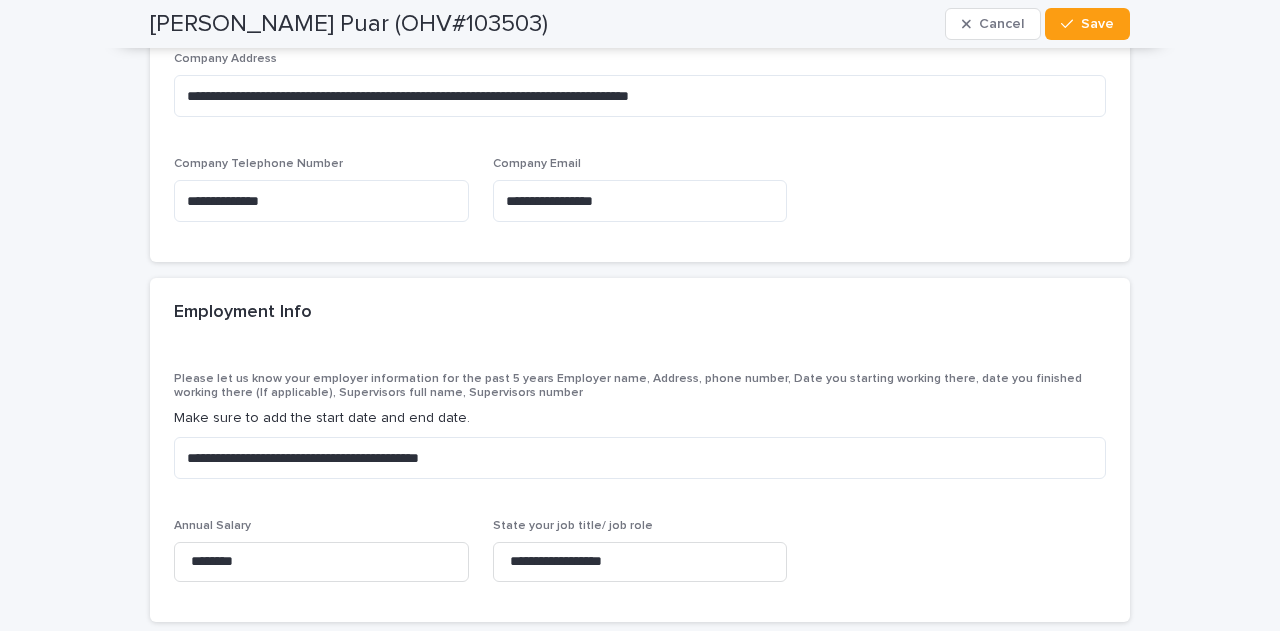 click on "Employment Info" at bounding box center [243, 313] 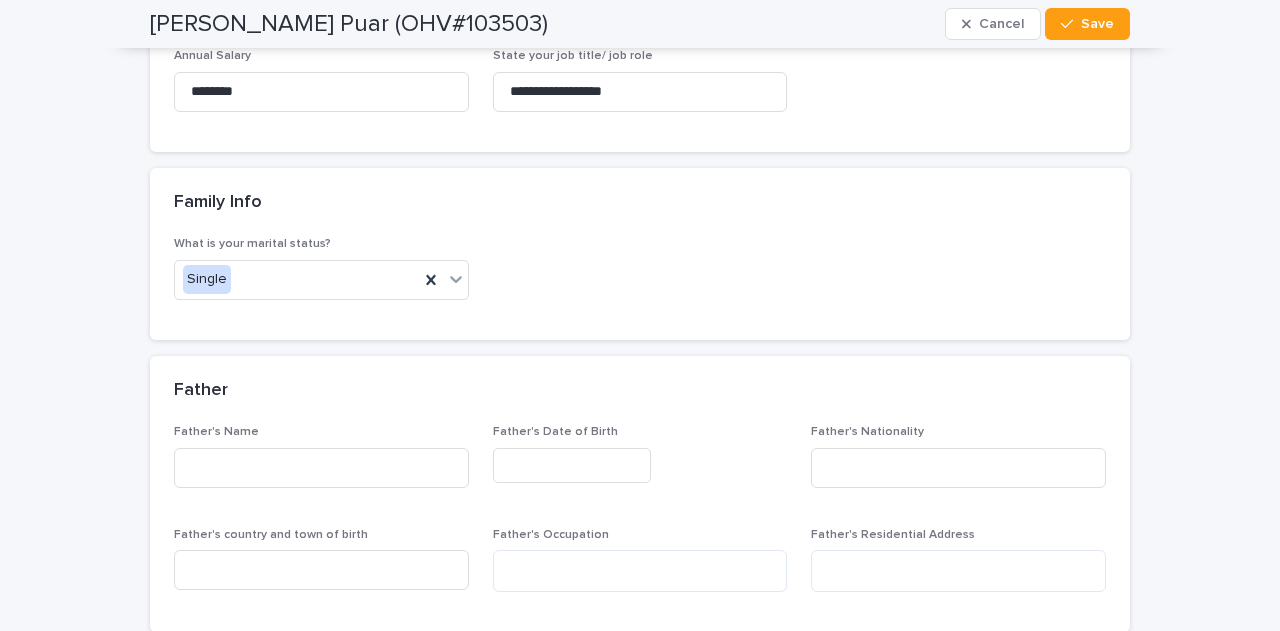 scroll, scrollTop: 6366, scrollLeft: 0, axis: vertical 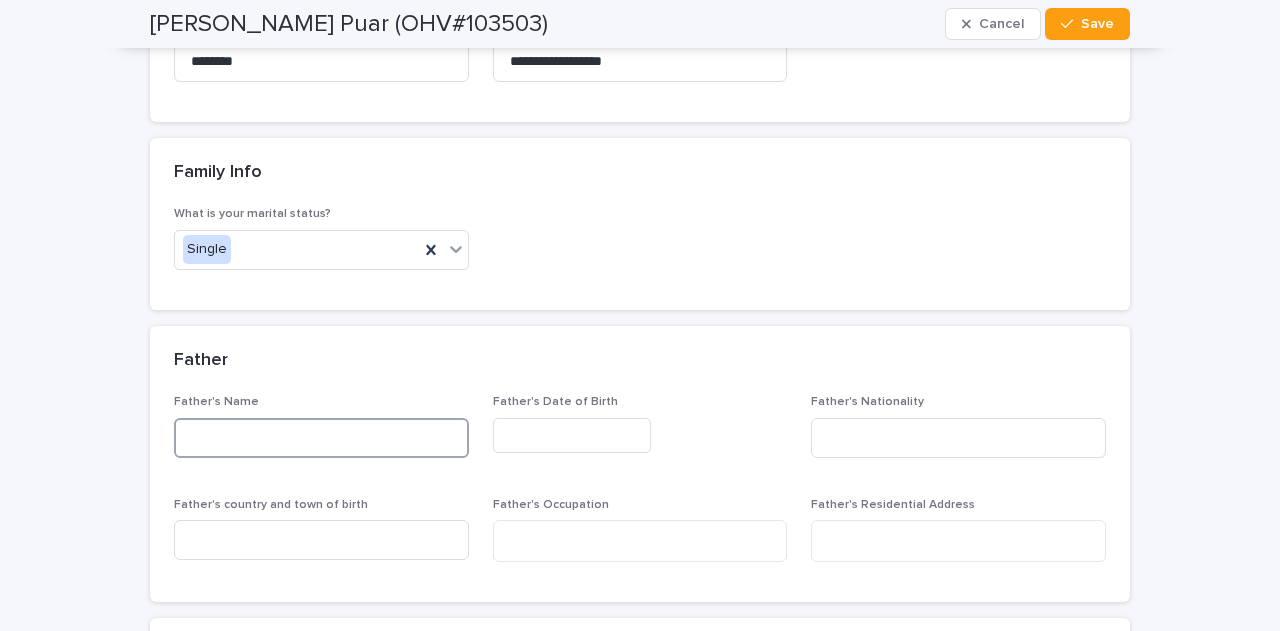 click at bounding box center [321, 438] 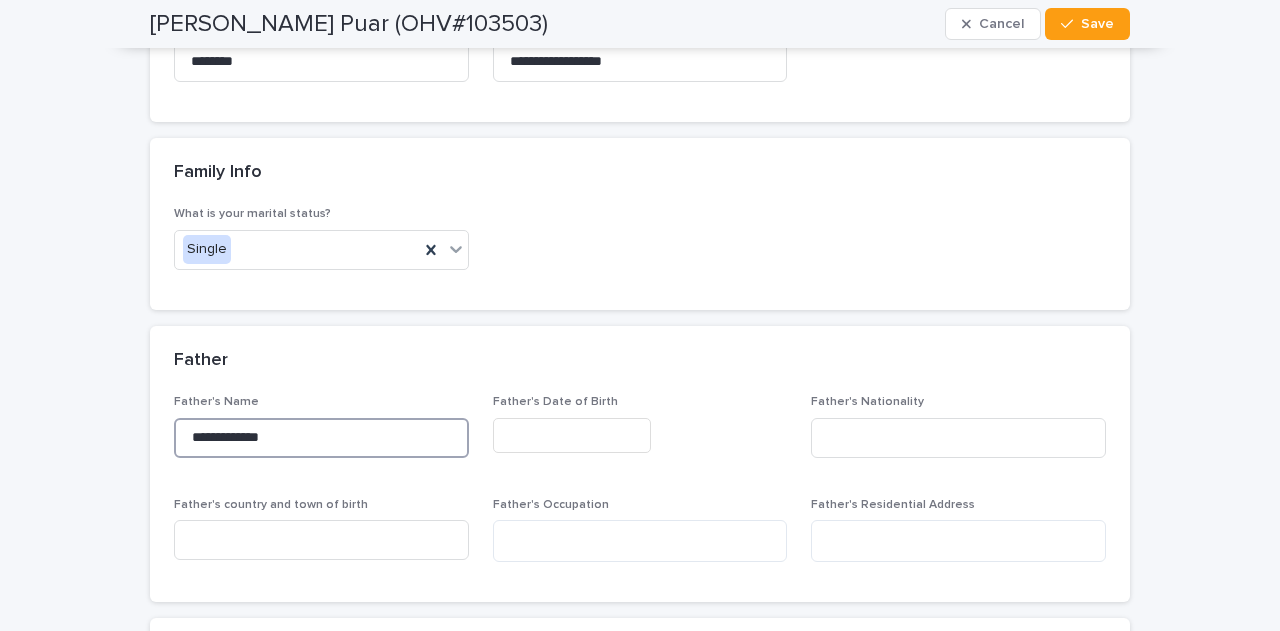 type on "**********" 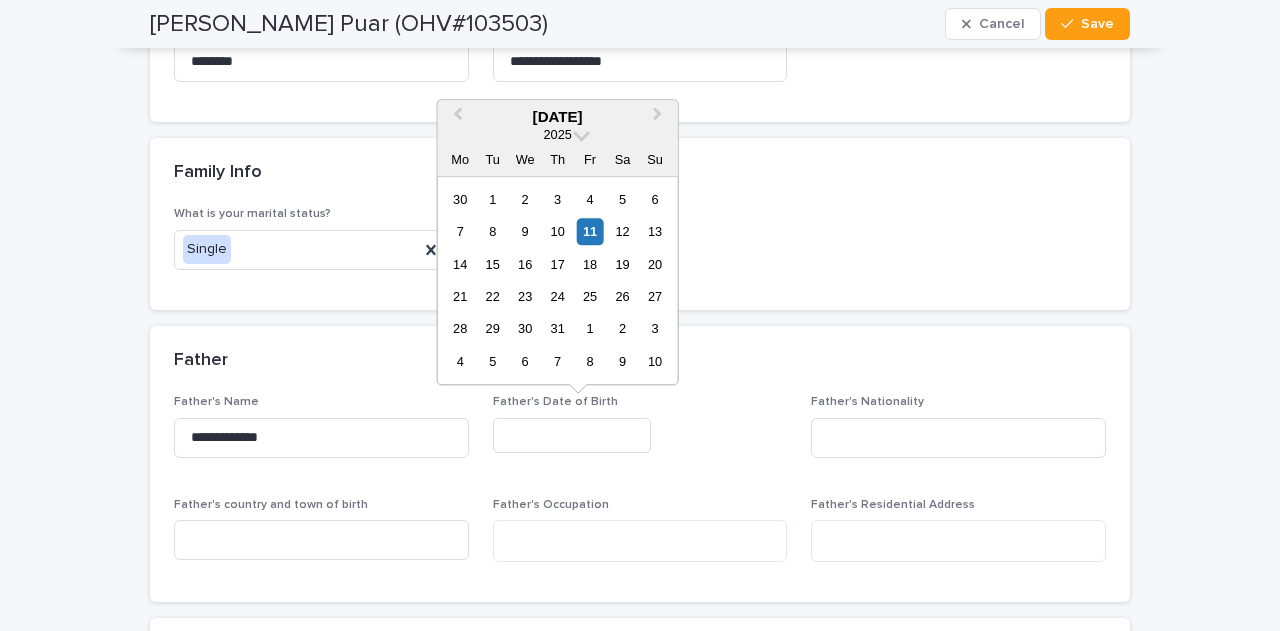 click at bounding box center [572, 435] 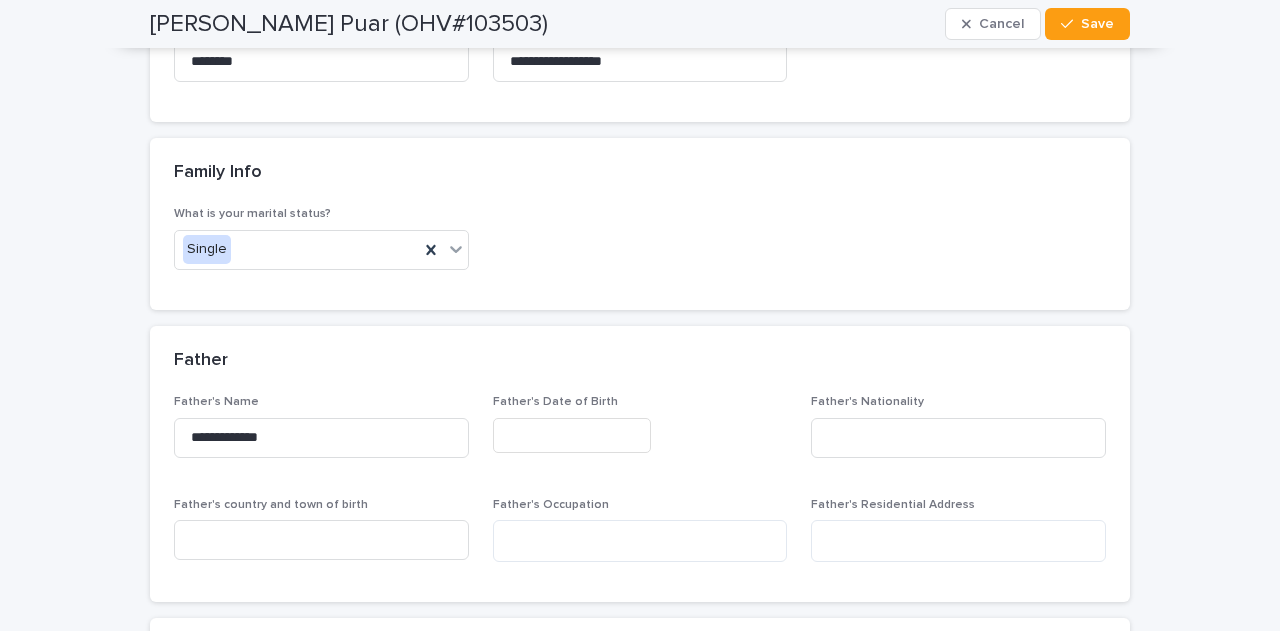 drag, startPoint x: 1279, startPoint y: 539, endPoint x: 372, endPoint y: 347, distance: 927.09924 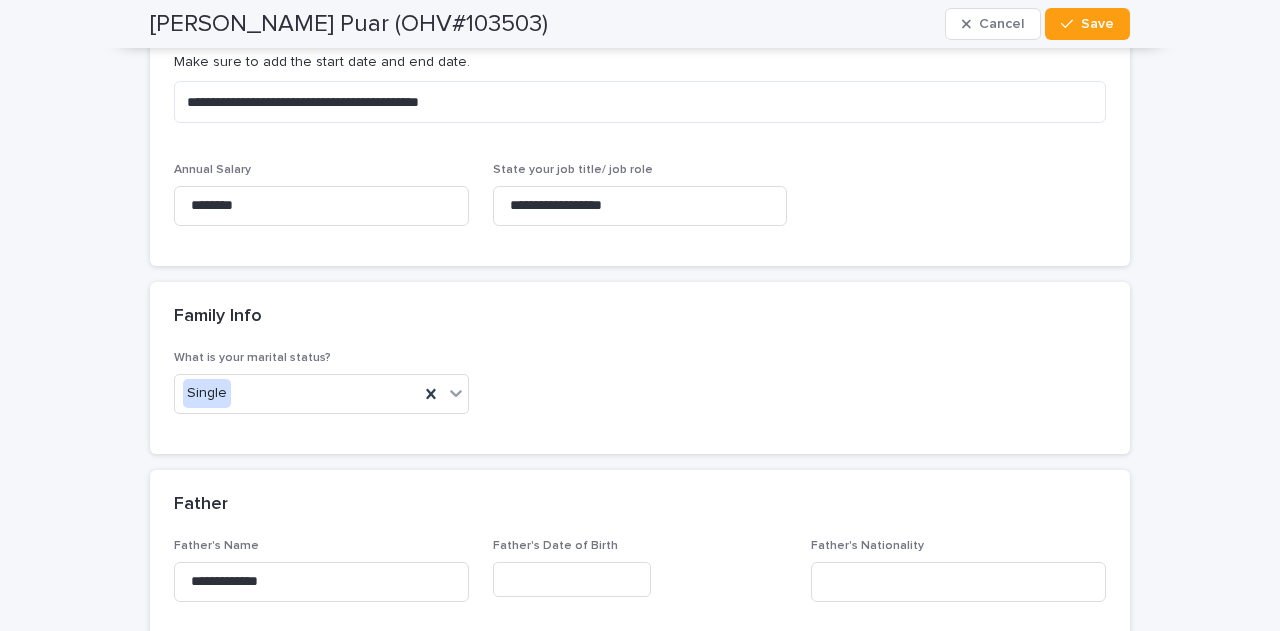 scroll, scrollTop: 6166, scrollLeft: 0, axis: vertical 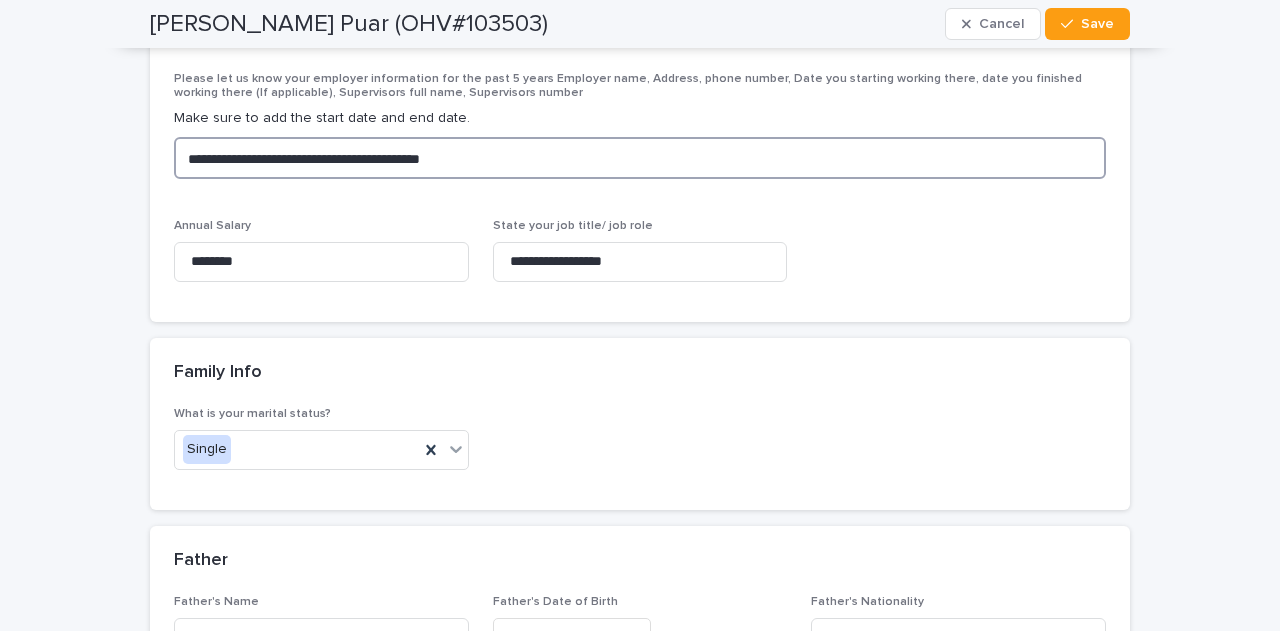 click on "**********" at bounding box center (640, 158) 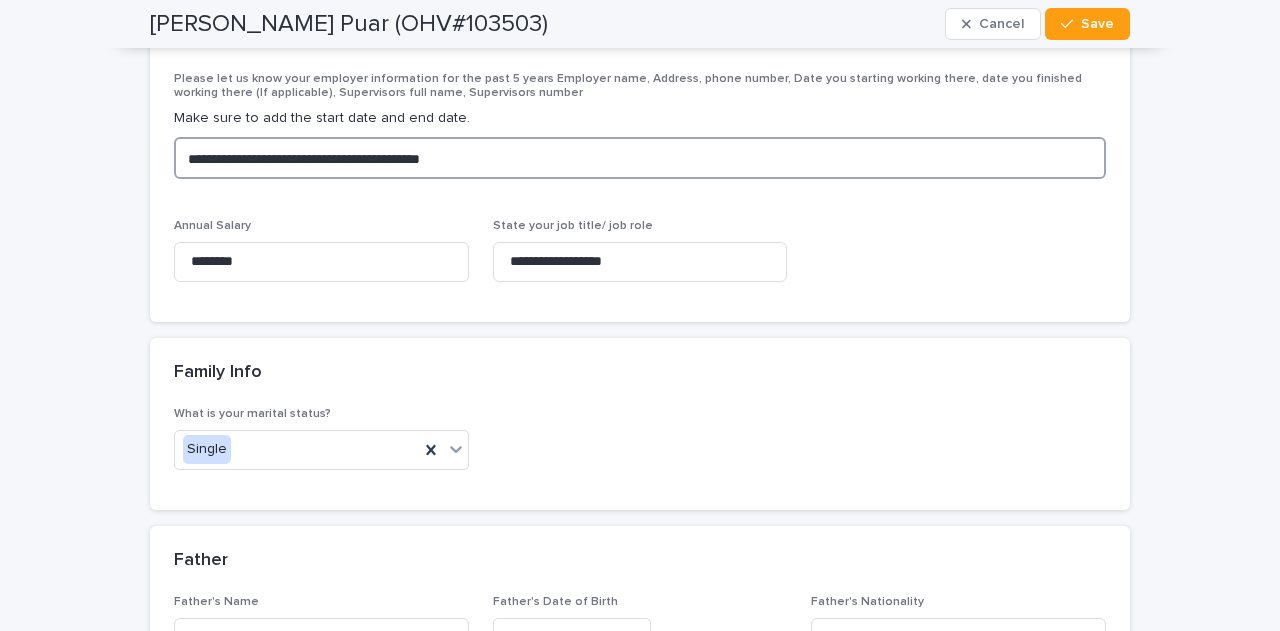 scroll, scrollTop: 6066, scrollLeft: 0, axis: vertical 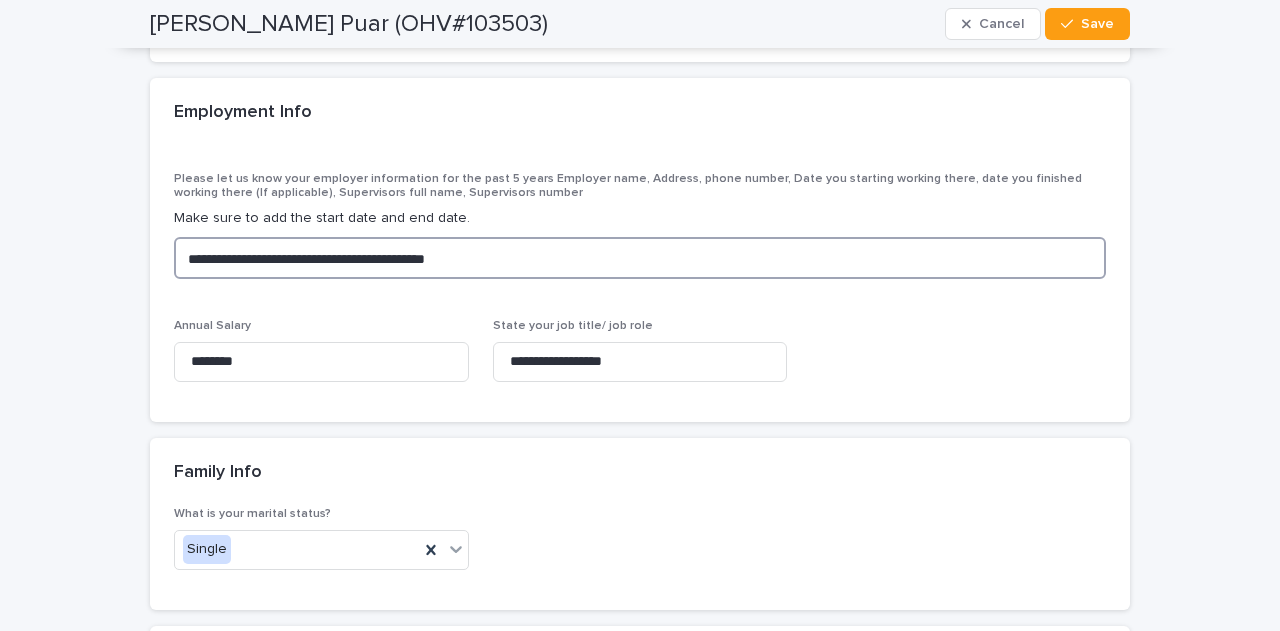 paste on "******" 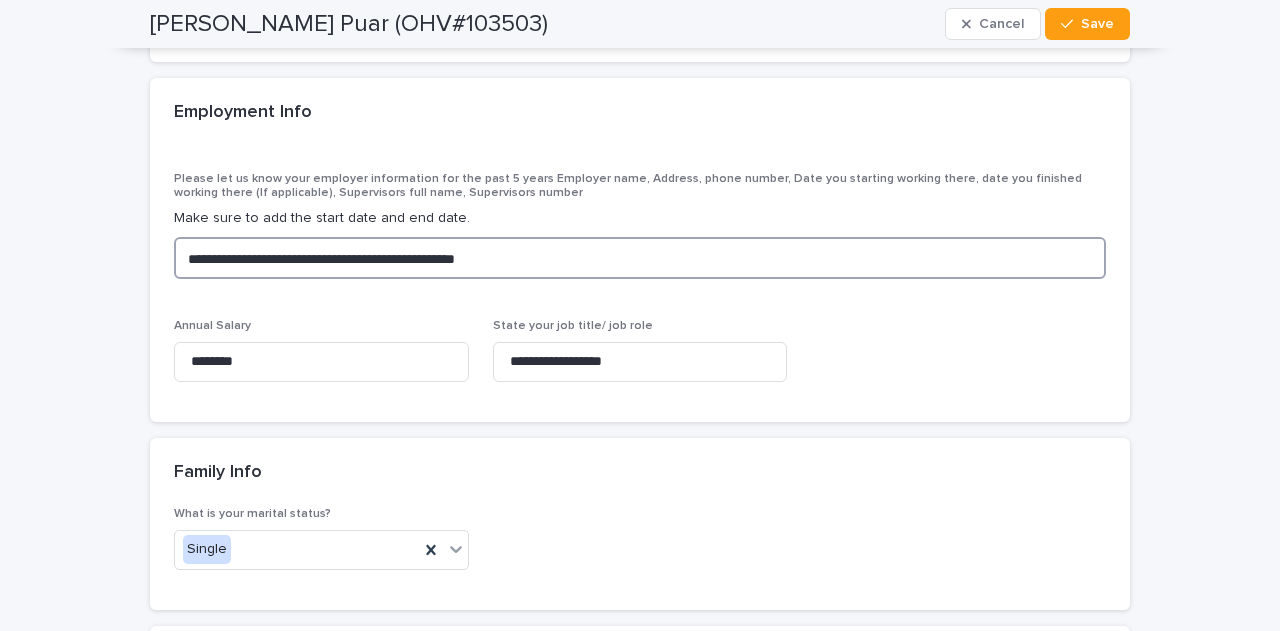paste on "*********" 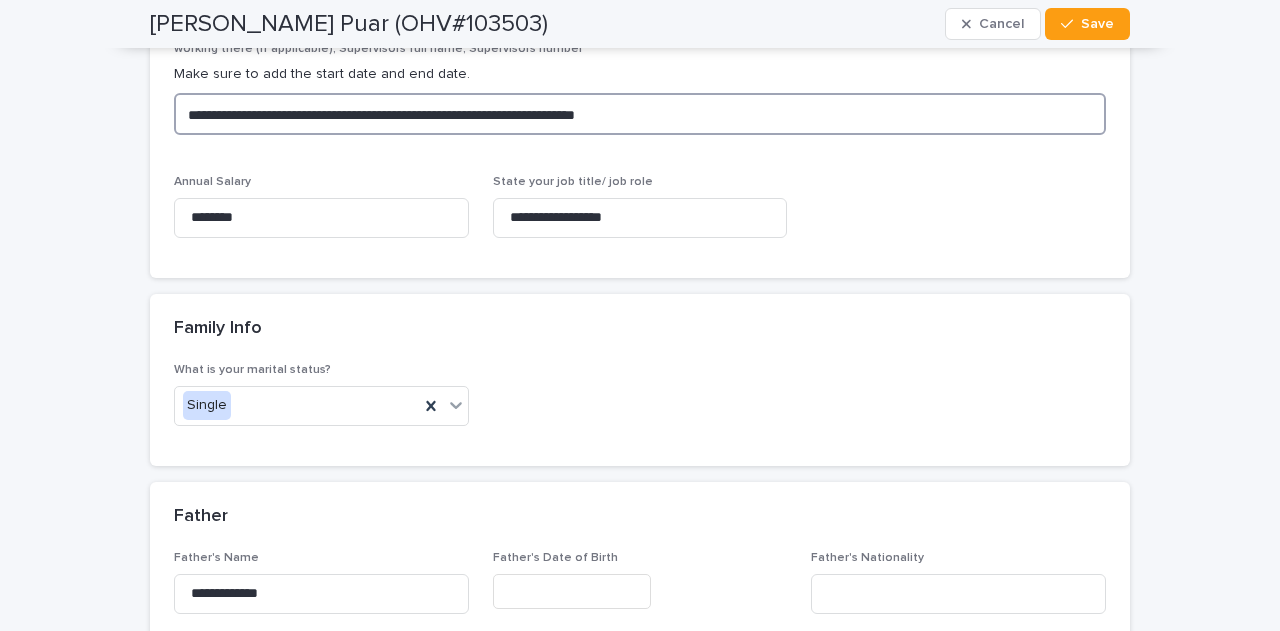 scroll, scrollTop: 6466, scrollLeft: 0, axis: vertical 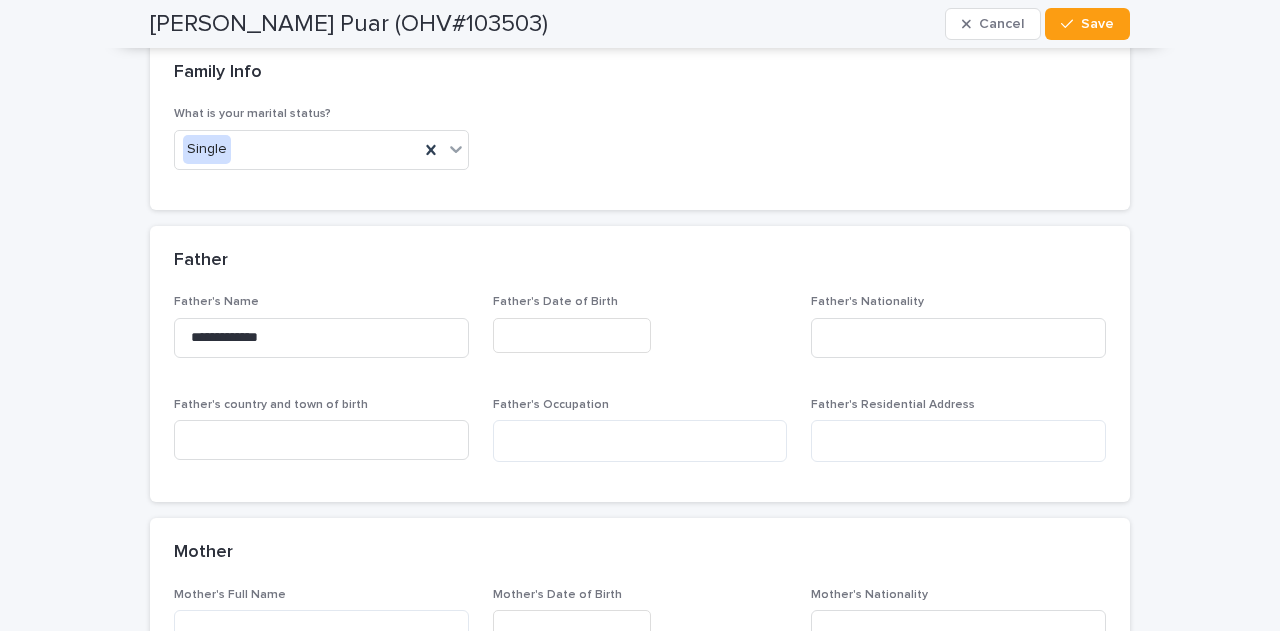 type on "**********" 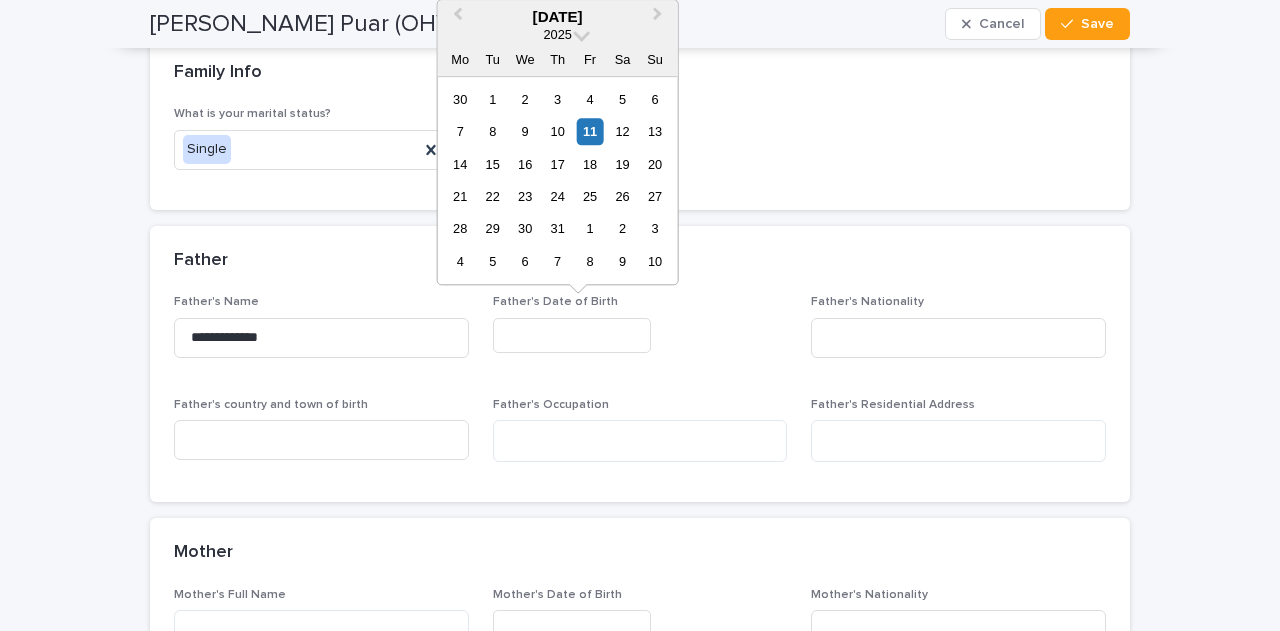 click at bounding box center [572, 335] 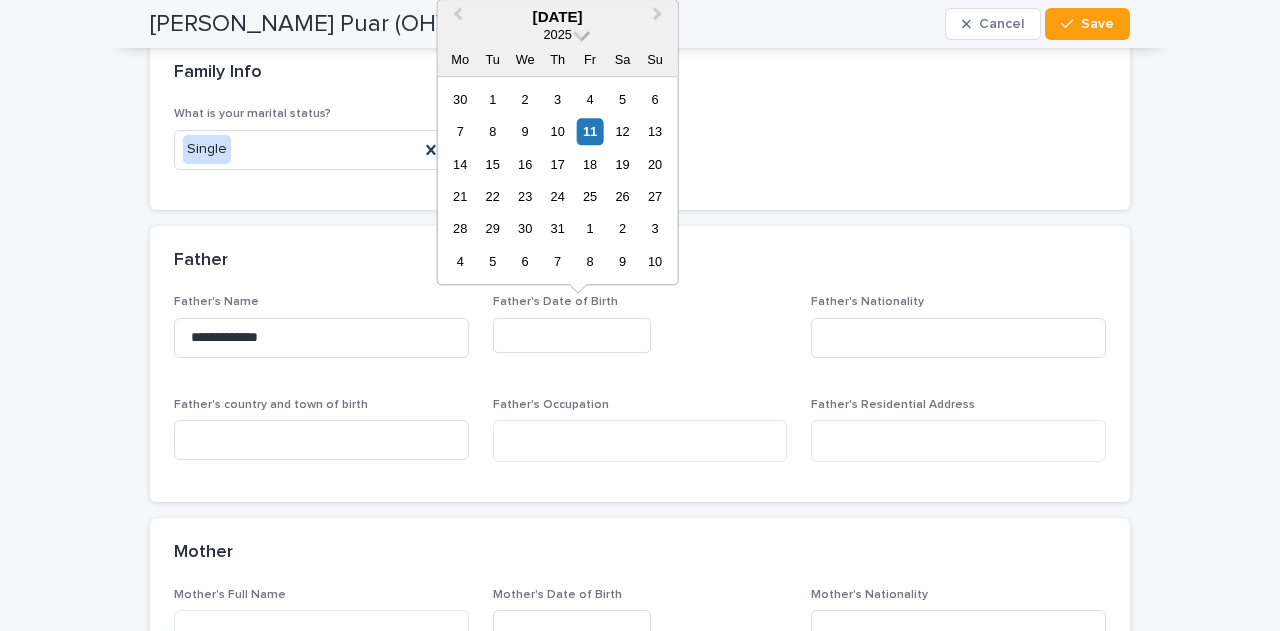click at bounding box center (581, 33) 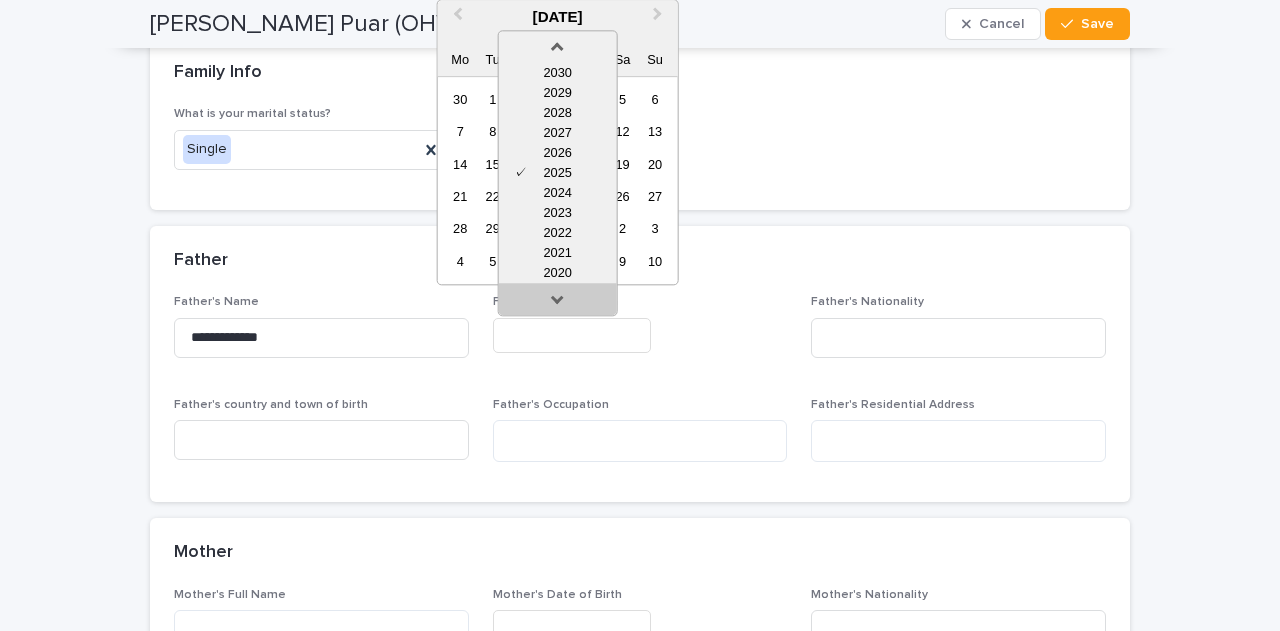 click at bounding box center (558, 303) 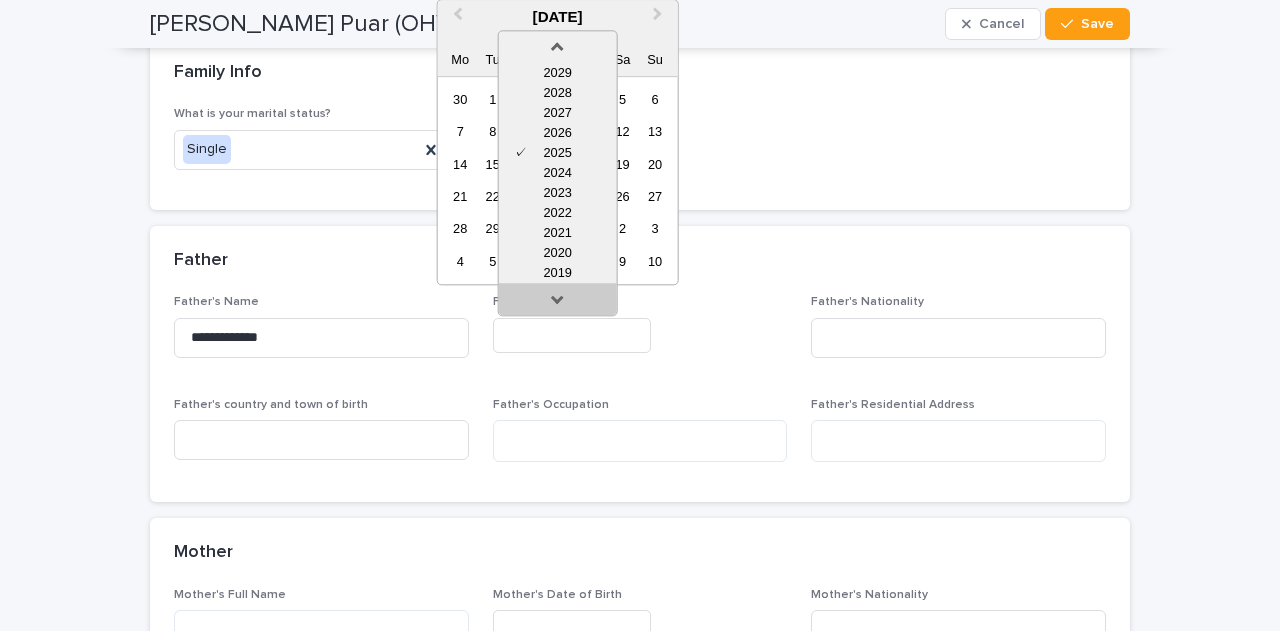 click at bounding box center [558, 303] 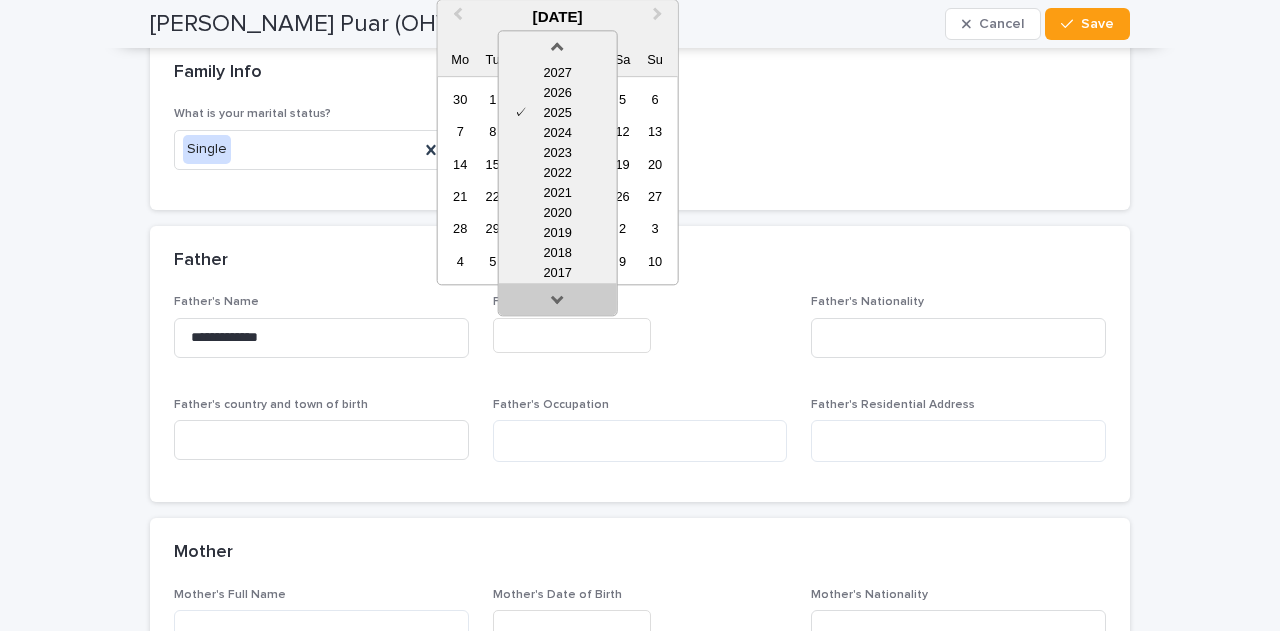 click at bounding box center (558, 303) 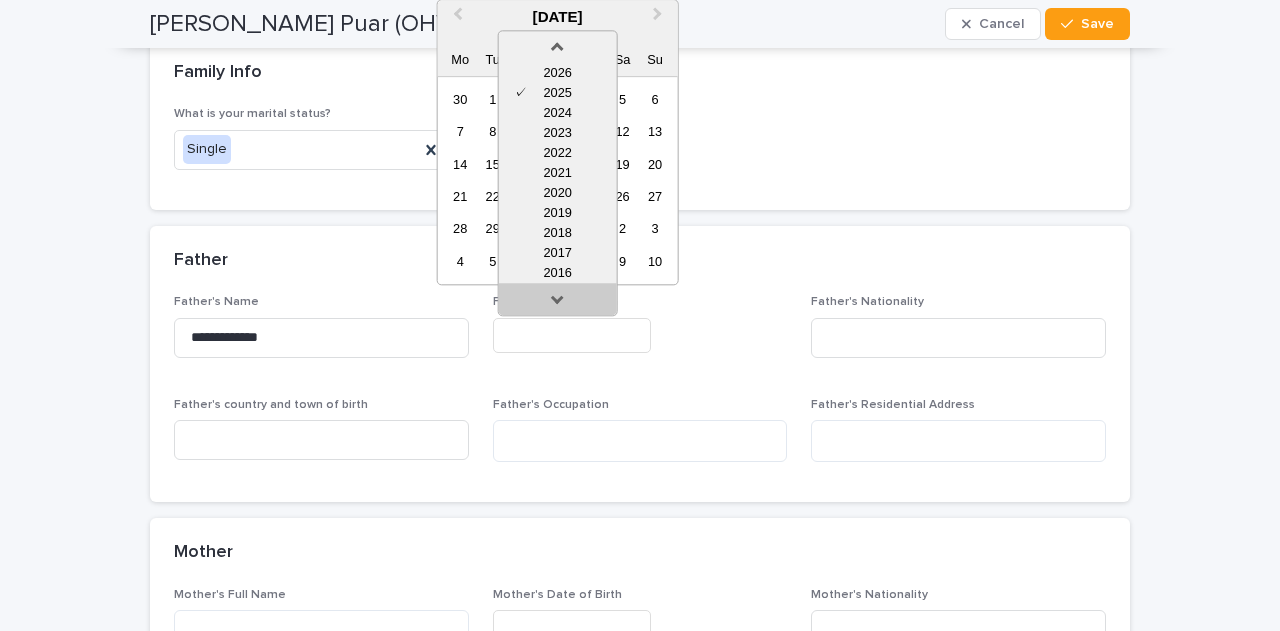 click at bounding box center (558, 303) 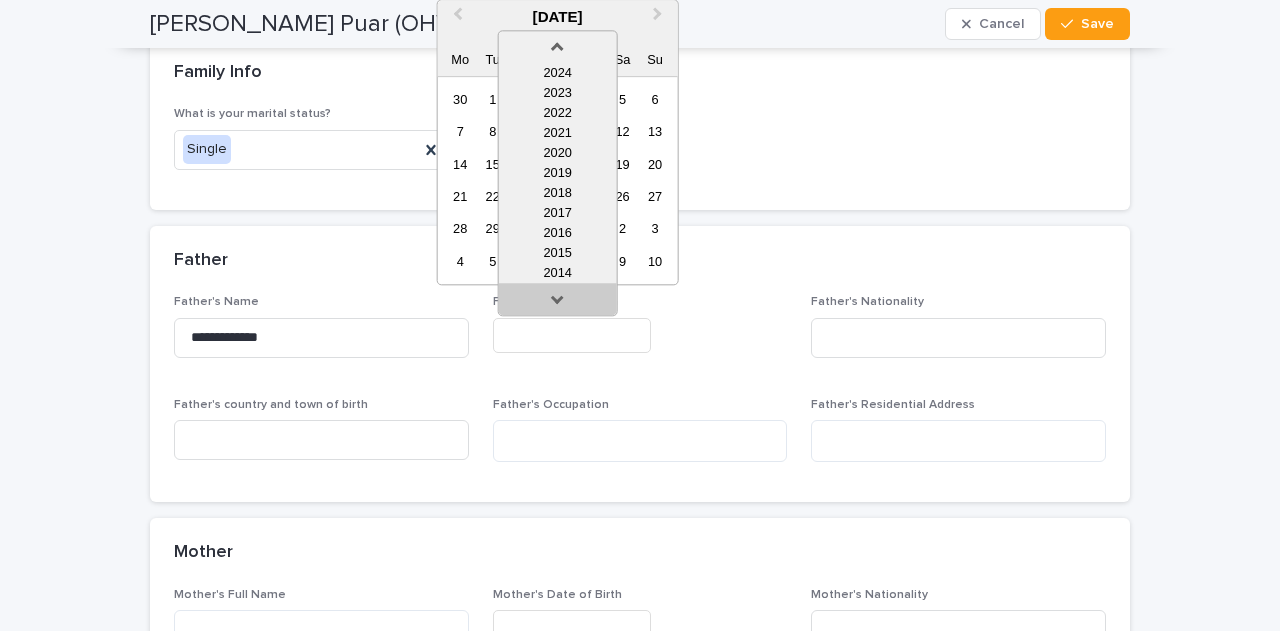 click at bounding box center [558, 303] 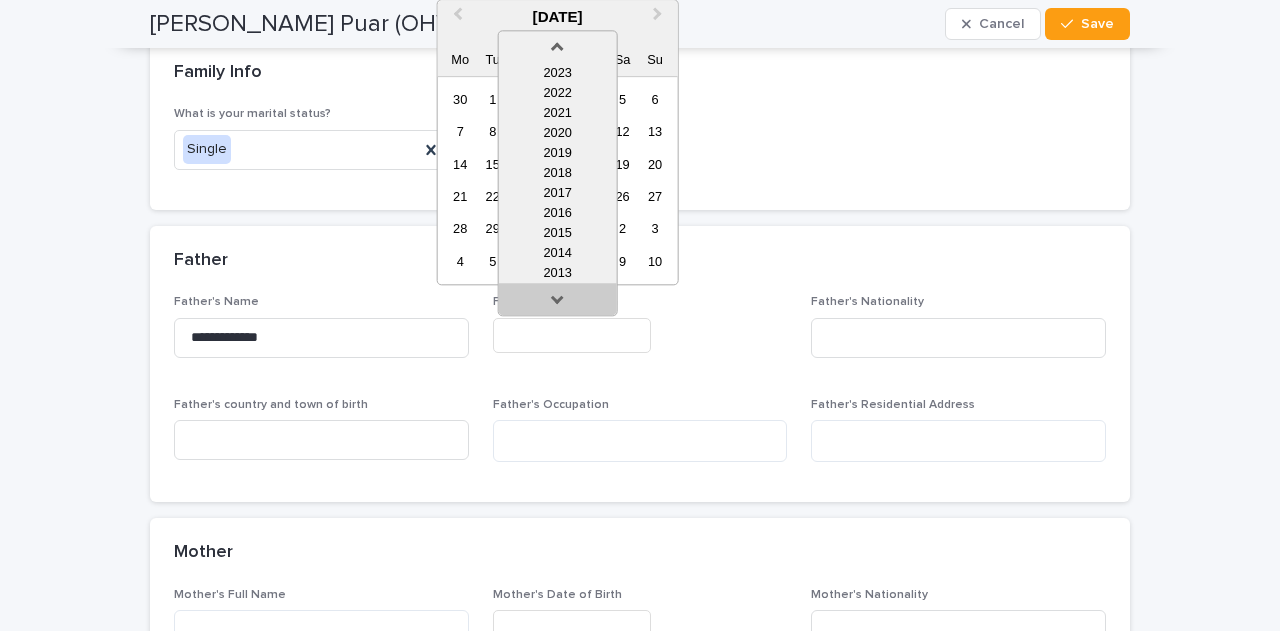 click at bounding box center [558, 303] 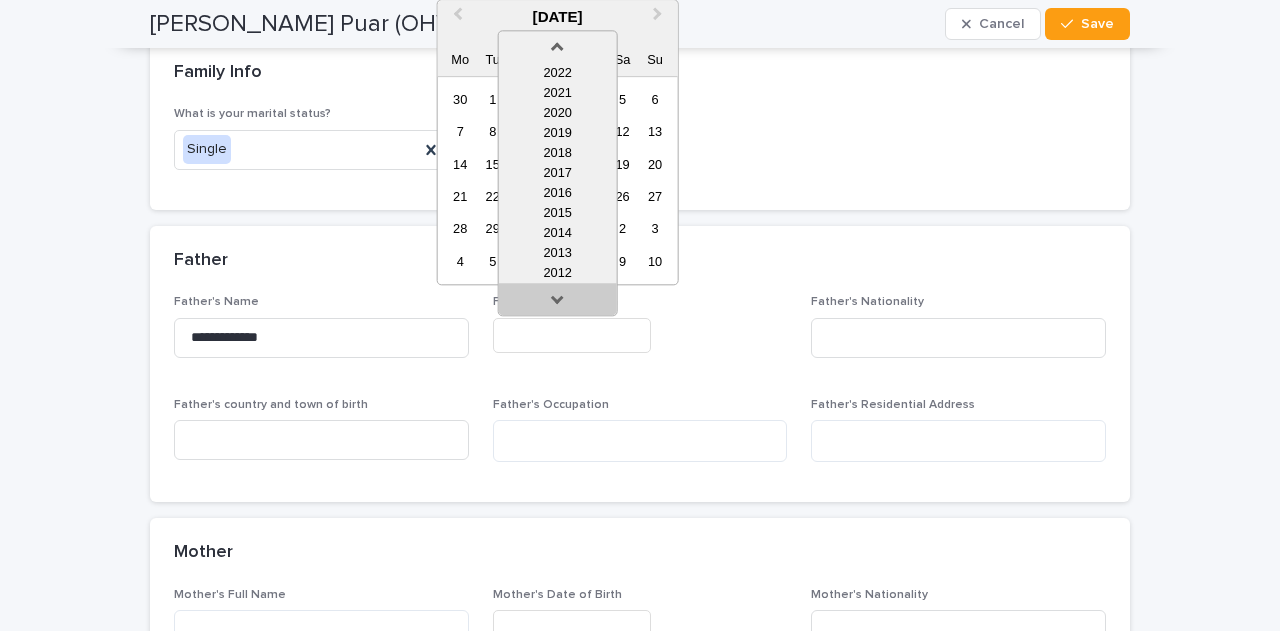 click at bounding box center (558, 303) 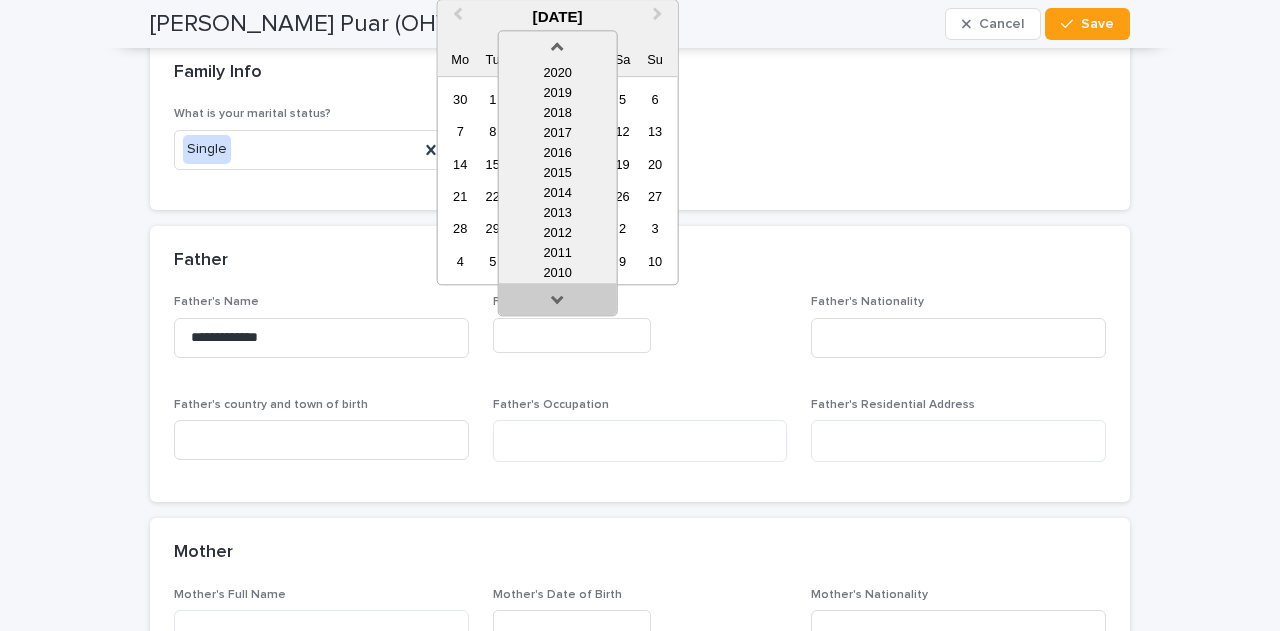 click at bounding box center (558, 303) 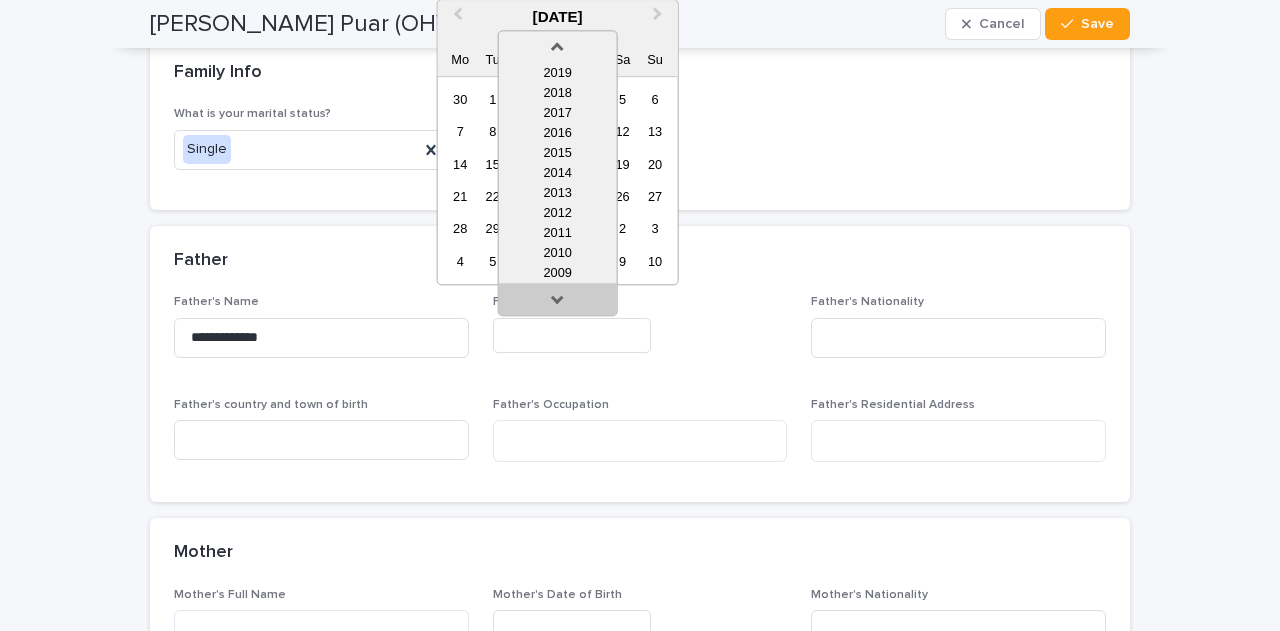 click at bounding box center [558, 303] 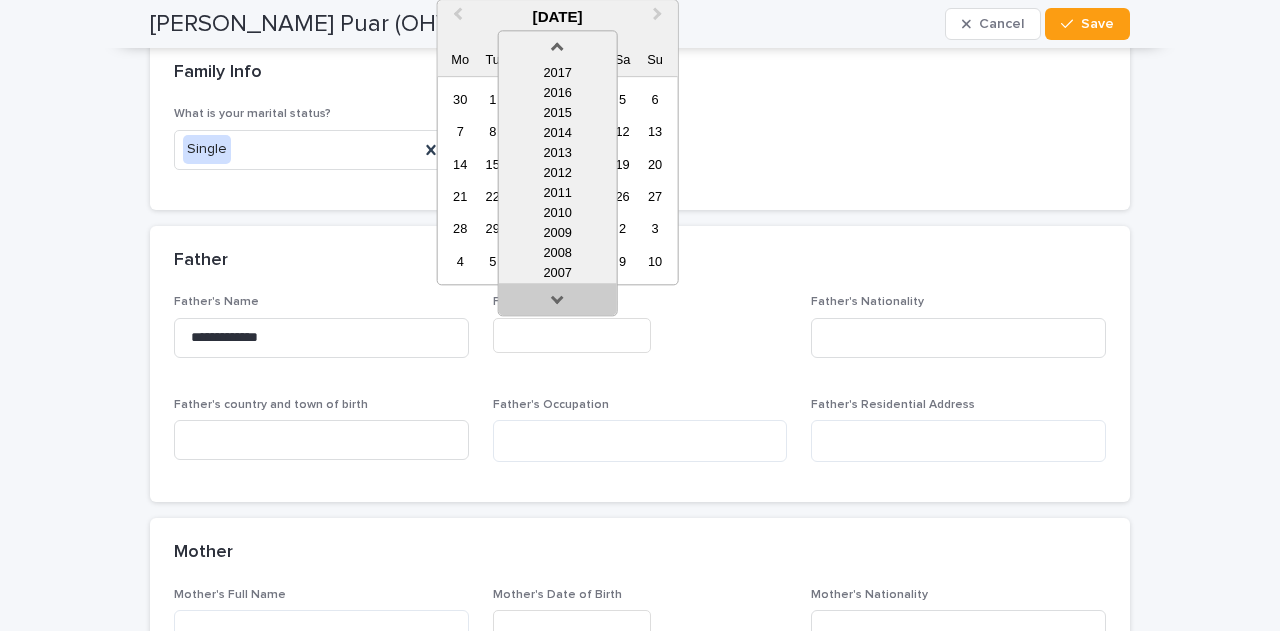 click at bounding box center [558, 303] 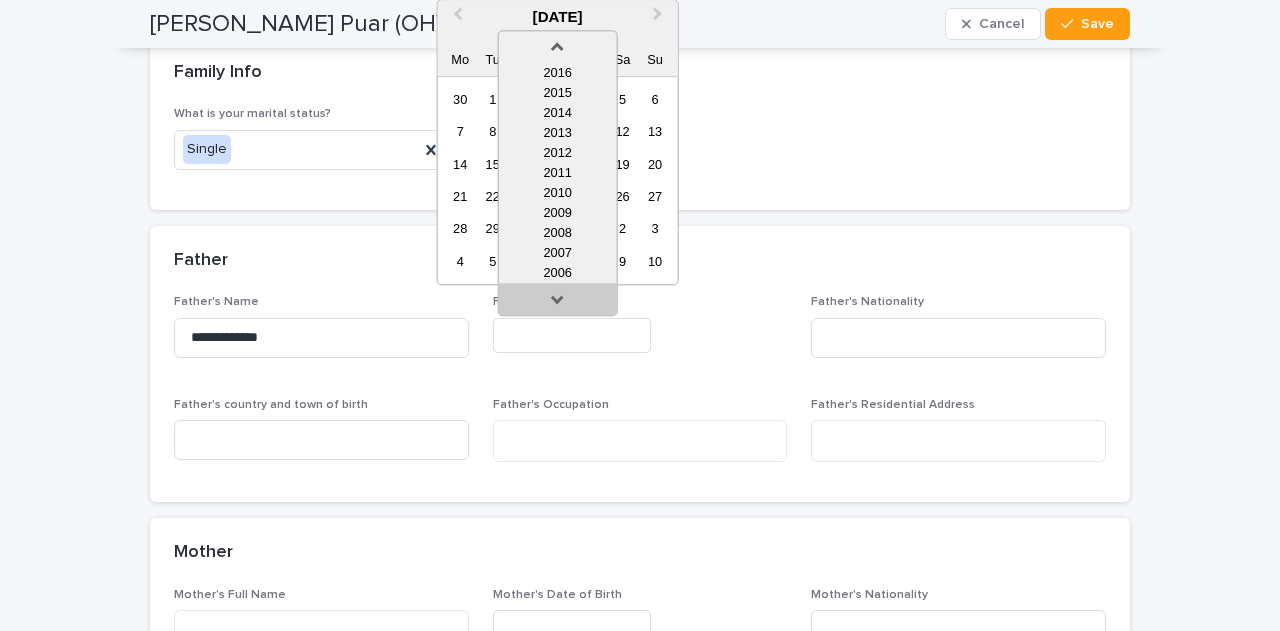 click at bounding box center [558, 303] 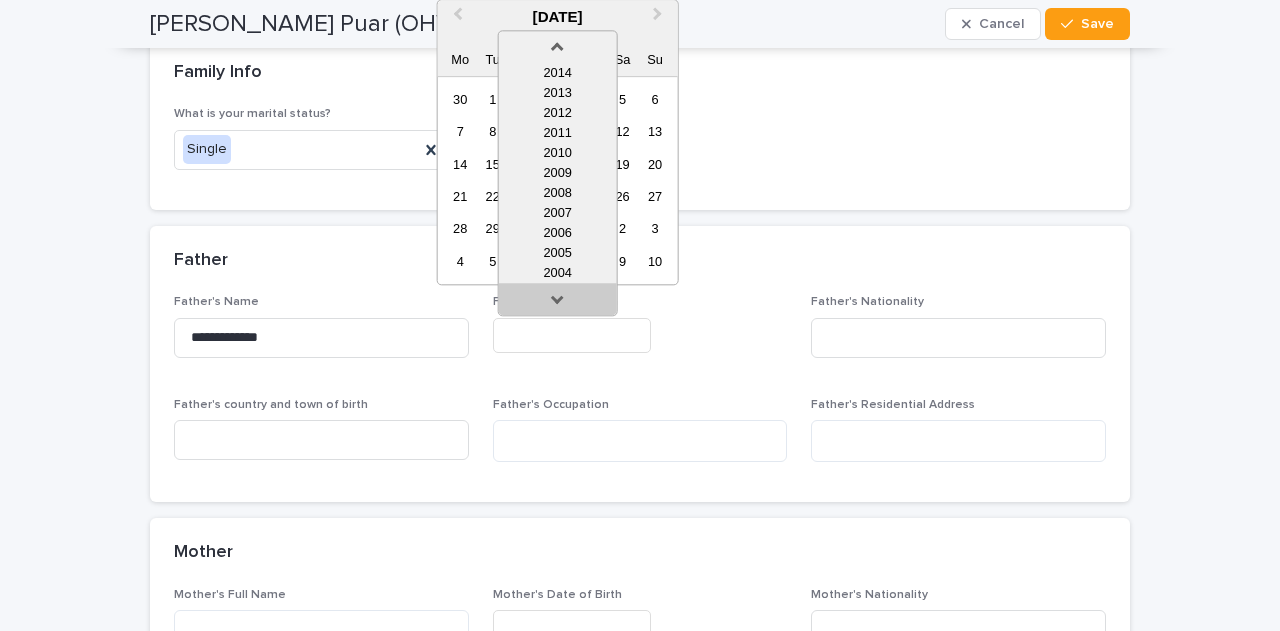 click at bounding box center [558, 303] 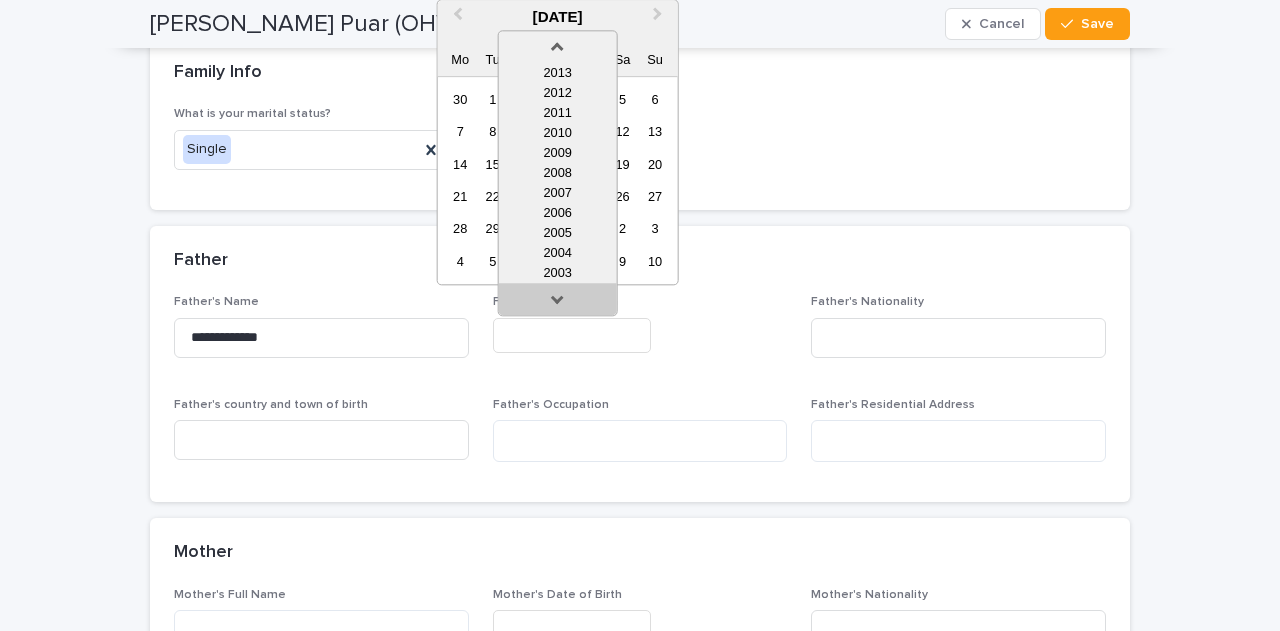 click at bounding box center (558, 303) 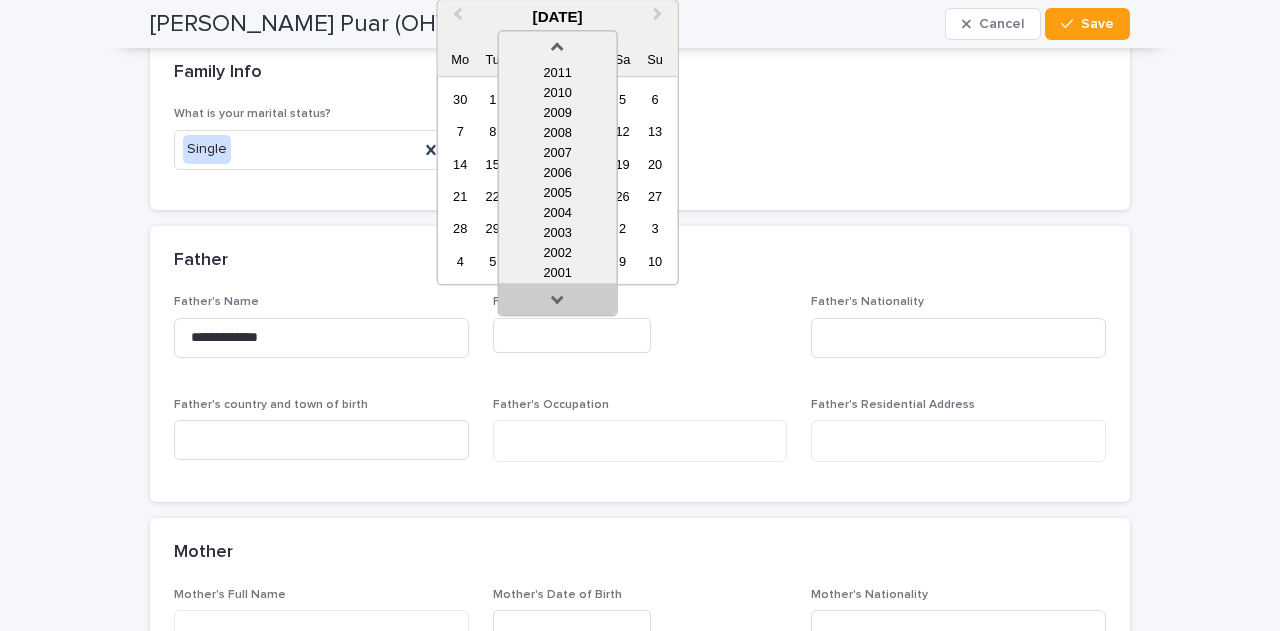 click at bounding box center [558, 303] 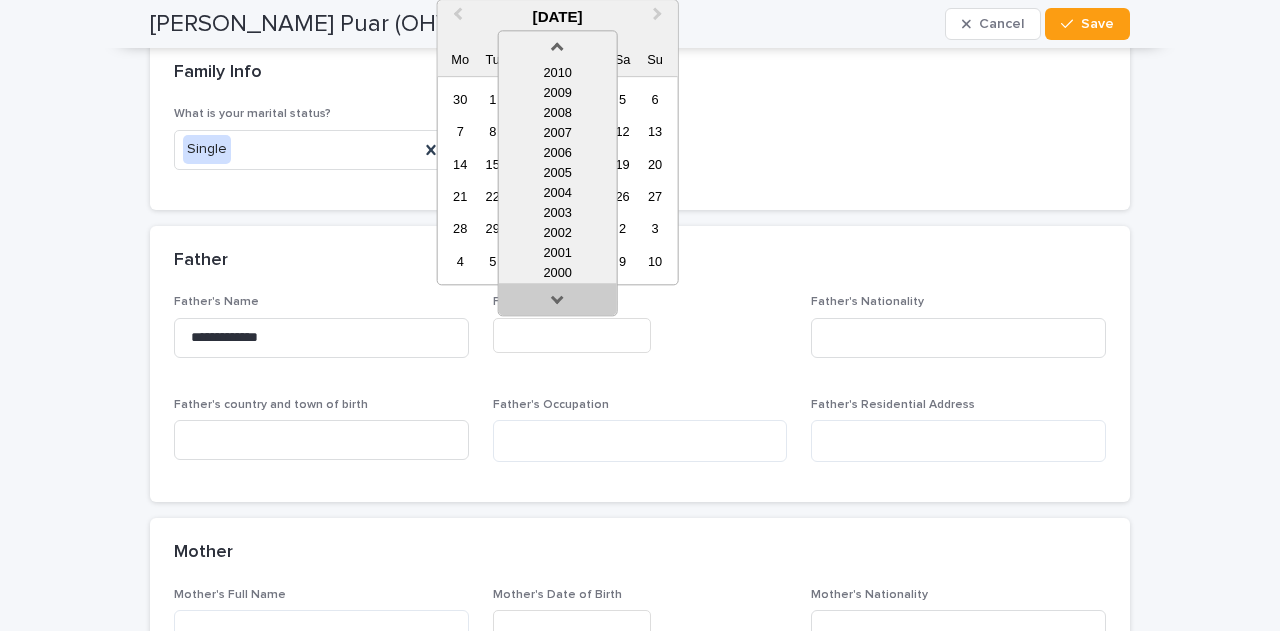 click at bounding box center [558, 303] 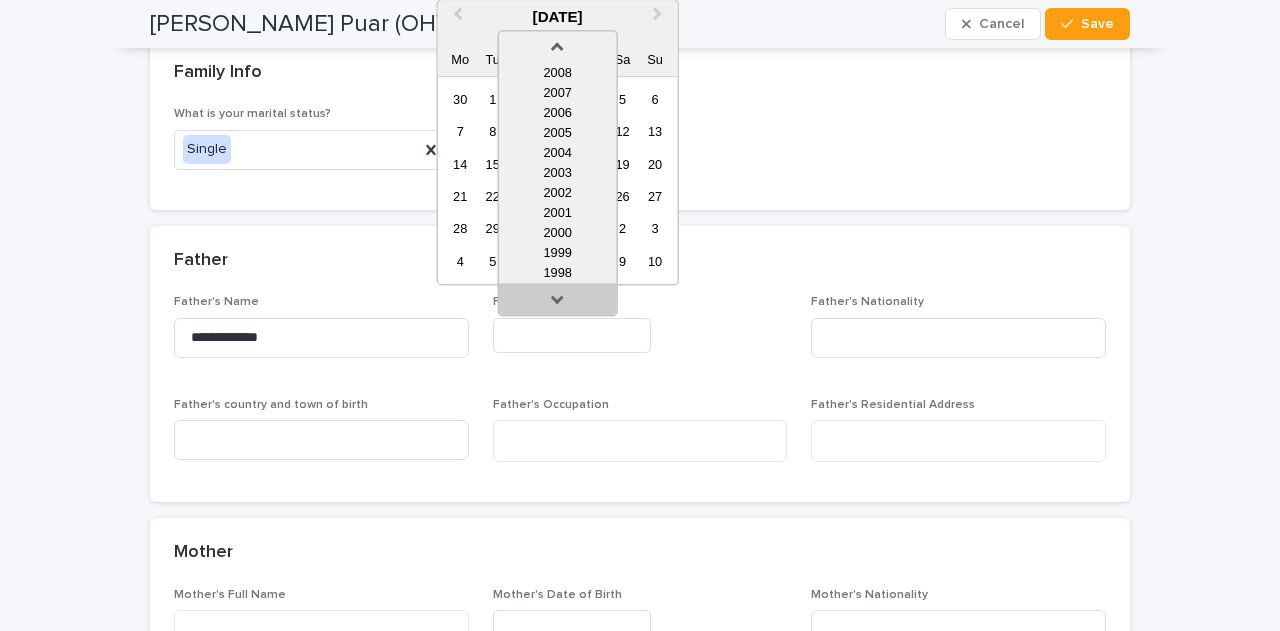 click at bounding box center (558, 303) 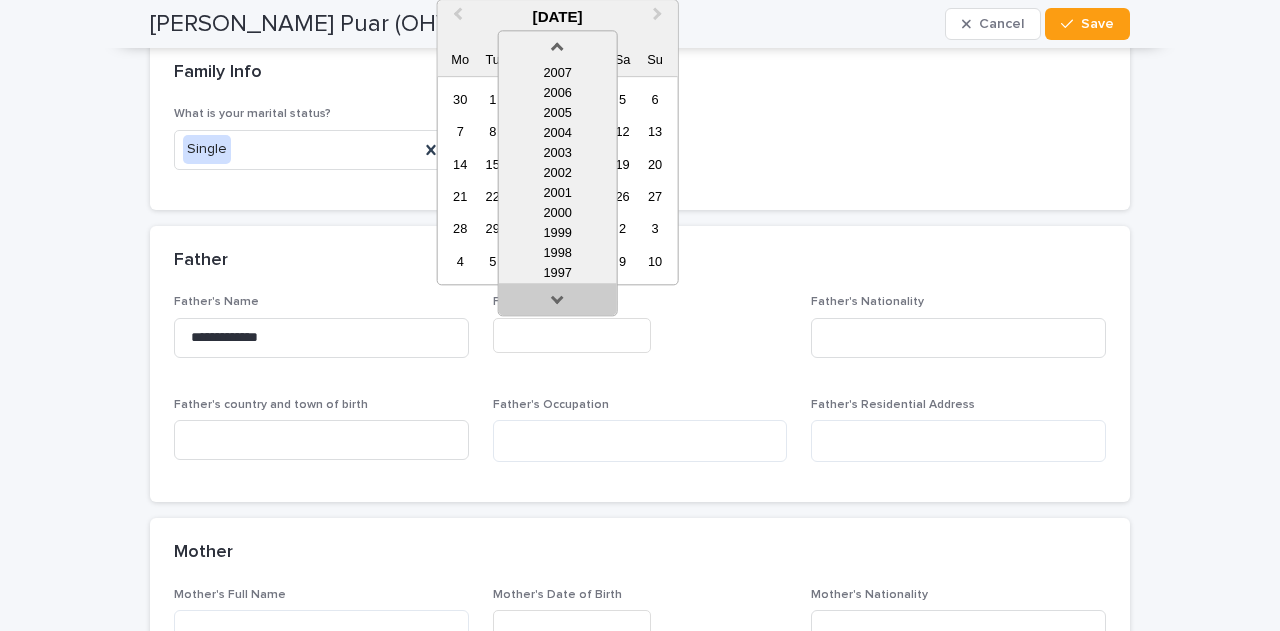 click at bounding box center (558, 303) 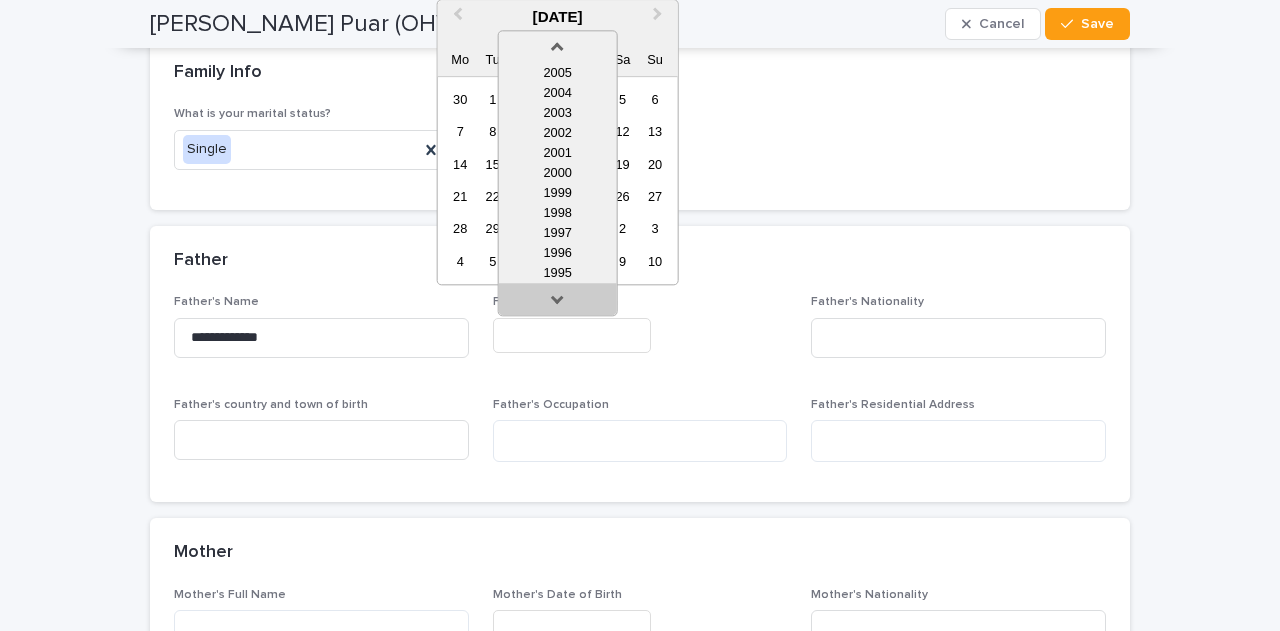click at bounding box center [558, 303] 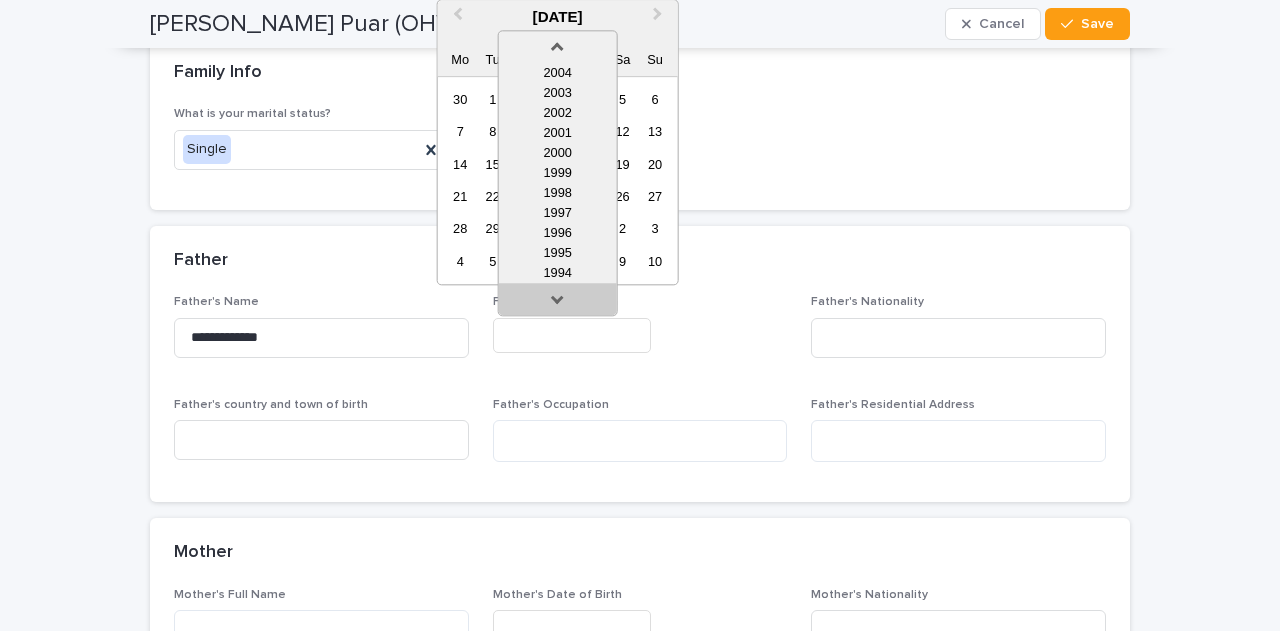 click at bounding box center [558, 303] 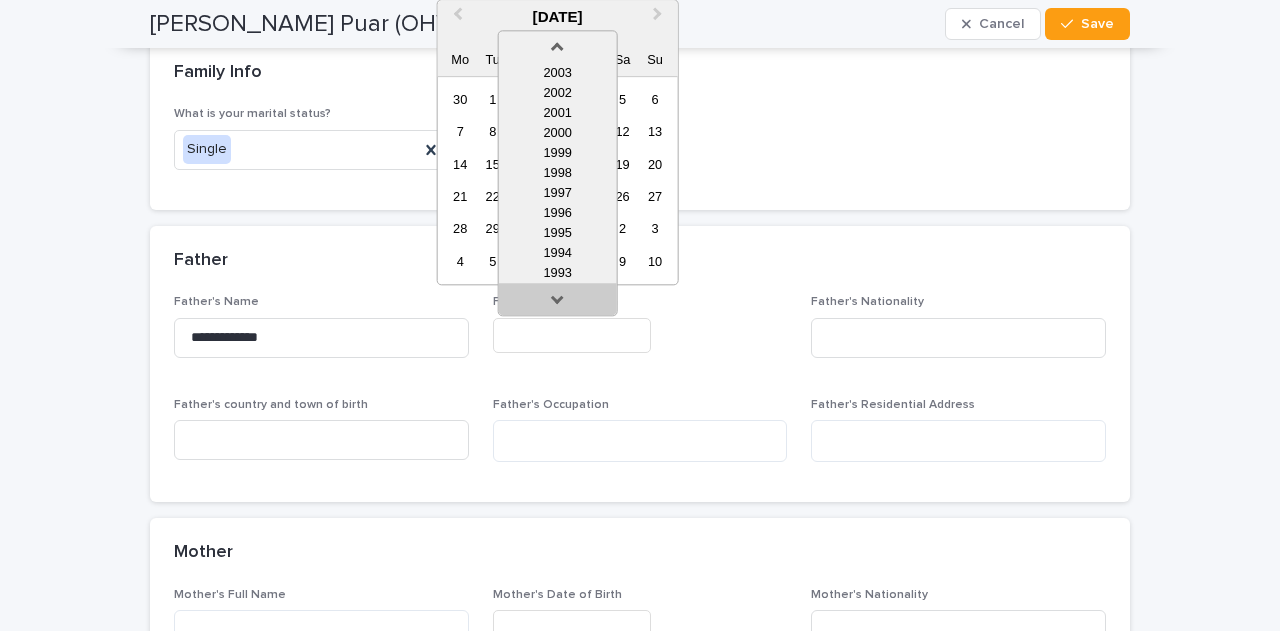 click at bounding box center (558, 303) 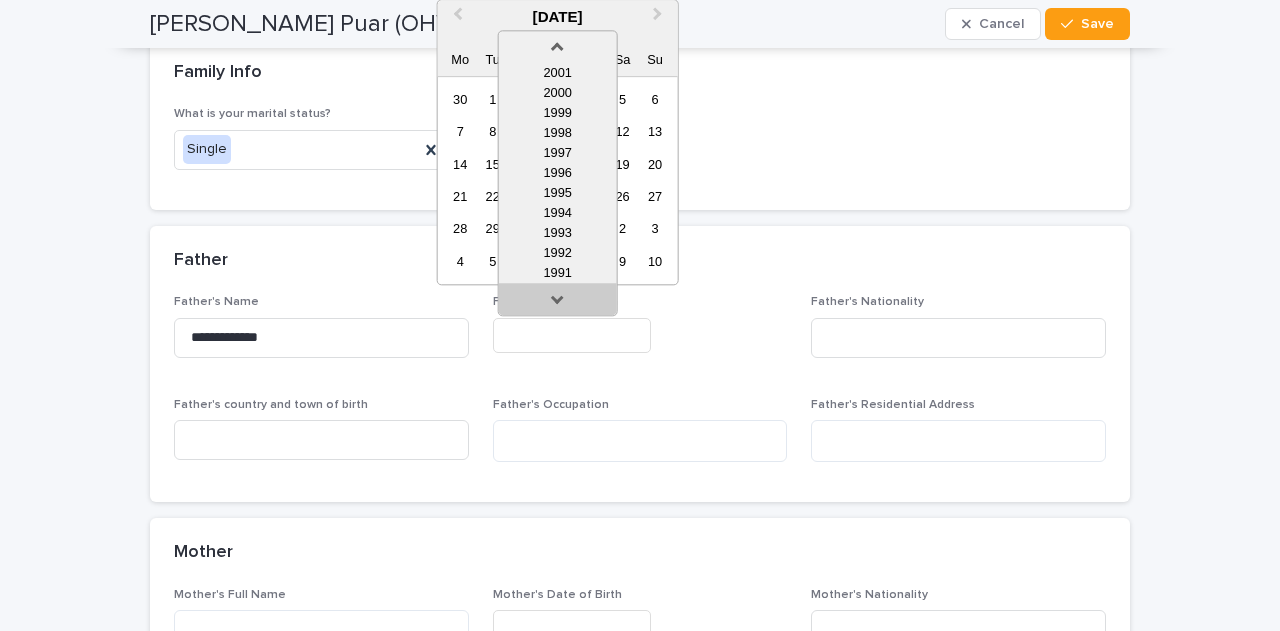 click at bounding box center (558, 303) 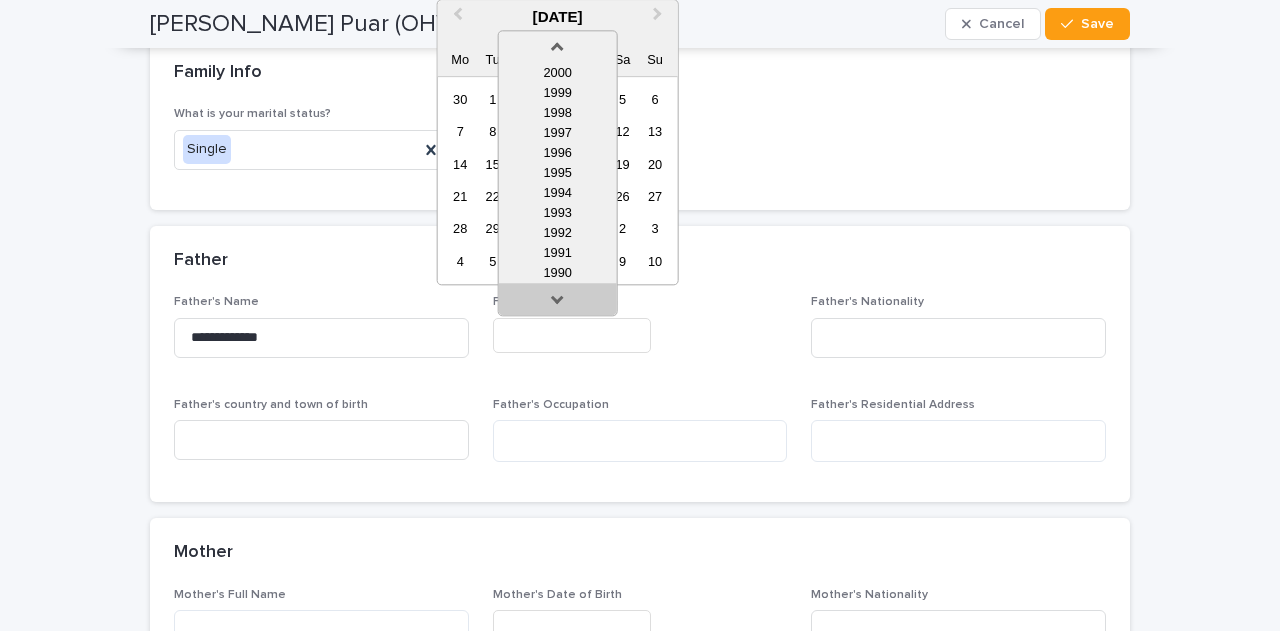 click at bounding box center [558, 303] 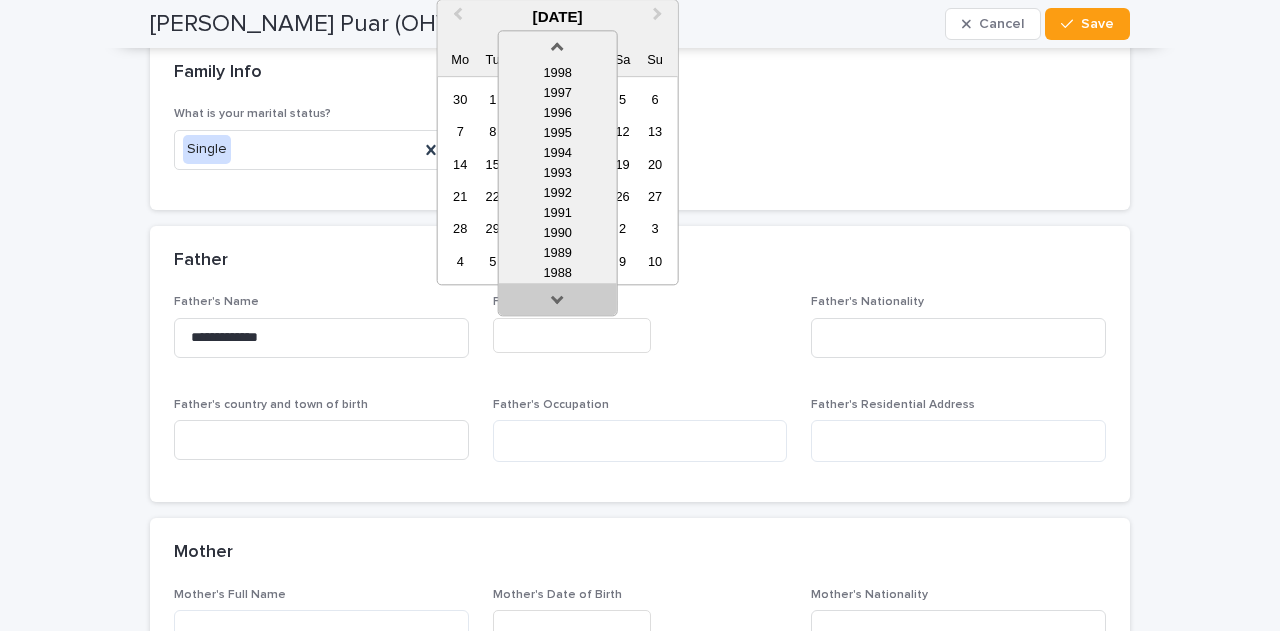 click at bounding box center (558, 303) 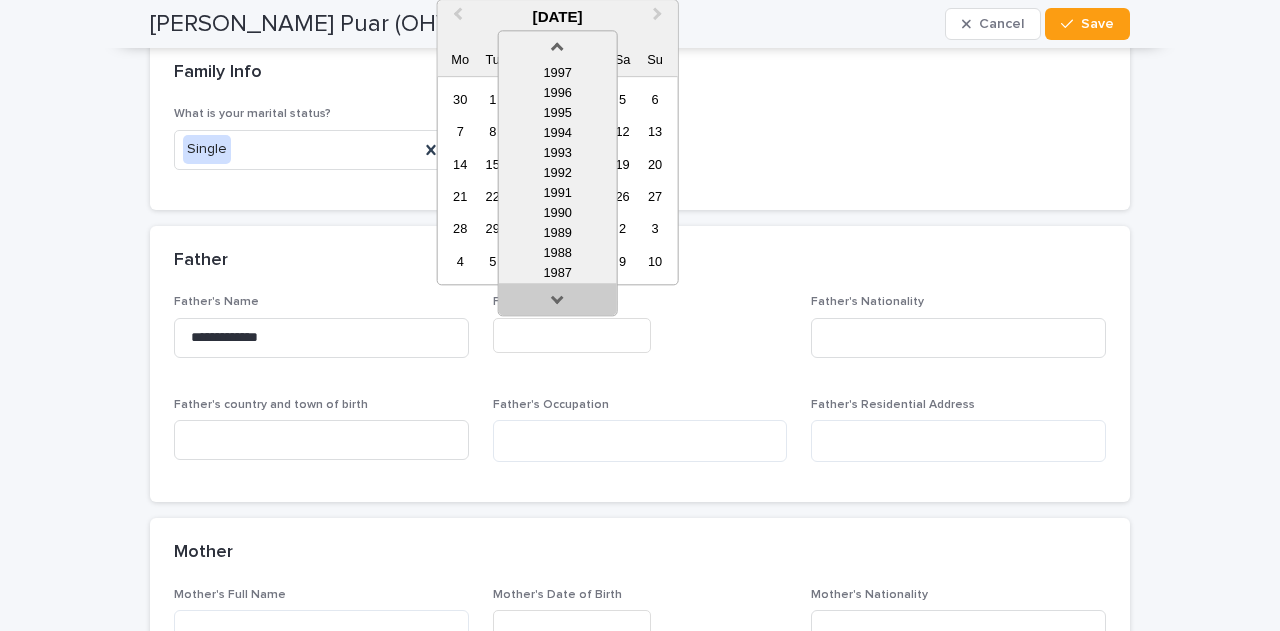 click at bounding box center (558, 303) 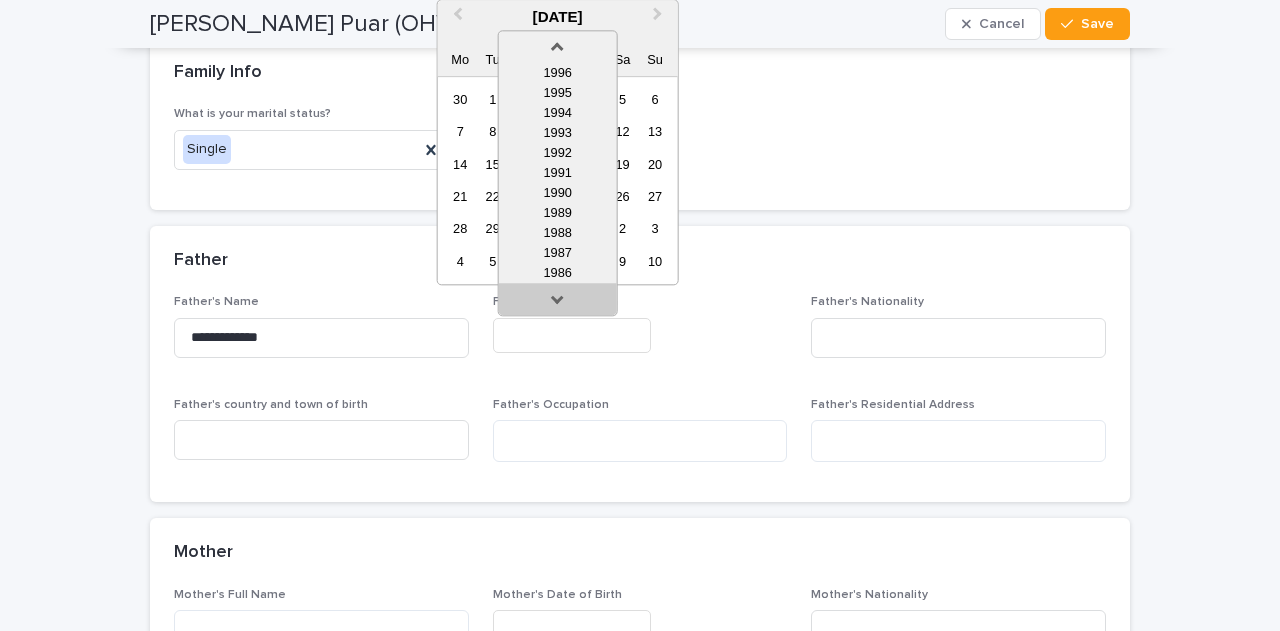 click at bounding box center [558, 303] 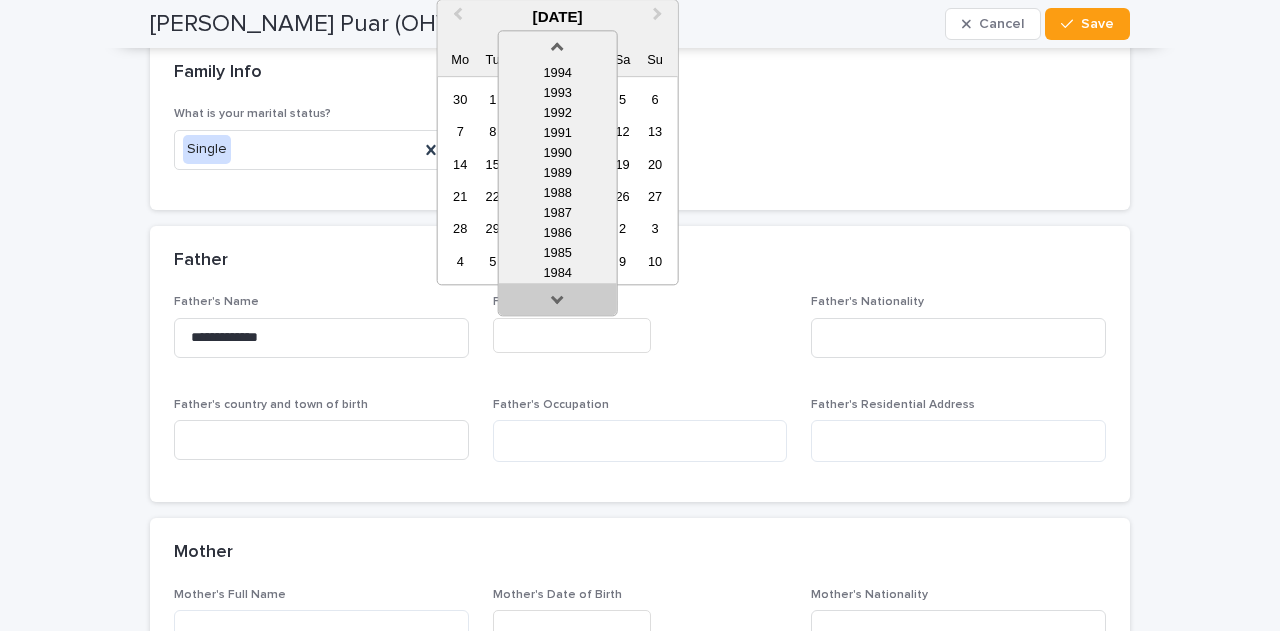click at bounding box center (558, 303) 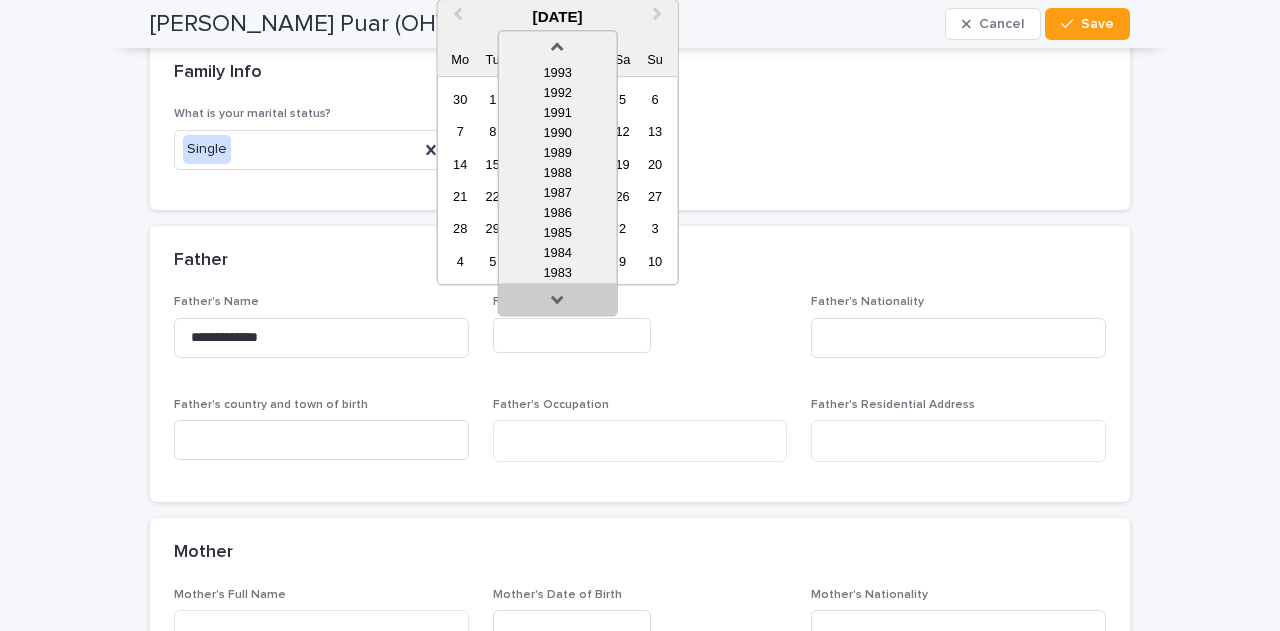 click at bounding box center [558, 303] 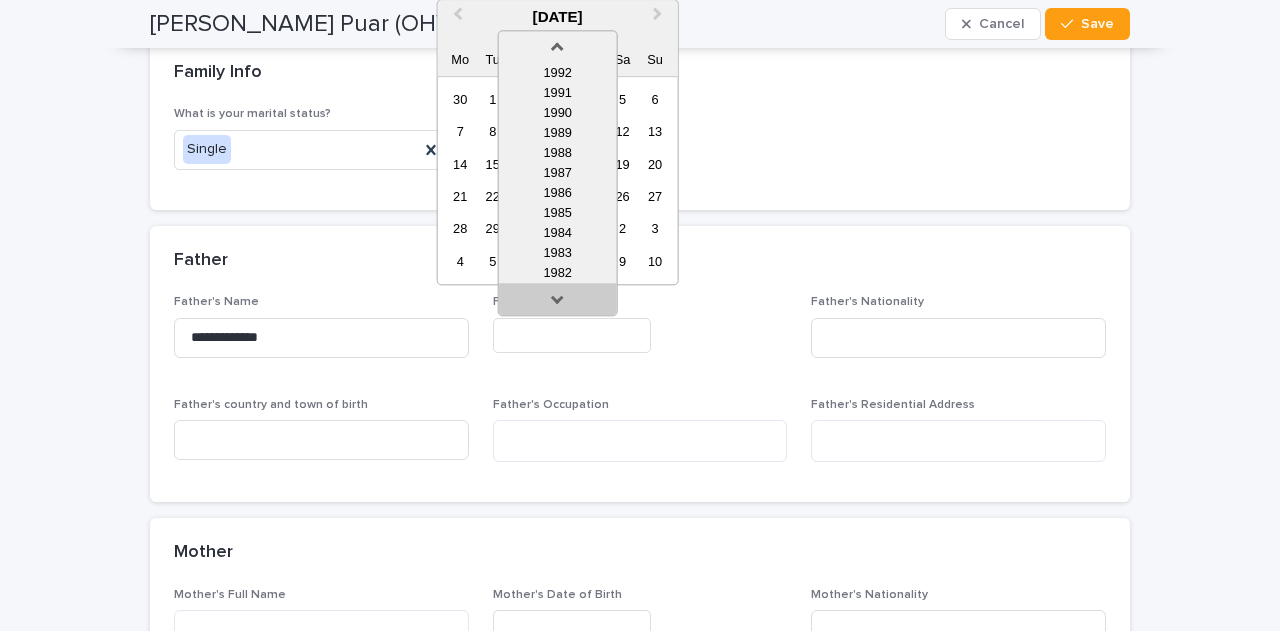 click at bounding box center [558, 303] 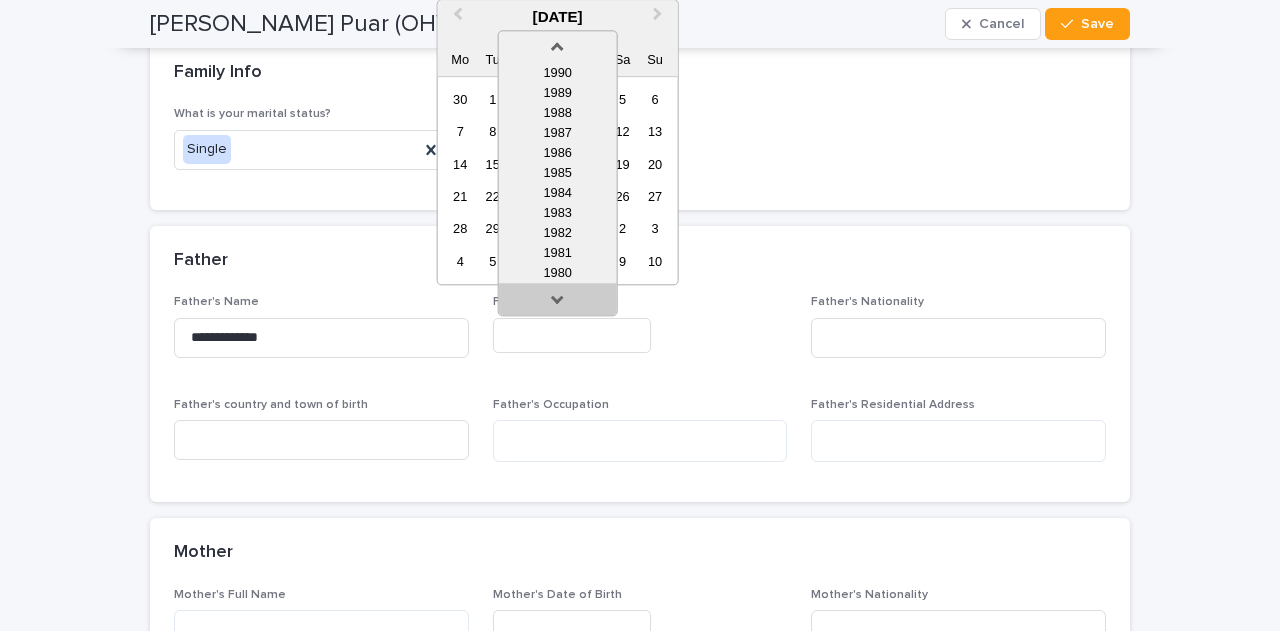 click at bounding box center [558, 303] 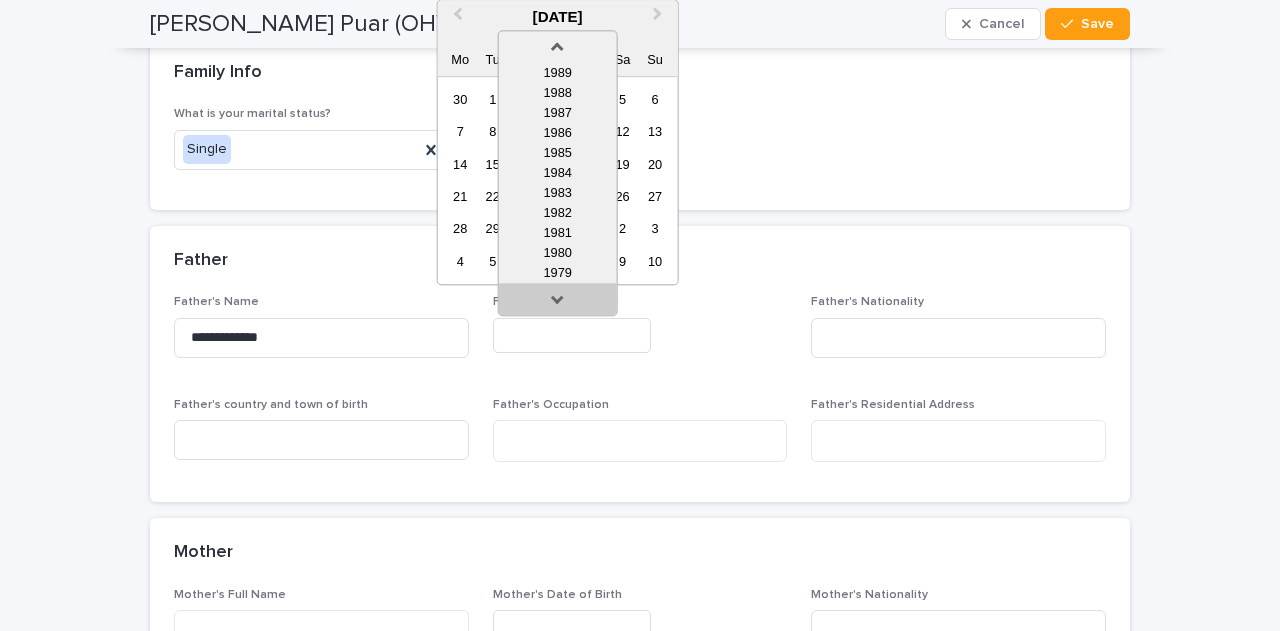 click at bounding box center (558, 303) 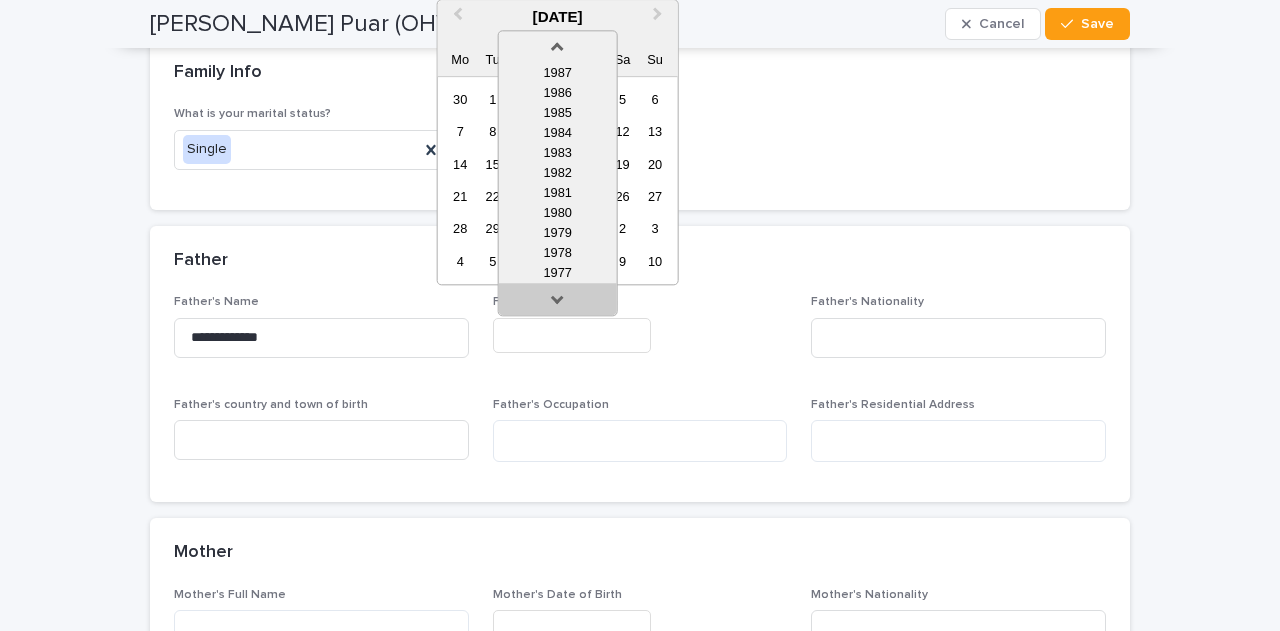 click at bounding box center [558, 303] 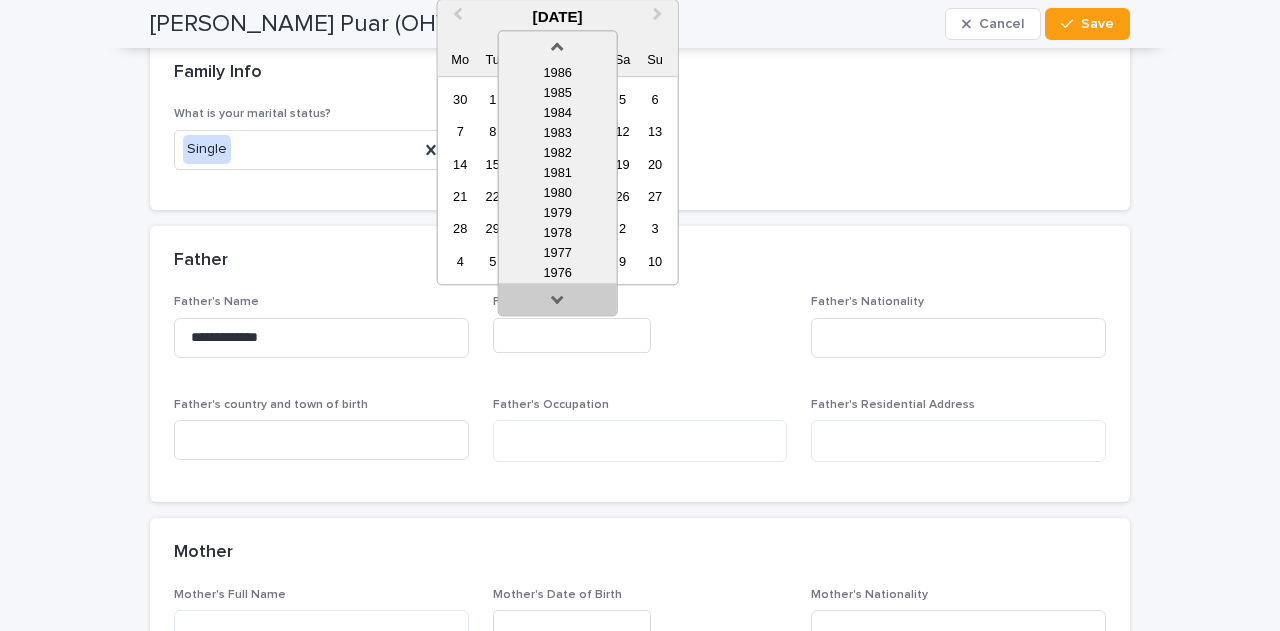 click at bounding box center [558, 303] 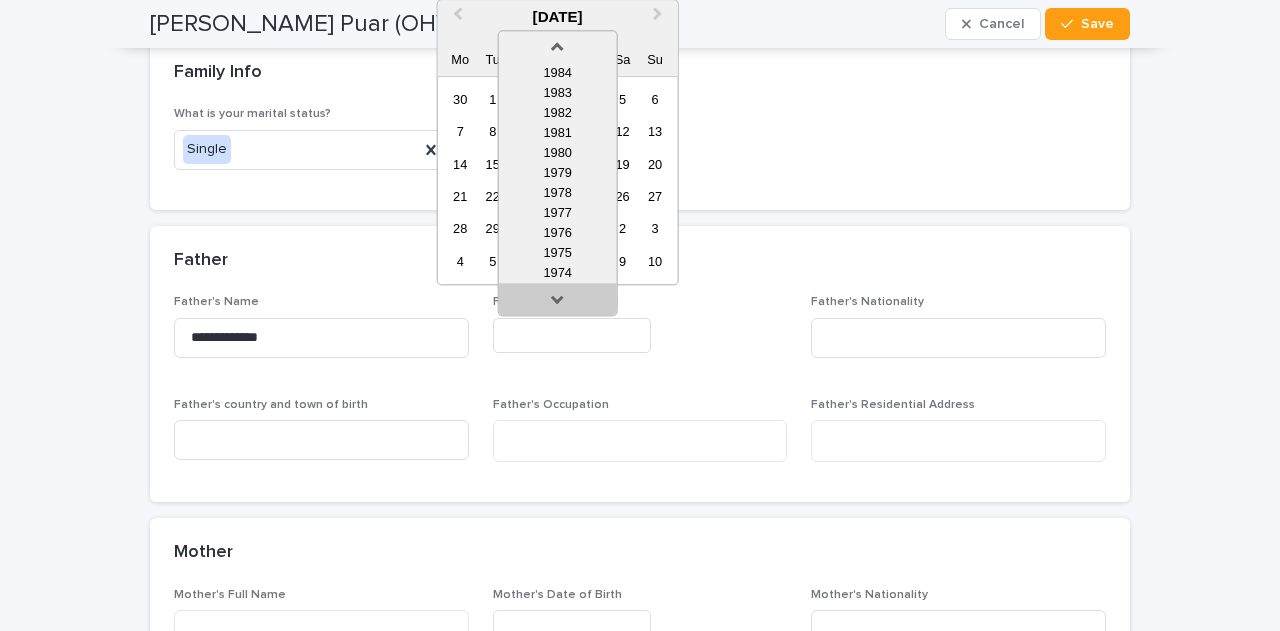 click at bounding box center [558, 303] 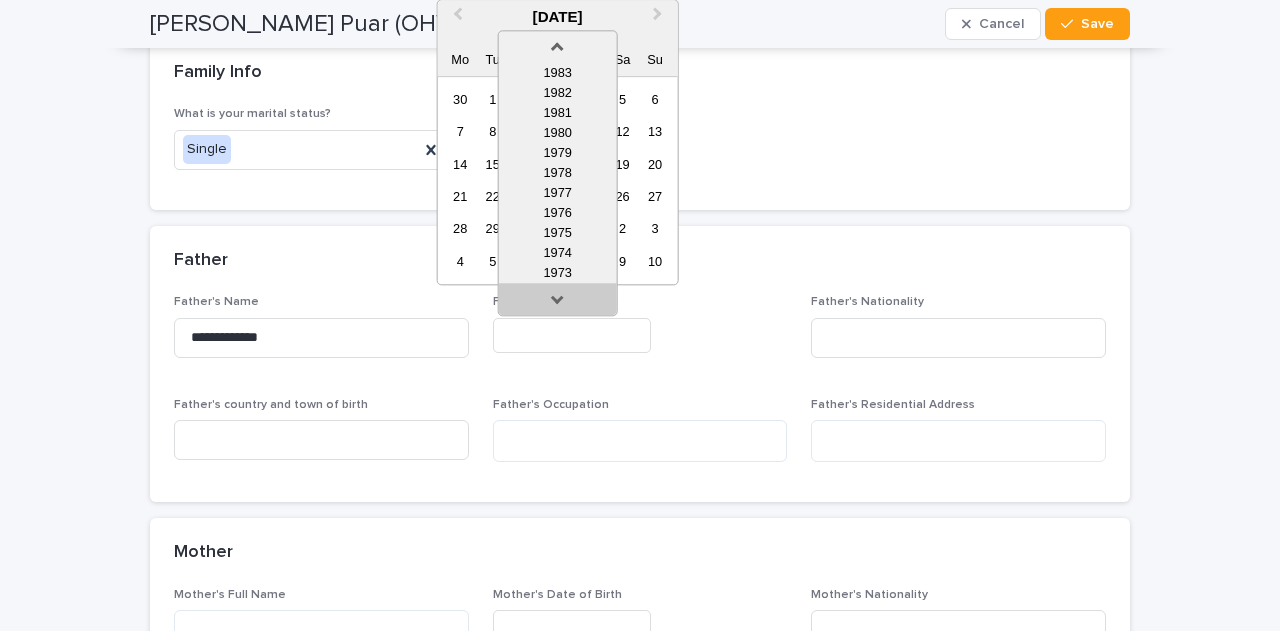 click at bounding box center [558, 303] 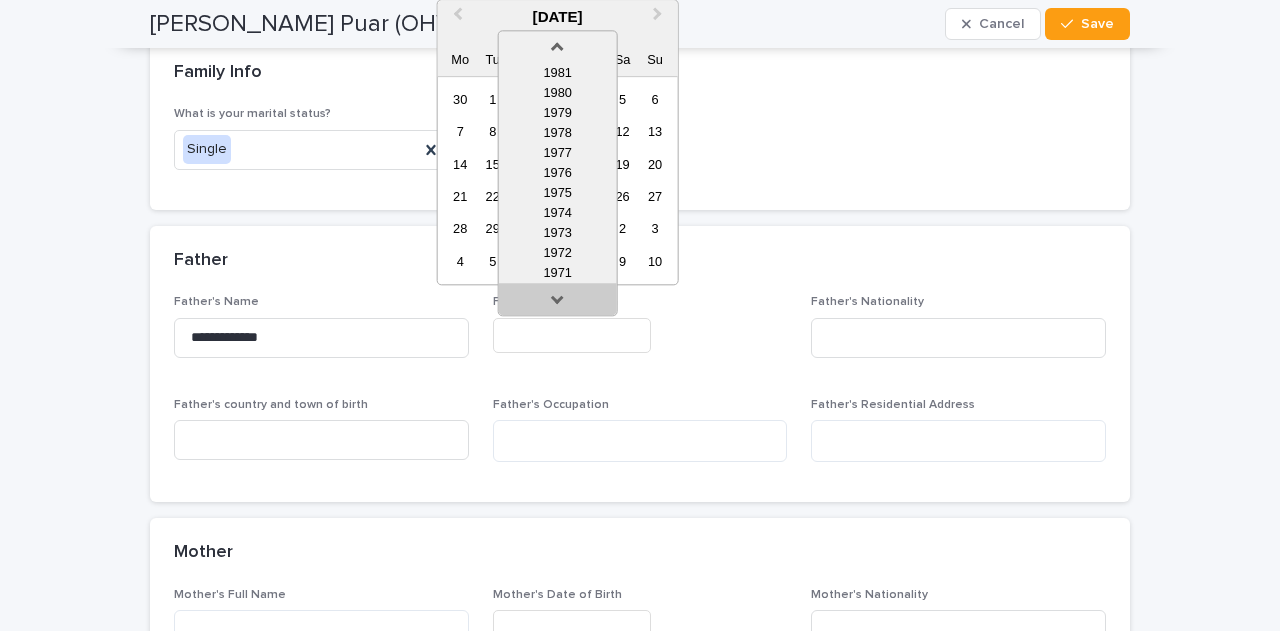 click at bounding box center (558, 303) 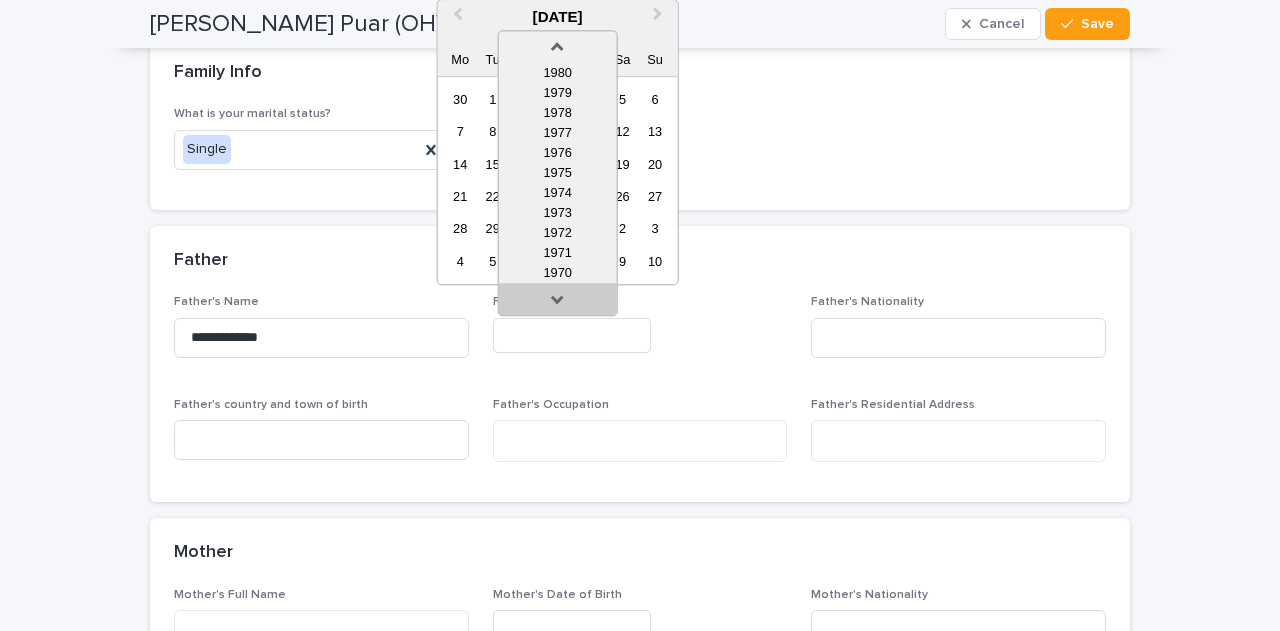 click at bounding box center [558, 303] 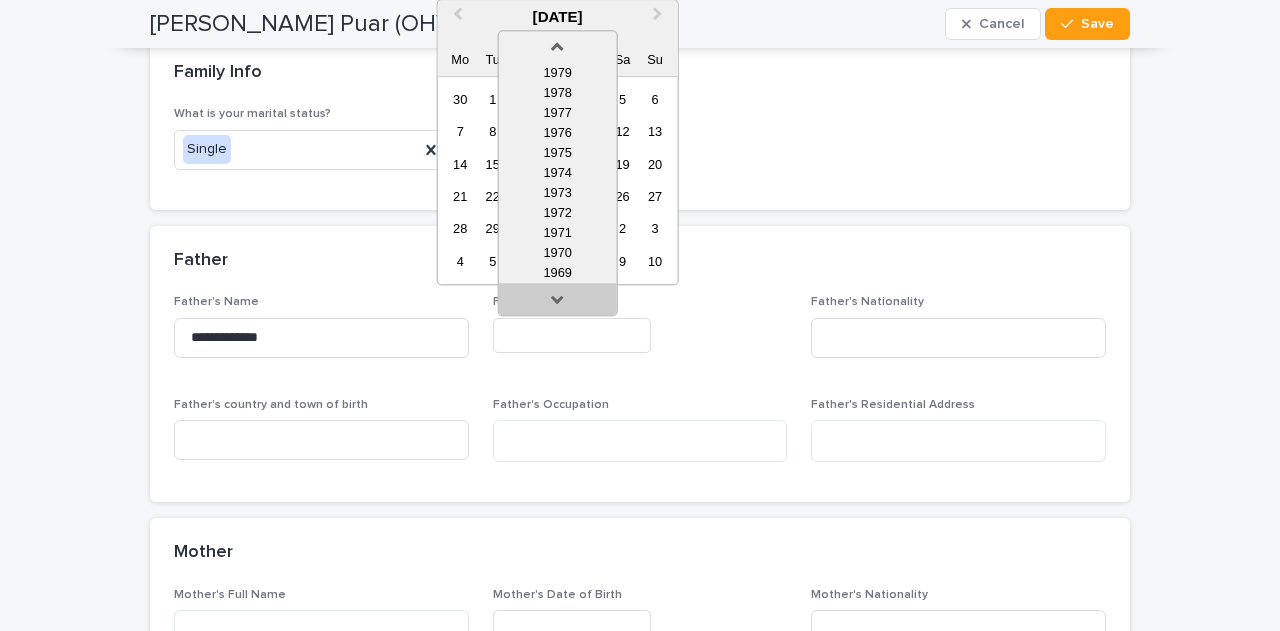 click at bounding box center (558, 303) 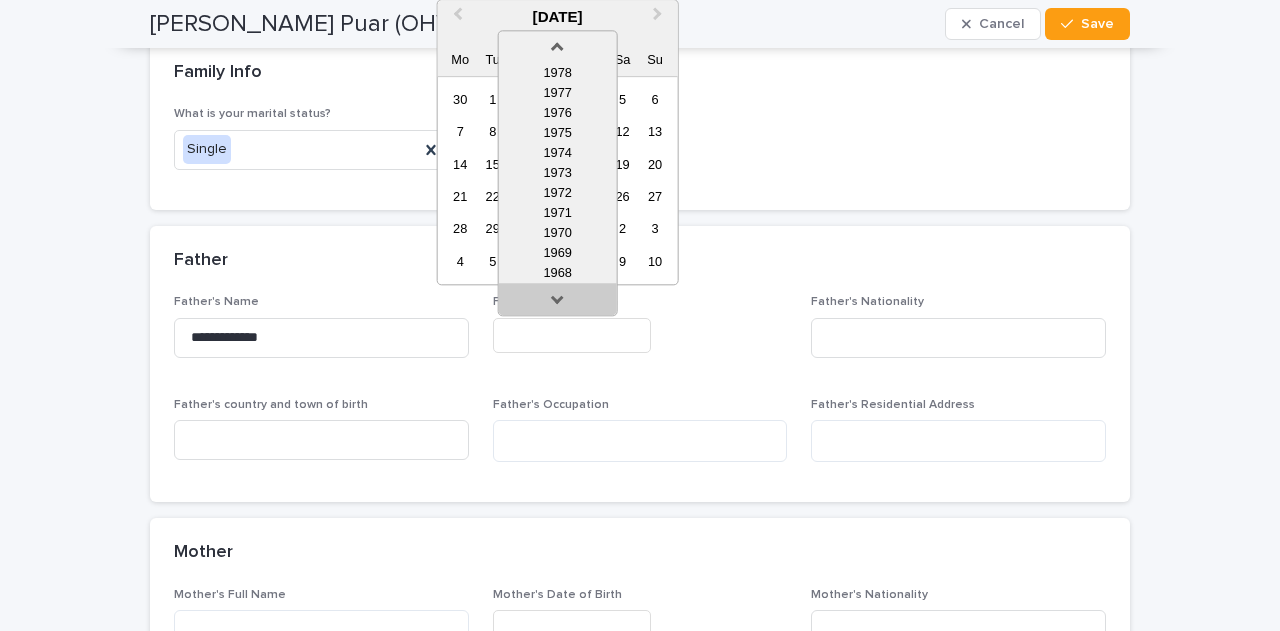 click at bounding box center [558, 303] 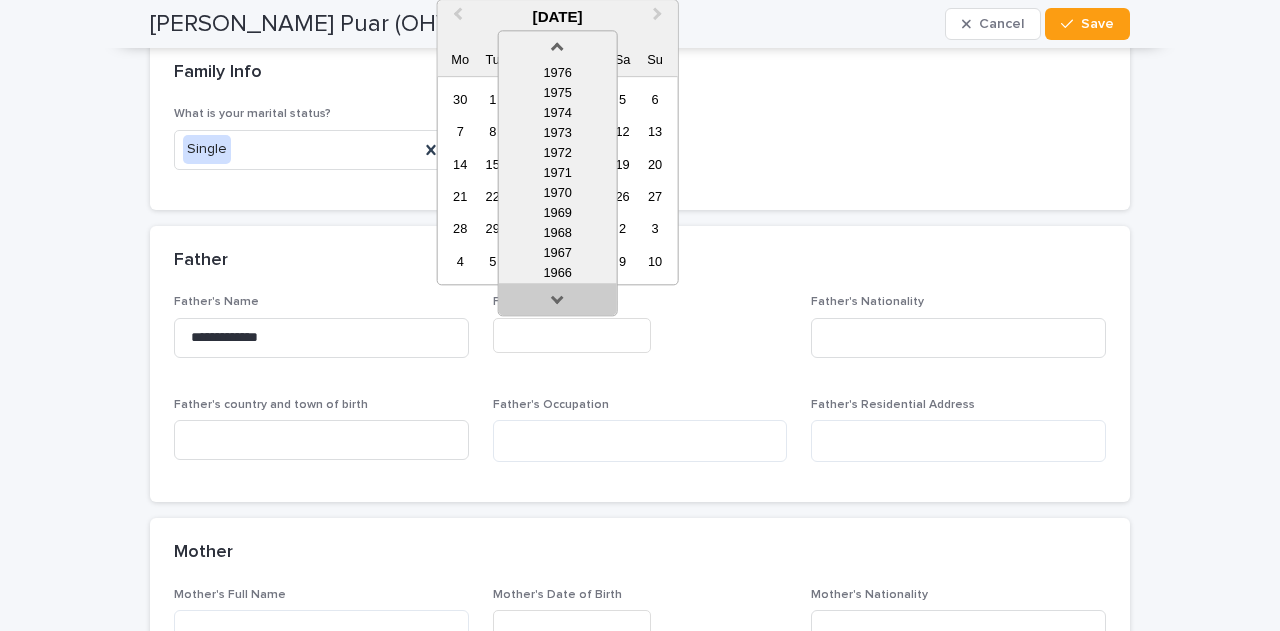 click at bounding box center (558, 303) 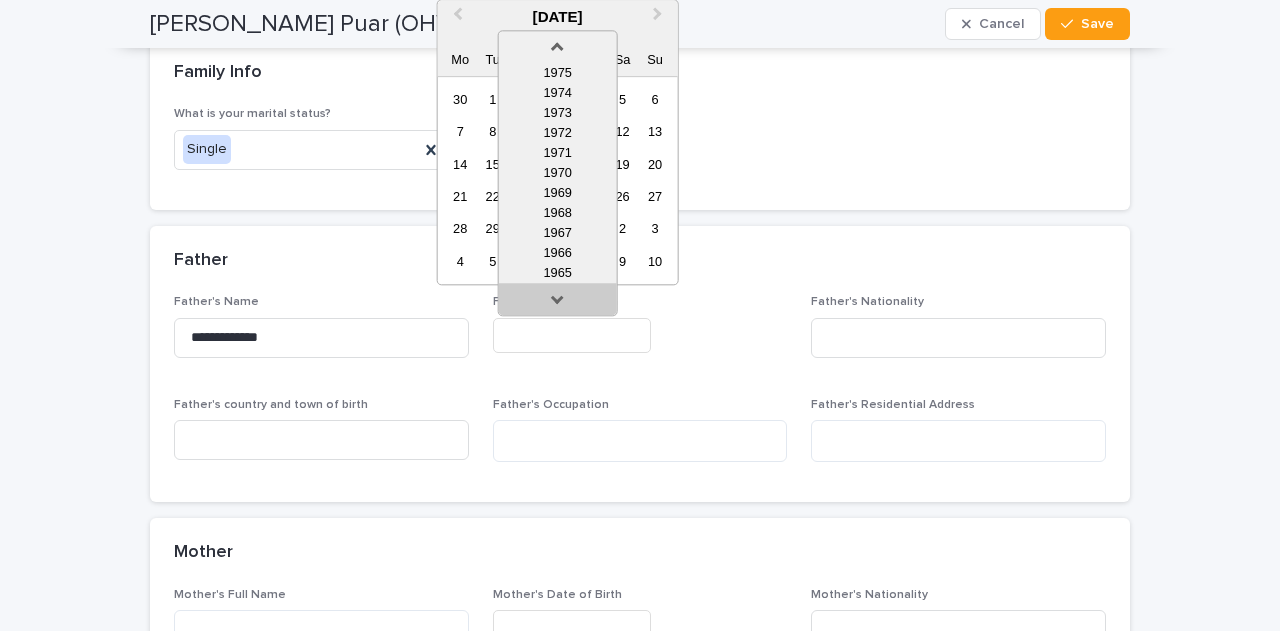 click at bounding box center [558, 303] 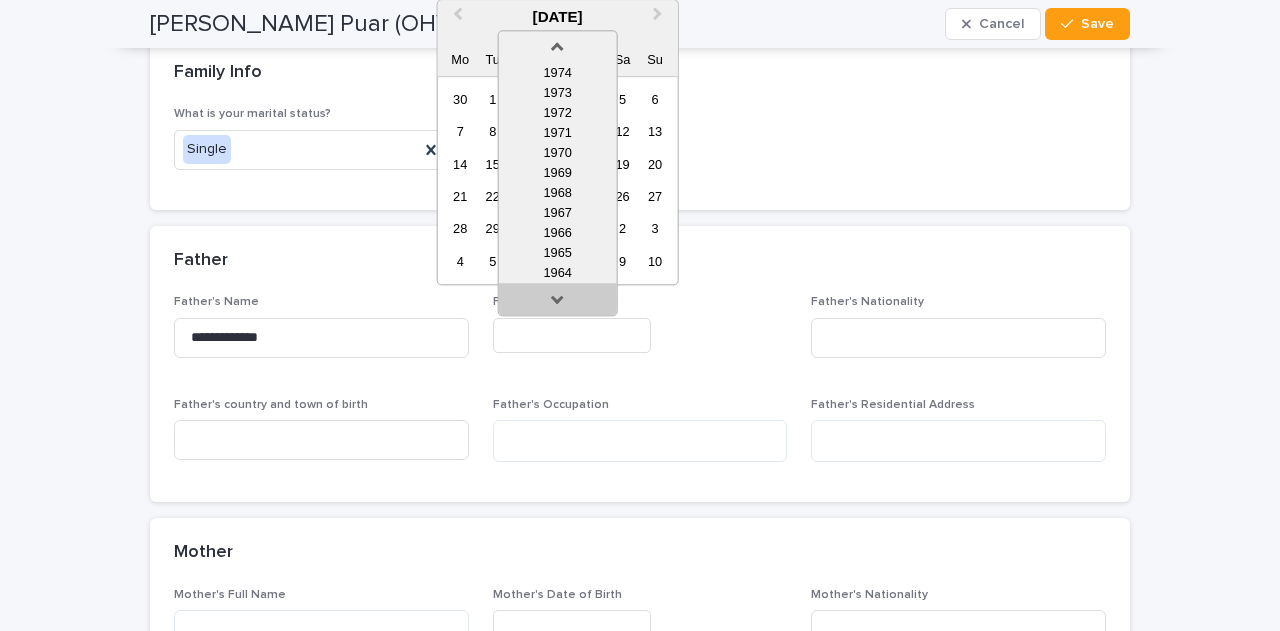 click at bounding box center (558, 303) 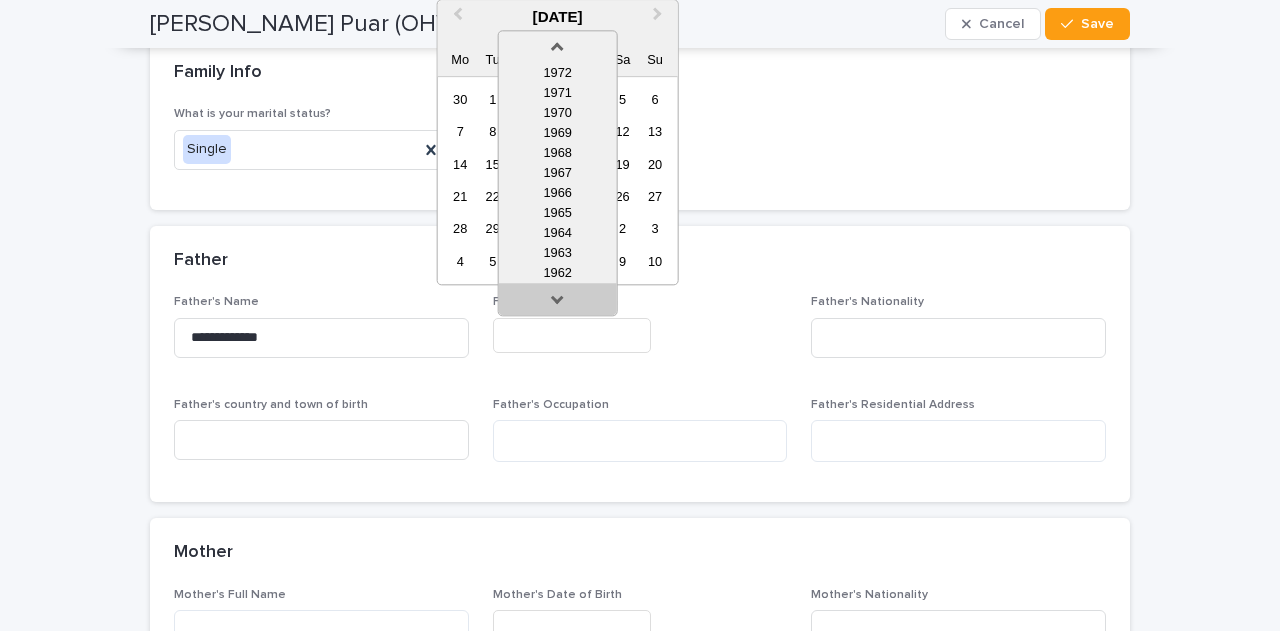 click at bounding box center (558, 303) 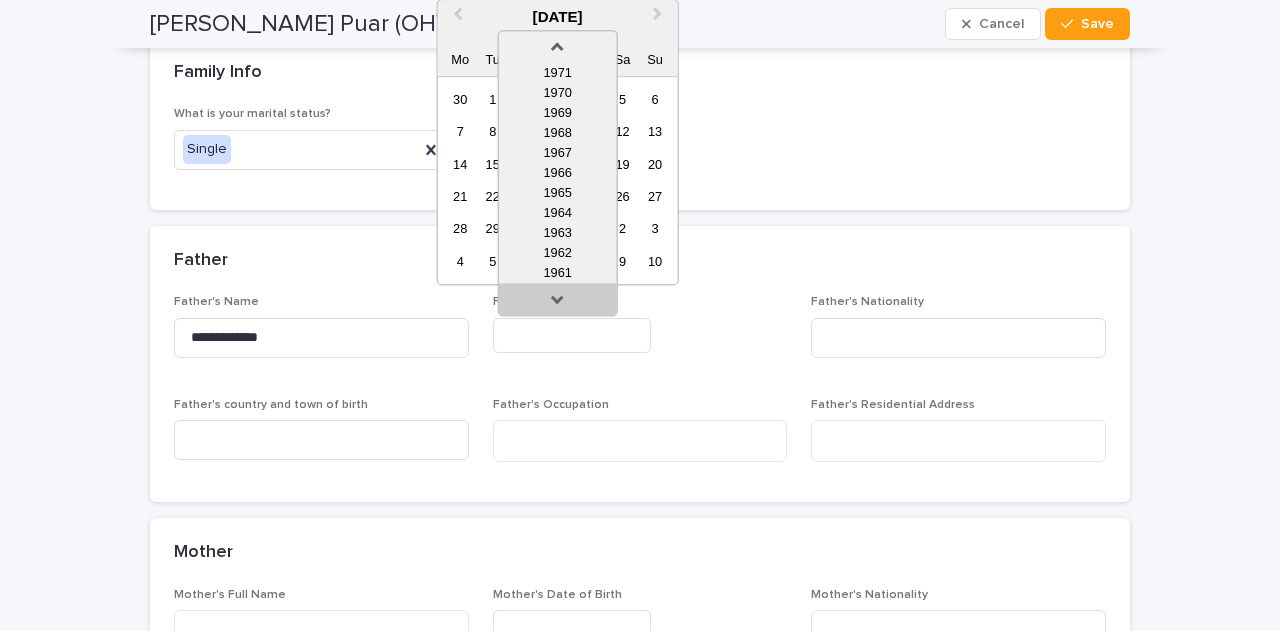 click at bounding box center (558, 303) 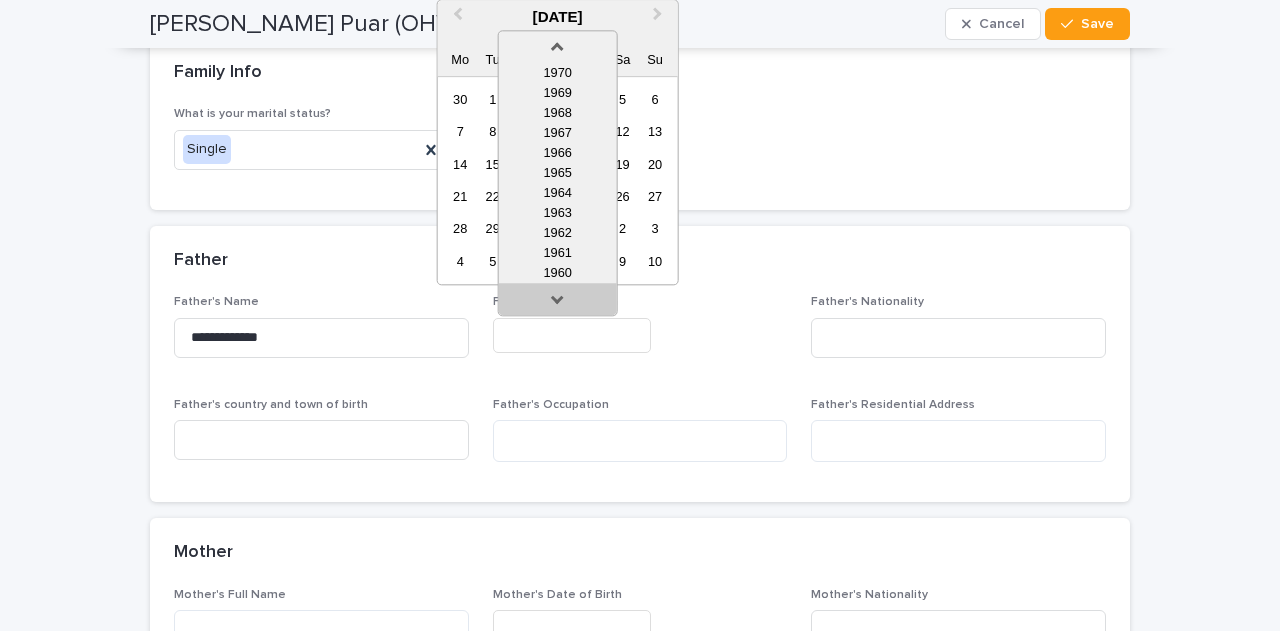 click at bounding box center [558, 303] 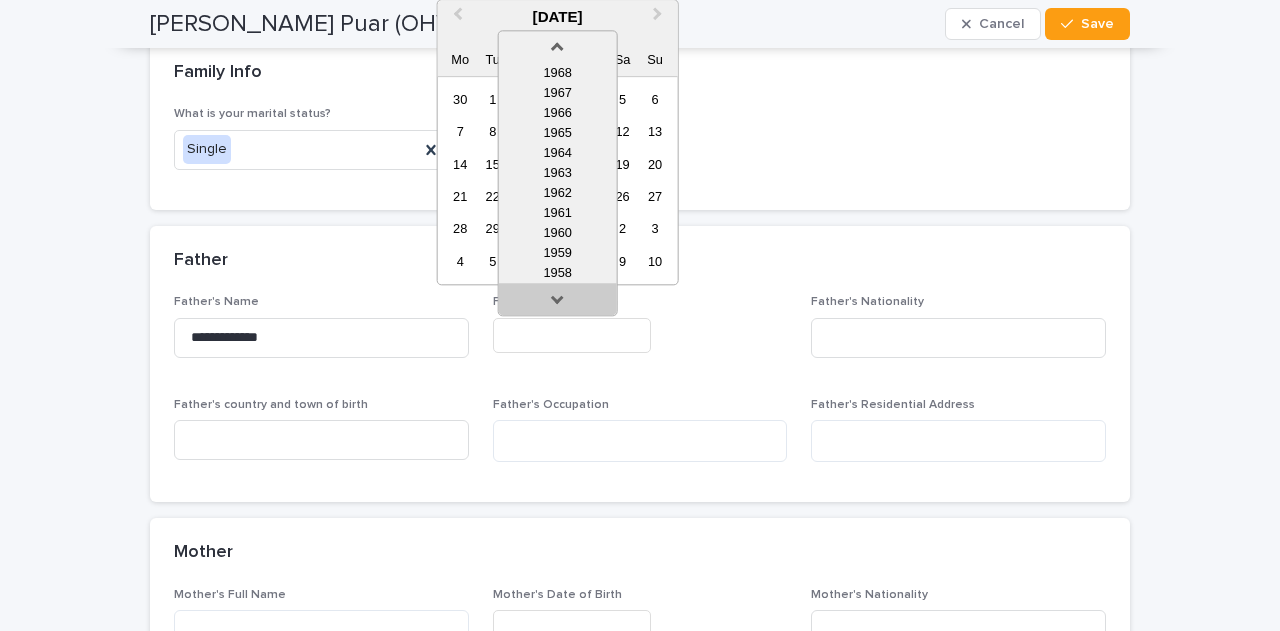 click at bounding box center (558, 303) 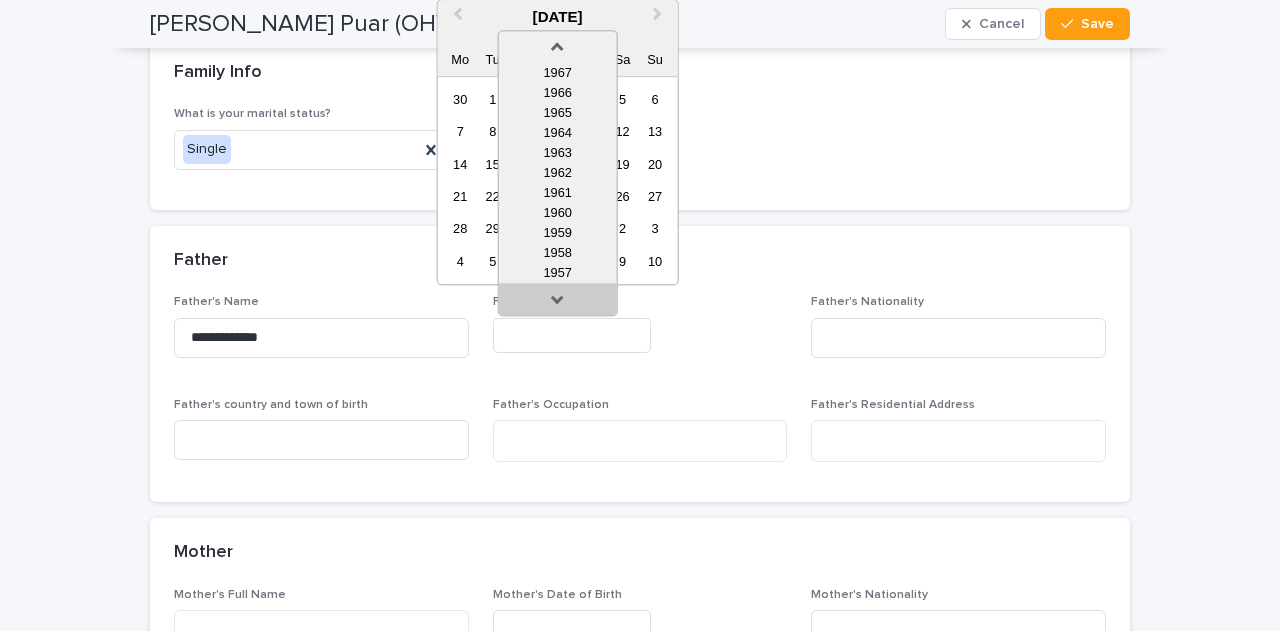 click at bounding box center (558, 303) 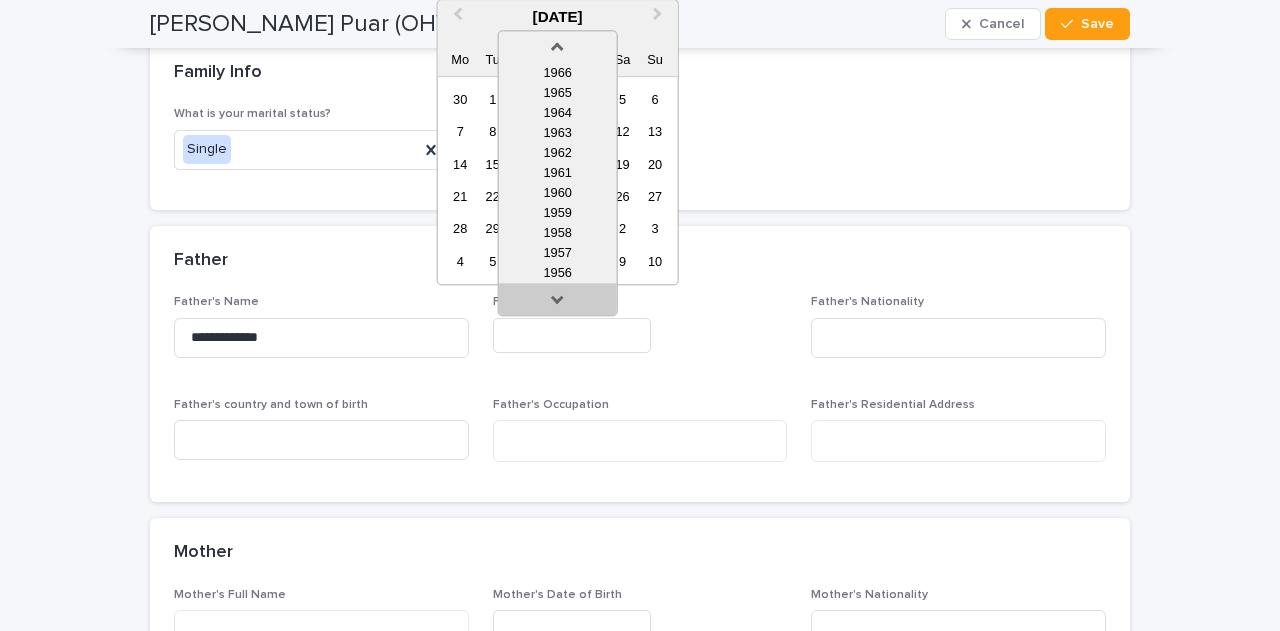 click at bounding box center [558, 303] 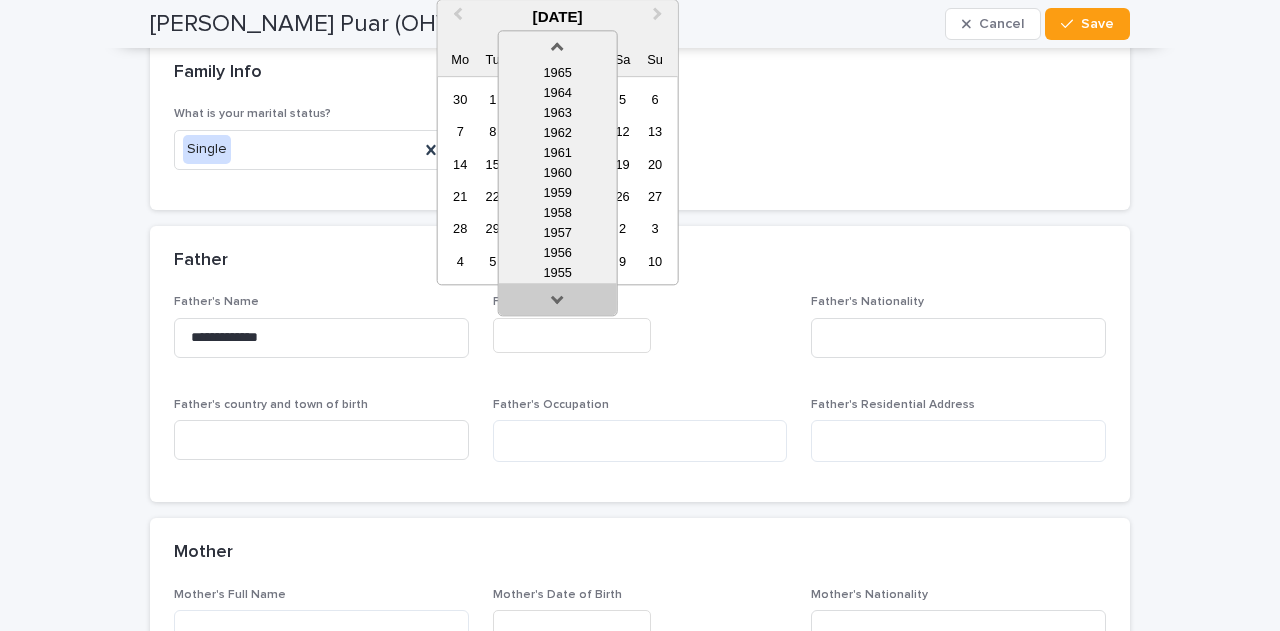 click at bounding box center [558, 303] 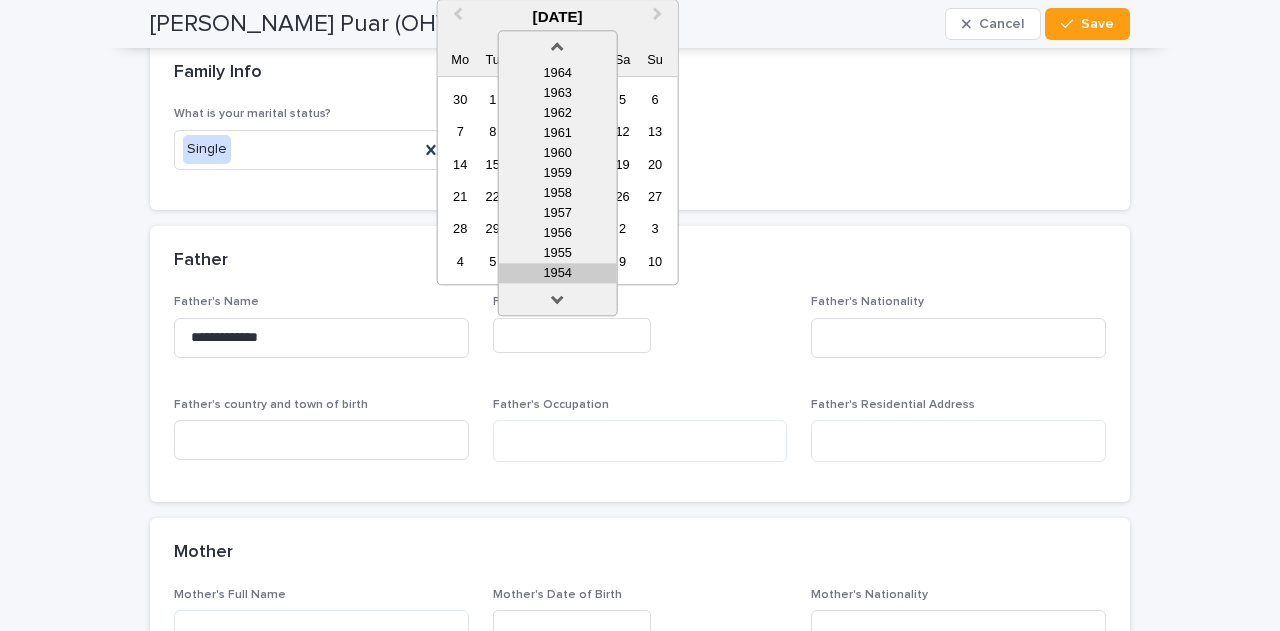 click on "1954" at bounding box center [558, 273] 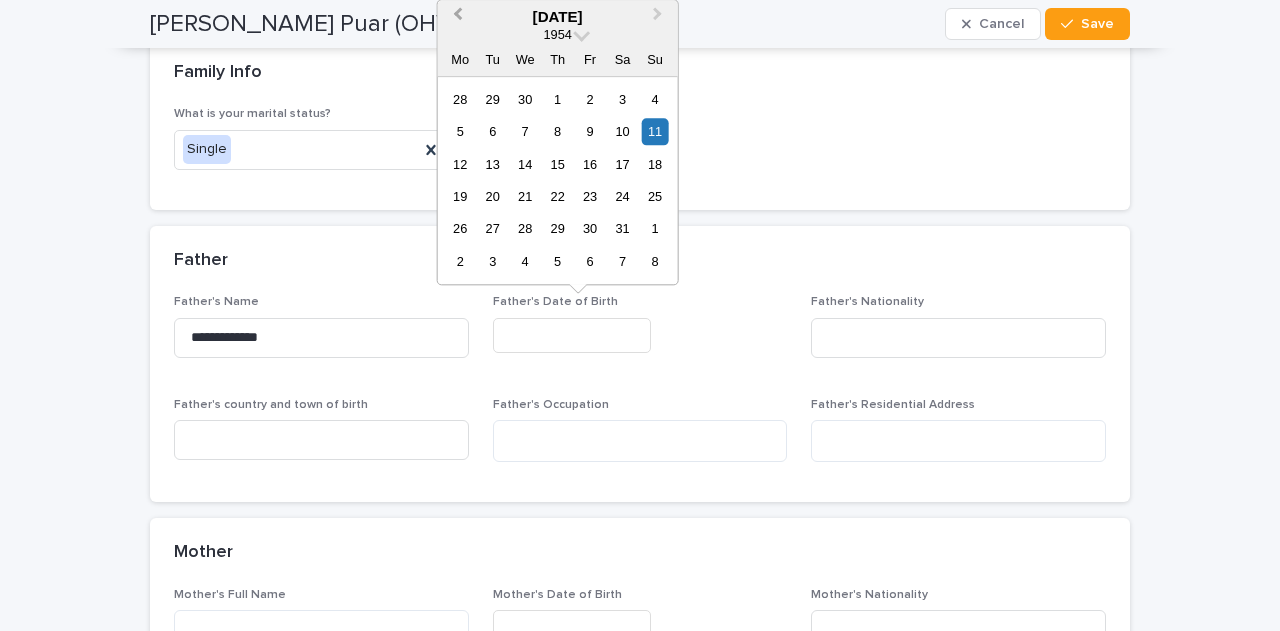 click on "Previous Month" at bounding box center (456, 18) 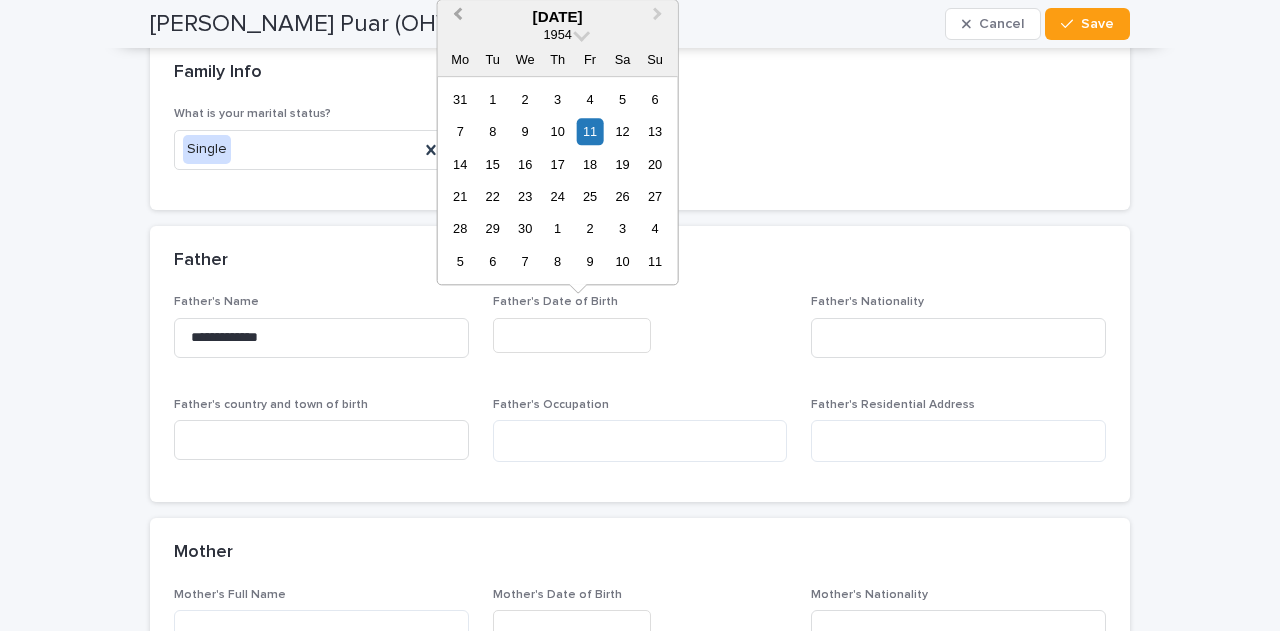 click on "Previous Month" at bounding box center (456, 18) 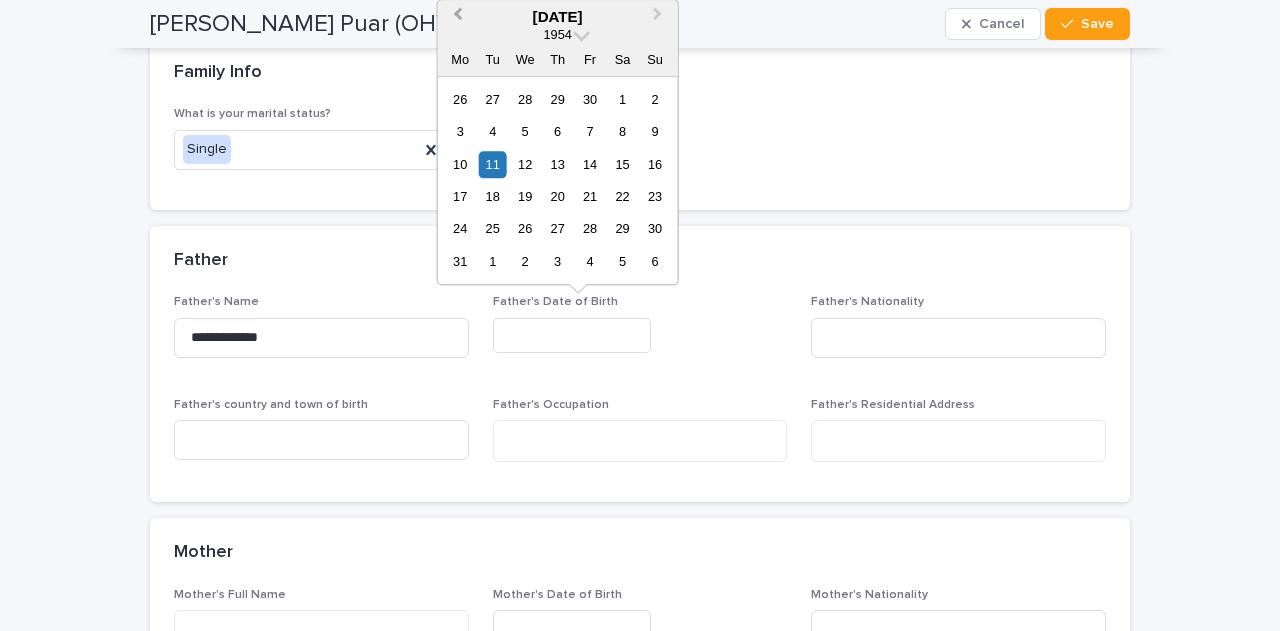 click on "Previous Month" at bounding box center [458, 16] 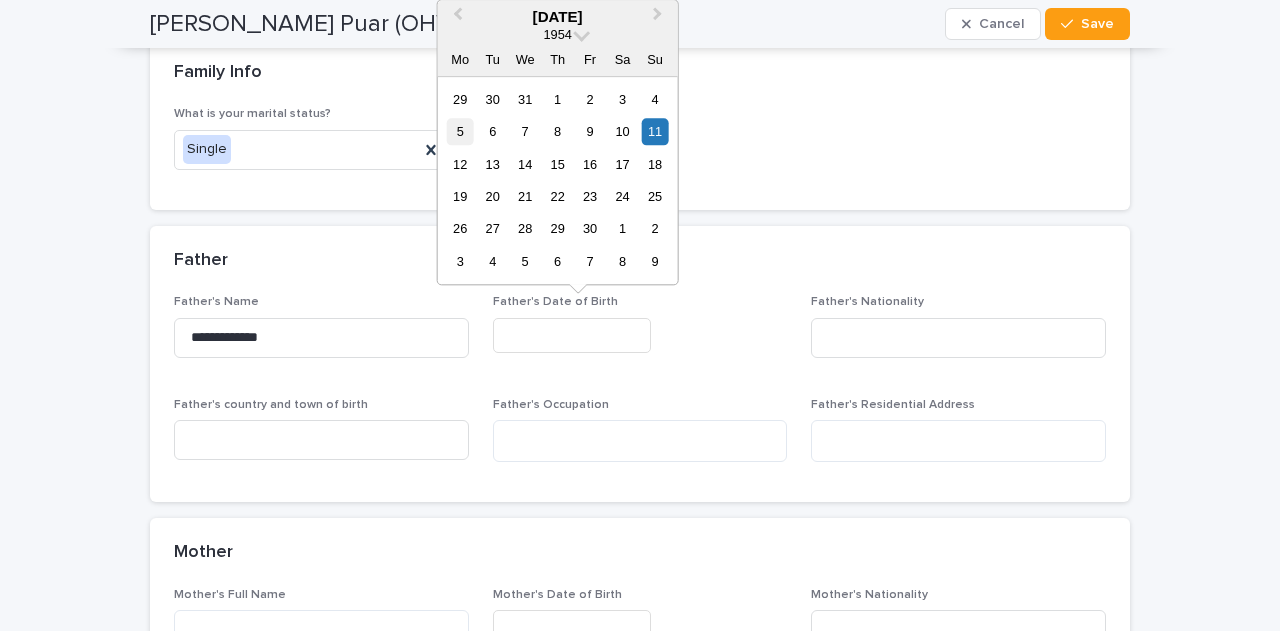click on "5" at bounding box center [460, 131] 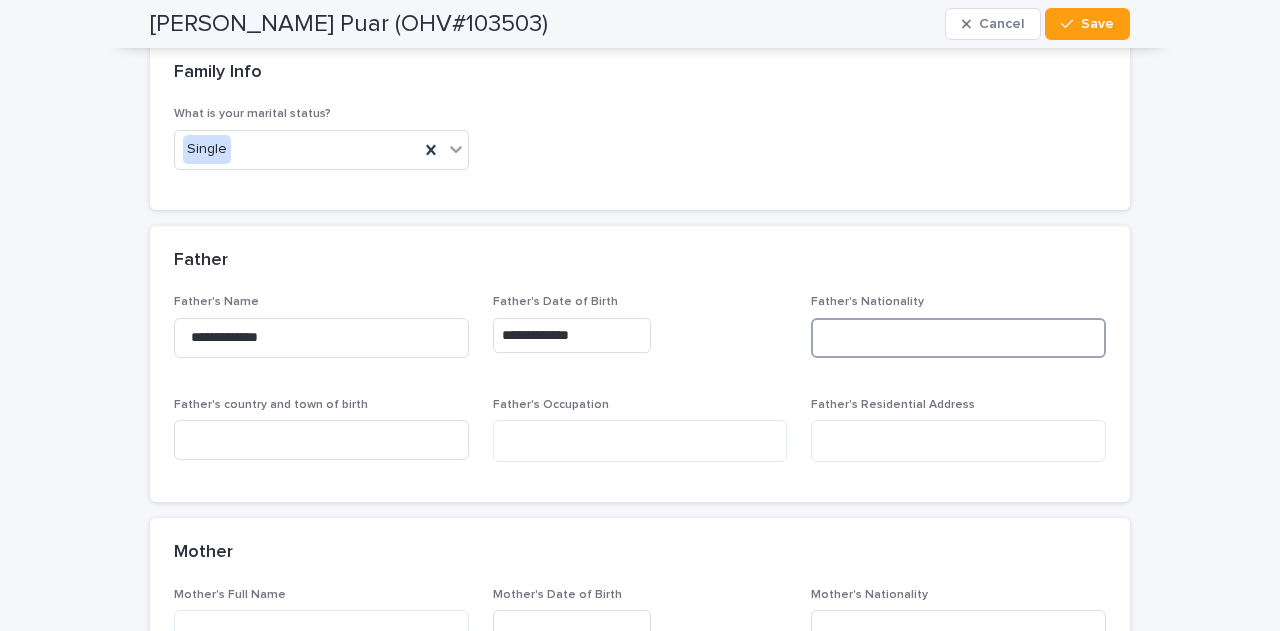 click at bounding box center (958, 338) 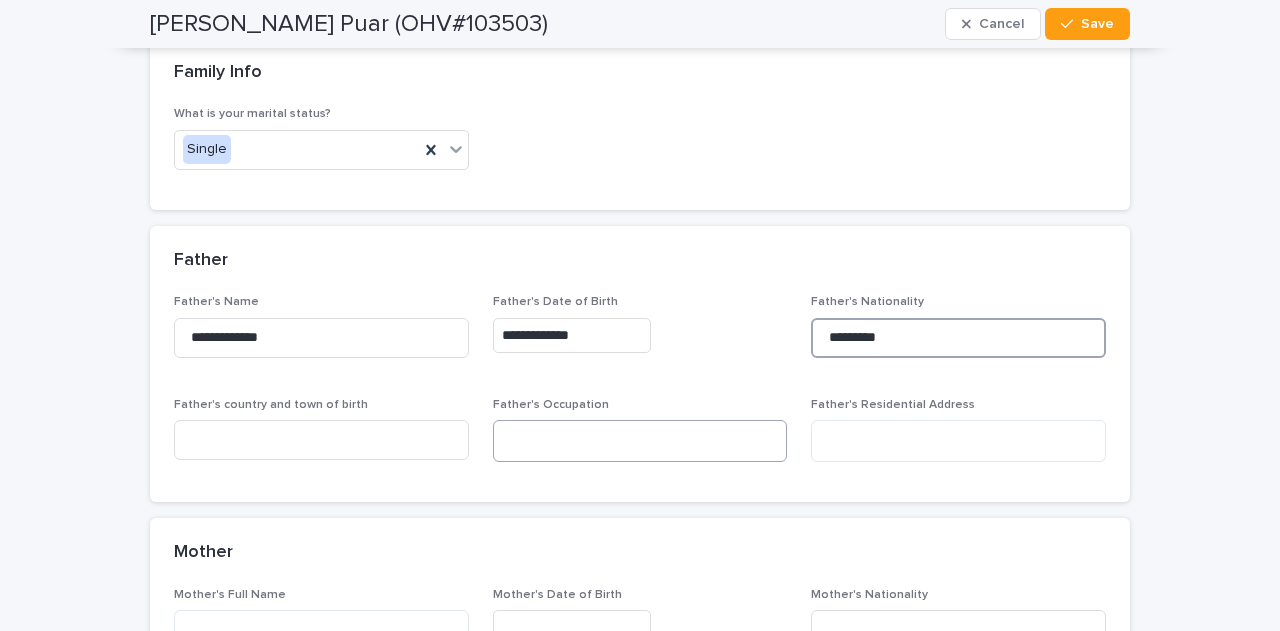 type on "*********" 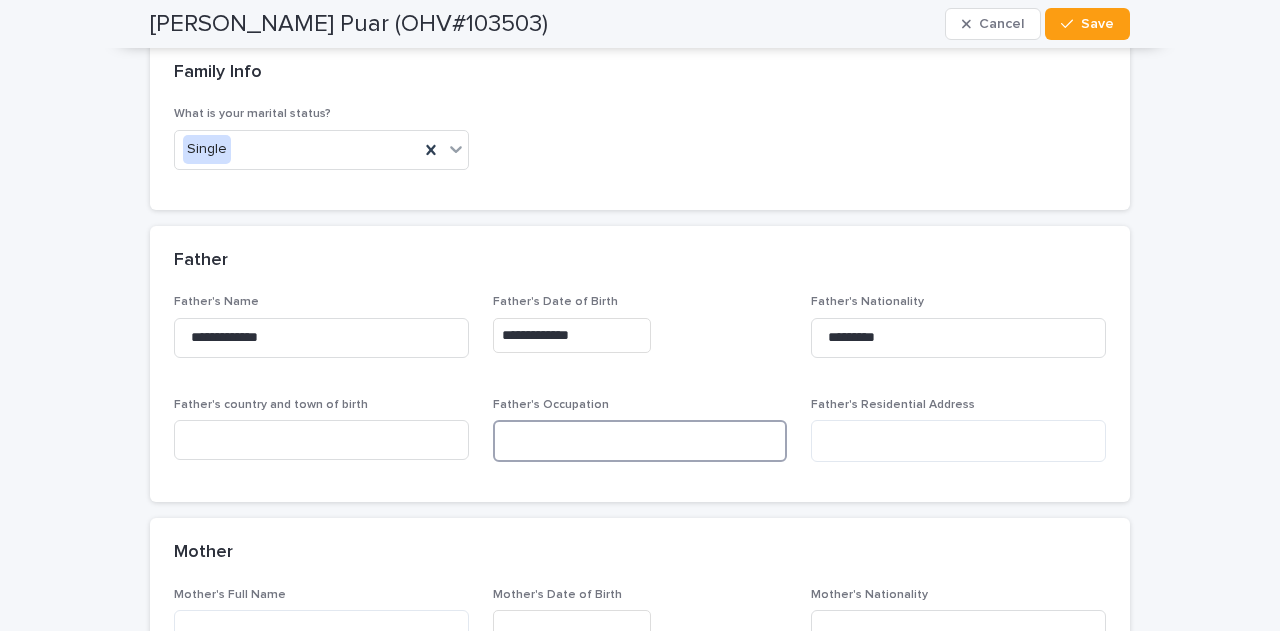 click at bounding box center (640, 441) 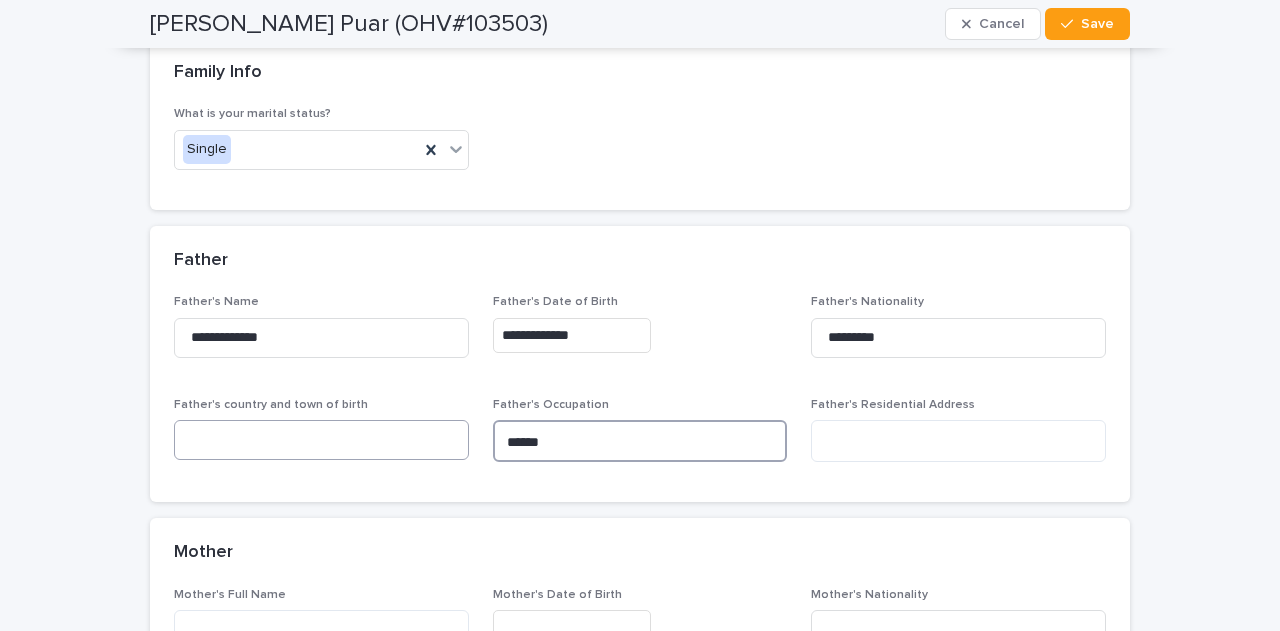 type on "******" 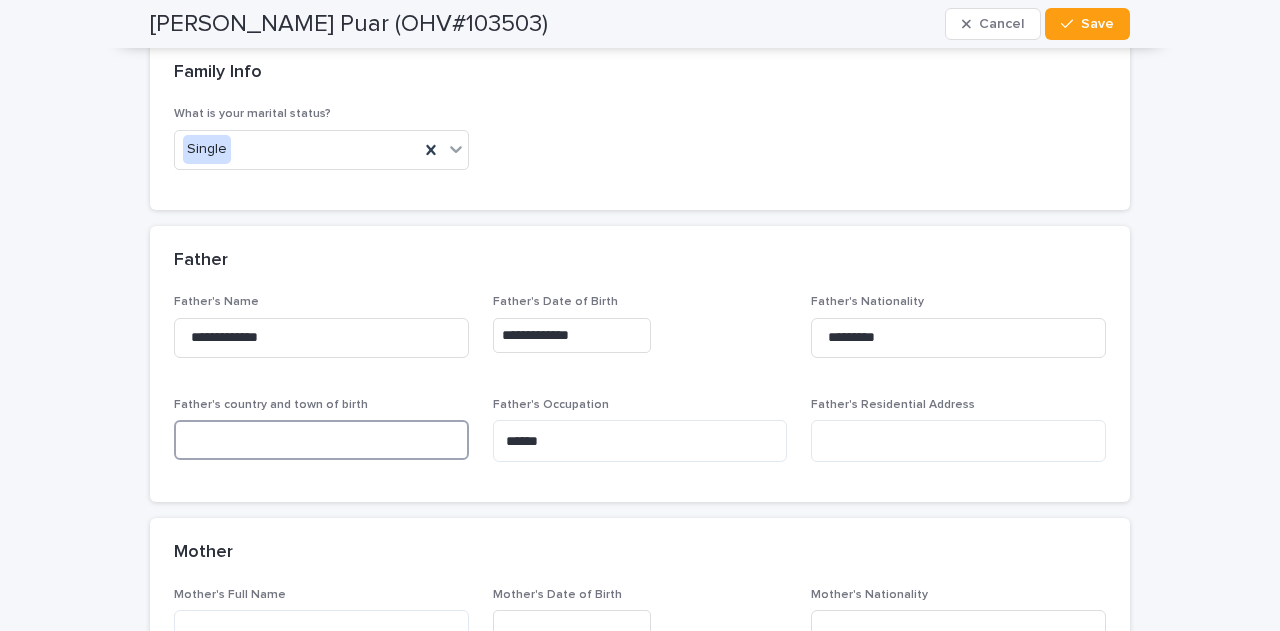 click at bounding box center [321, 440] 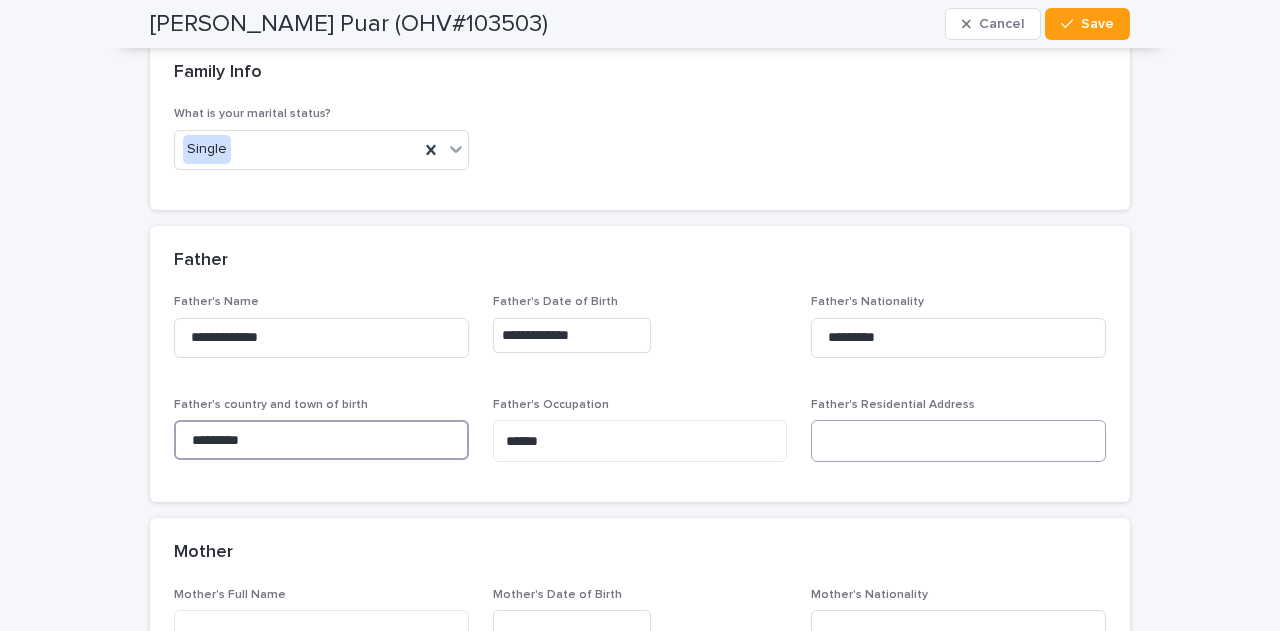 type on "*********" 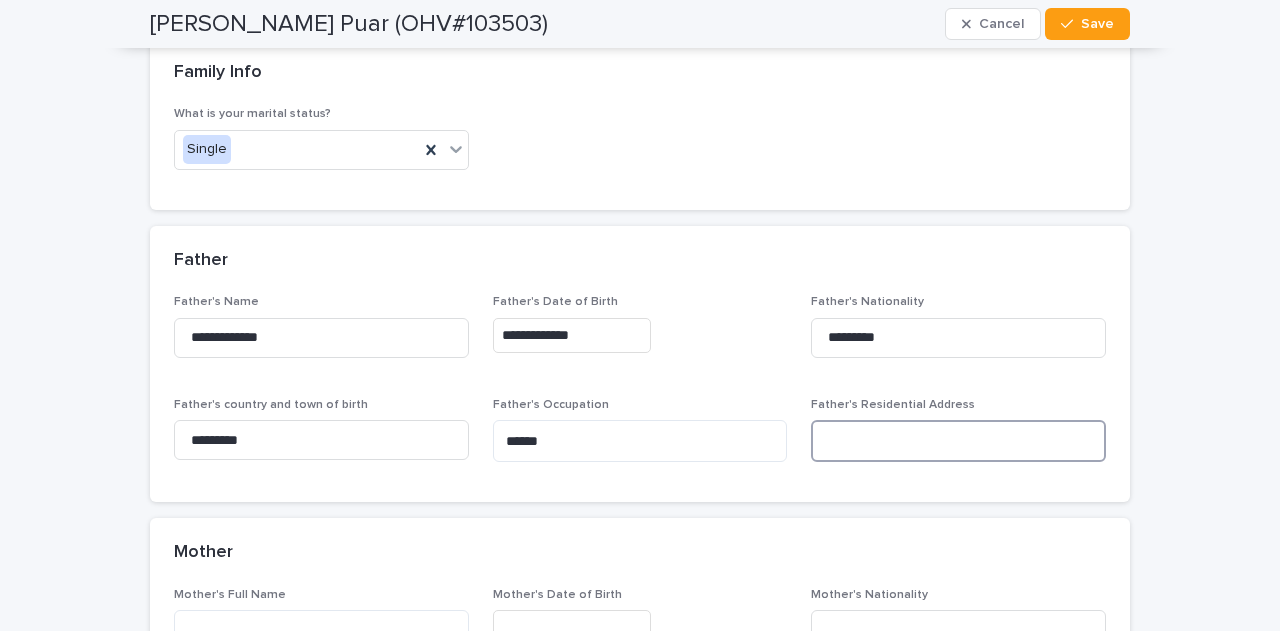 click at bounding box center [958, 441] 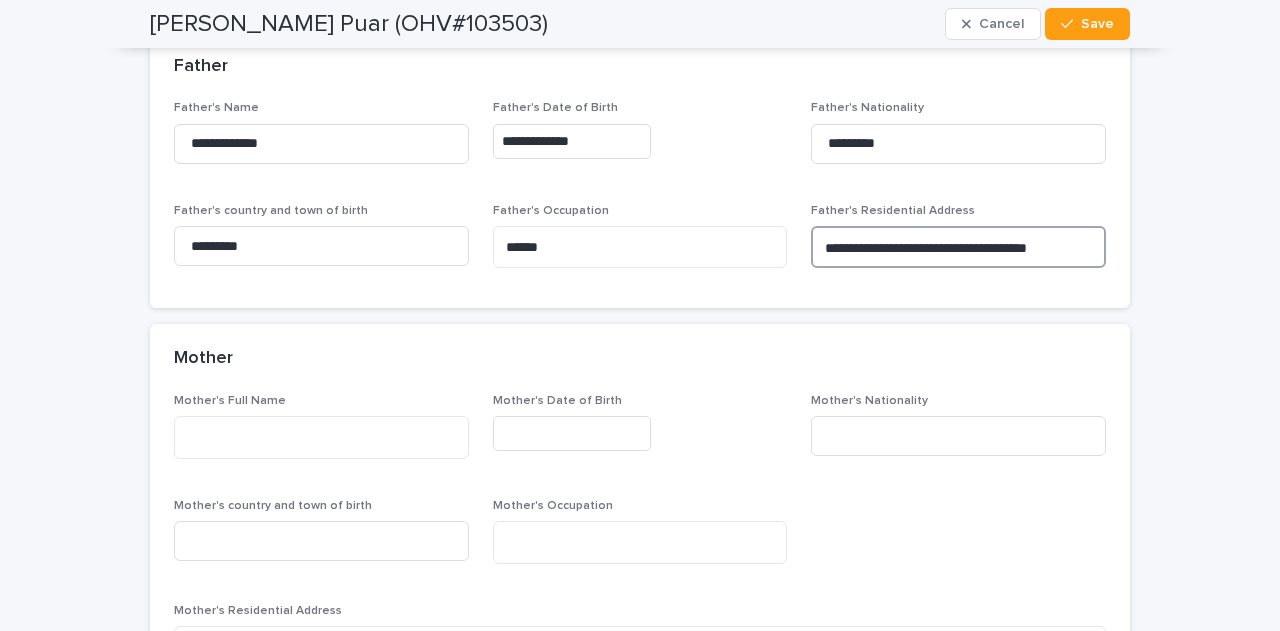 scroll, scrollTop: 6666, scrollLeft: 0, axis: vertical 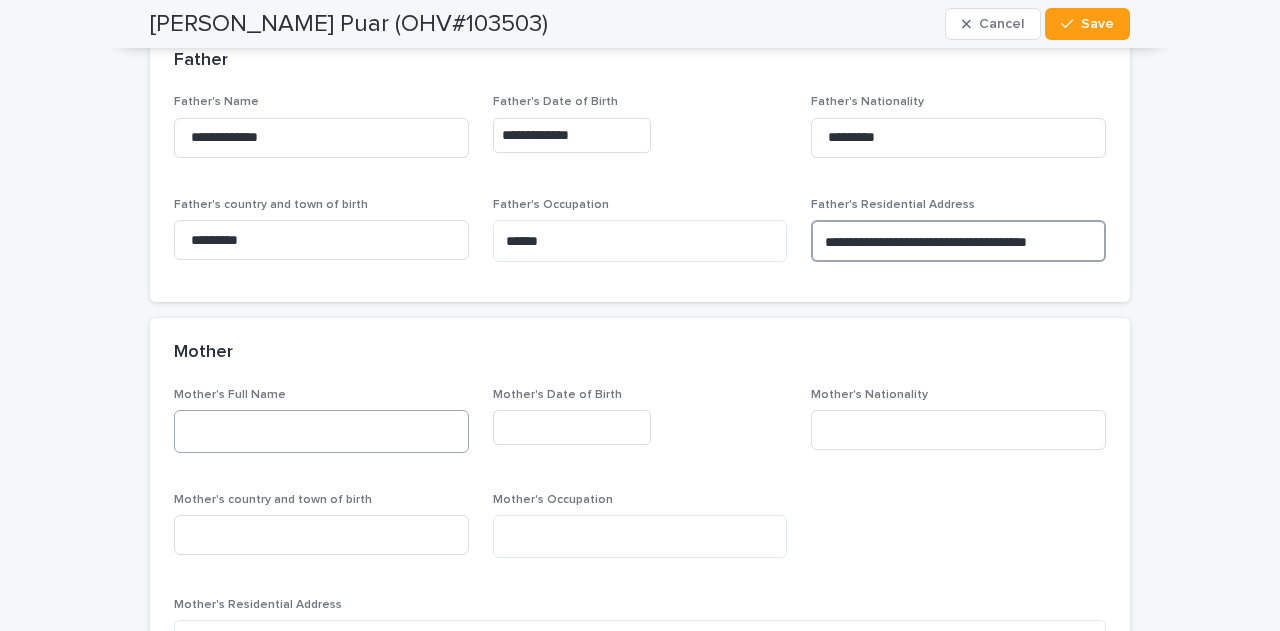 type on "**********" 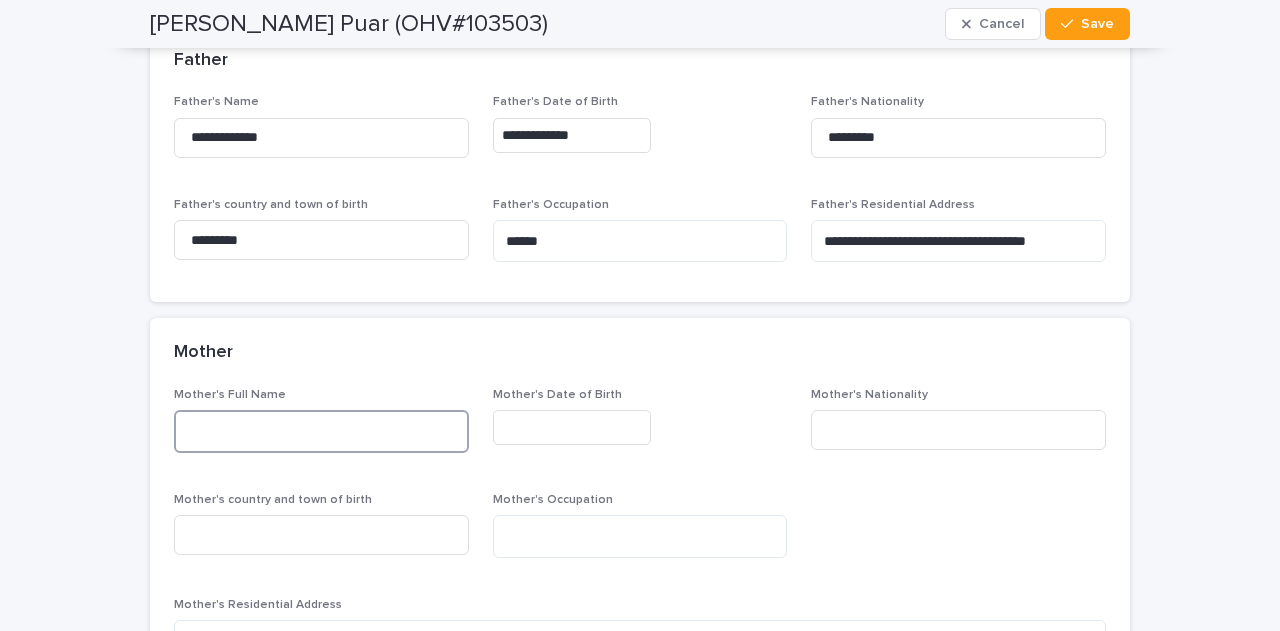 click at bounding box center [321, 431] 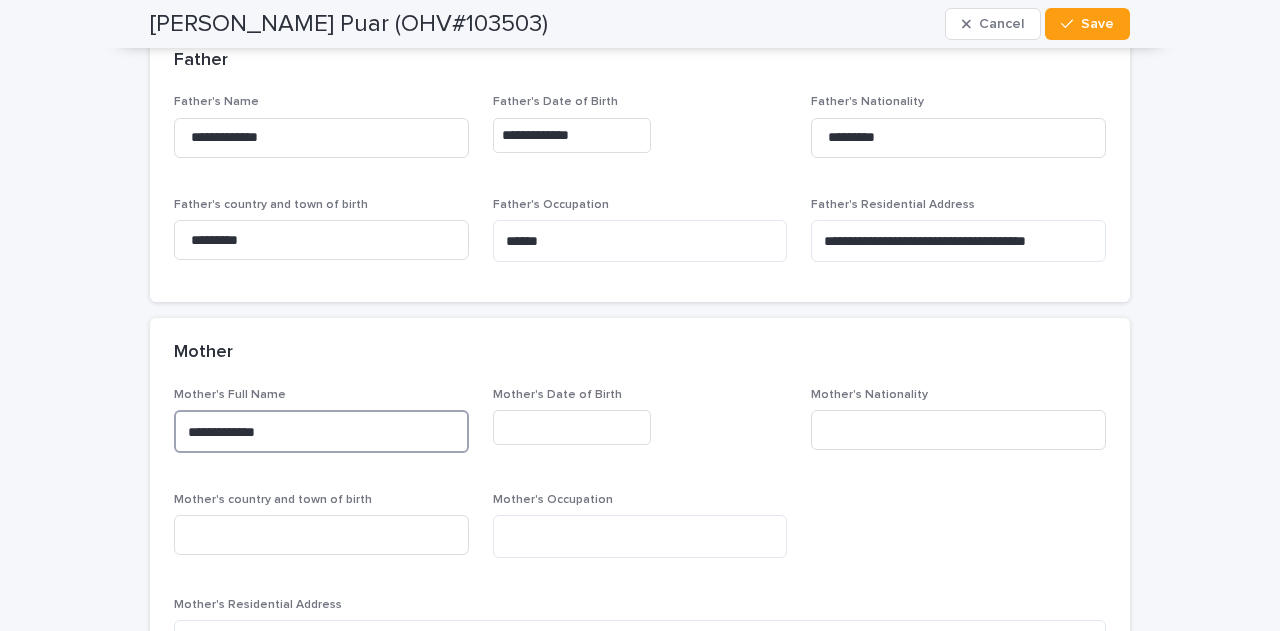 type on "**********" 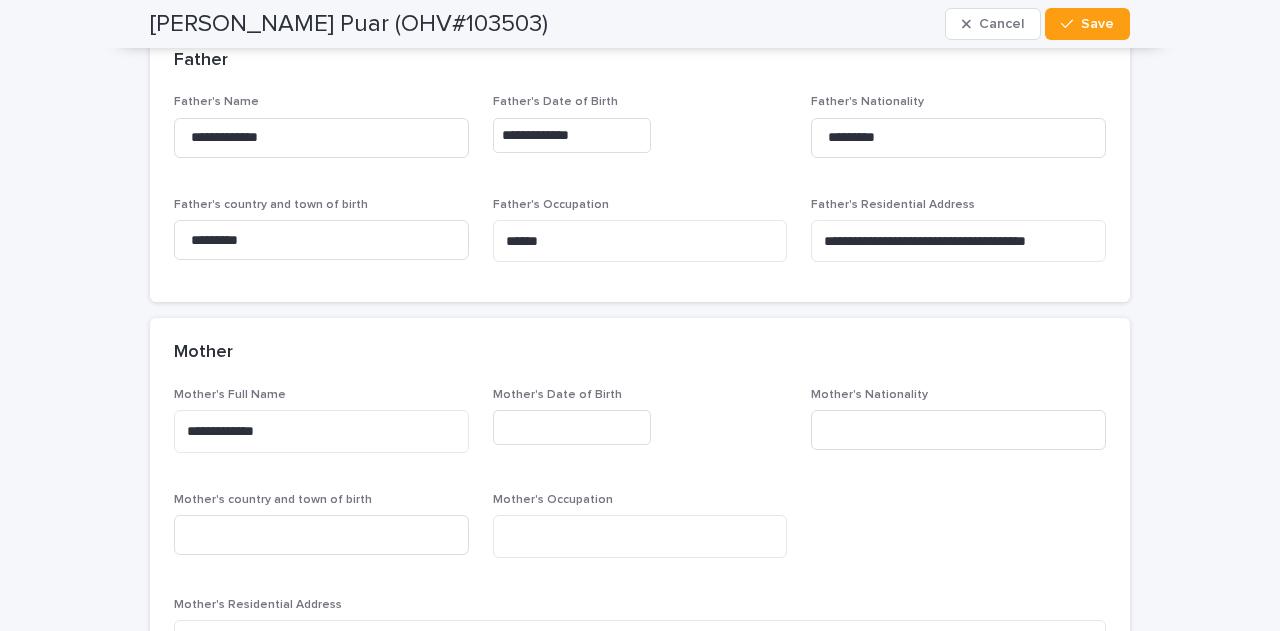 click at bounding box center (572, 427) 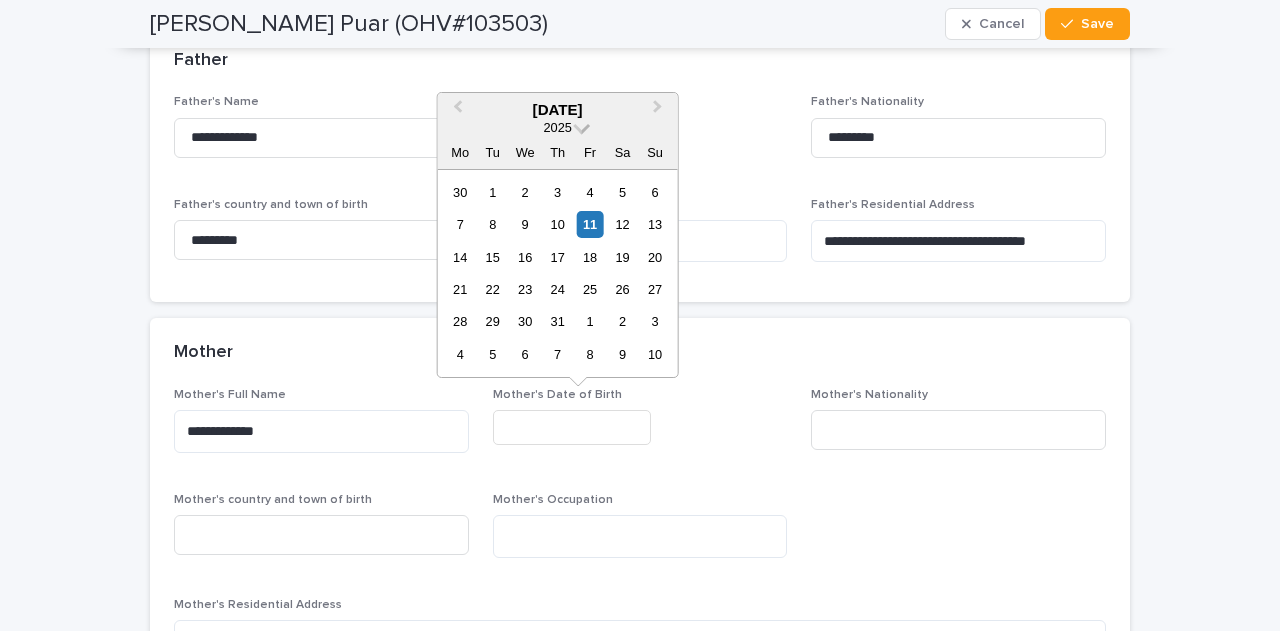 click at bounding box center (581, 125) 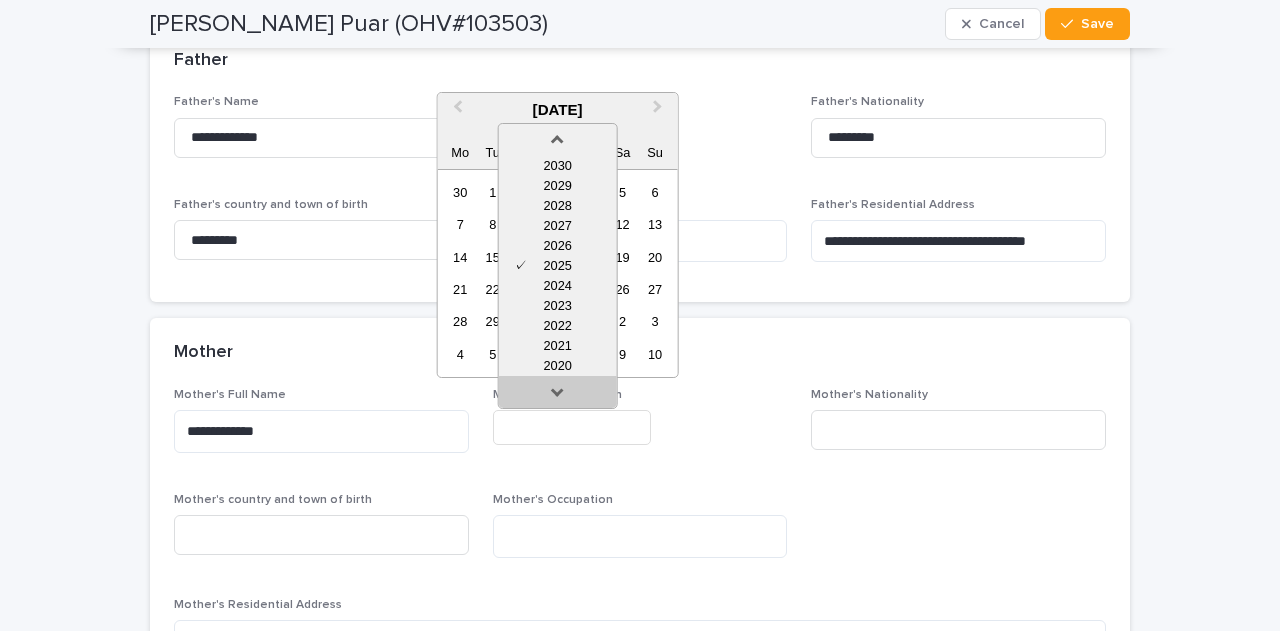 click at bounding box center (558, 396) 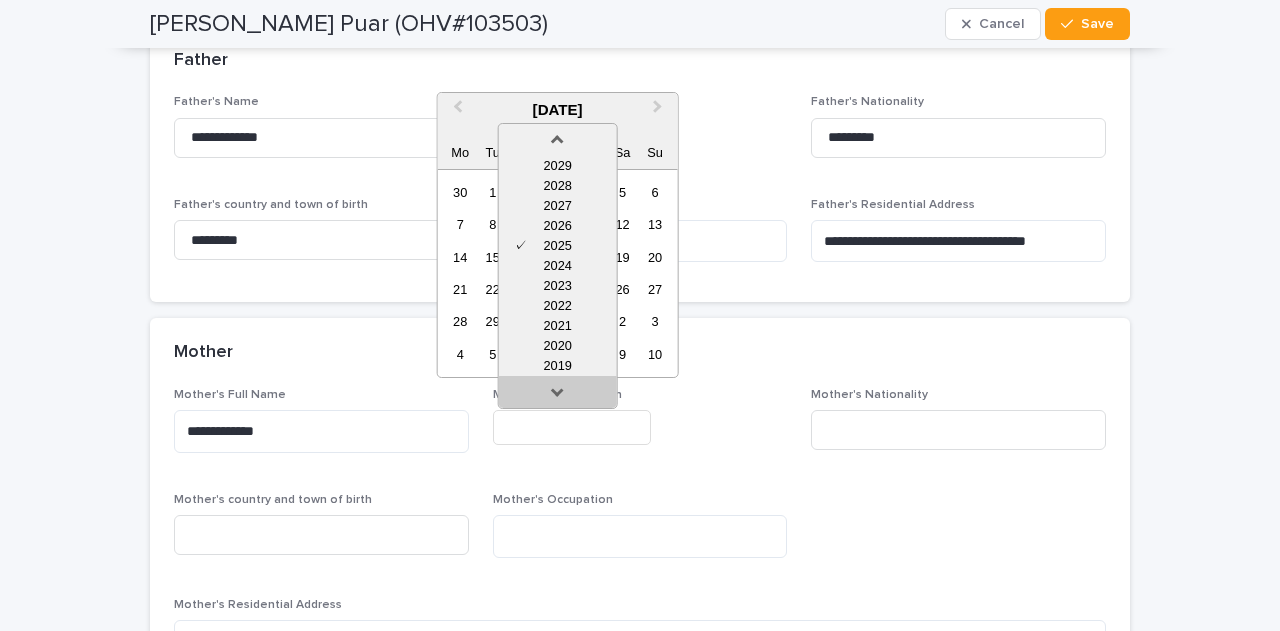 click at bounding box center [558, 396] 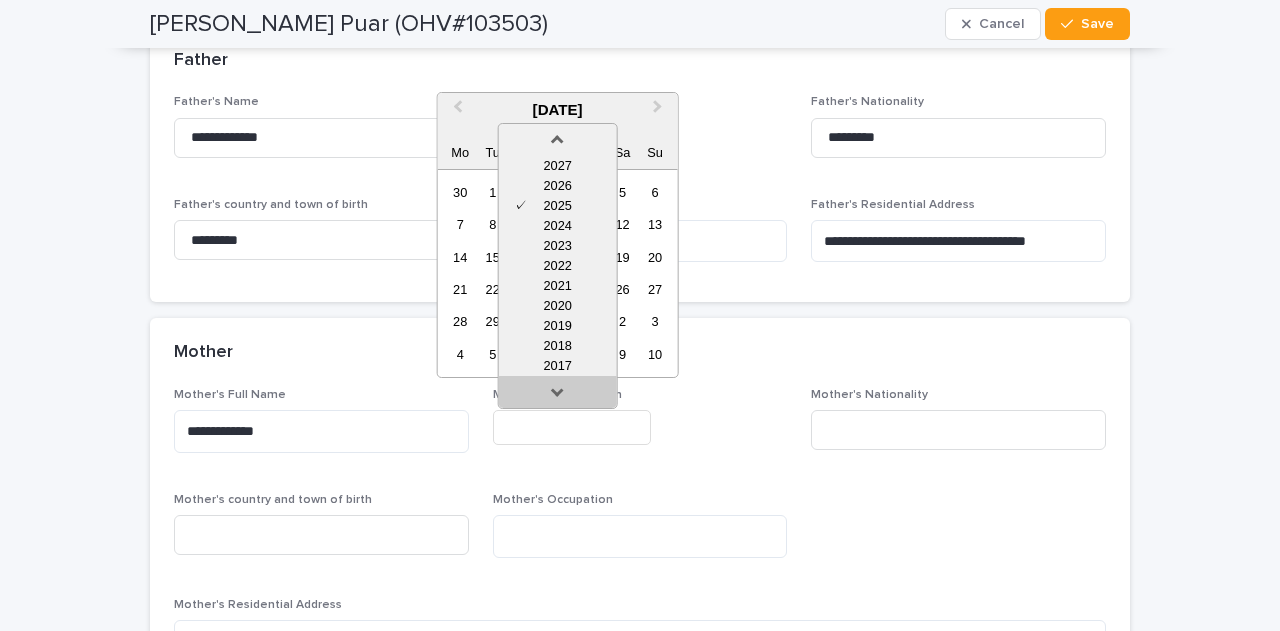 click at bounding box center [558, 396] 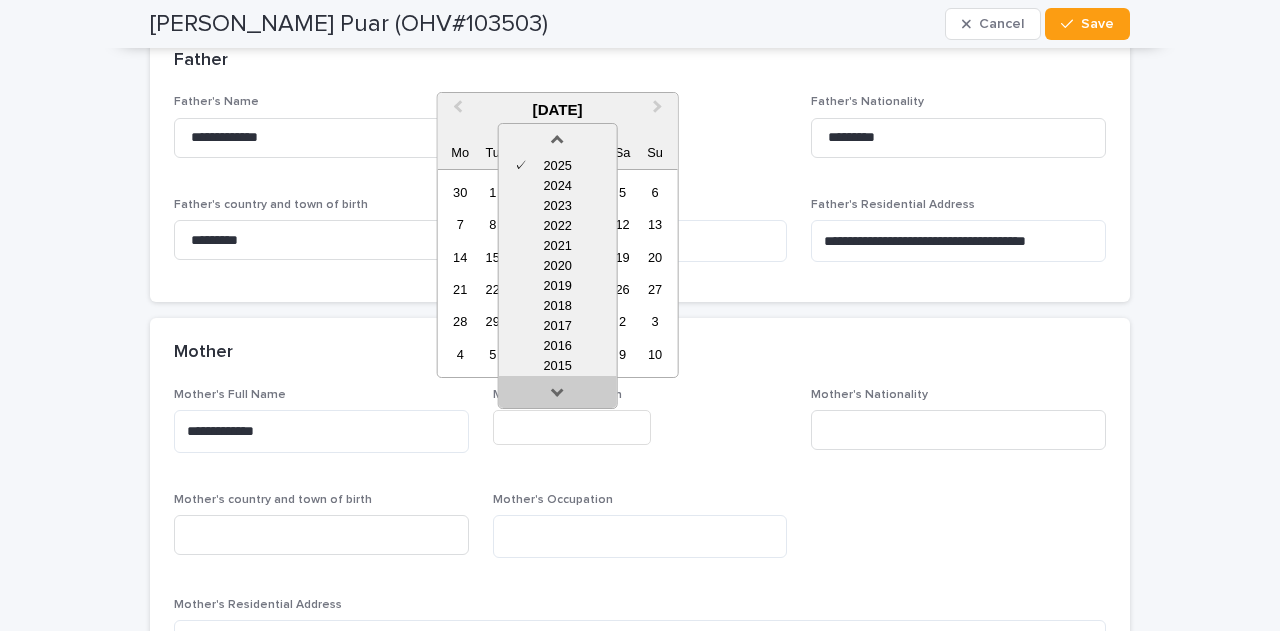 click at bounding box center (558, 396) 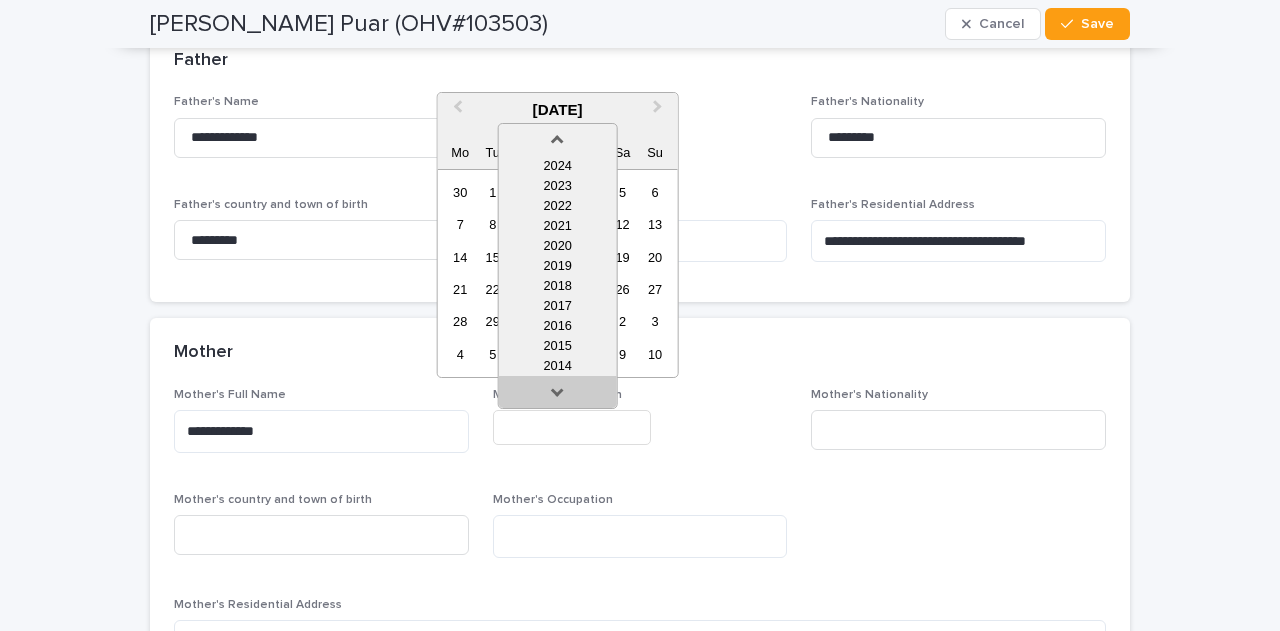 click at bounding box center [558, 396] 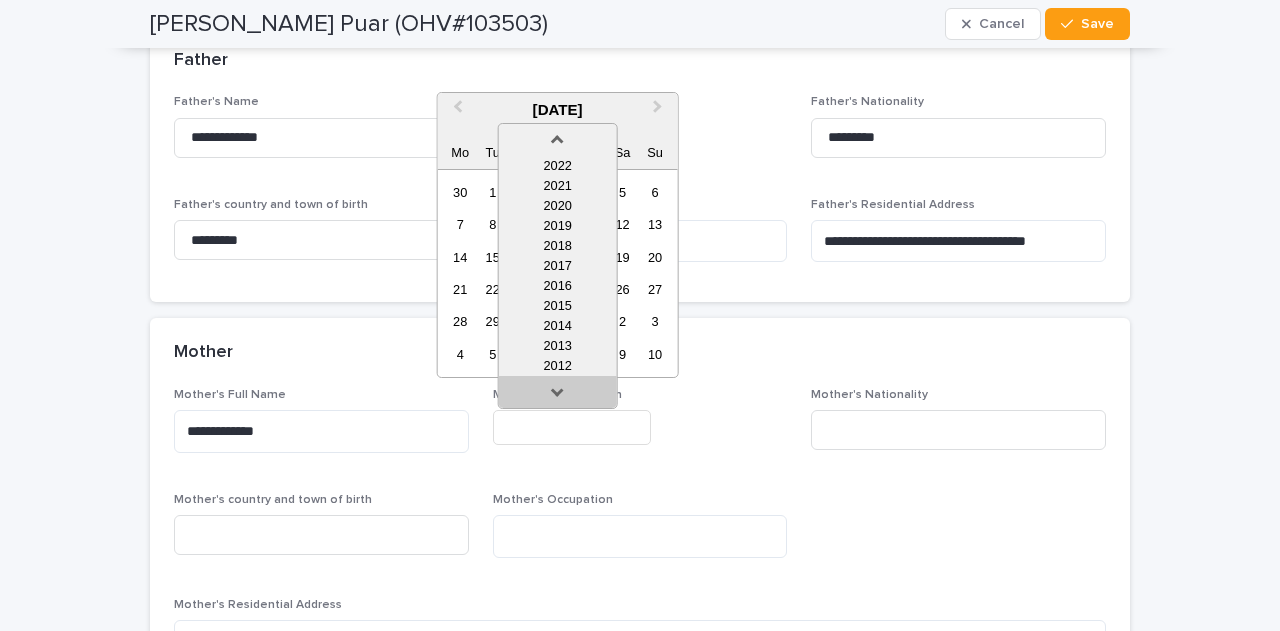 click at bounding box center (558, 396) 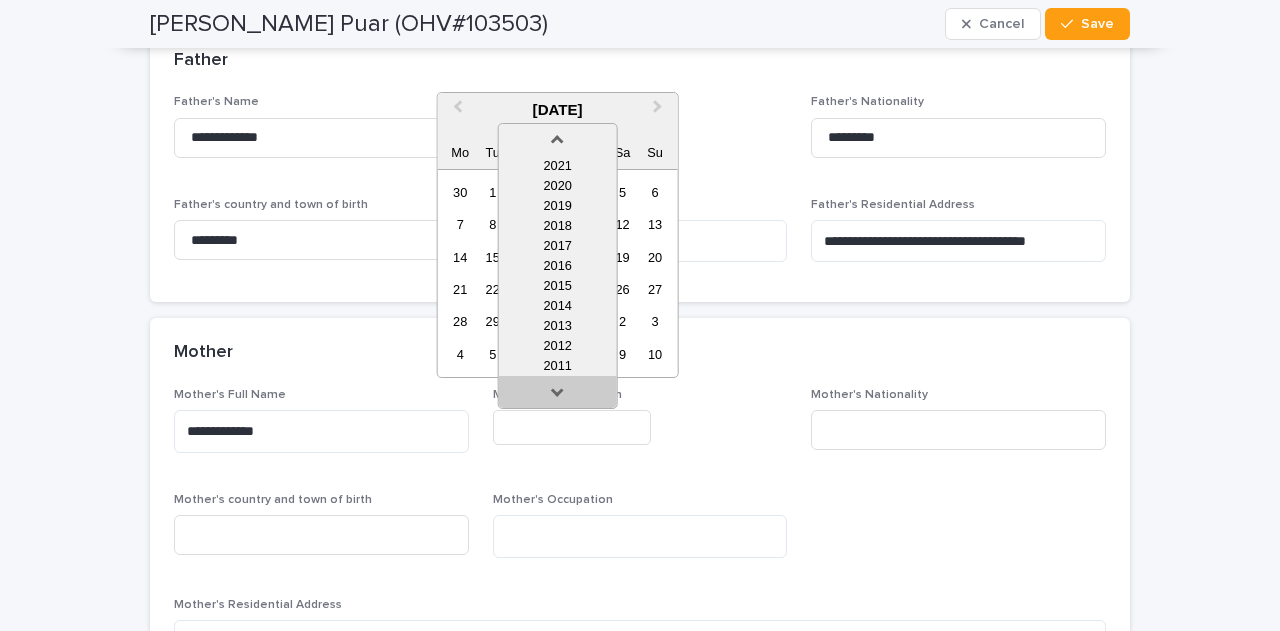 click at bounding box center [558, 396] 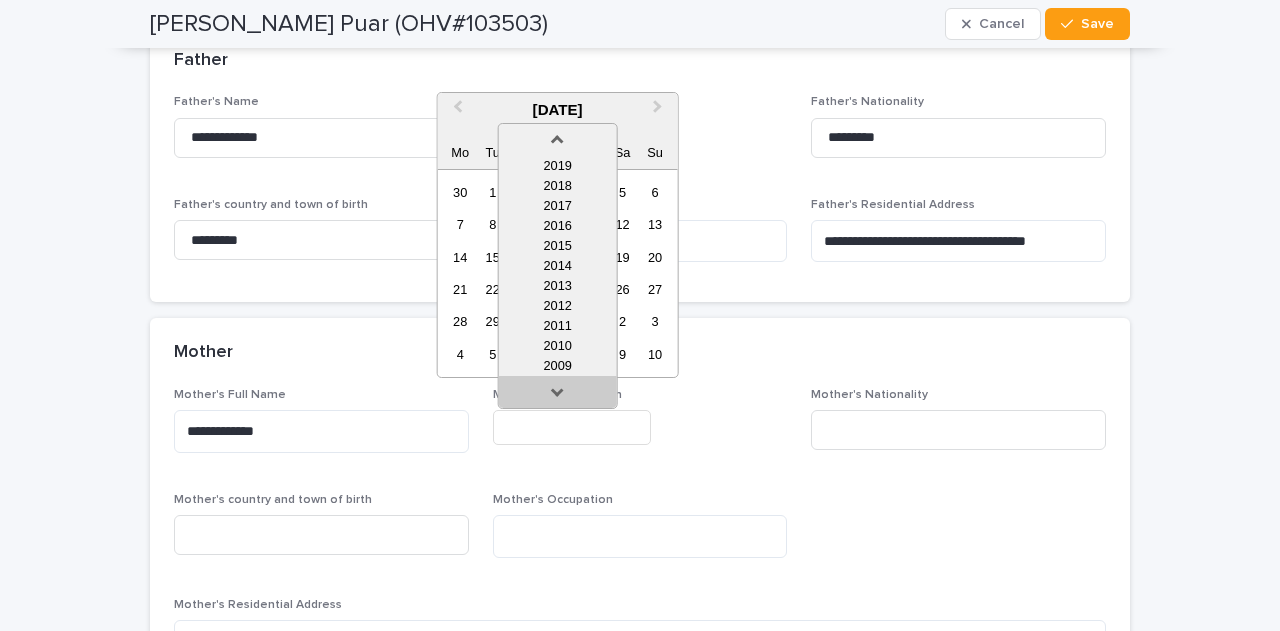 click at bounding box center [558, 396] 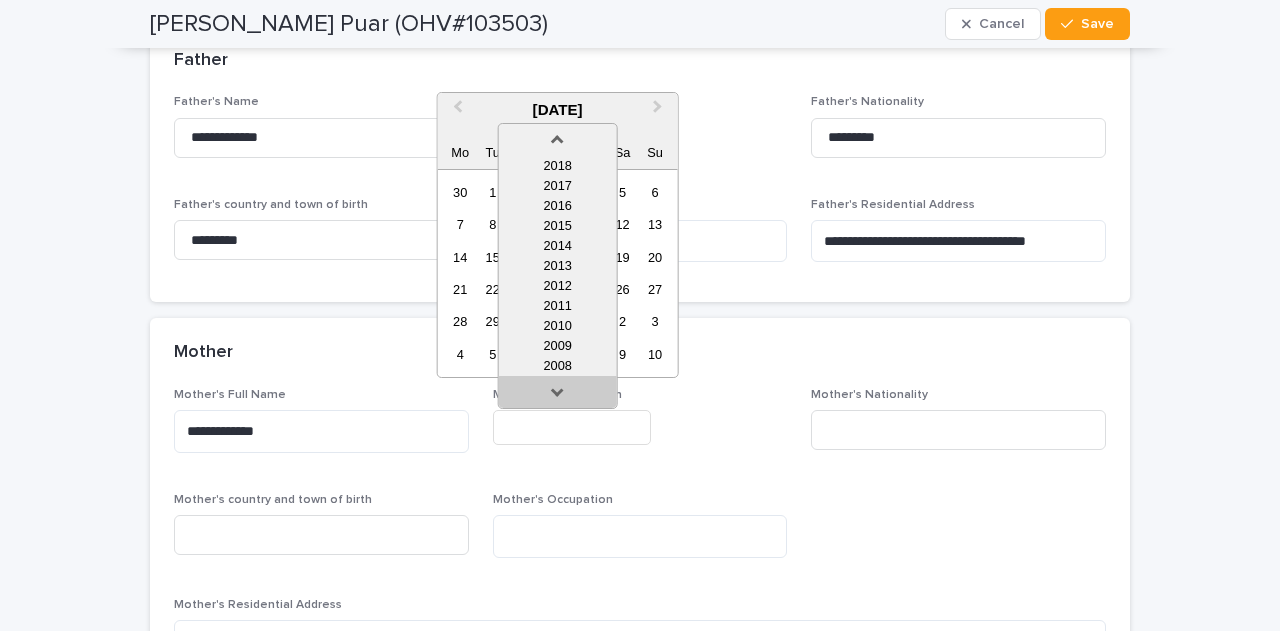 click at bounding box center [558, 396] 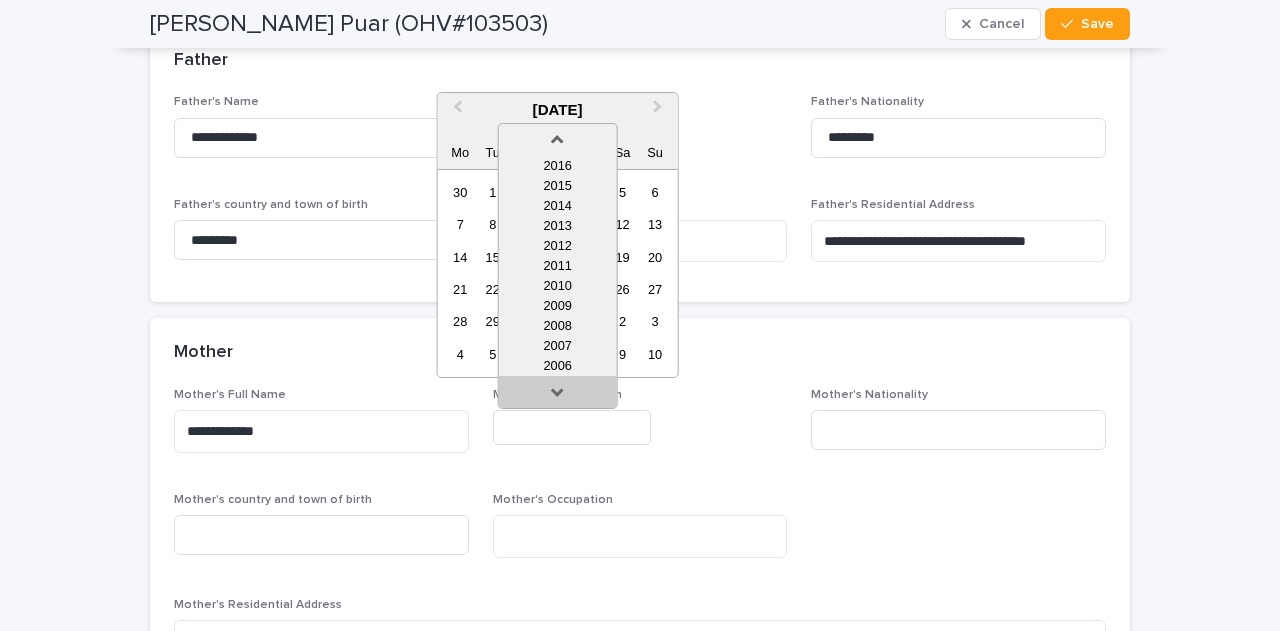 click at bounding box center [558, 396] 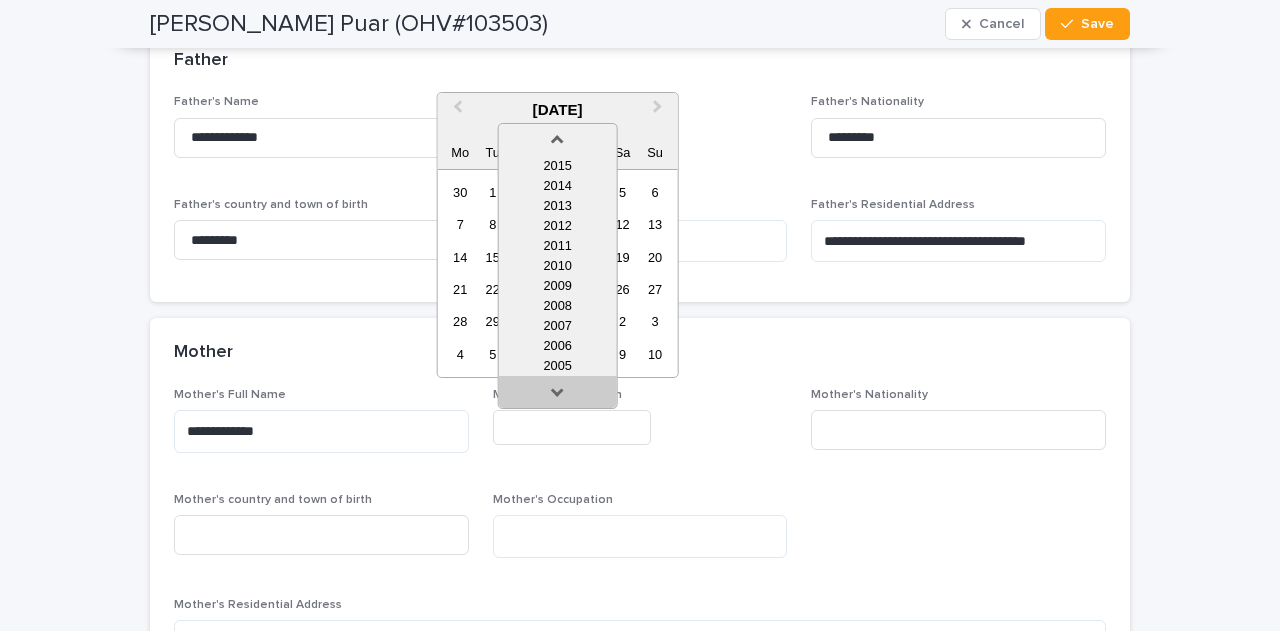 click at bounding box center [558, 396] 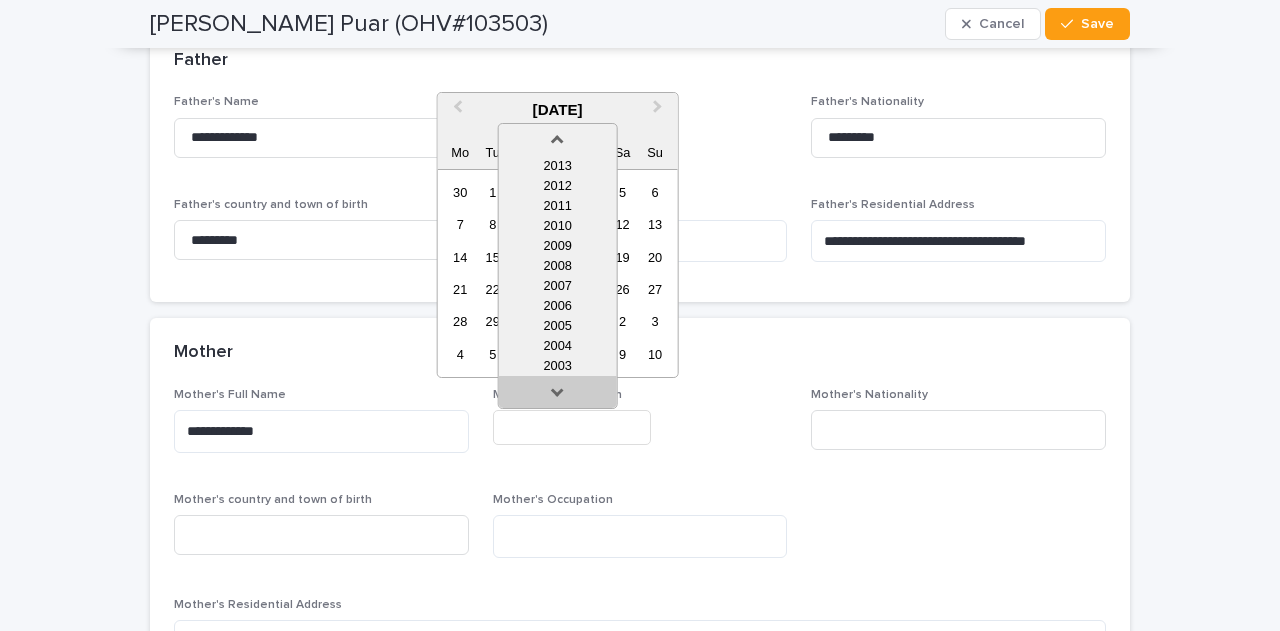 click at bounding box center [558, 396] 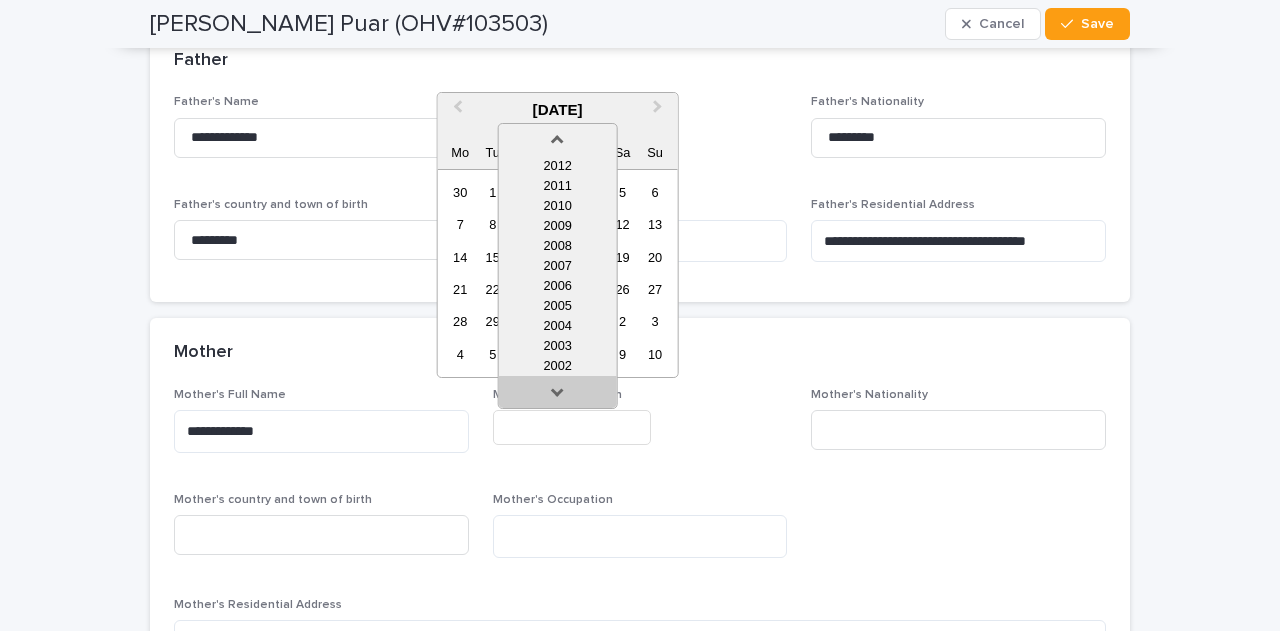 click at bounding box center [558, 396] 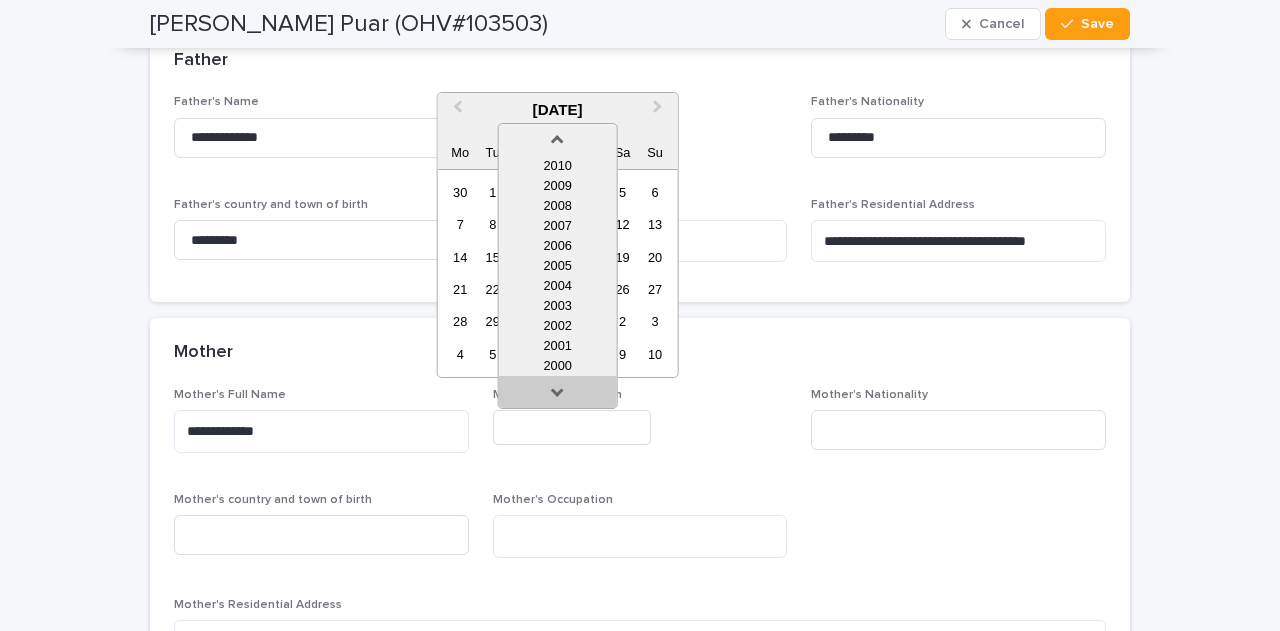 click at bounding box center [558, 396] 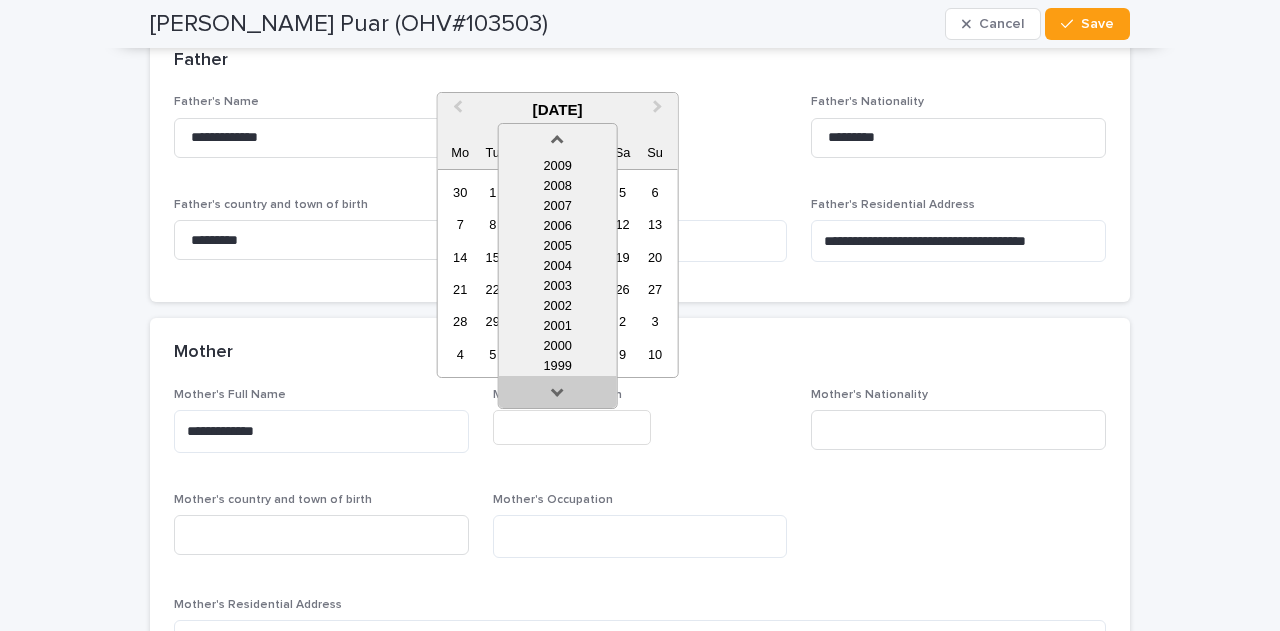 click at bounding box center (558, 396) 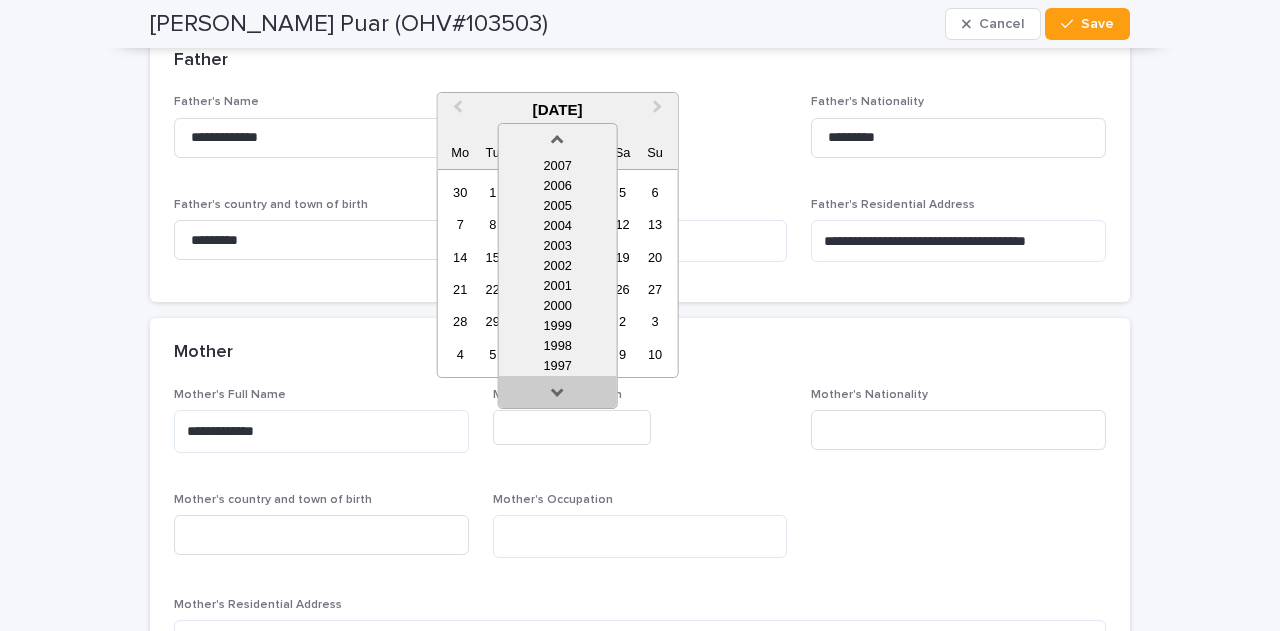 click at bounding box center (558, 396) 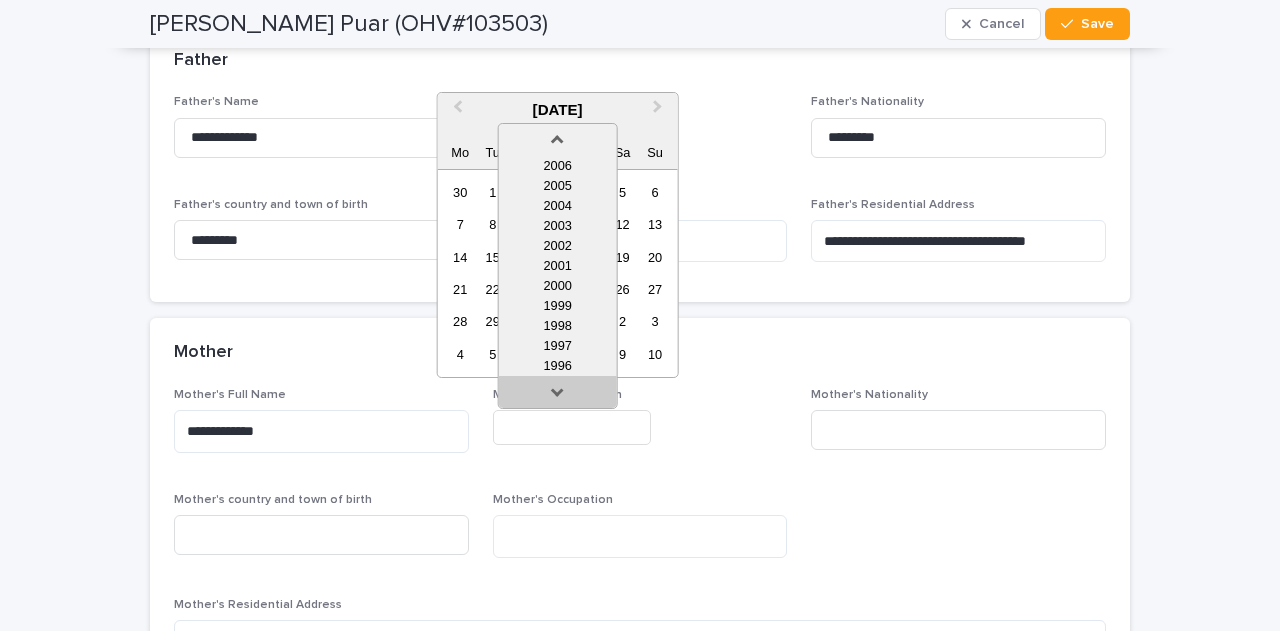 click at bounding box center (558, 396) 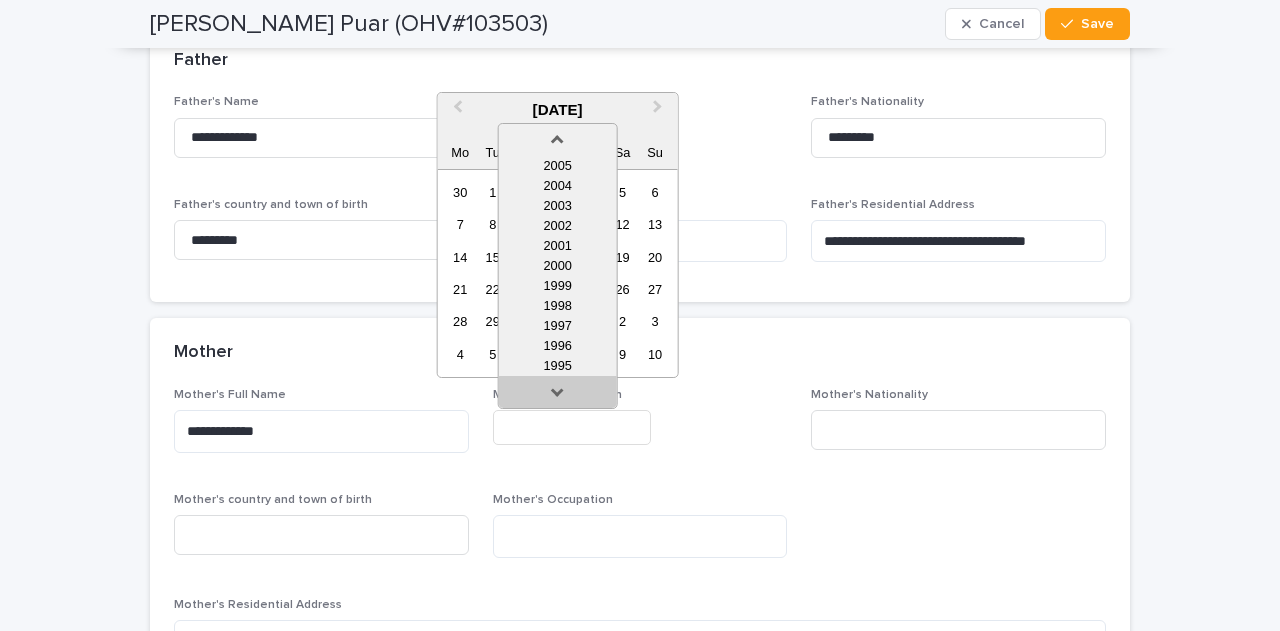 click at bounding box center [558, 396] 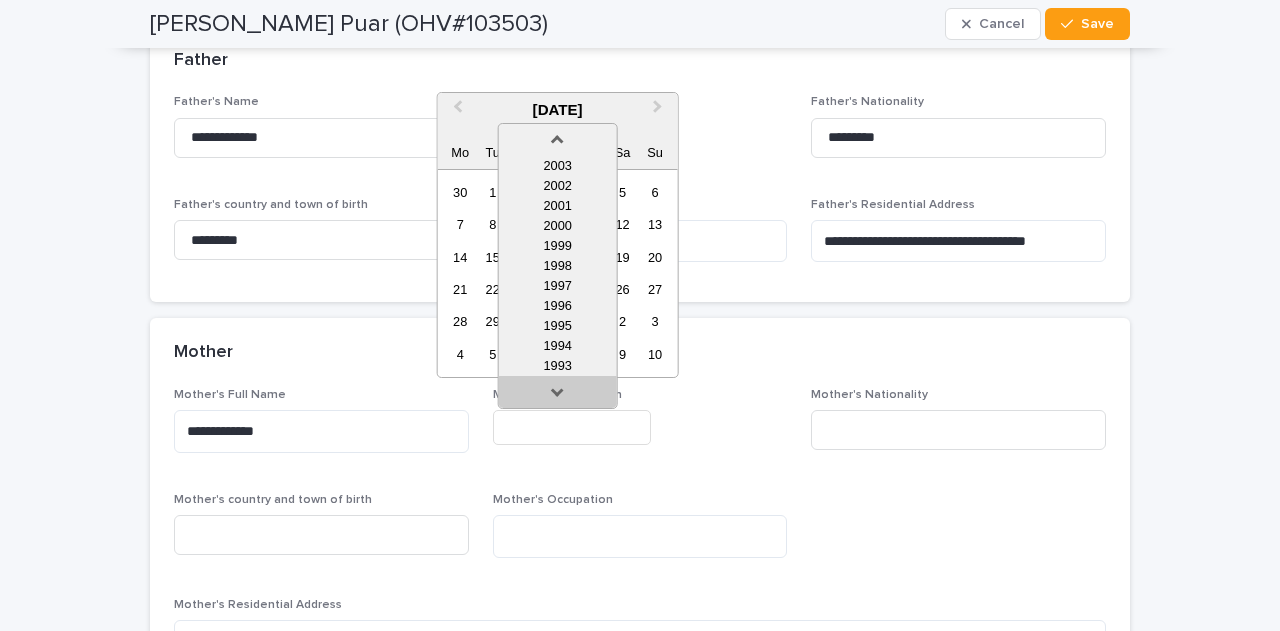 click at bounding box center (558, 396) 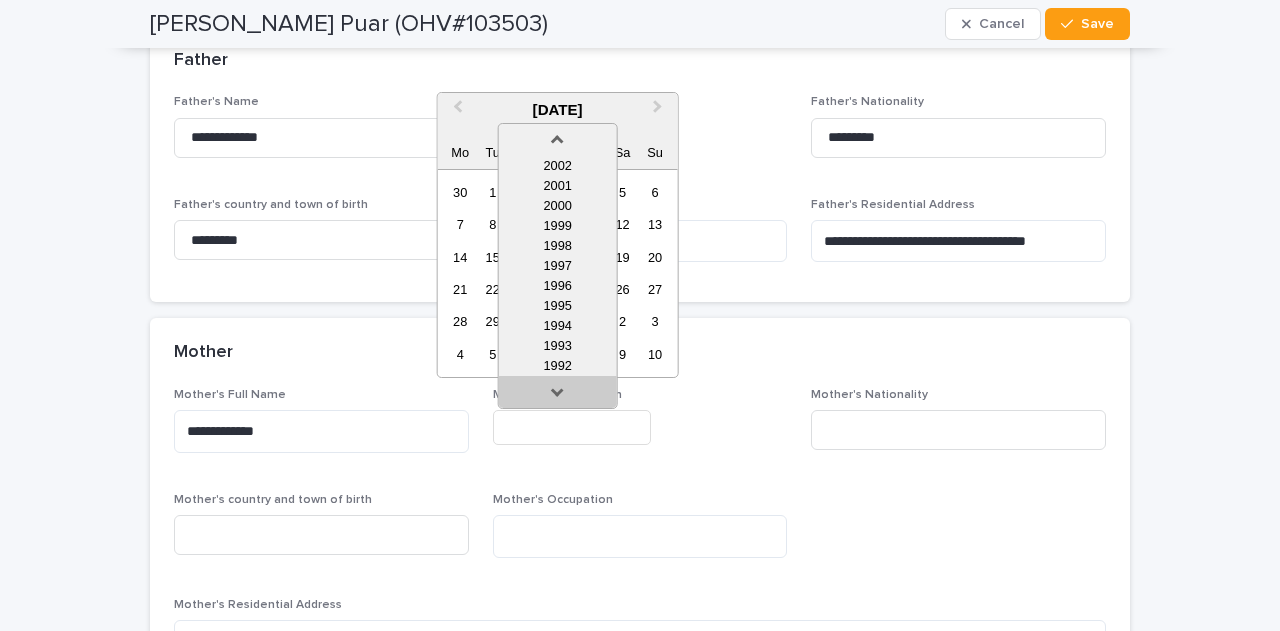 click at bounding box center (558, 396) 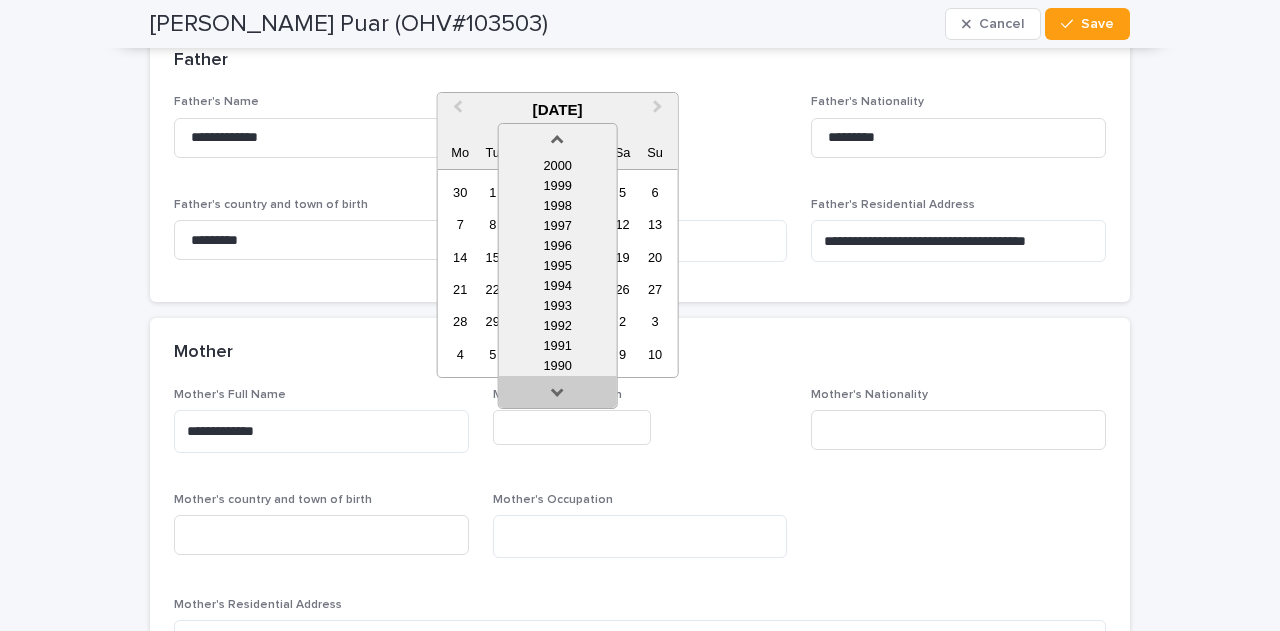 click at bounding box center [558, 396] 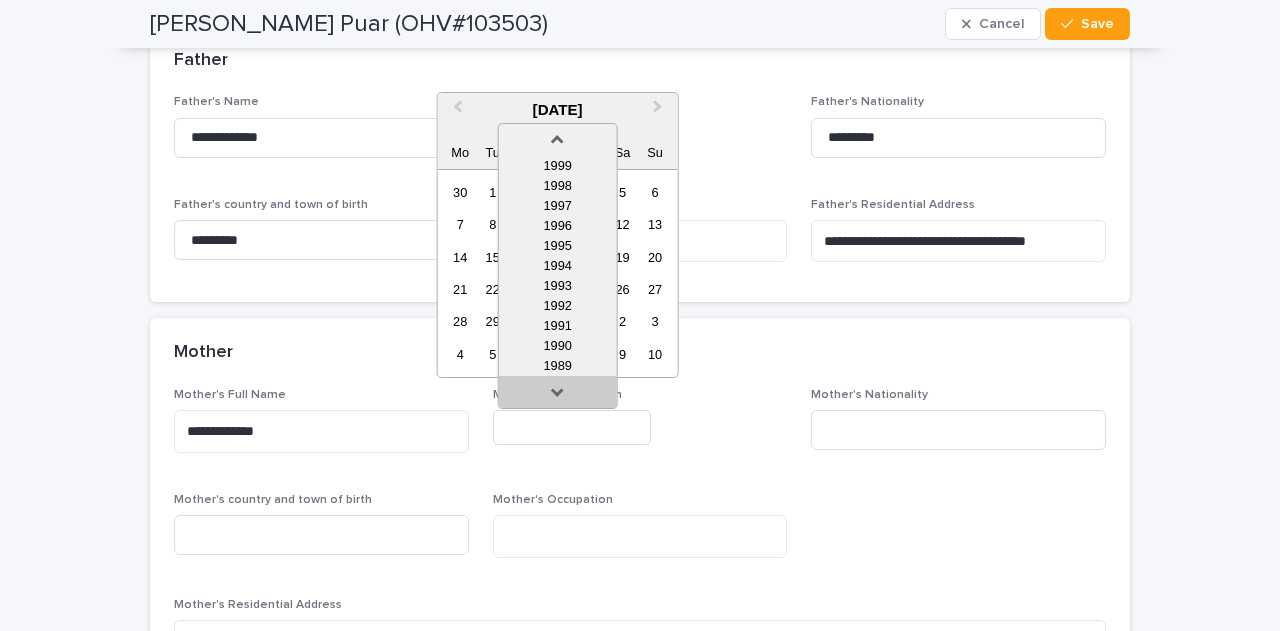 click at bounding box center [558, 396] 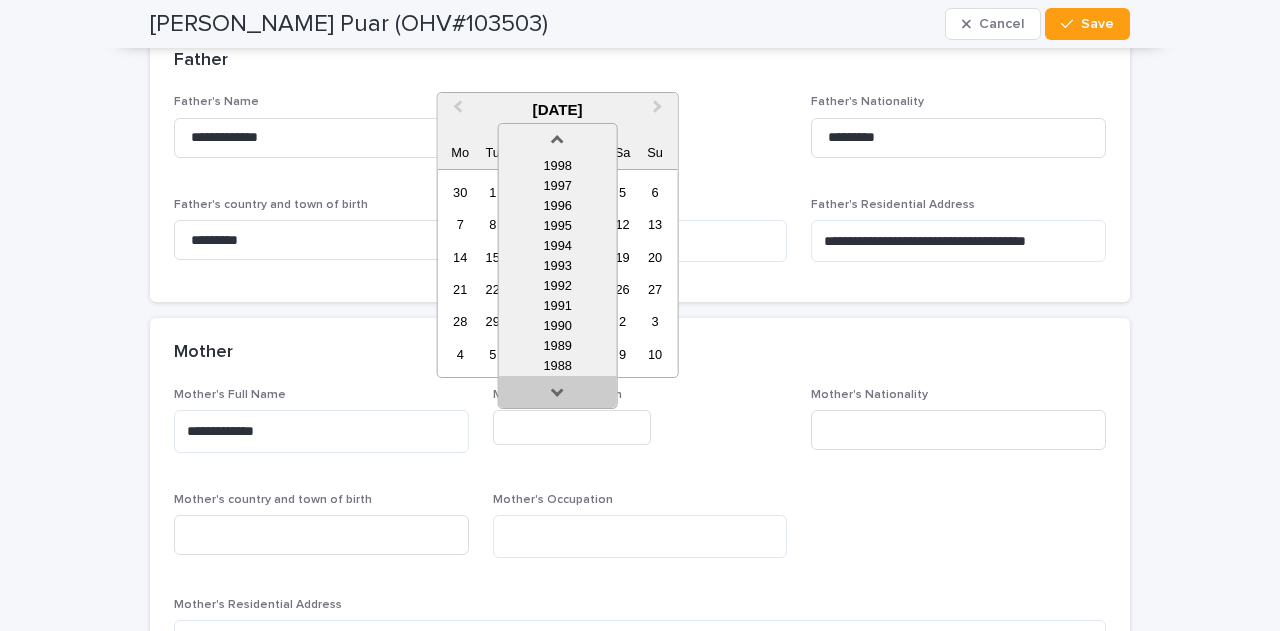 click at bounding box center [558, 396] 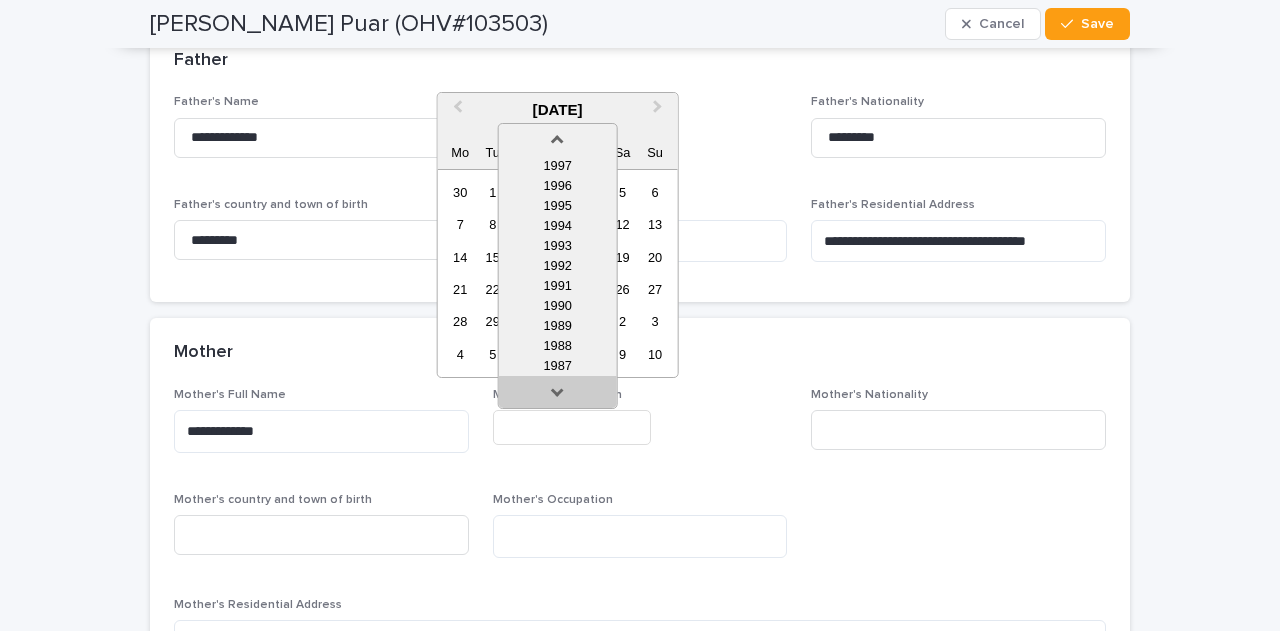 click at bounding box center [558, 396] 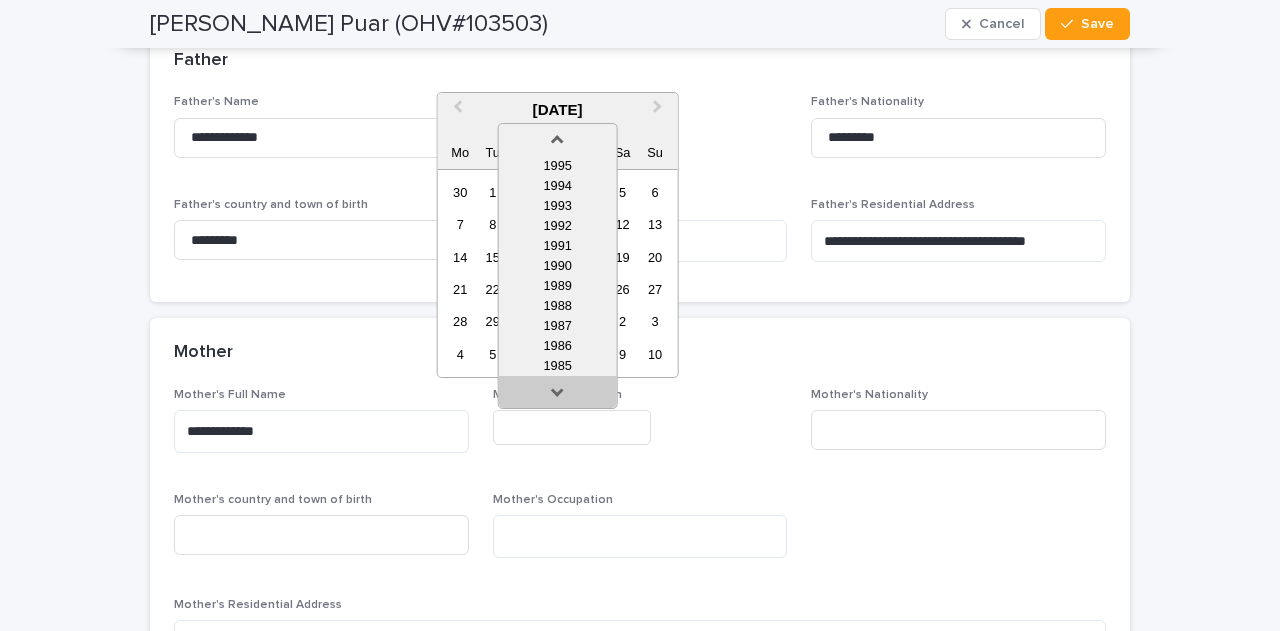 click at bounding box center [558, 396] 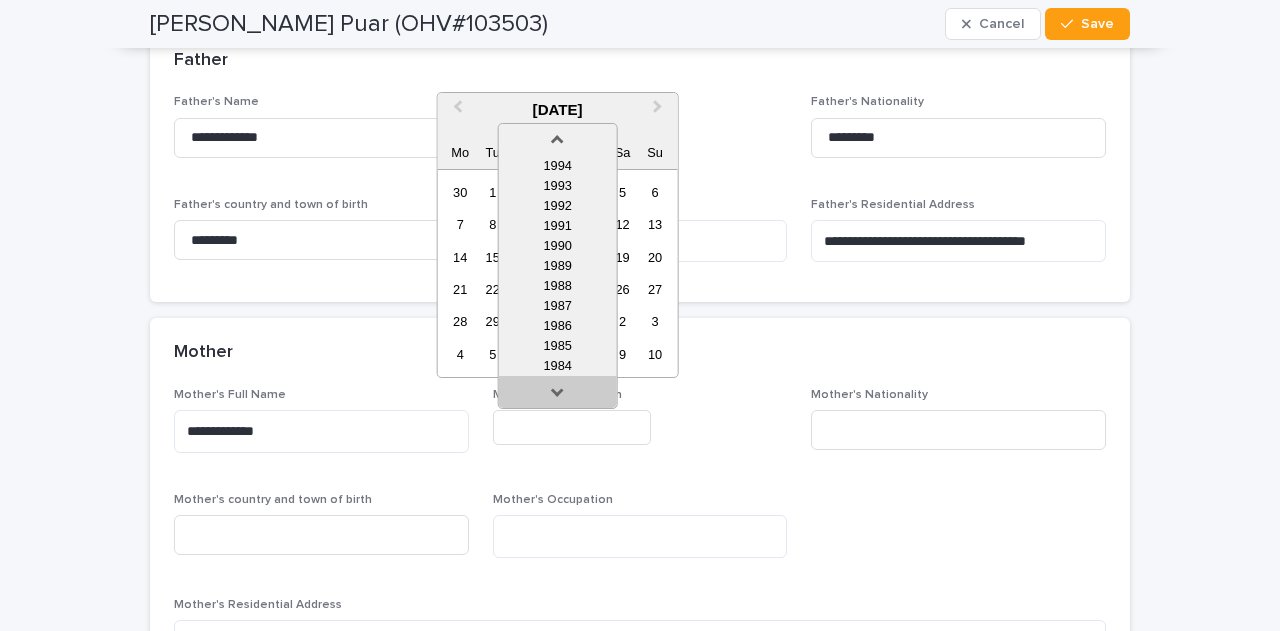 click at bounding box center (558, 396) 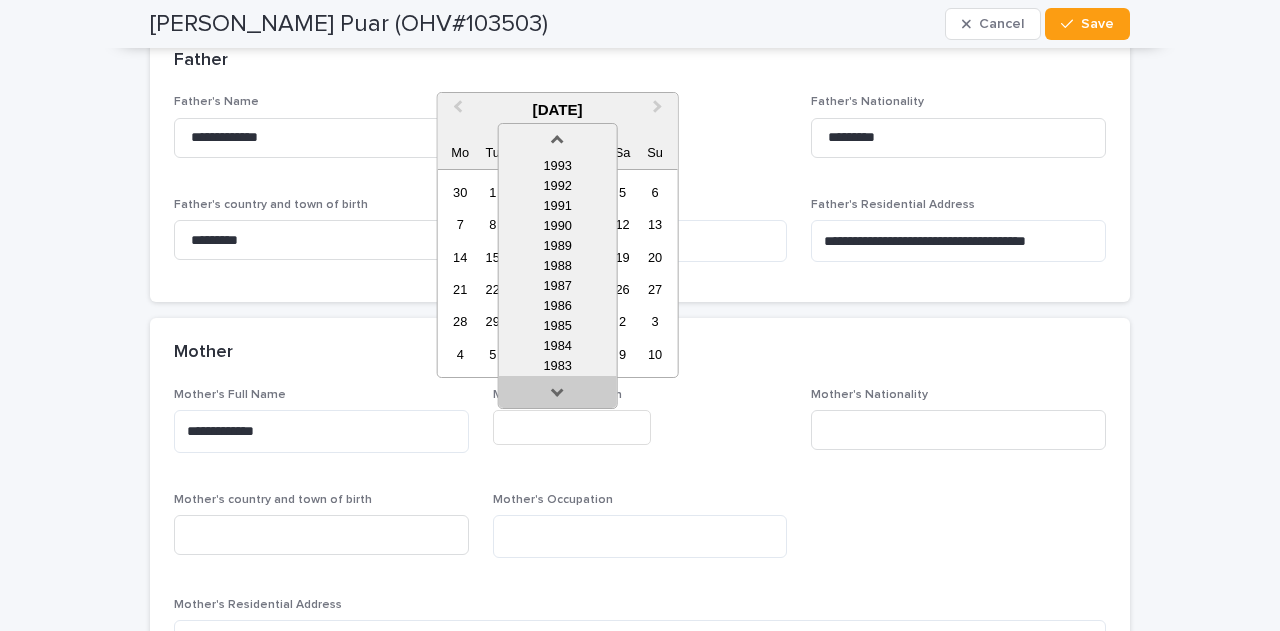 click at bounding box center [558, 396] 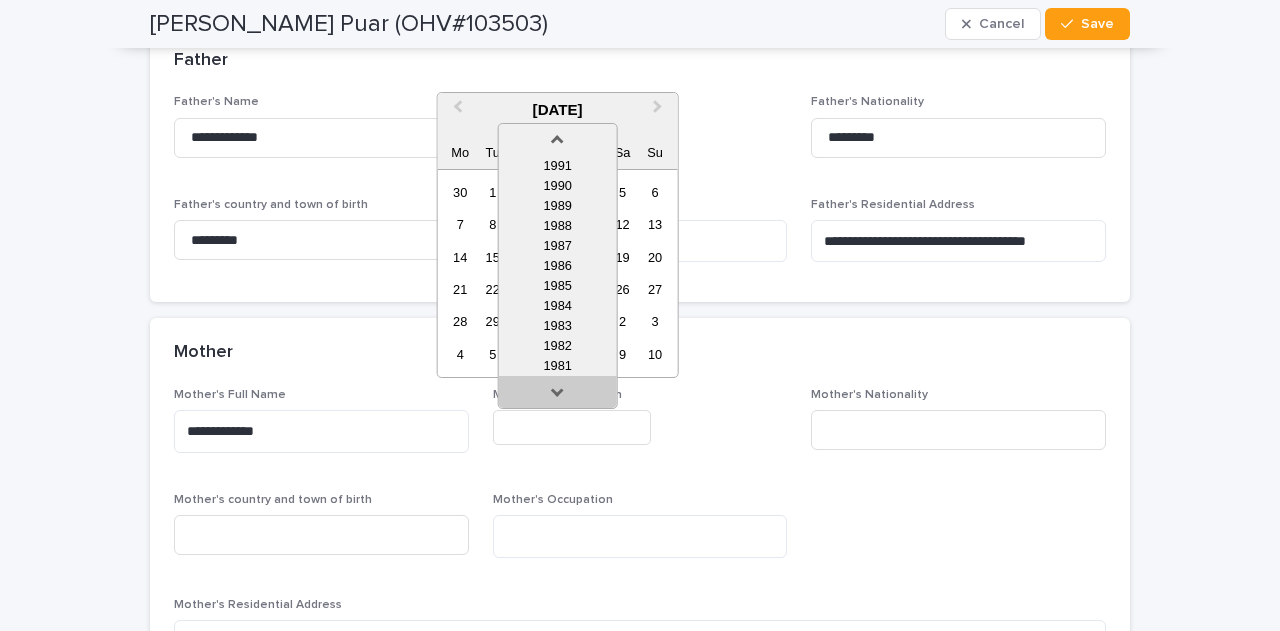 click at bounding box center (558, 396) 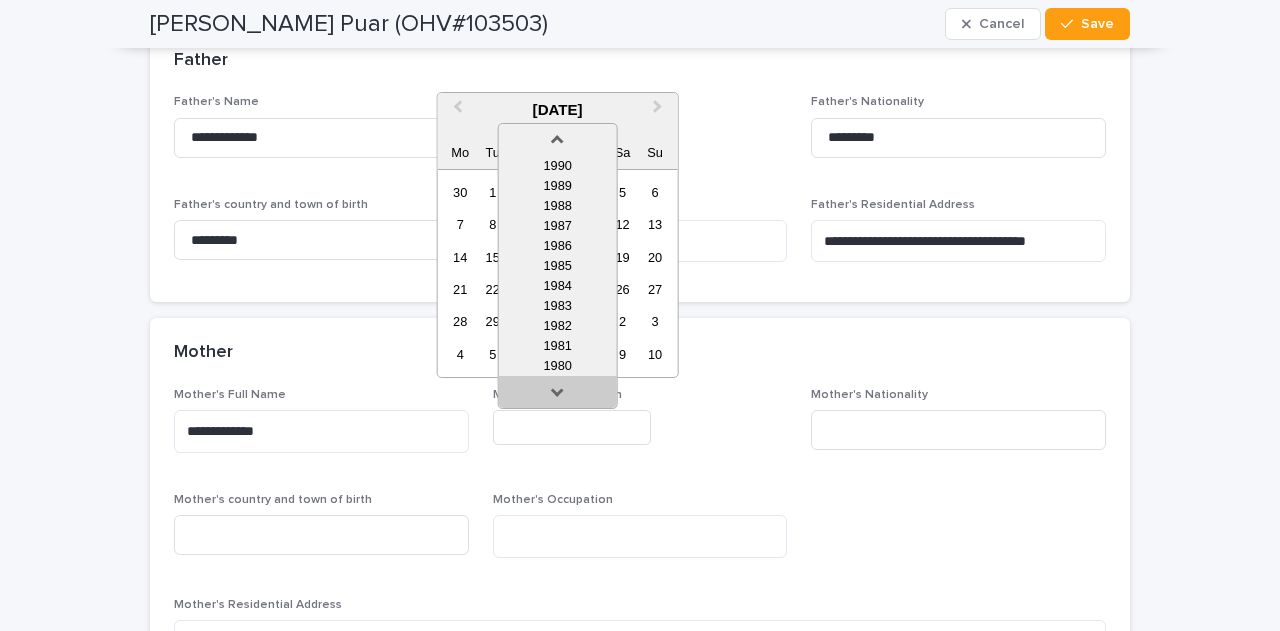 click at bounding box center [558, 396] 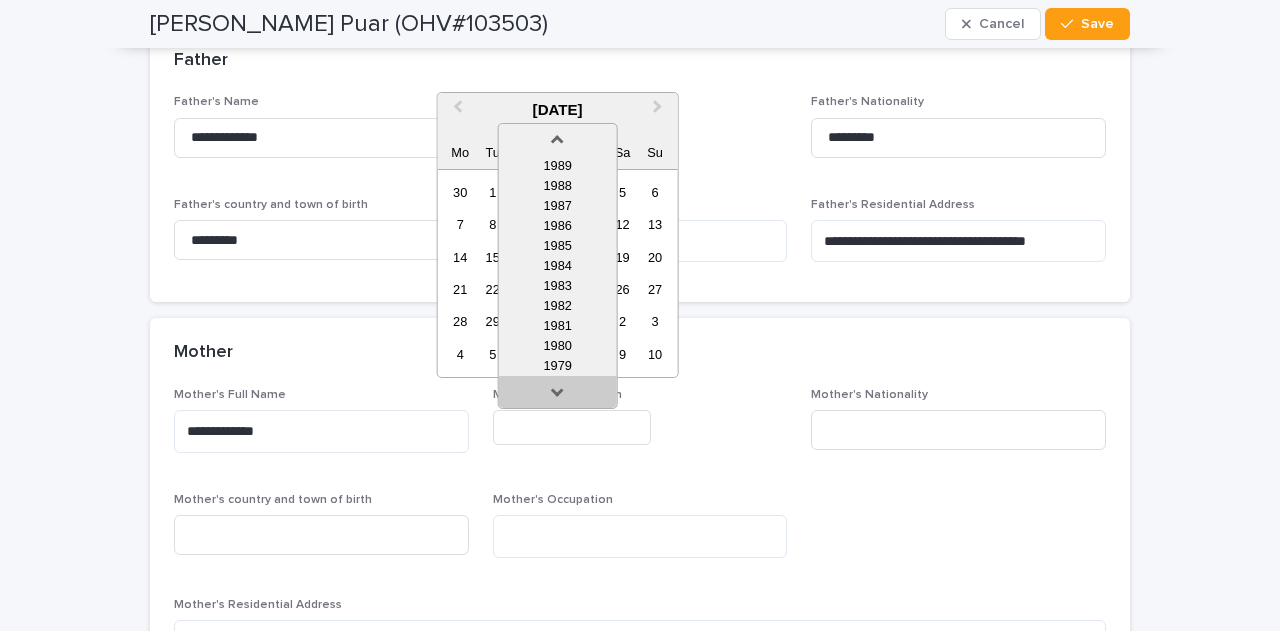 click at bounding box center [558, 396] 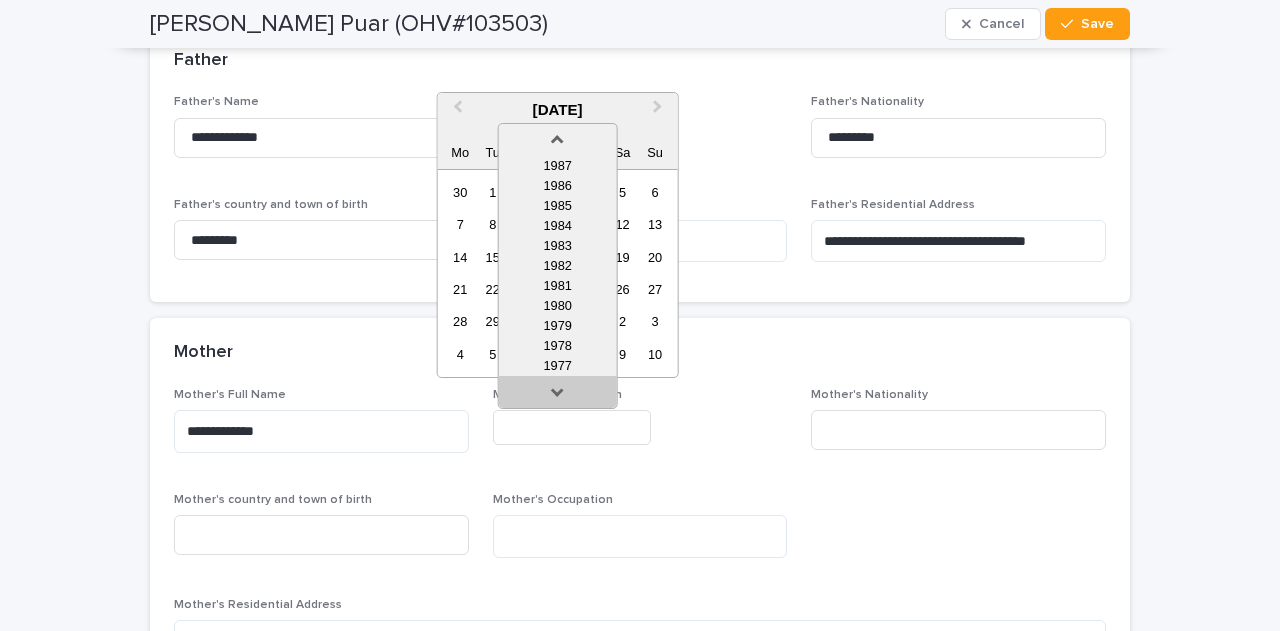 click at bounding box center (558, 396) 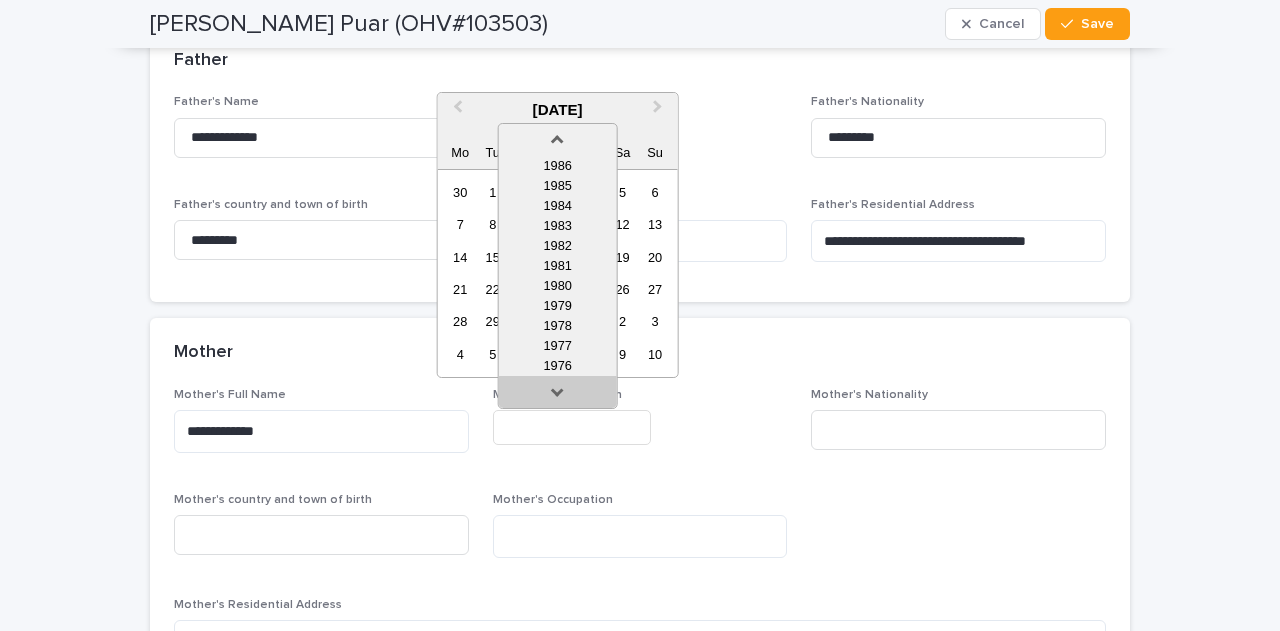 click at bounding box center (558, 396) 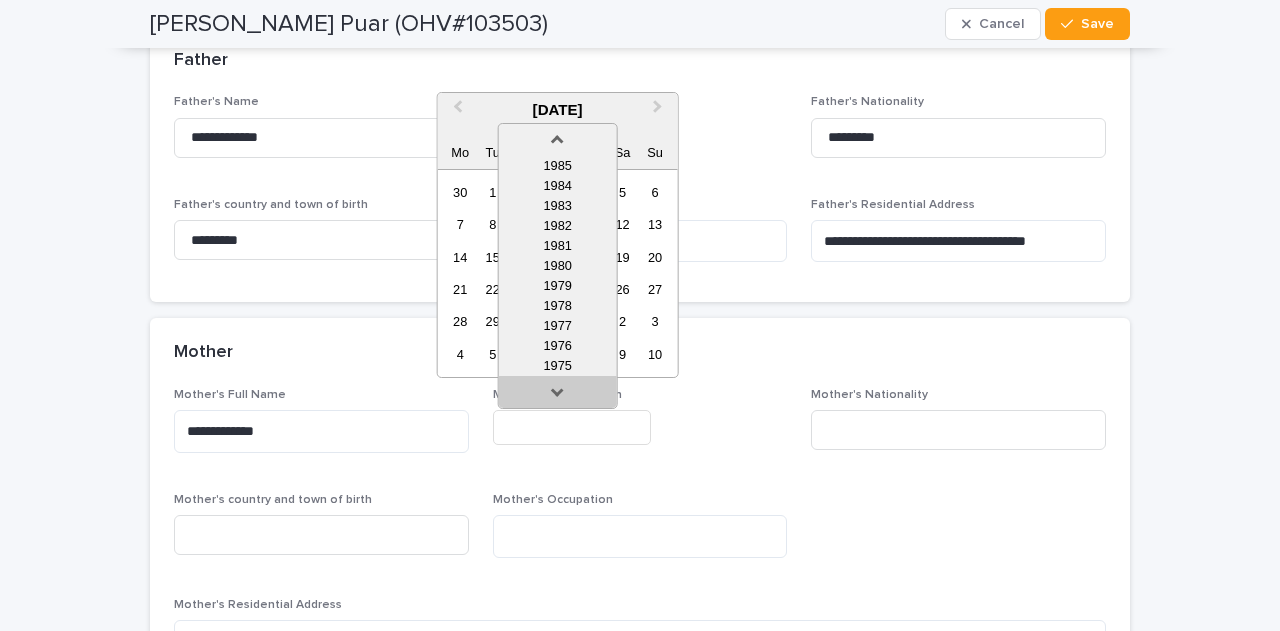 click at bounding box center [558, 396] 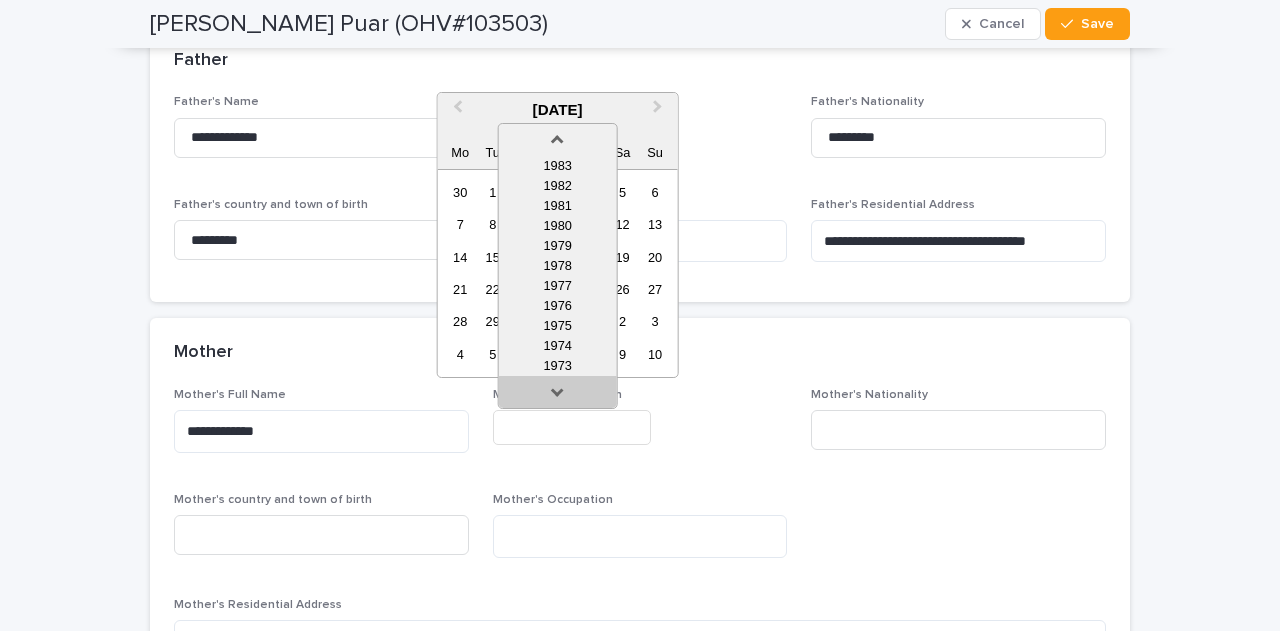 click at bounding box center [558, 396] 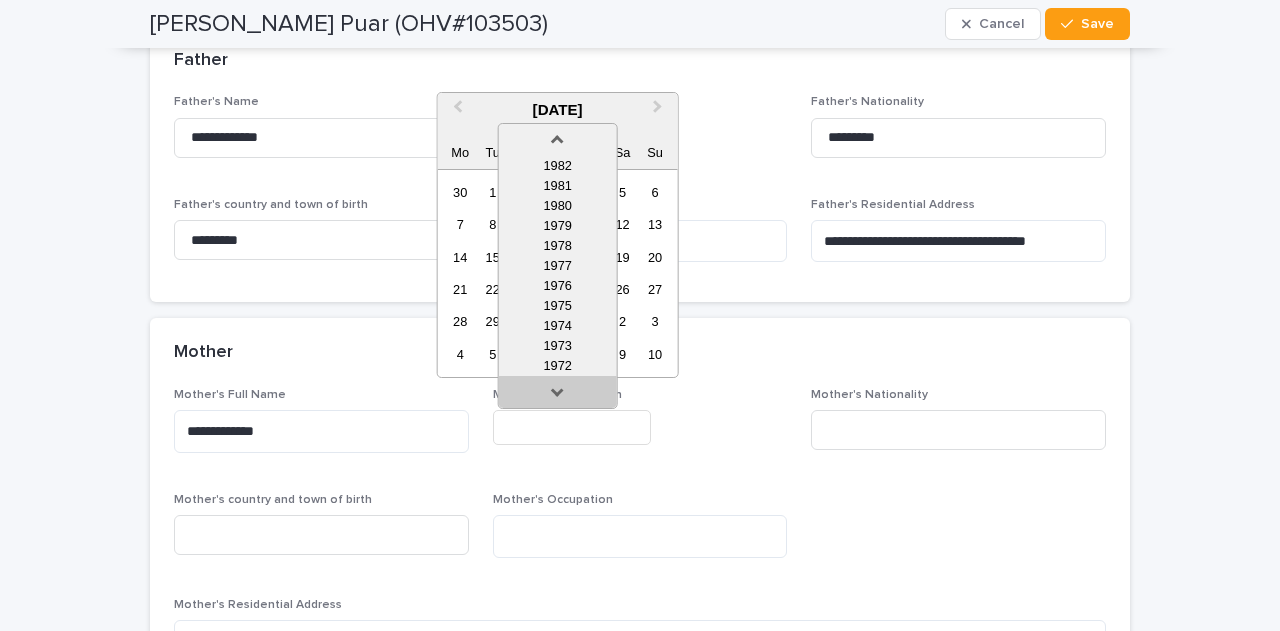 click at bounding box center (558, 396) 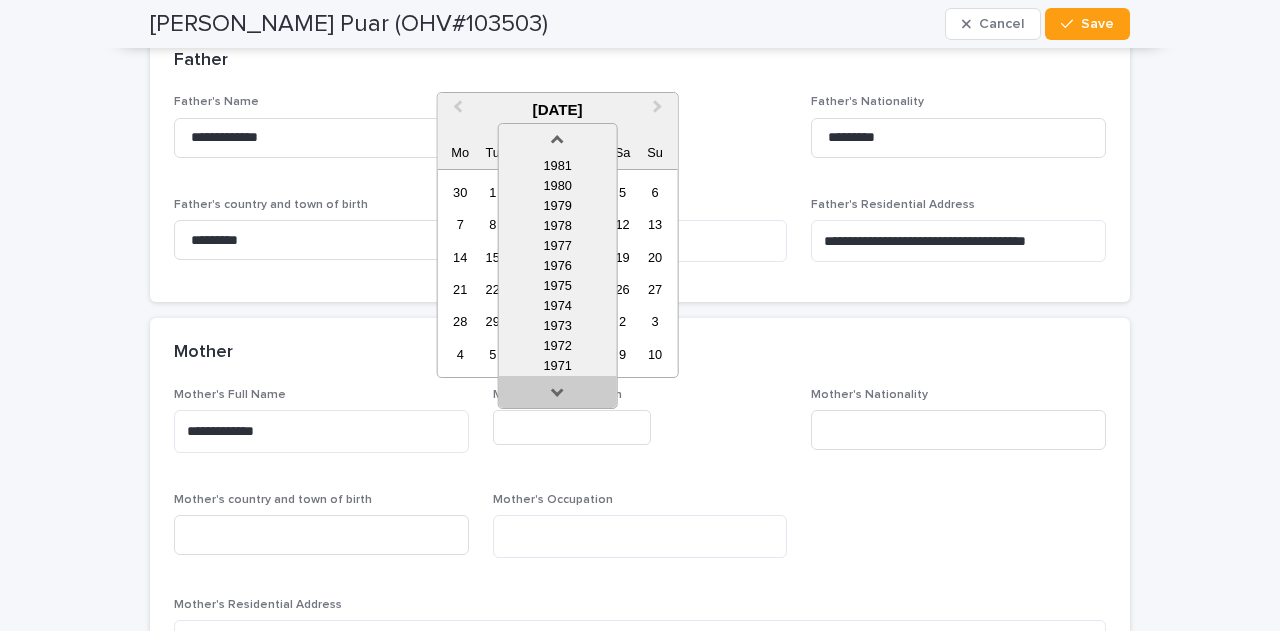 click at bounding box center (558, 396) 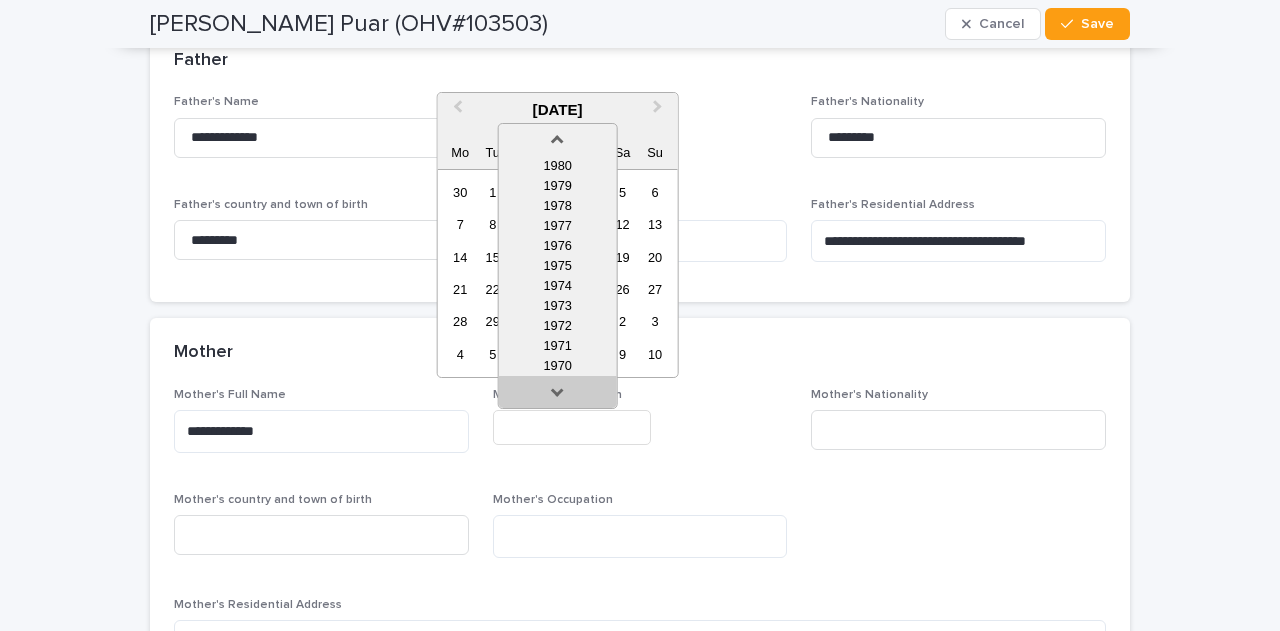 click at bounding box center [558, 396] 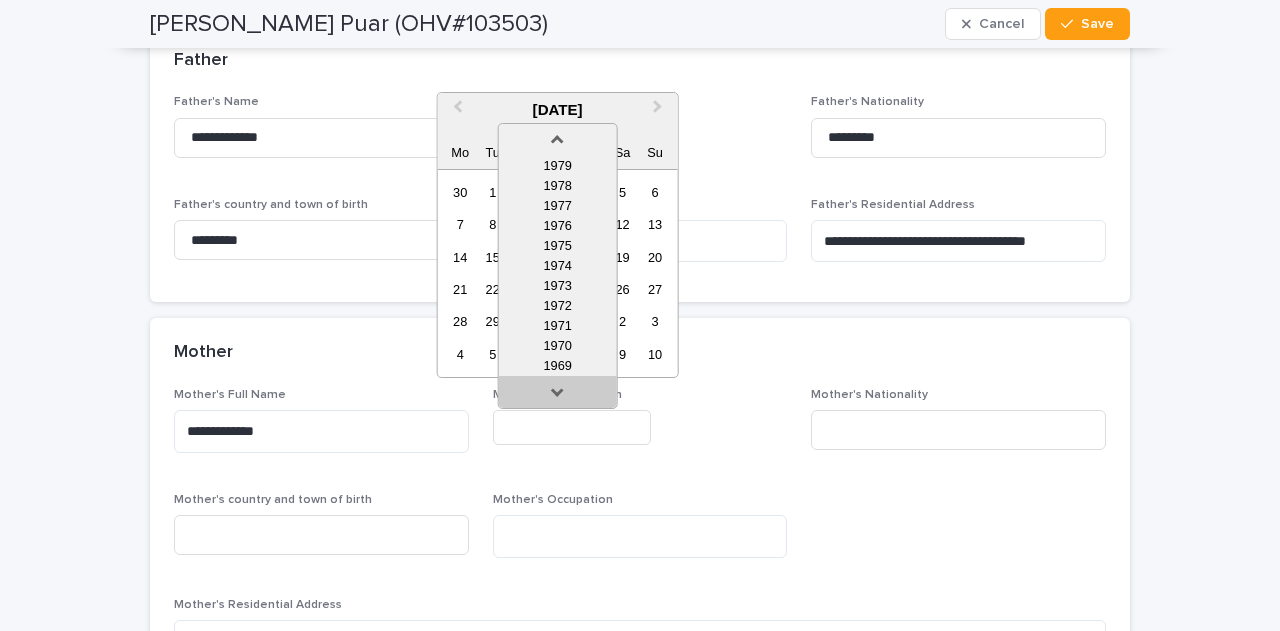 click at bounding box center (558, 396) 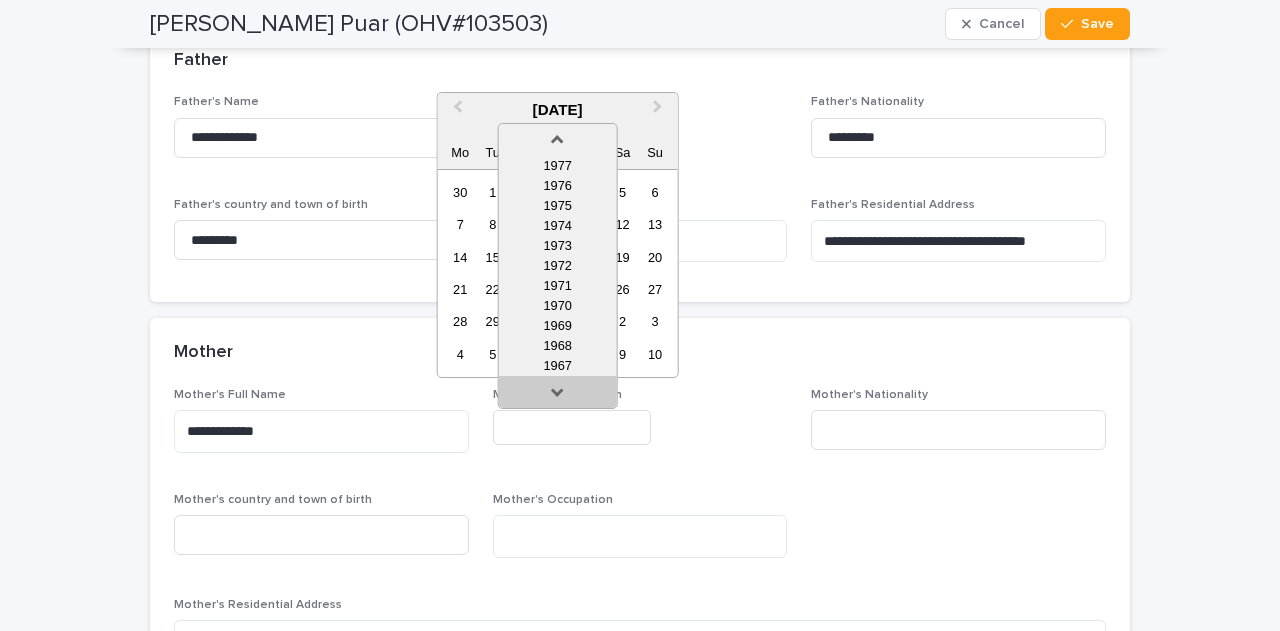 click at bounding box center [558, 396] 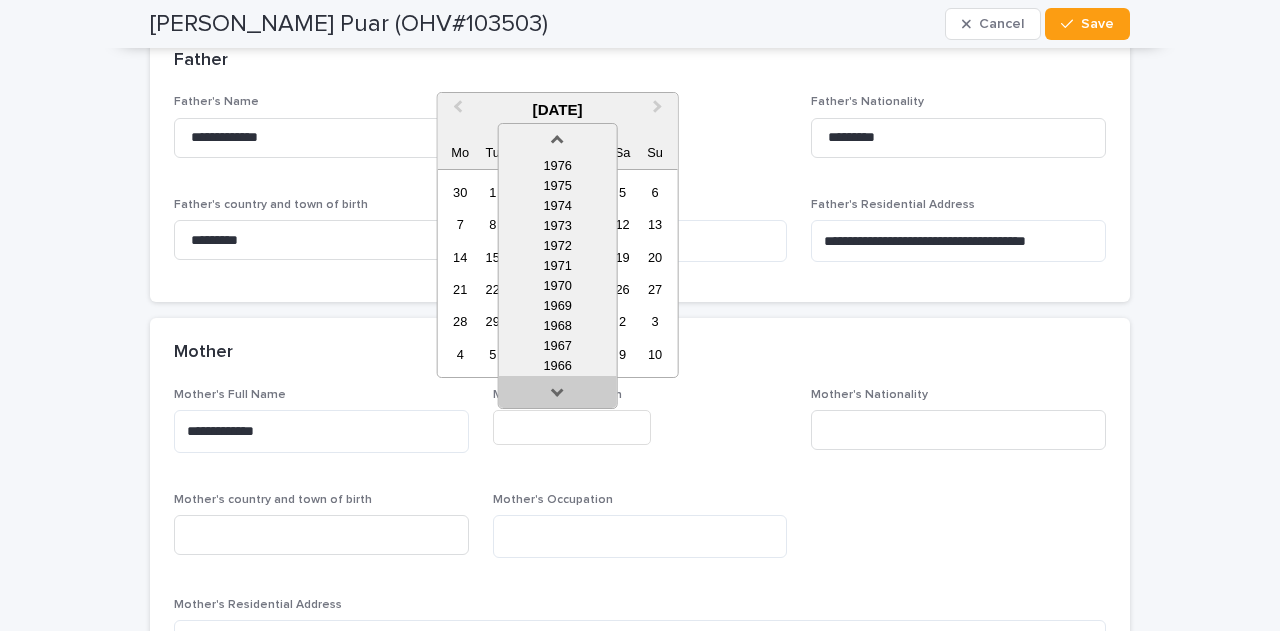 click at bounding box center [558, 396] 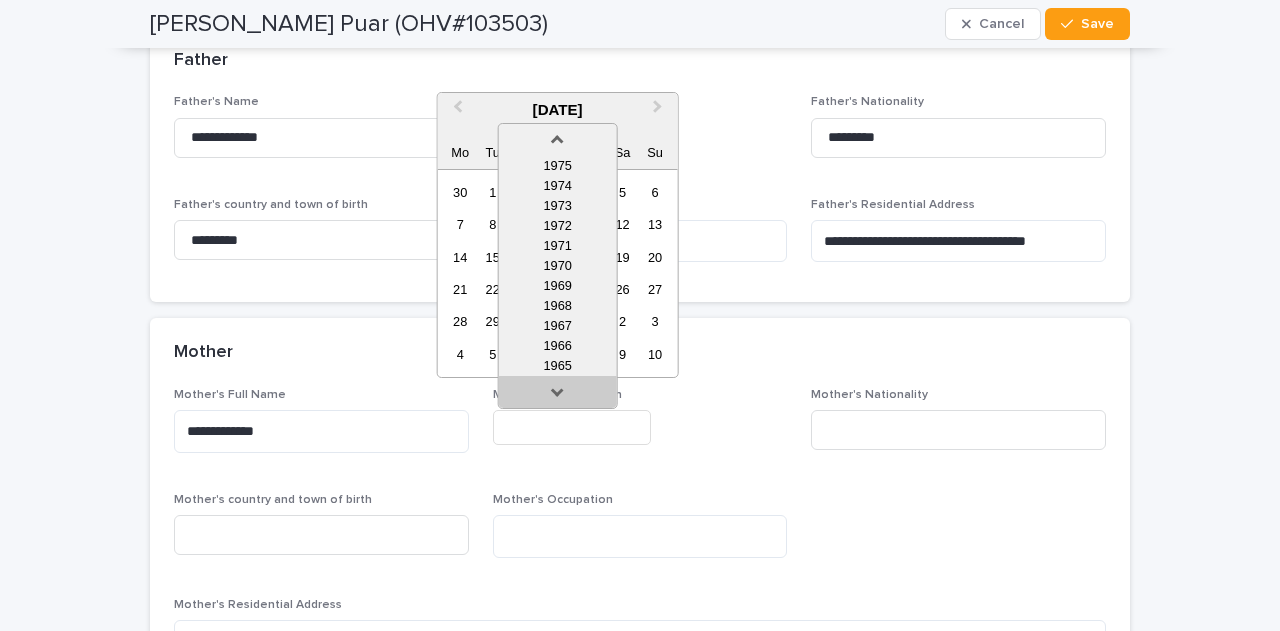 click at bounding box center (558, 396) 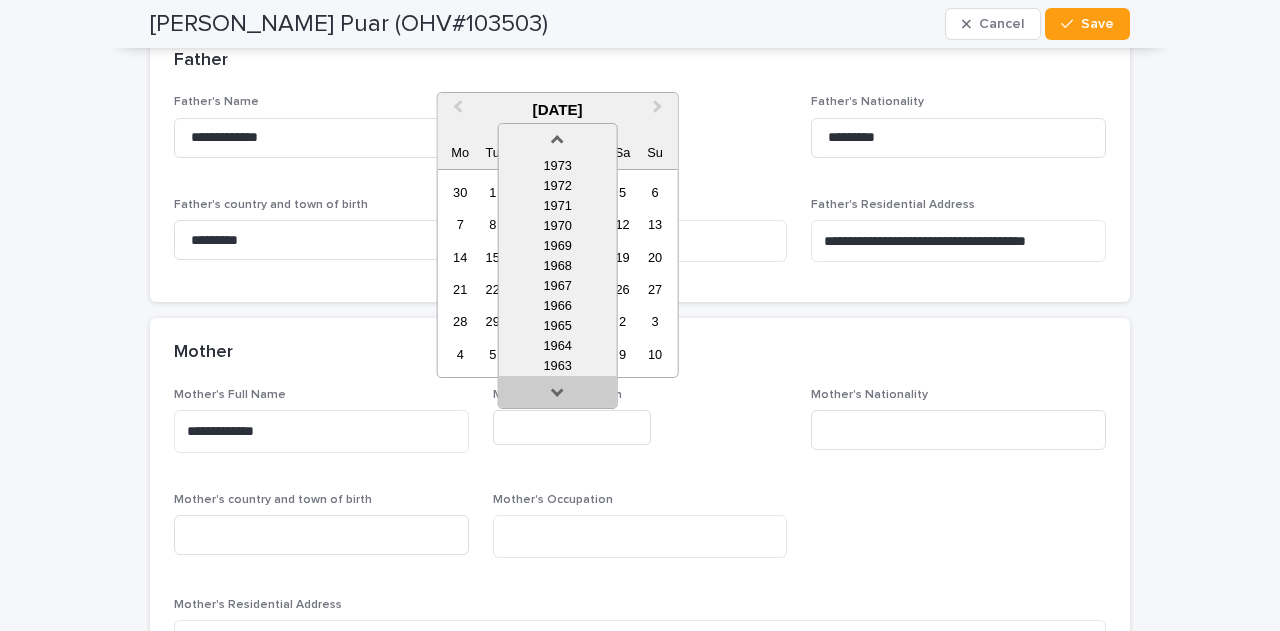 click at bounding box center [558, 396] 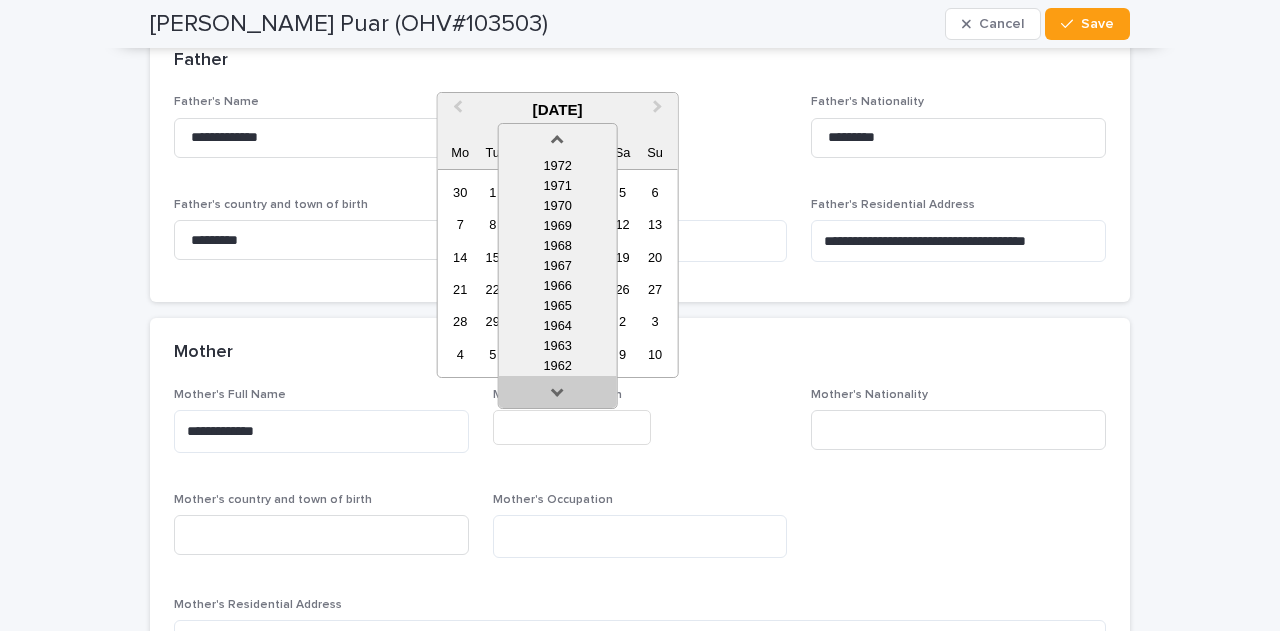 click at bounding box center [558, 396] 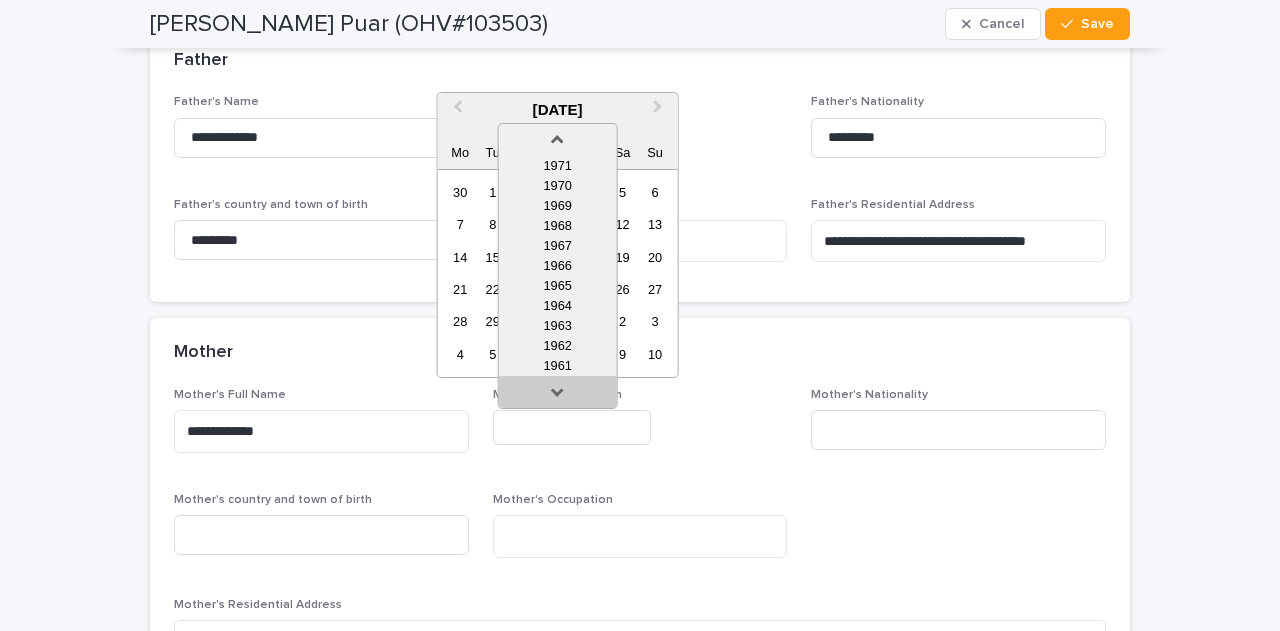 click at bounding box center [558, 396] 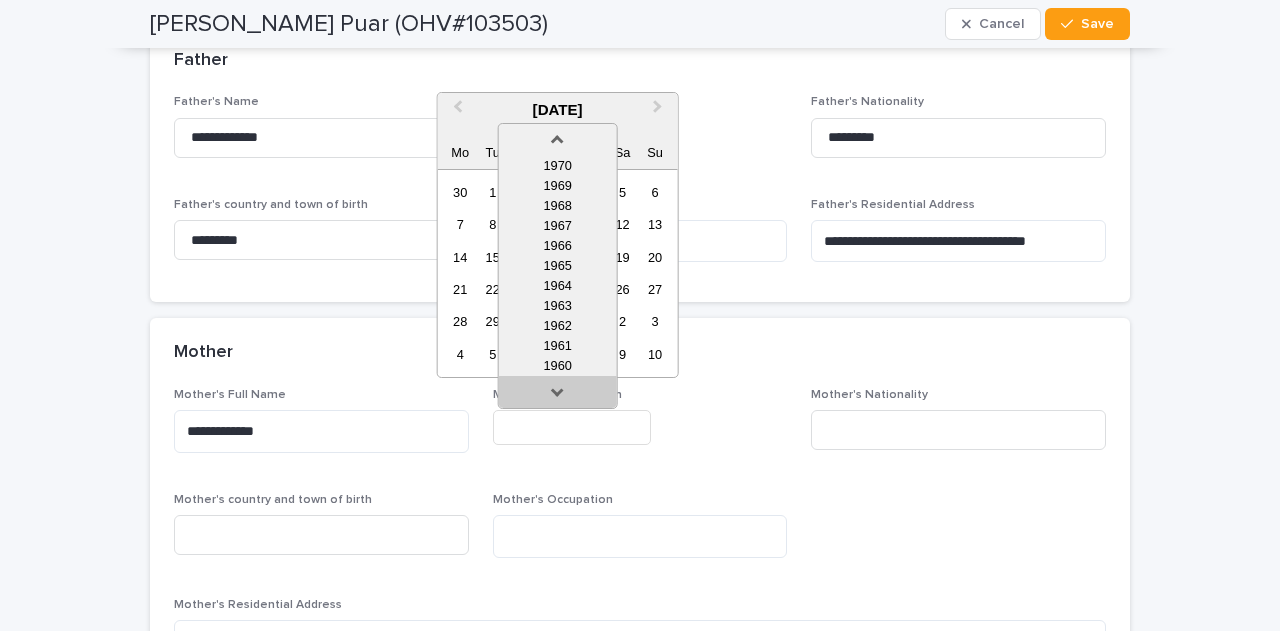 click at bounding box center (558, 396) 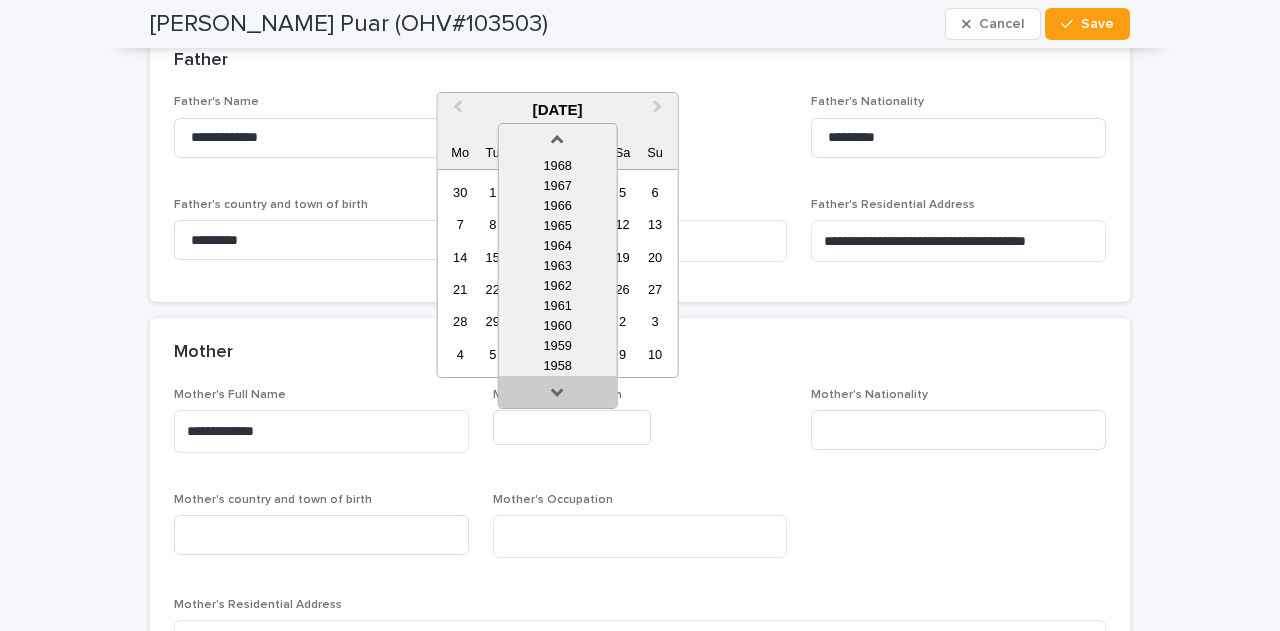 click at bounding box center [558, 396] 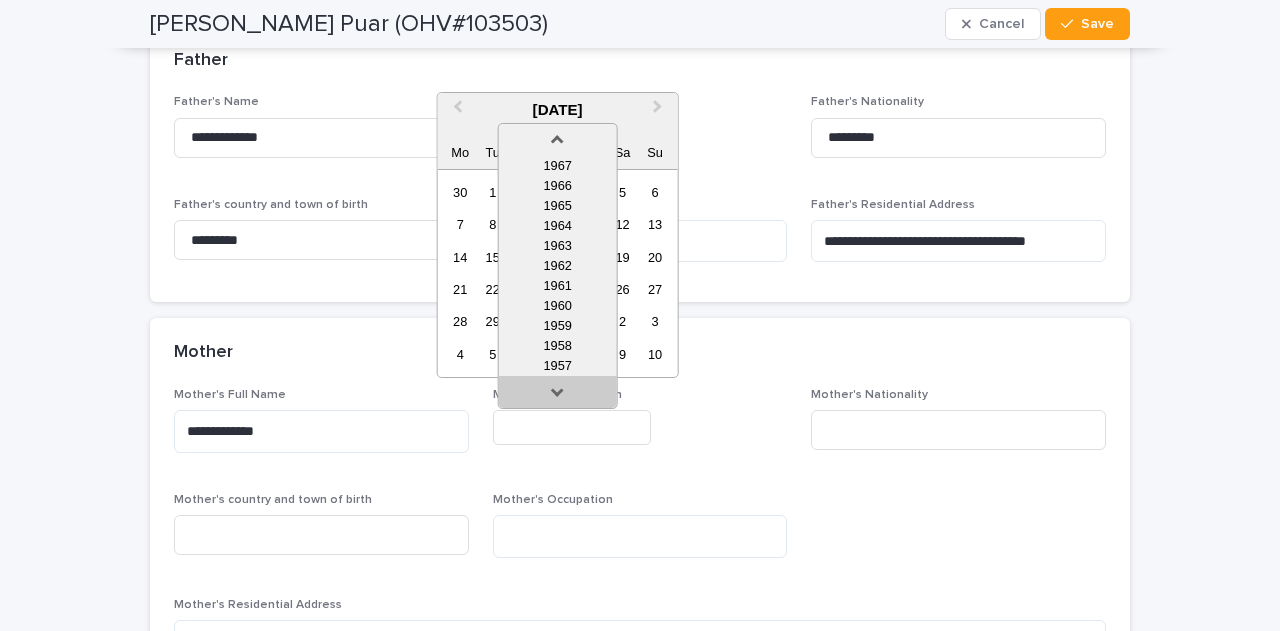 click at bounding box center [558, 396] 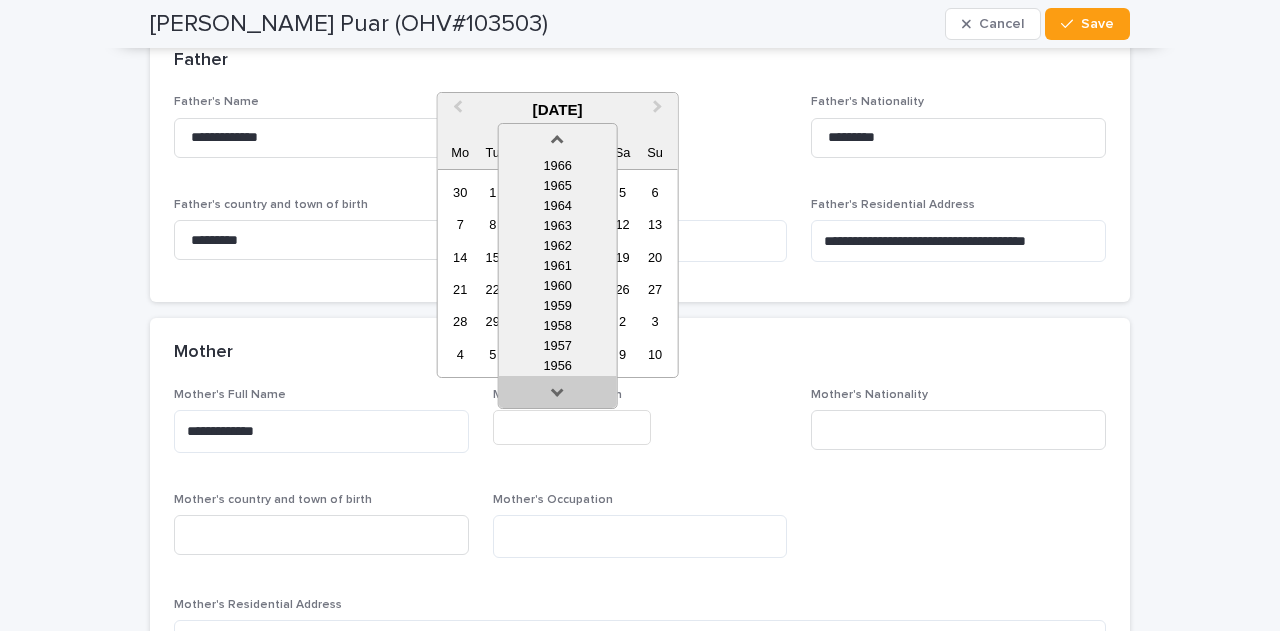 click at bounding box center (558, 396) 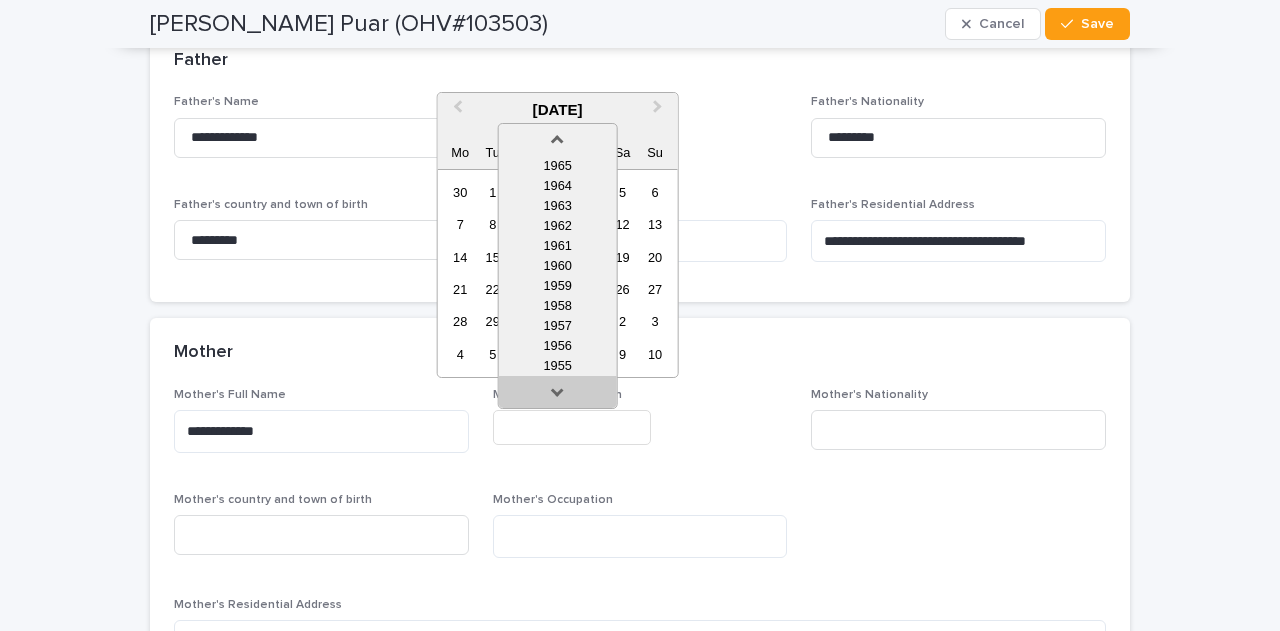 click at bounding box center (558, 396) 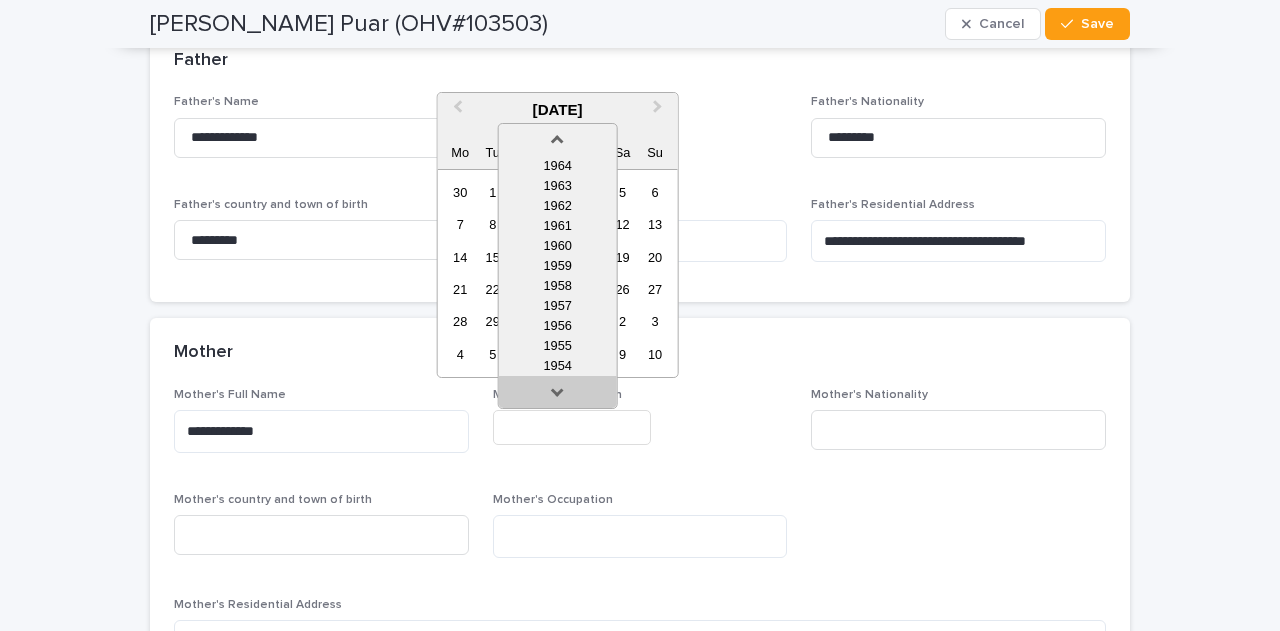 click at bounding box center (558, 396) 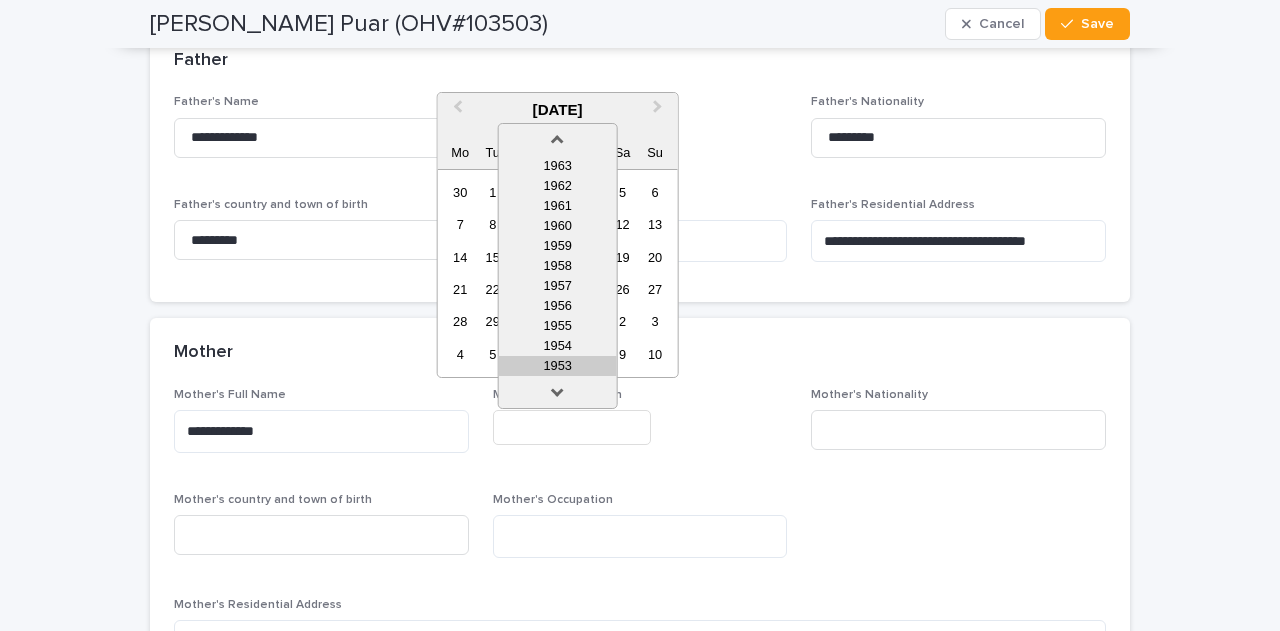 click on "1953" at bounding box center (558, 366) 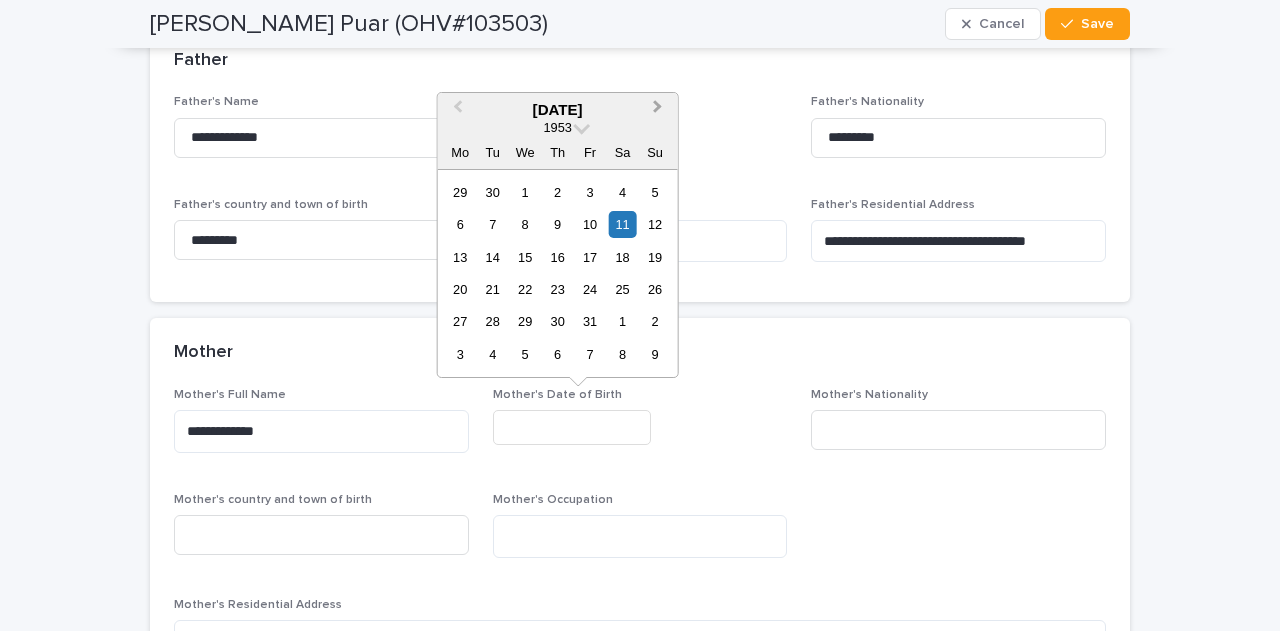 click on "Next Month" at bounding box center [658, 109] 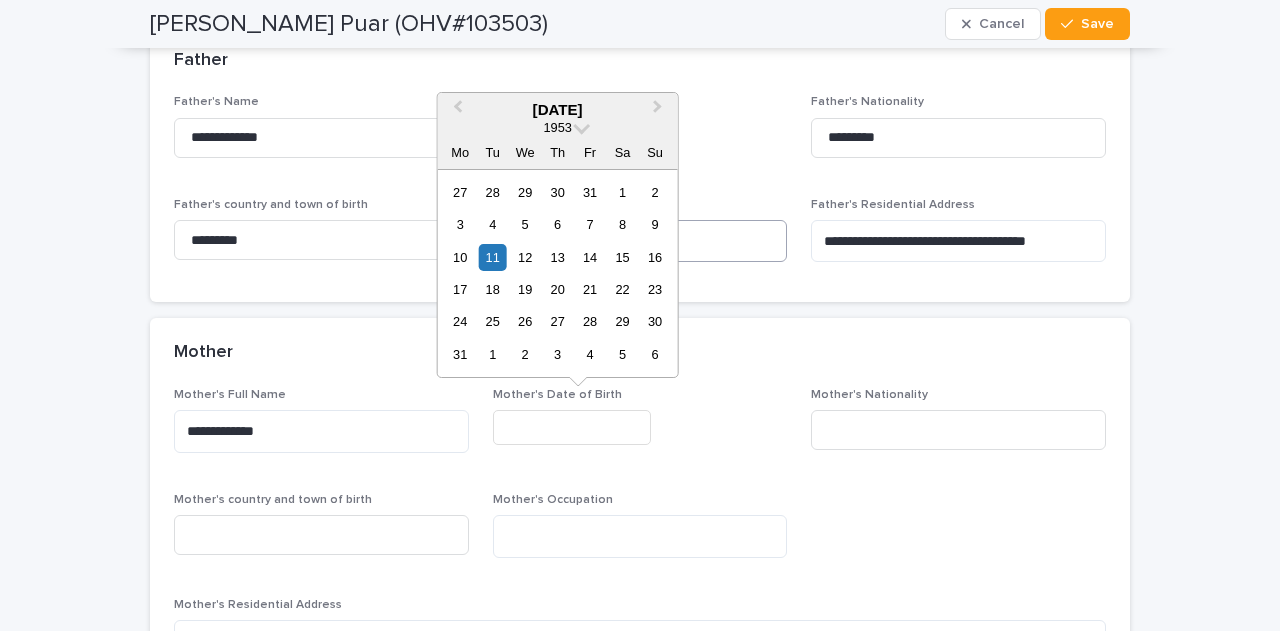 click on "12" at bounding box center [525, 257] 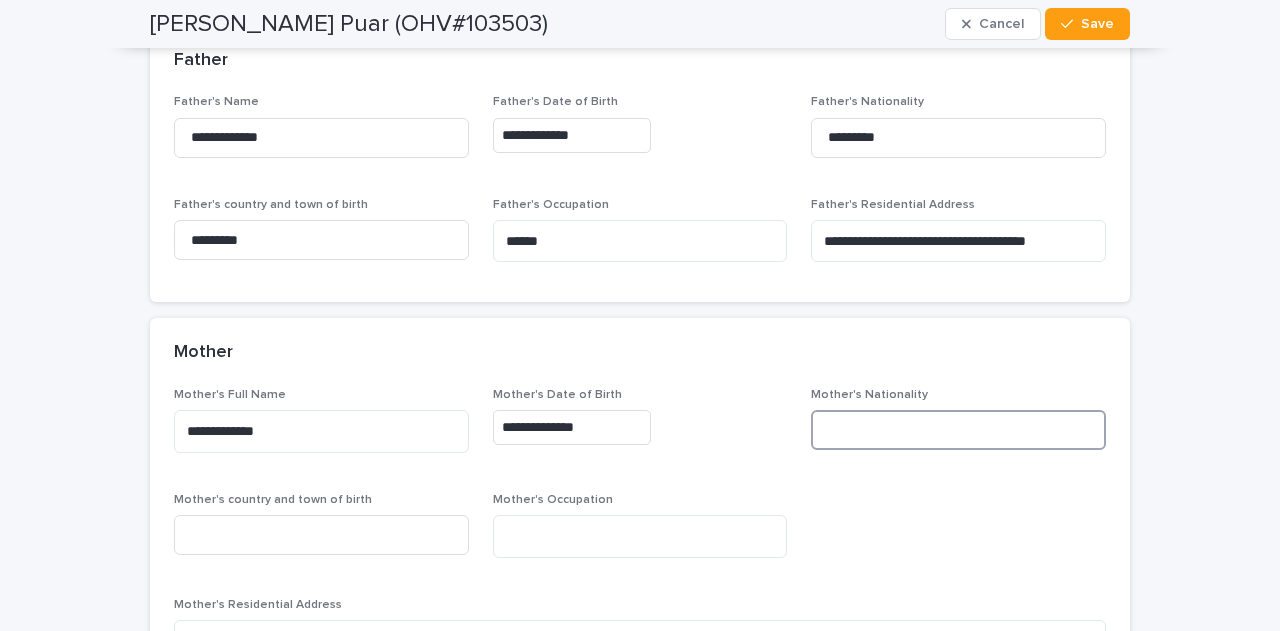 click at bounding box center [958, 430] 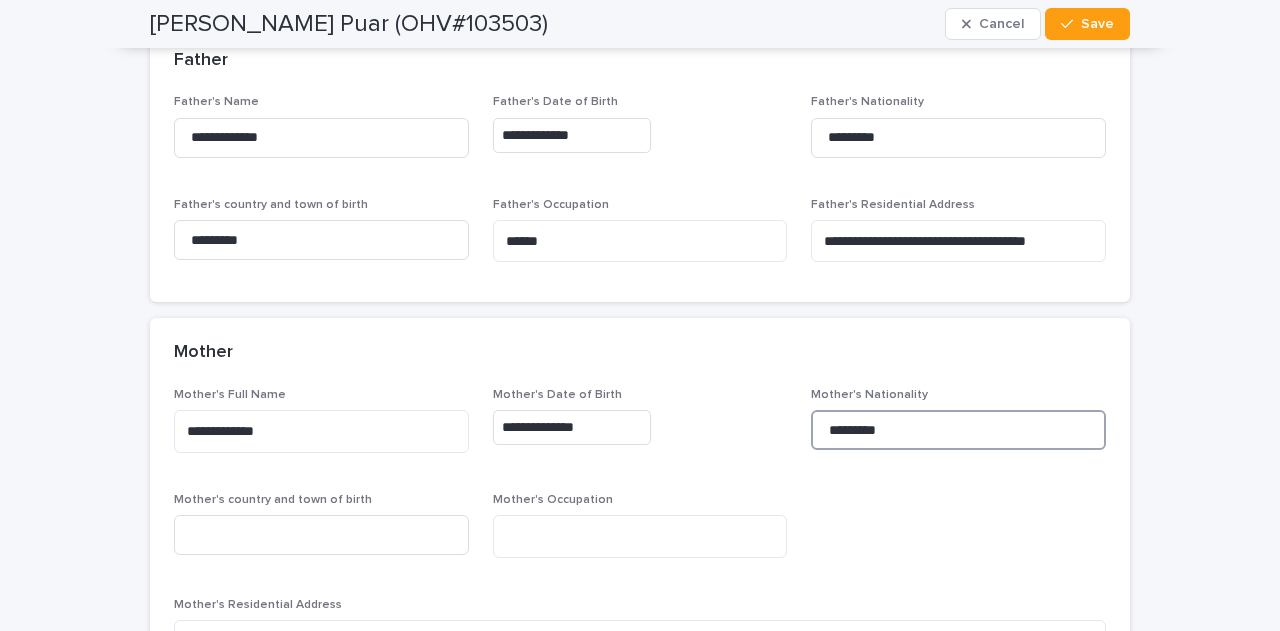 type on "*********" 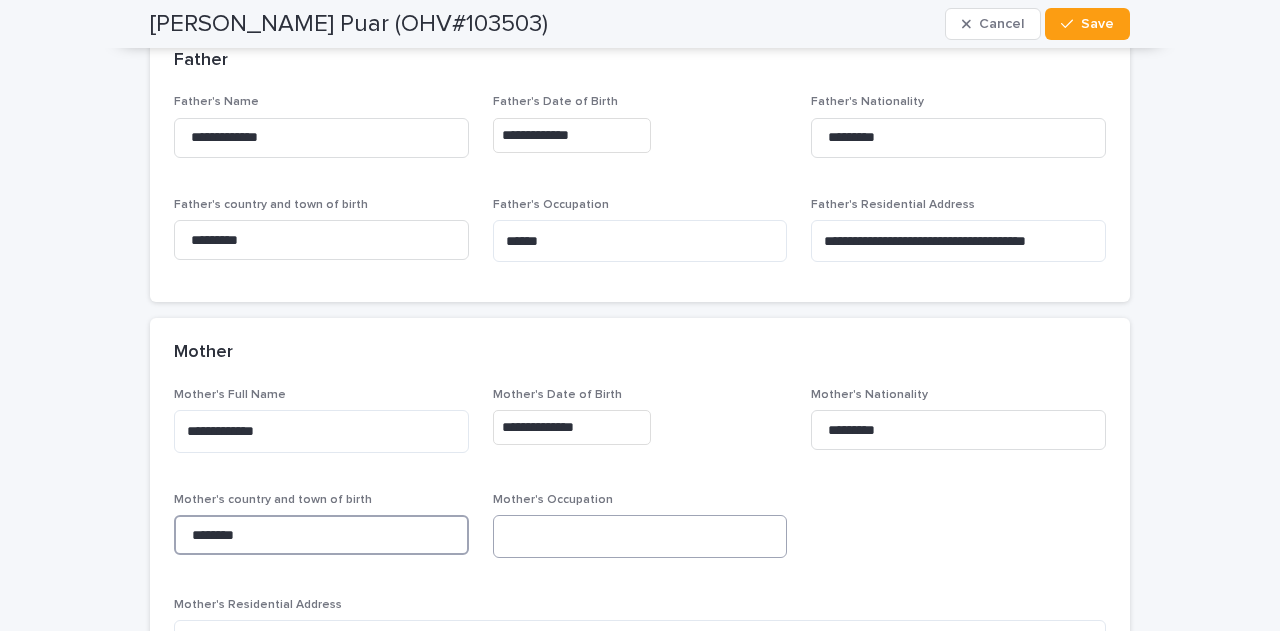 type on "********" 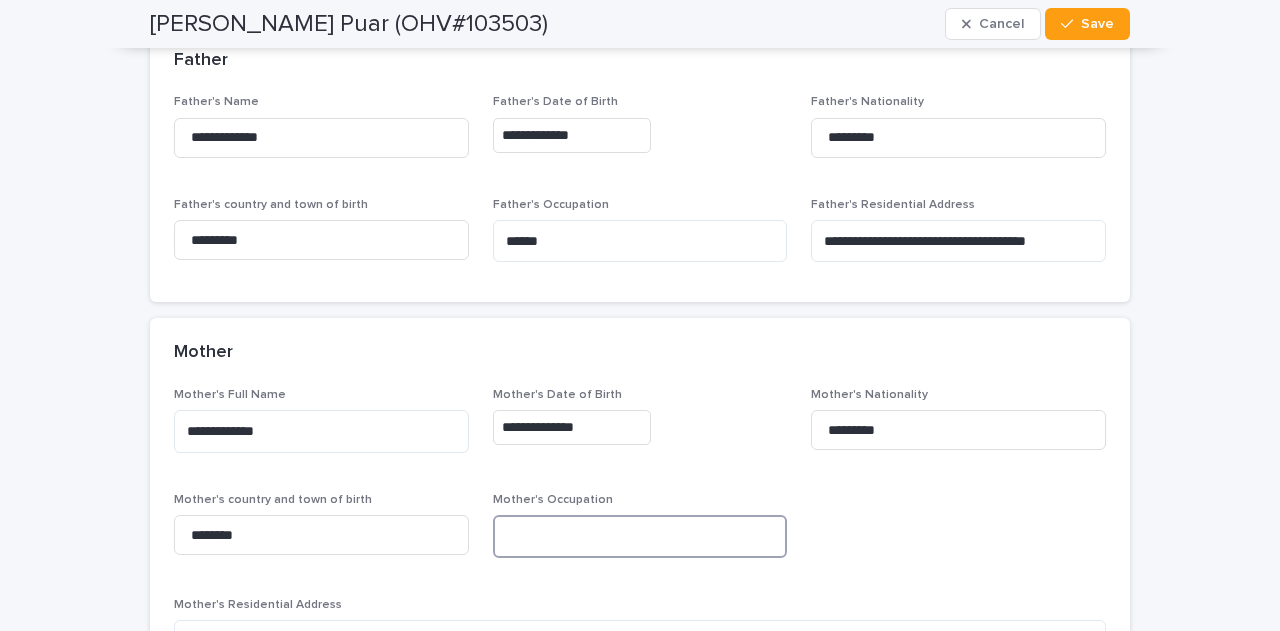 click at bounding box center [640, 536] 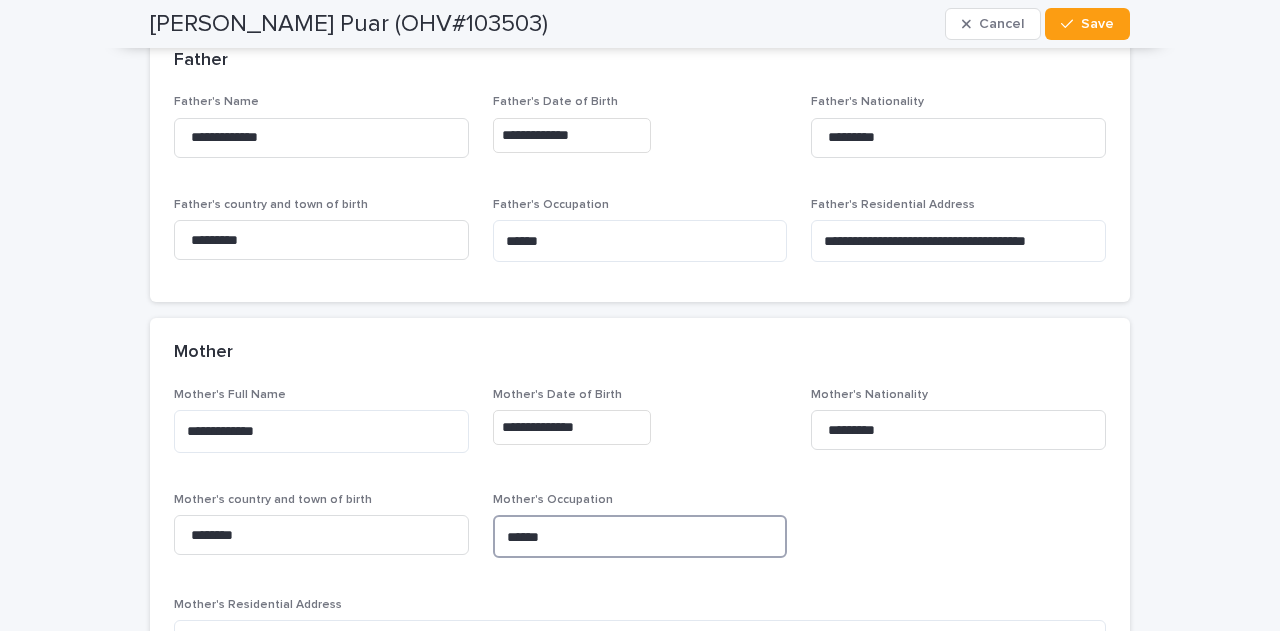 scroll, scrollTop: 6766, scrollLeft: 0, axis: vertical 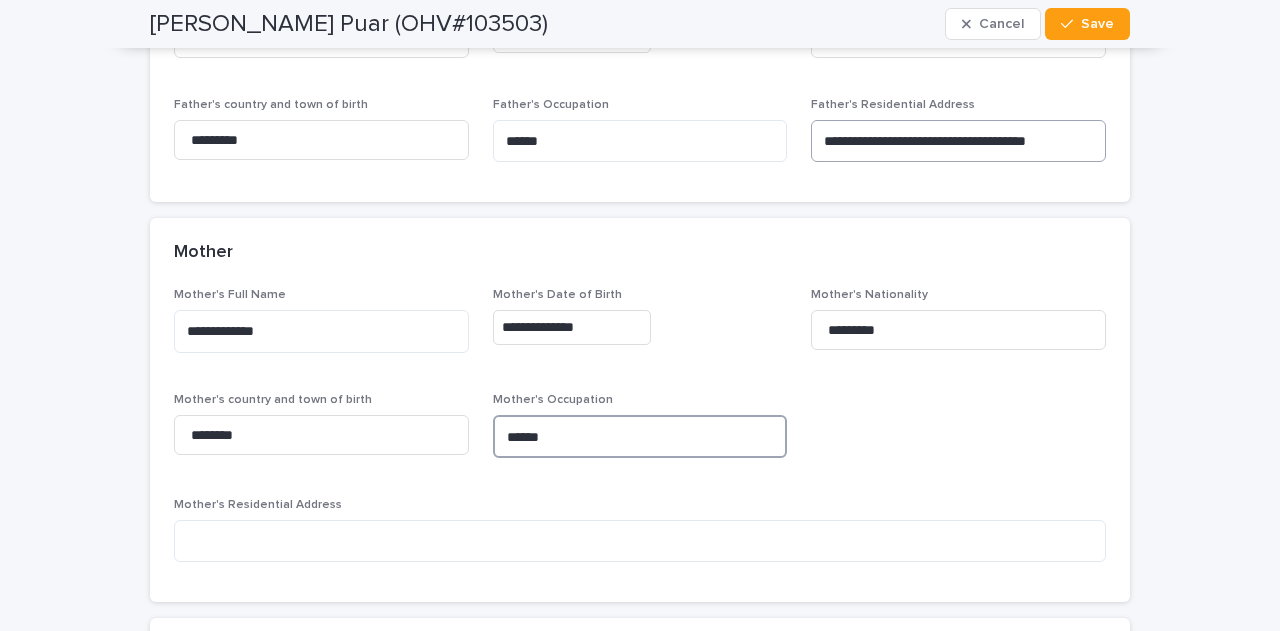 type on "******" 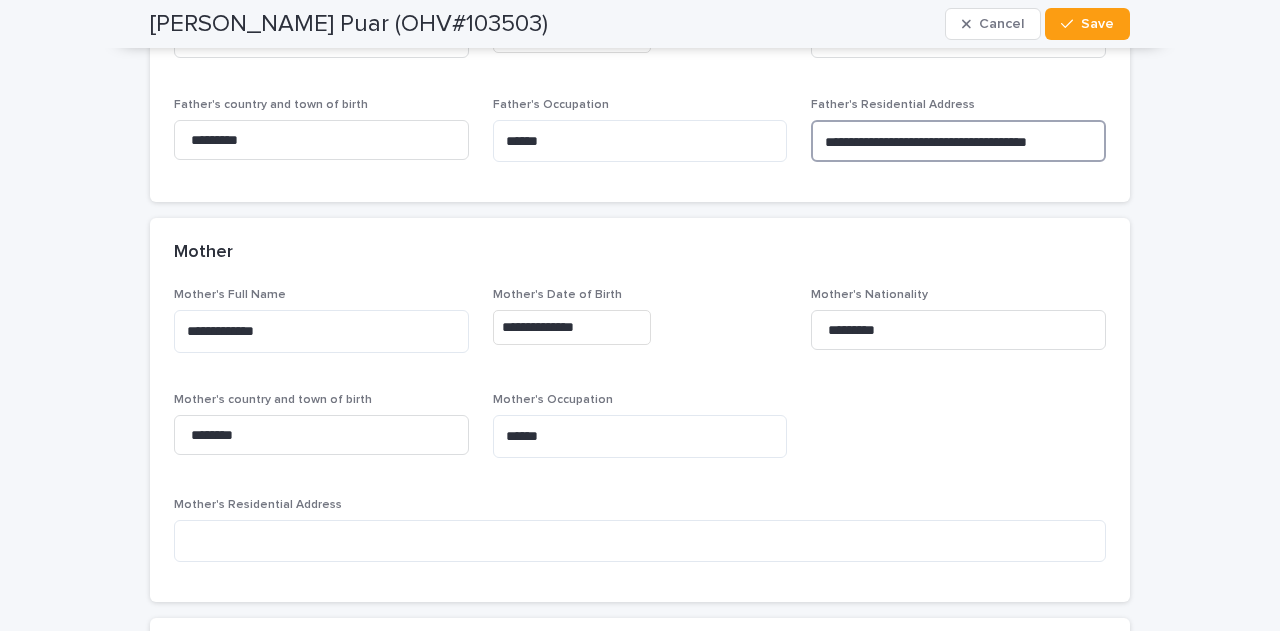 drag, startPoint x: 812, startPoint y: 133, endPoint x: 1231, endPoint y: 159, distance: 419.8059 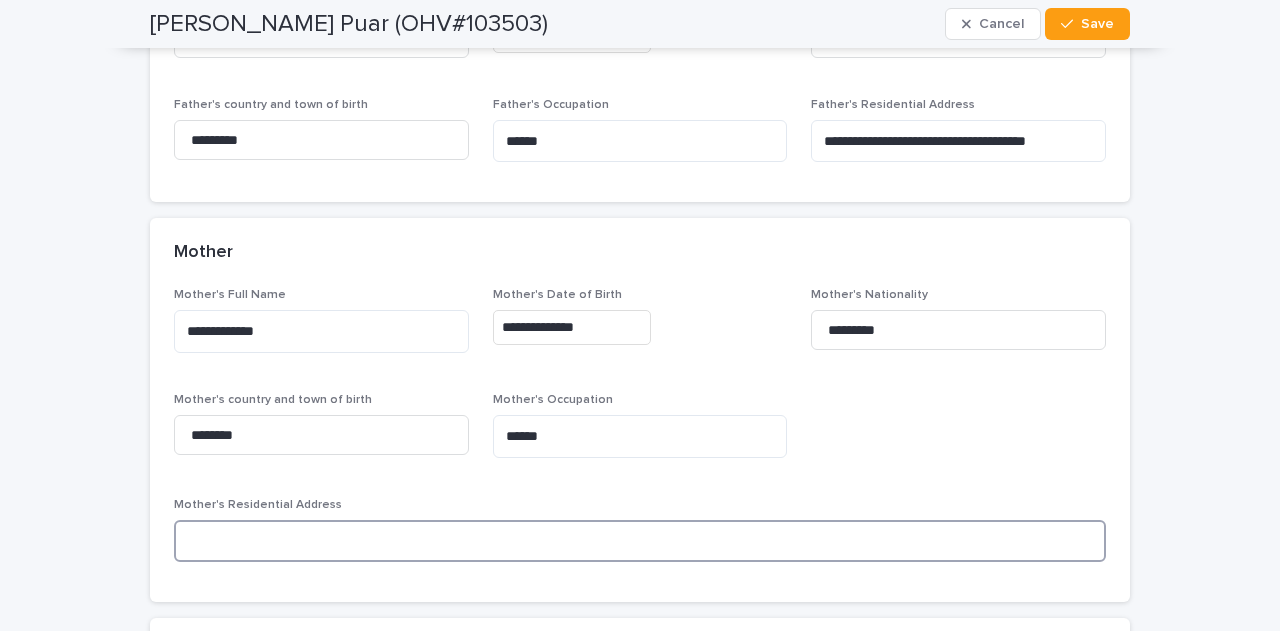 click at bounding box center [640, 541] 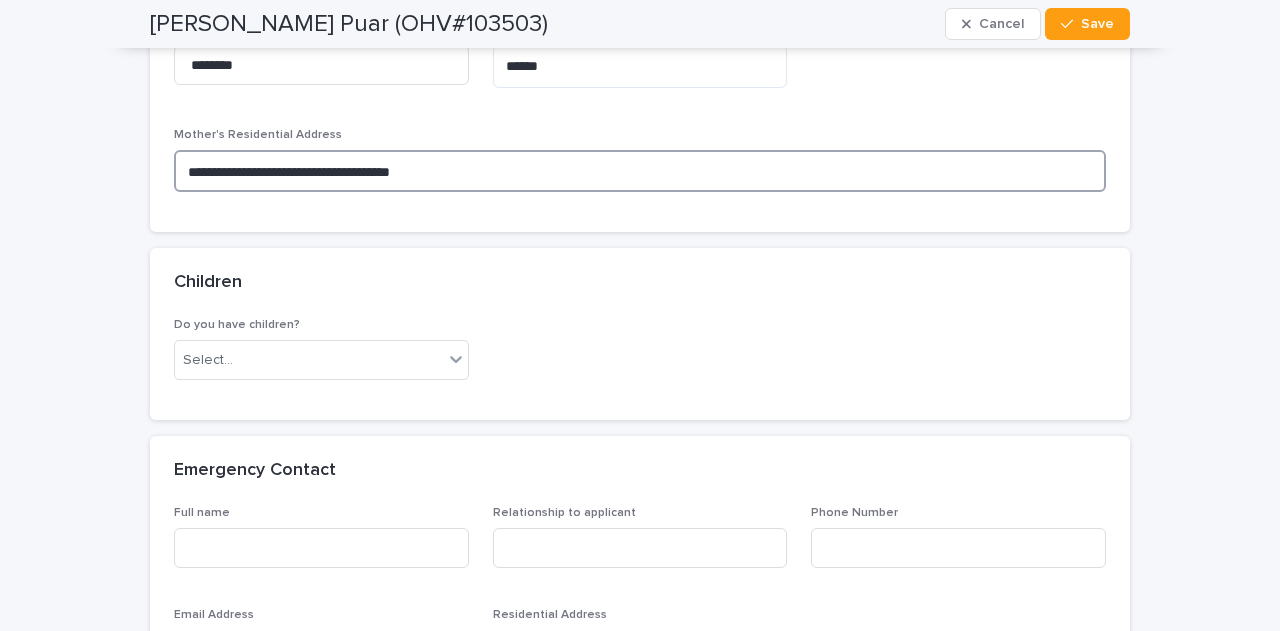 scroll, scrollTop: 7166, scrollLeft: 0, axis: vertical 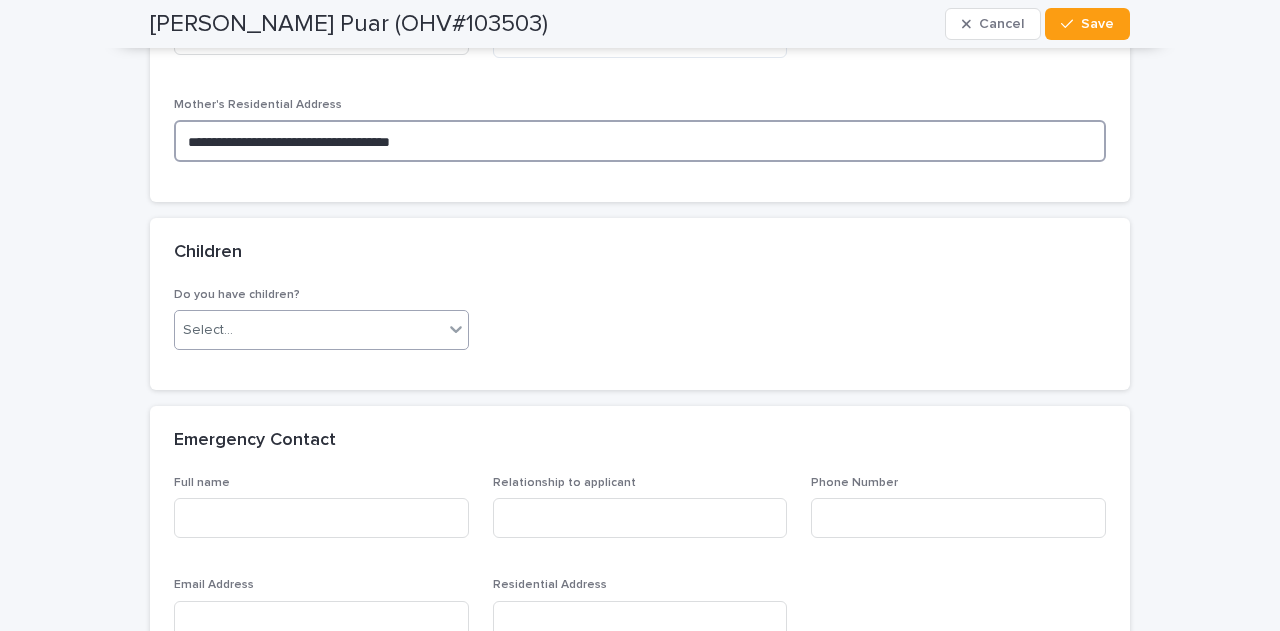 type on "**********" 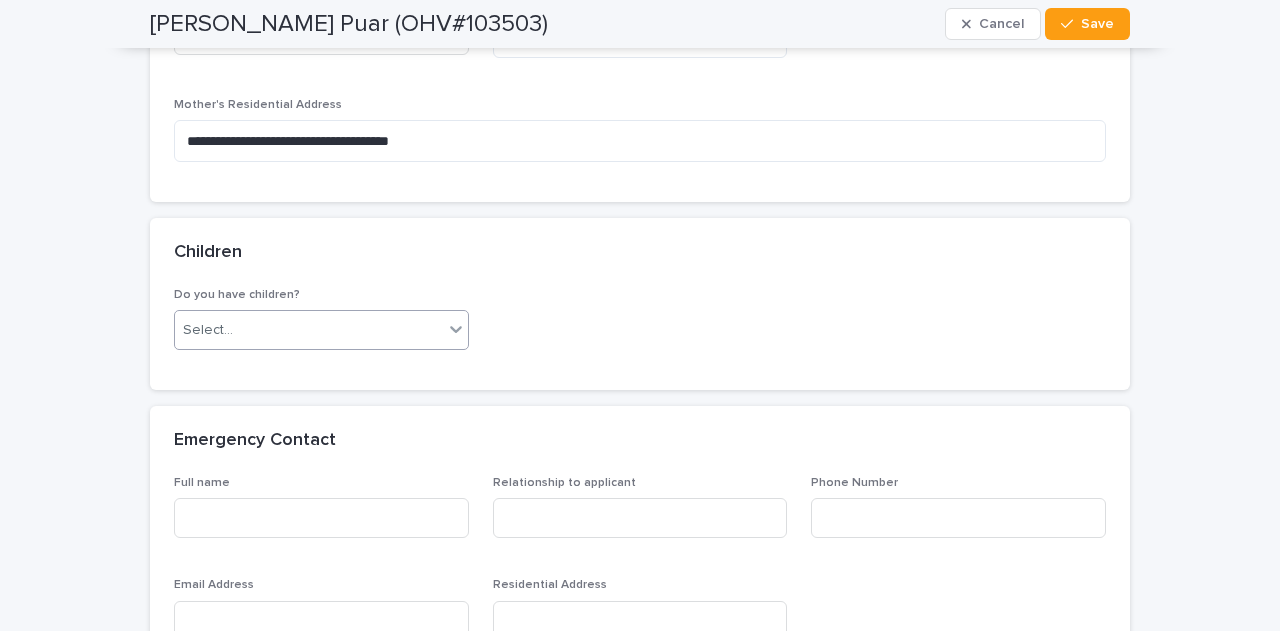 click on "Select..." at bounding box center [309, 330] 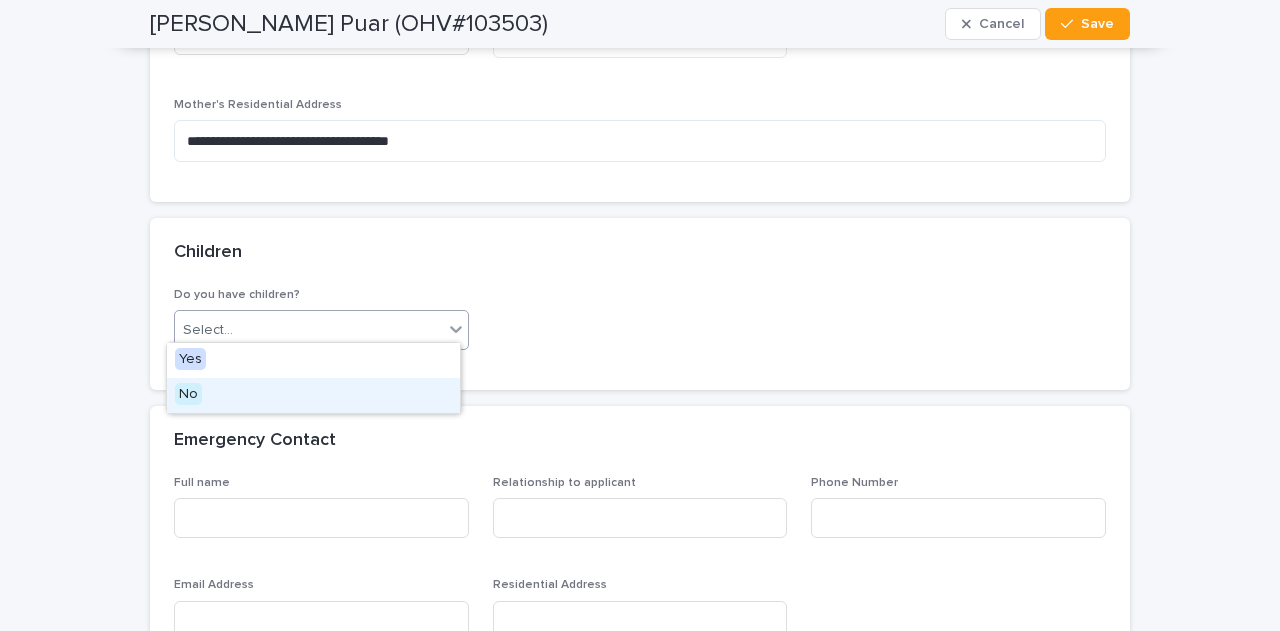 click on "No" at bounding box center [313, 395] 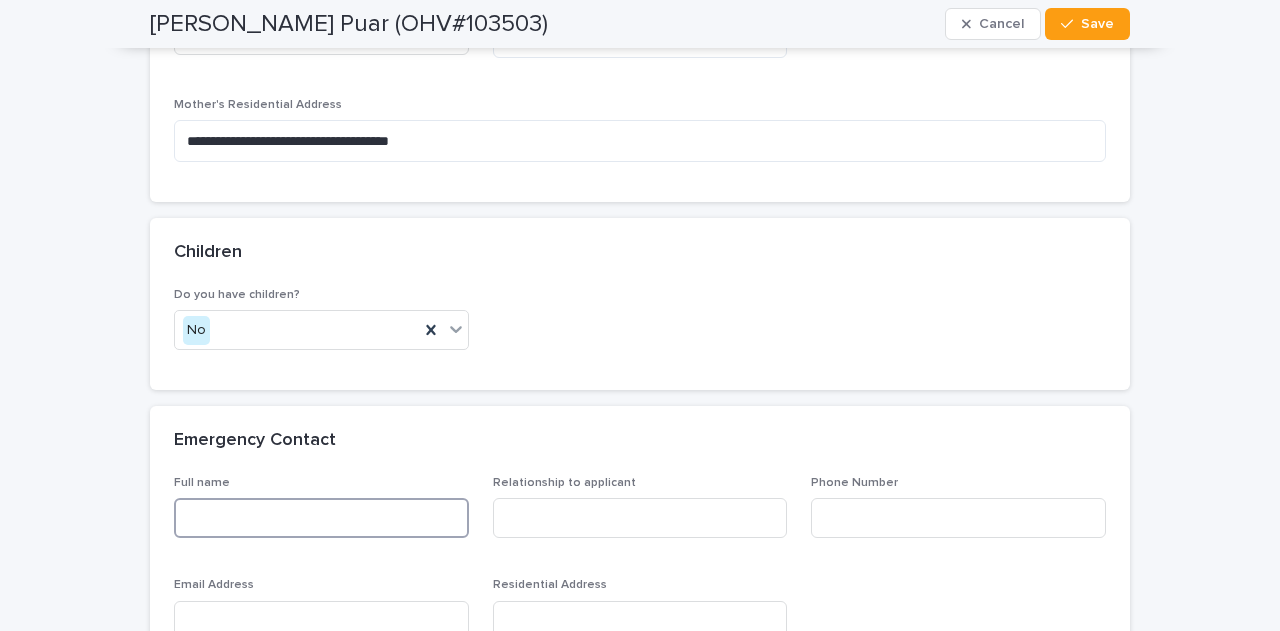 click at bounding box center (321, 518) 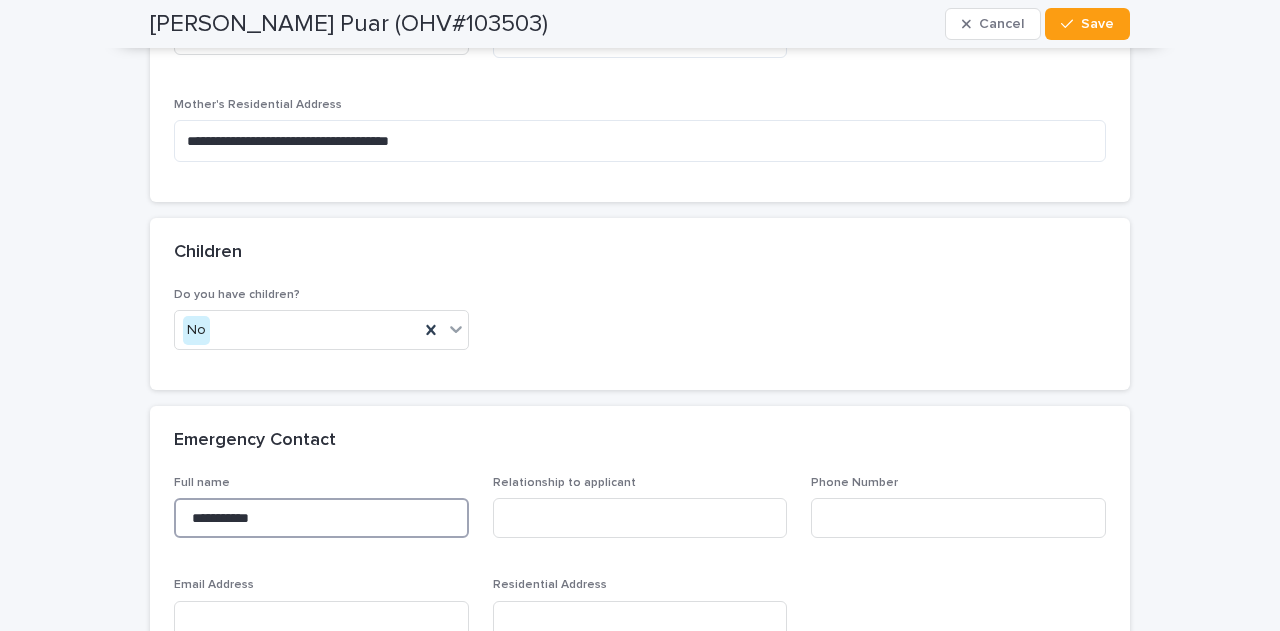 type on "**********" 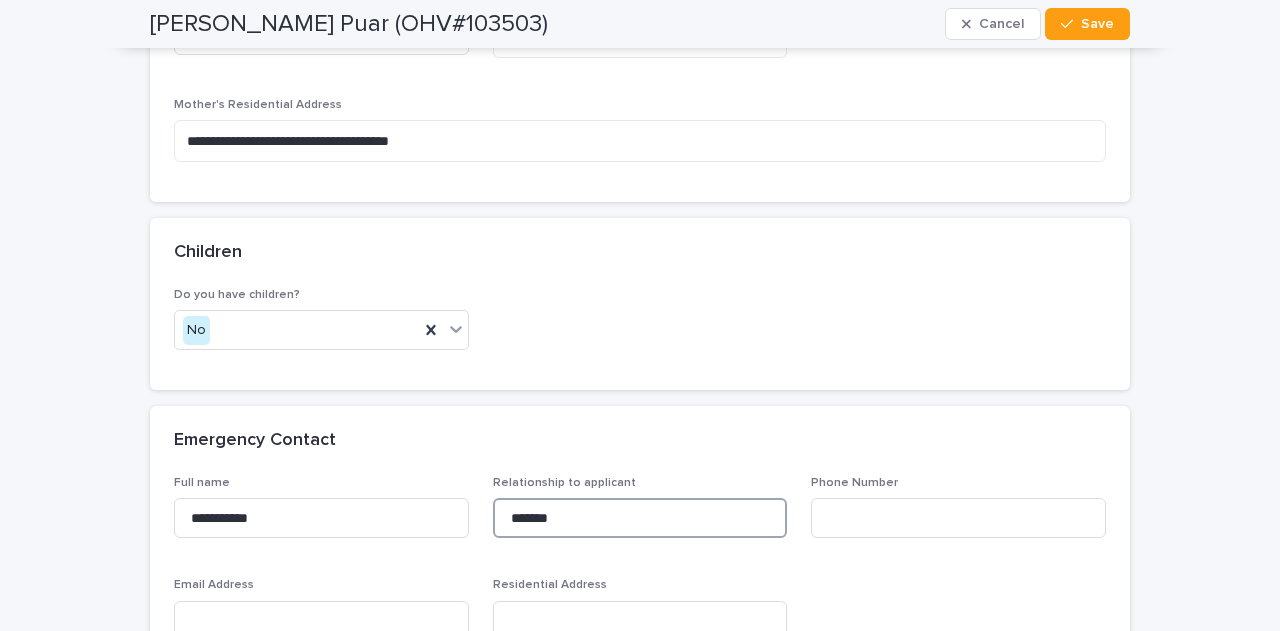 type on "*******" 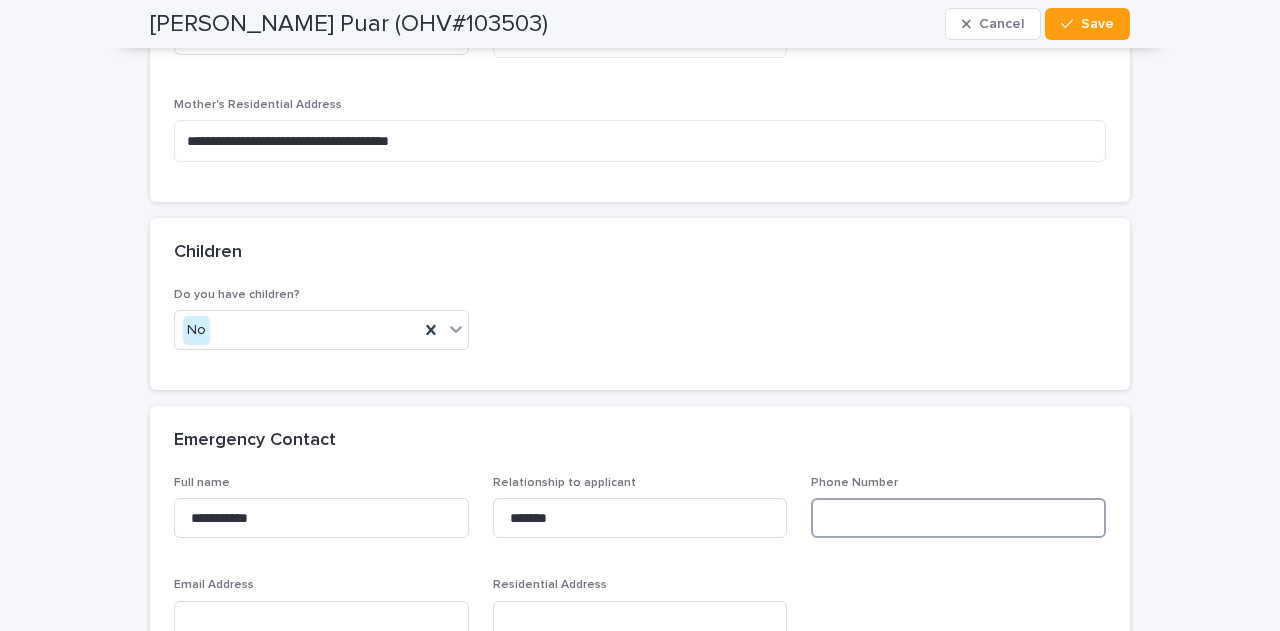 click at bounding box center [958, 518] 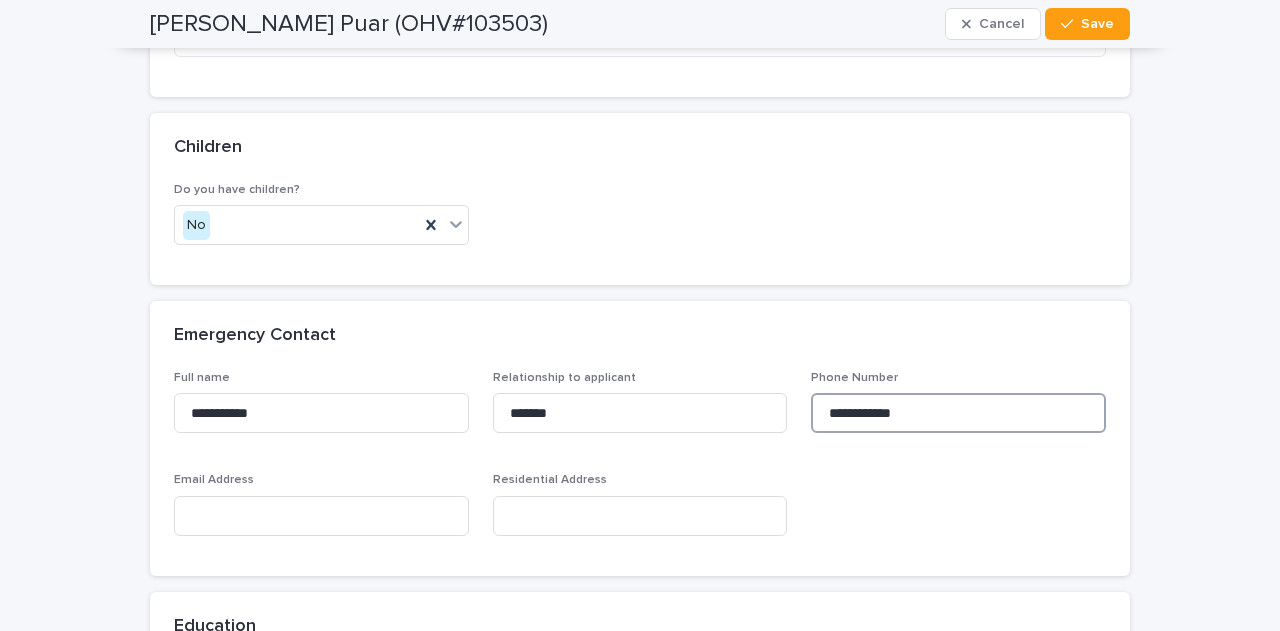 scroll, scrollTop: 7366, scrollLeft: 0, axis: vertical 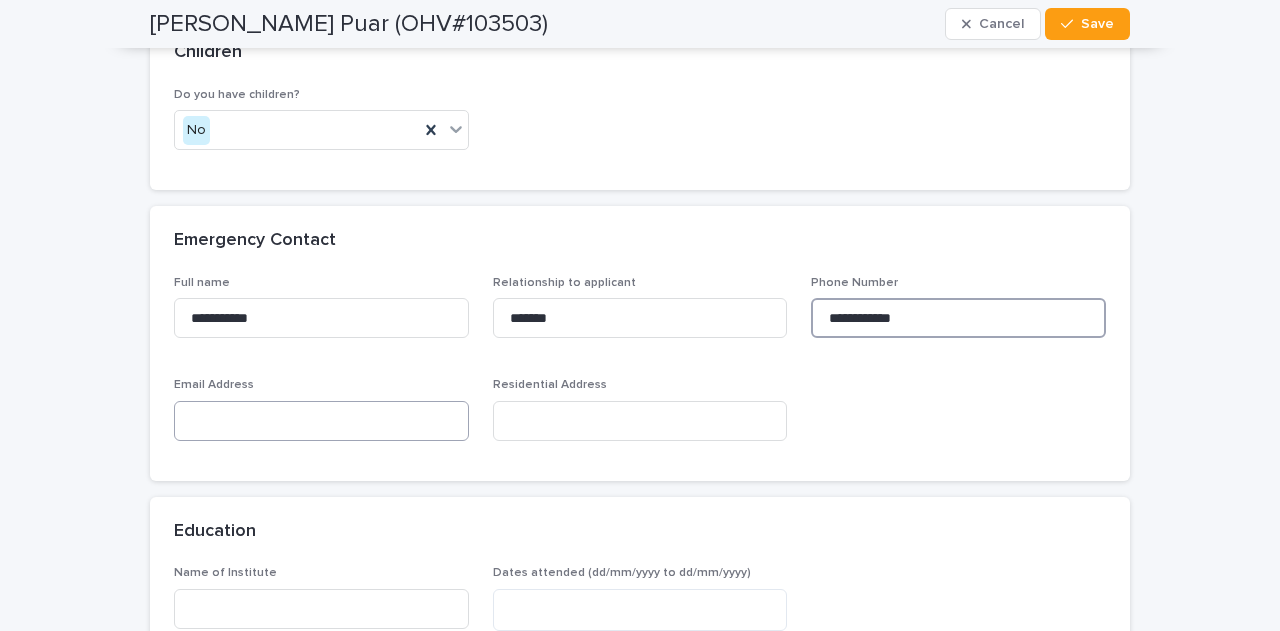 type on "**********" 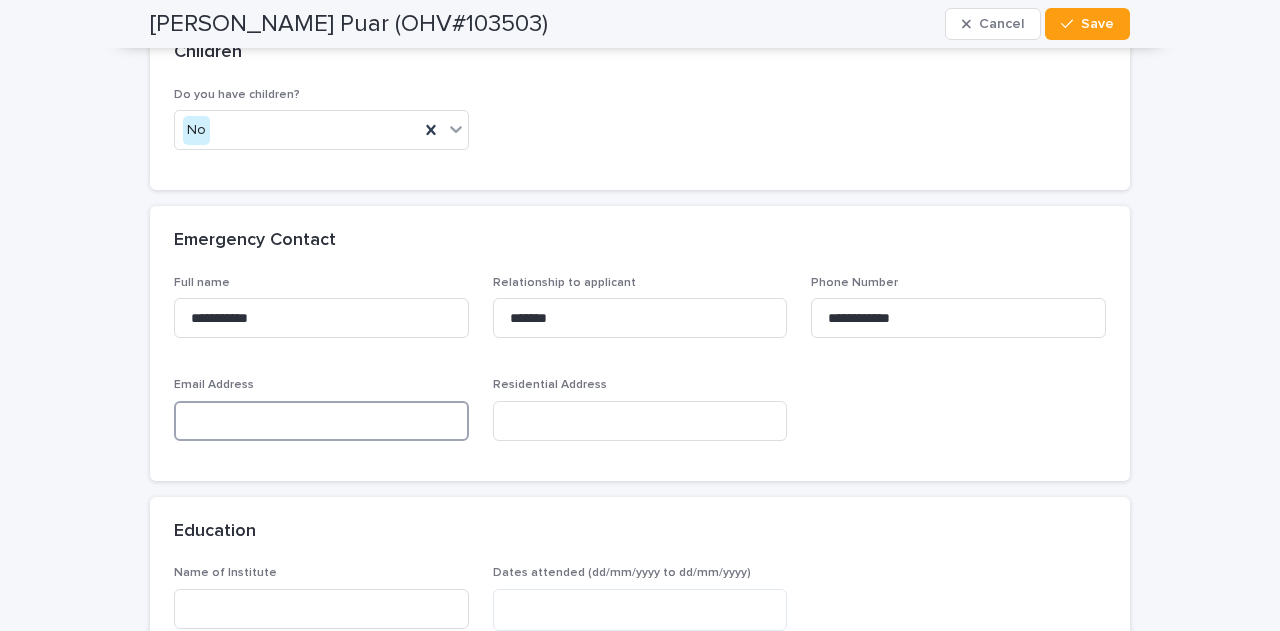 click at bounding box center (321, 421) 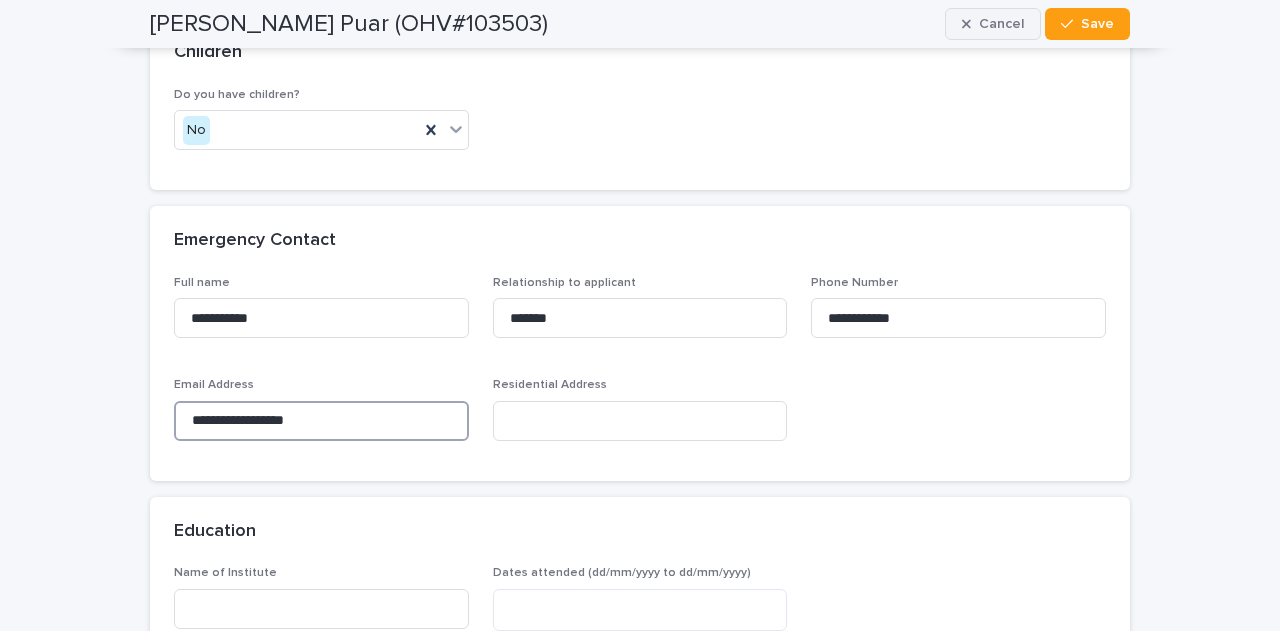 type on "**********" 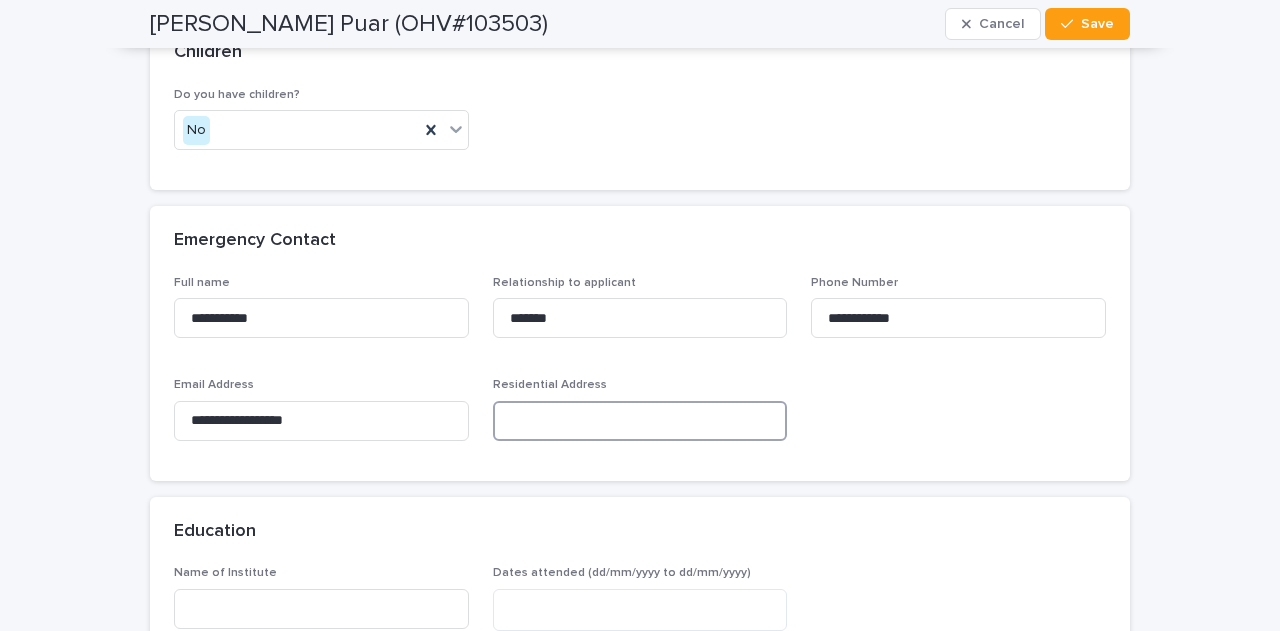 click at bounding box center (640, 421) 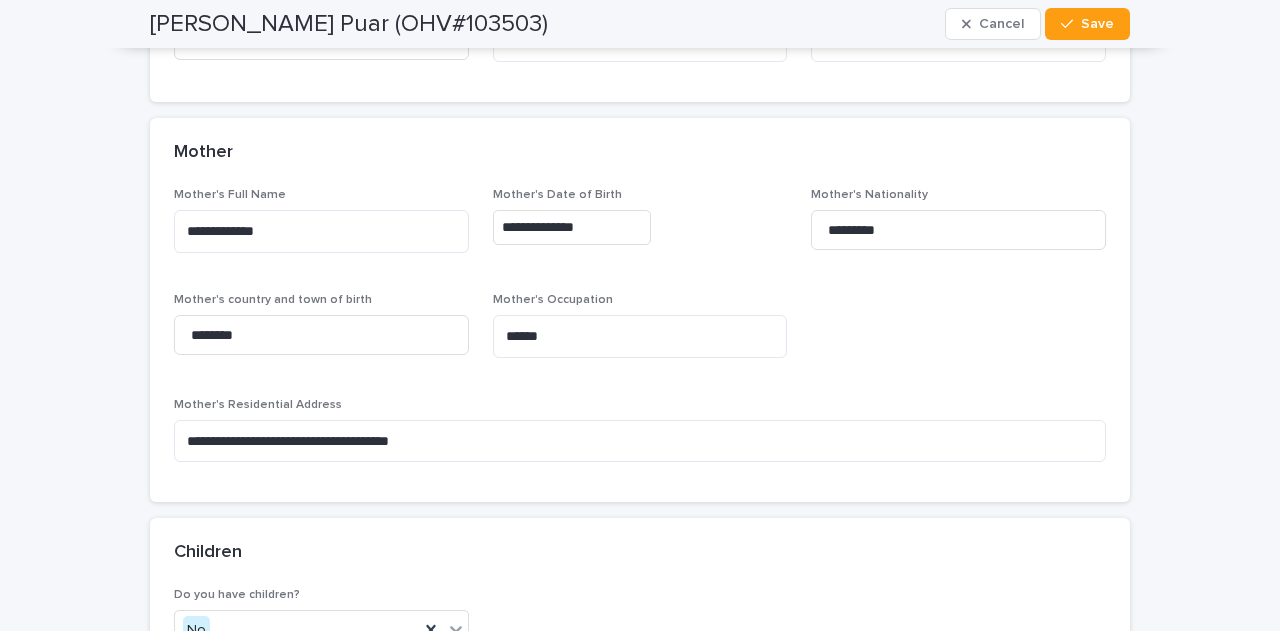 scroll, scrollTop: 6766, scrollLeft: 0, axis: vertical 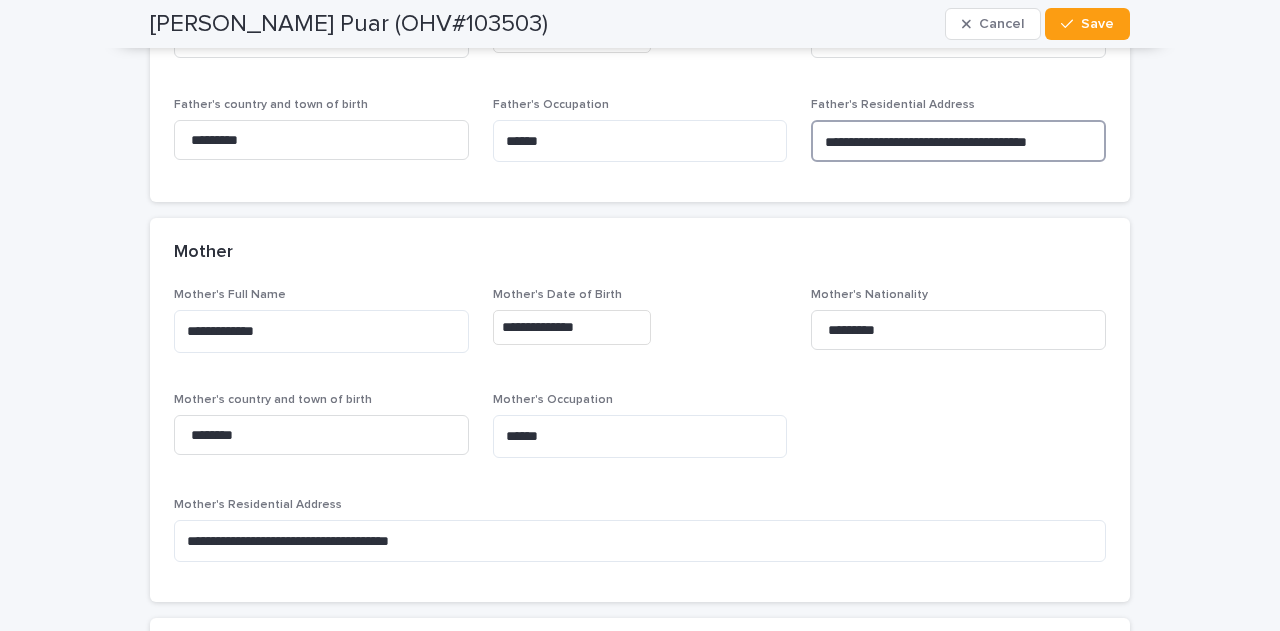 drag, startPoint x: 818, startPoint y: 129, endPoint x: 1108, endPoint y: 145, distance: 290.44104 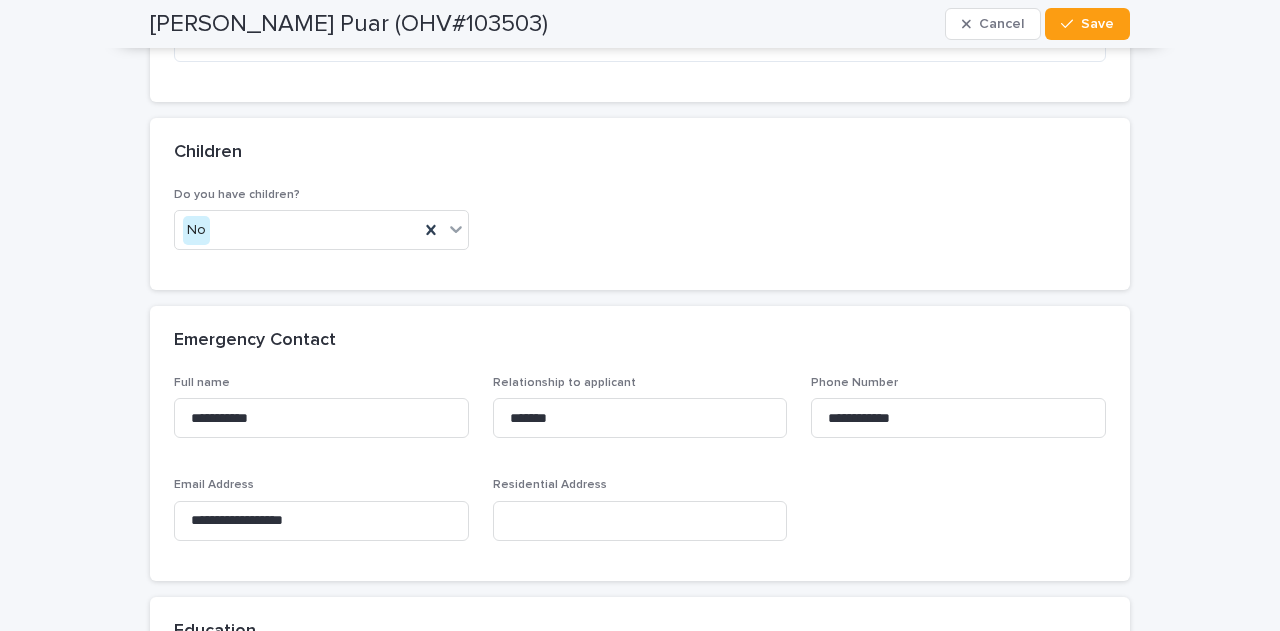 scroll, scrollTop: 7366, scrollLeft: 0, axis: vertical 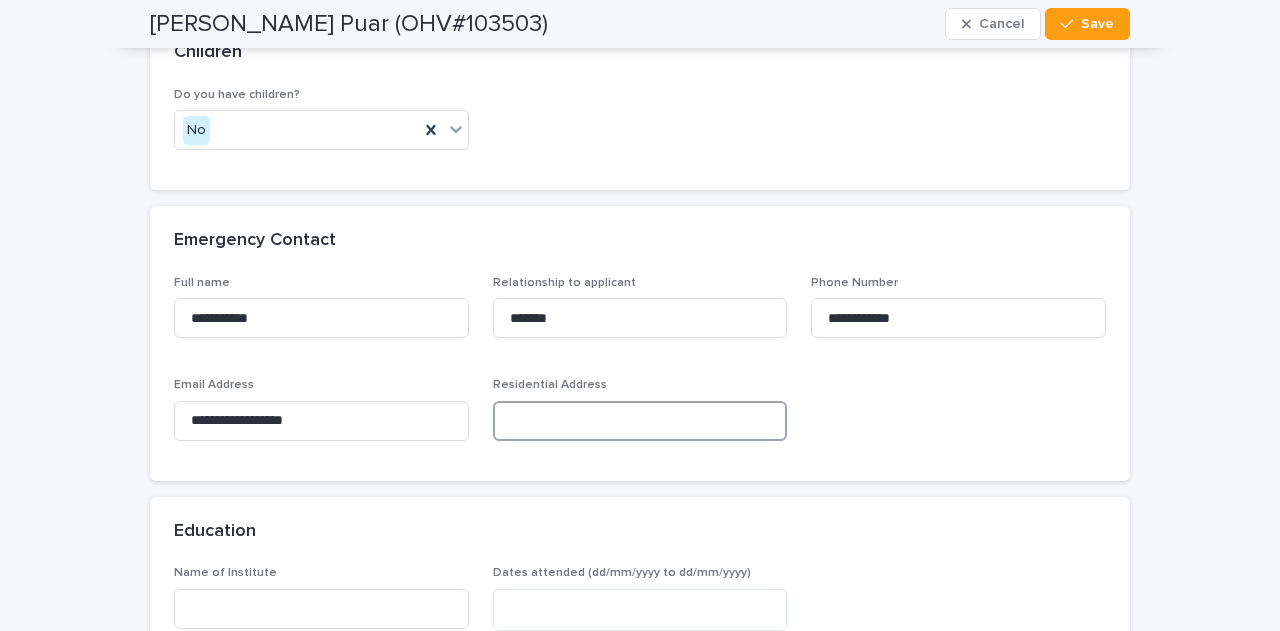 click at bounding box center [640, 421] 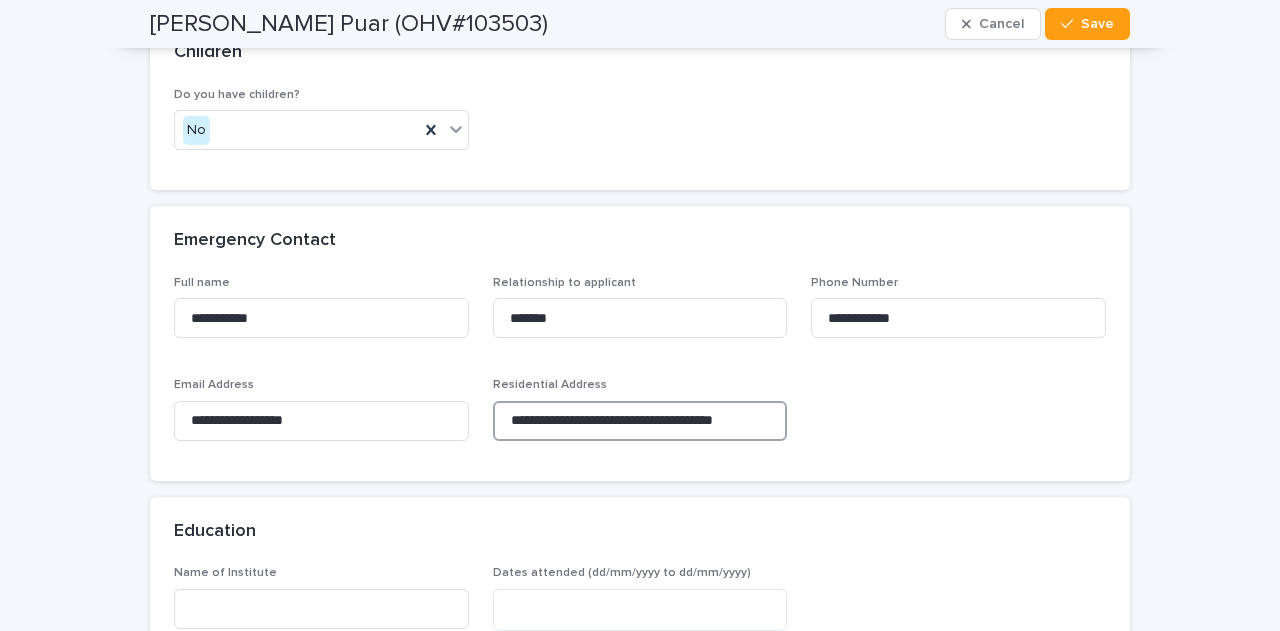 scroll, scrollTop: 0, scrollLeft: 5, axis: horizontal 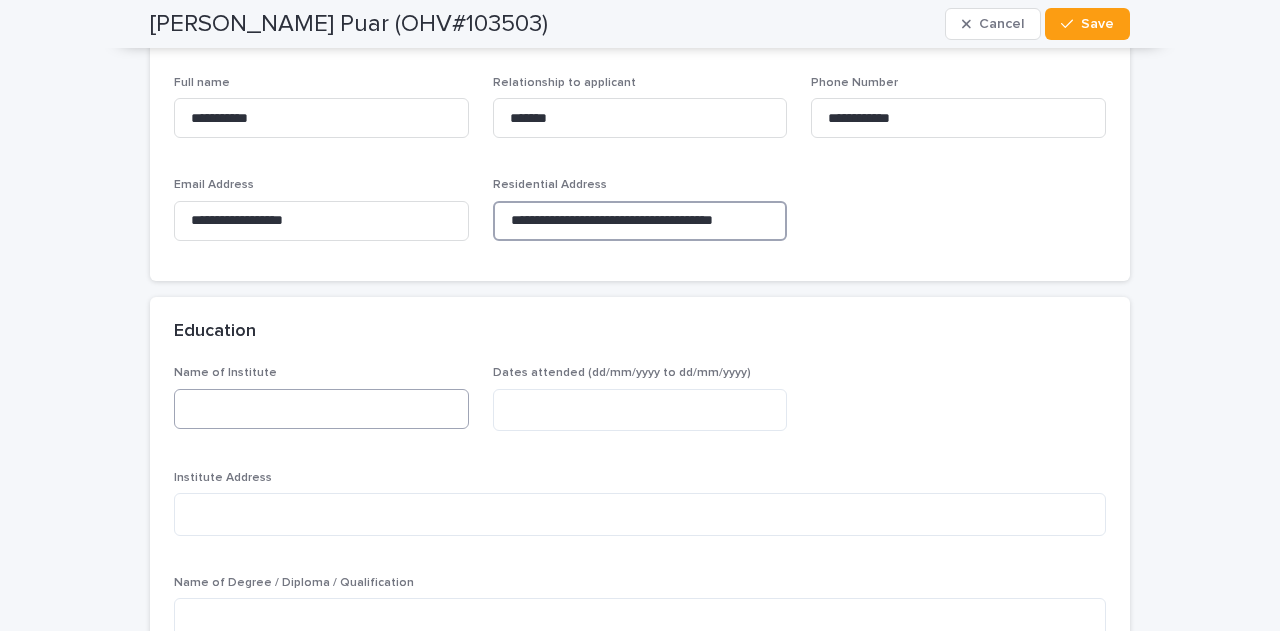 type on "**********" 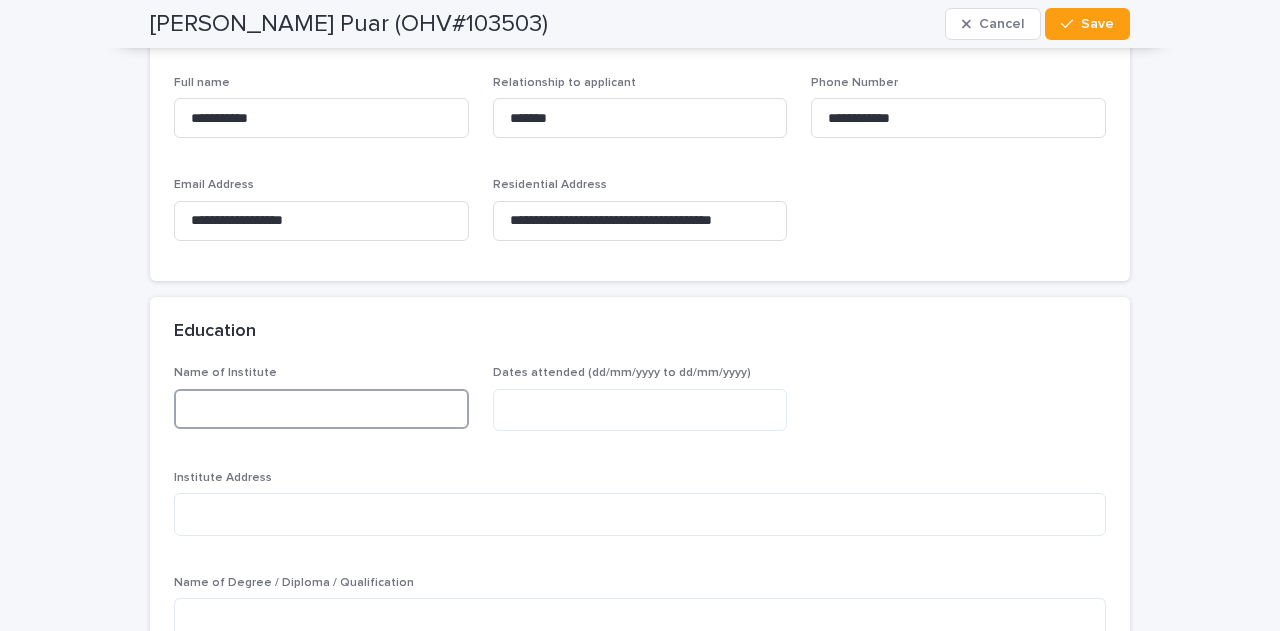 click at bounding box center [321, 409] 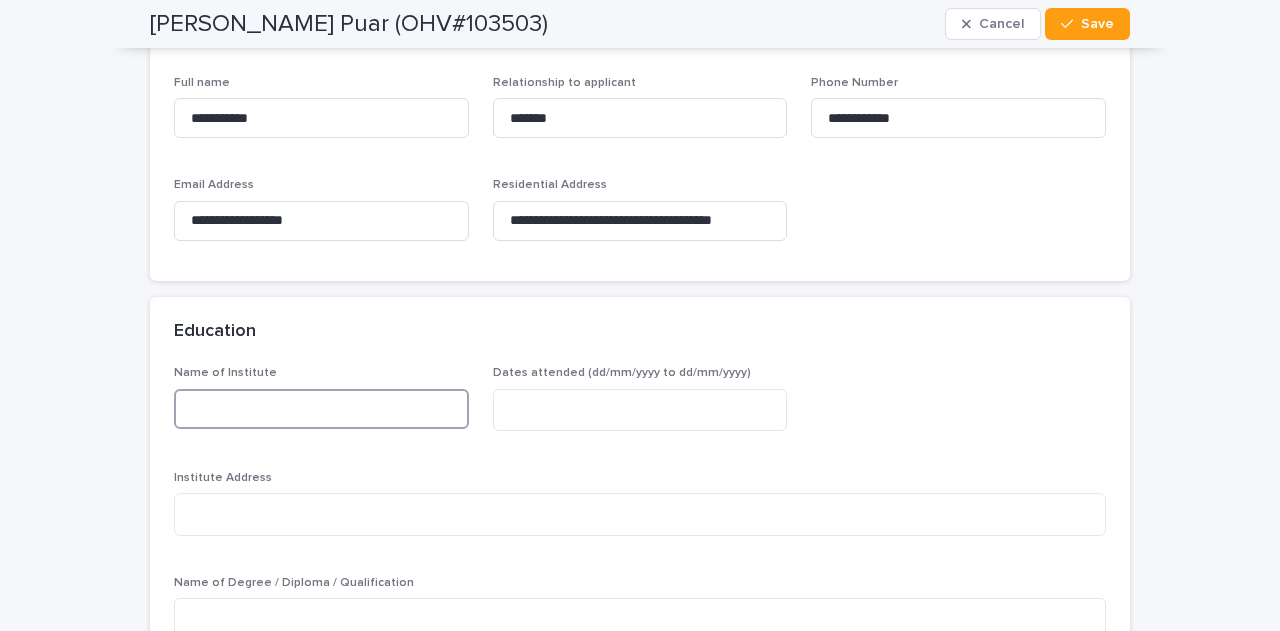 paste on "**********" 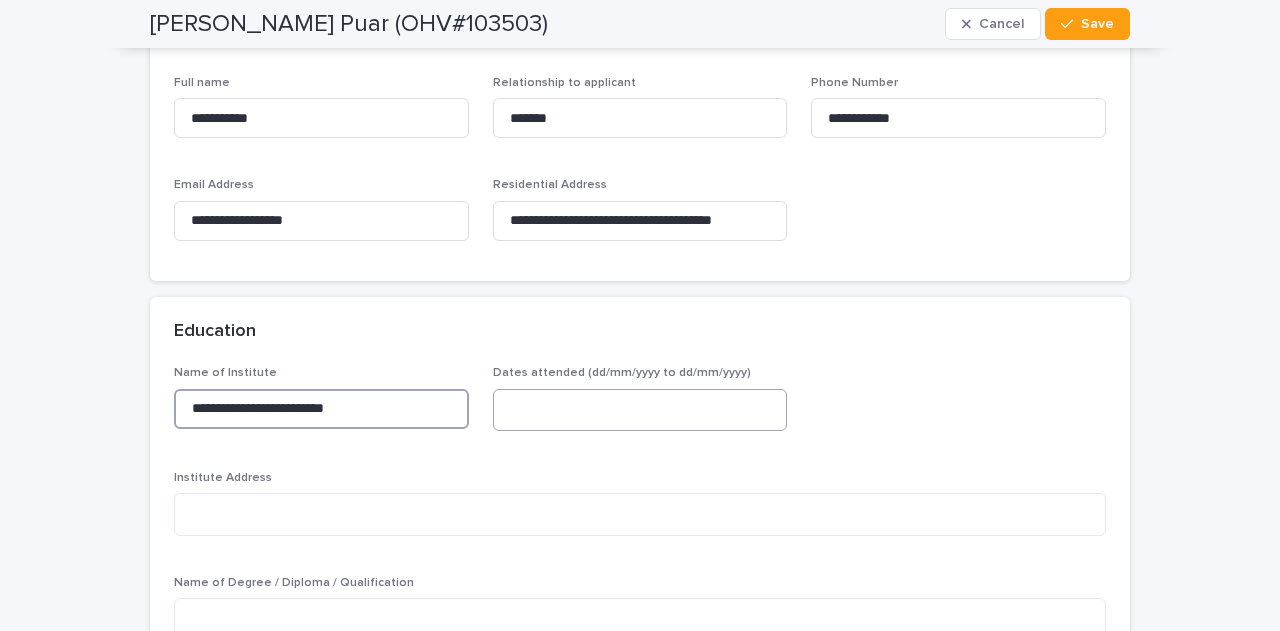 type on "**********" 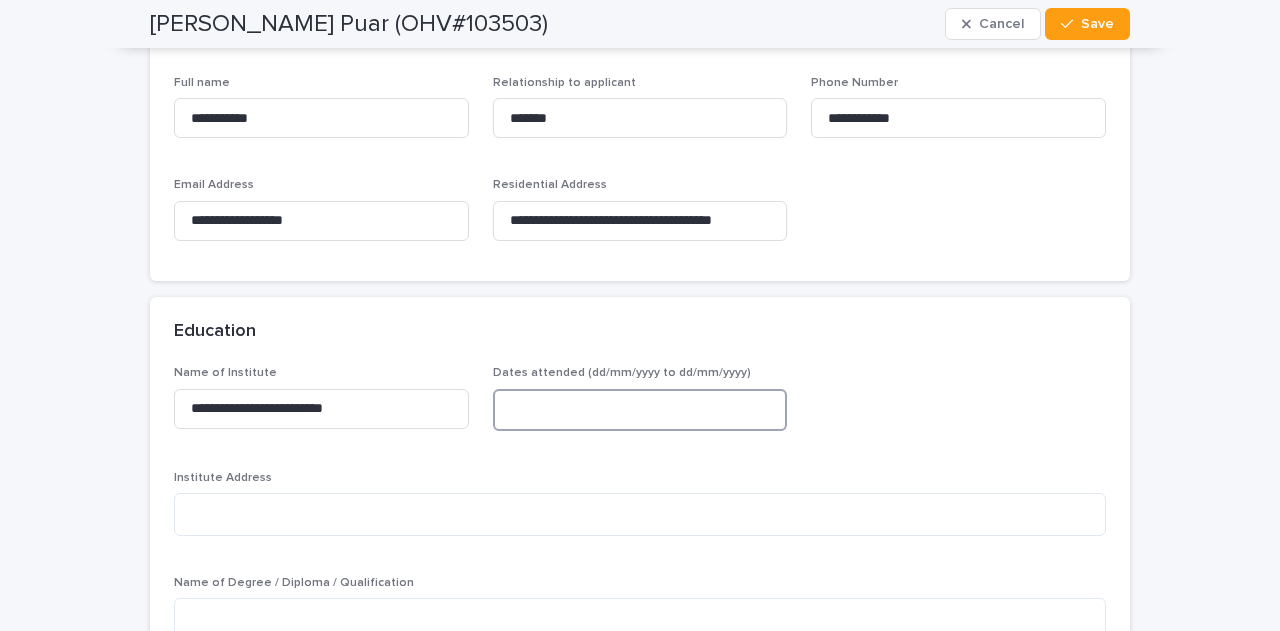 click at bounding box center [640, 410] 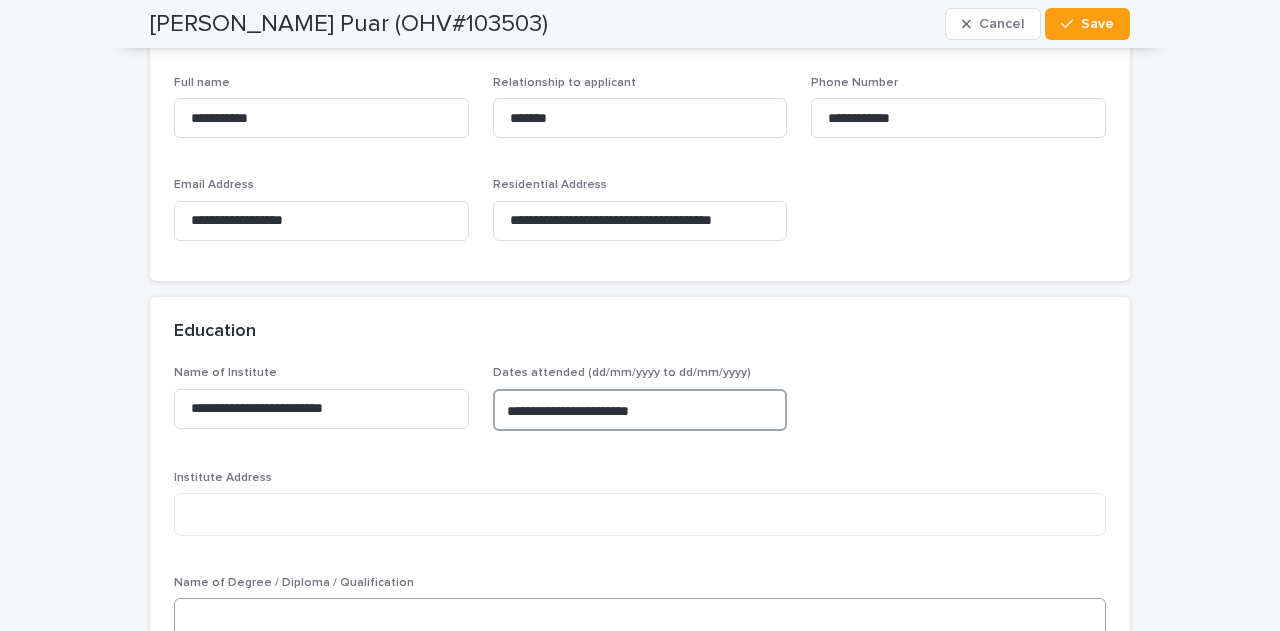 type on "**********" 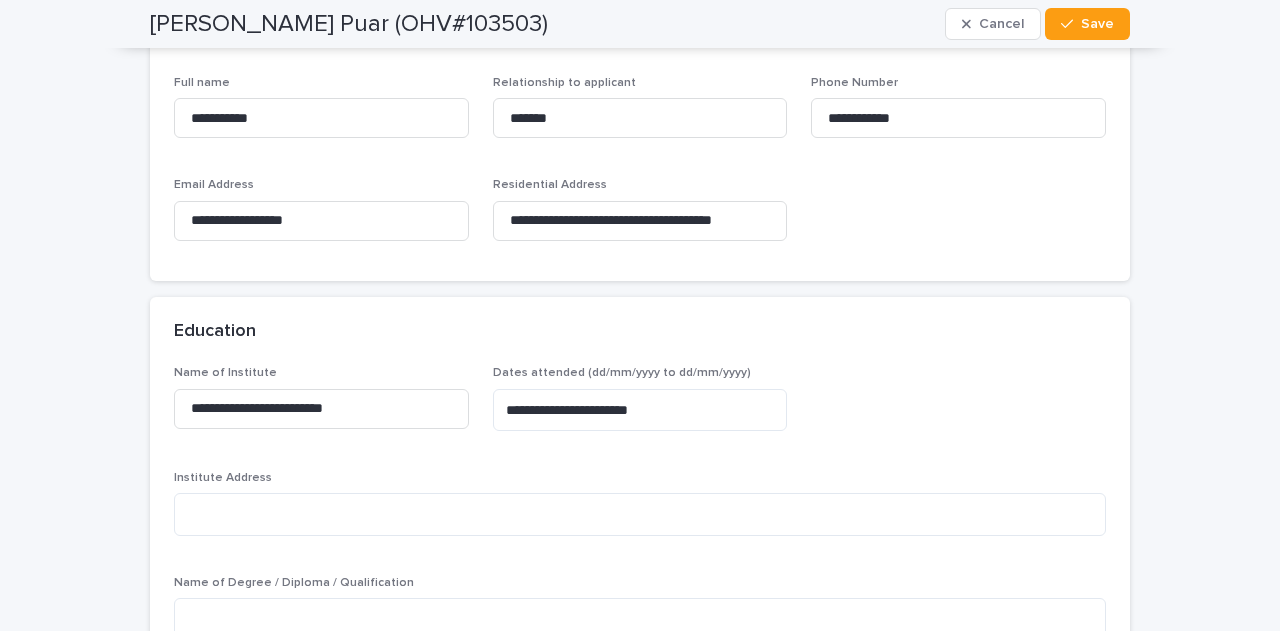 click on "Institute Address" at bounding box center [640, 478] 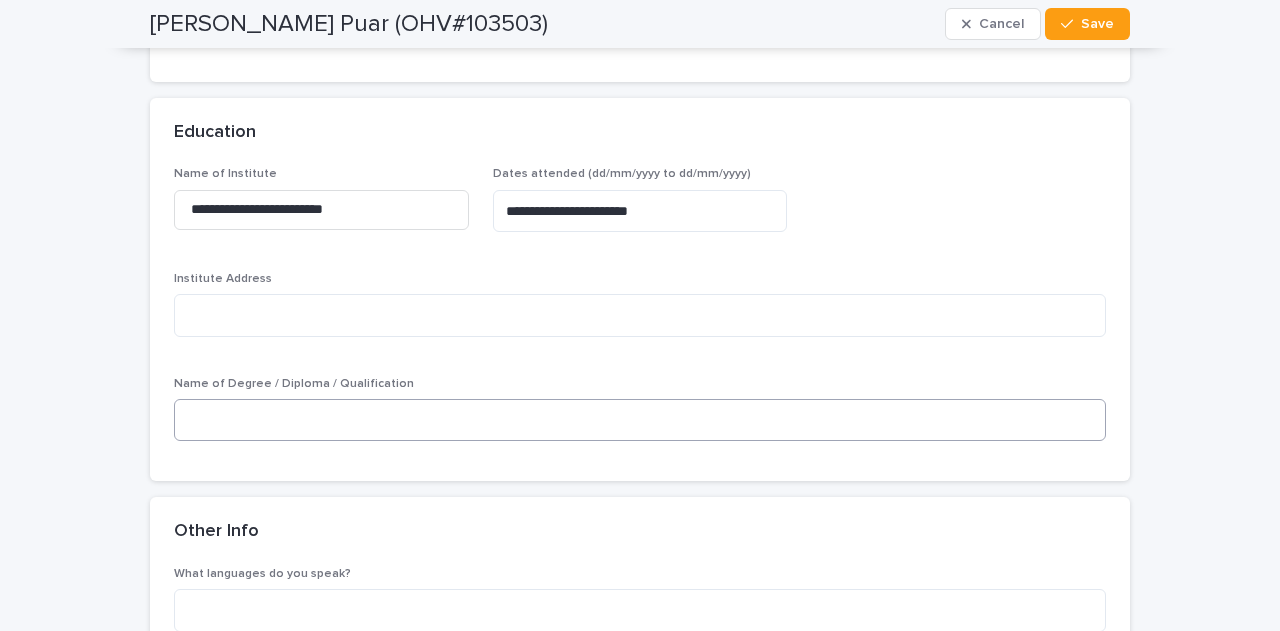 scroll, scrollTop: 7766, scrollLeft: 0, axis: vertical 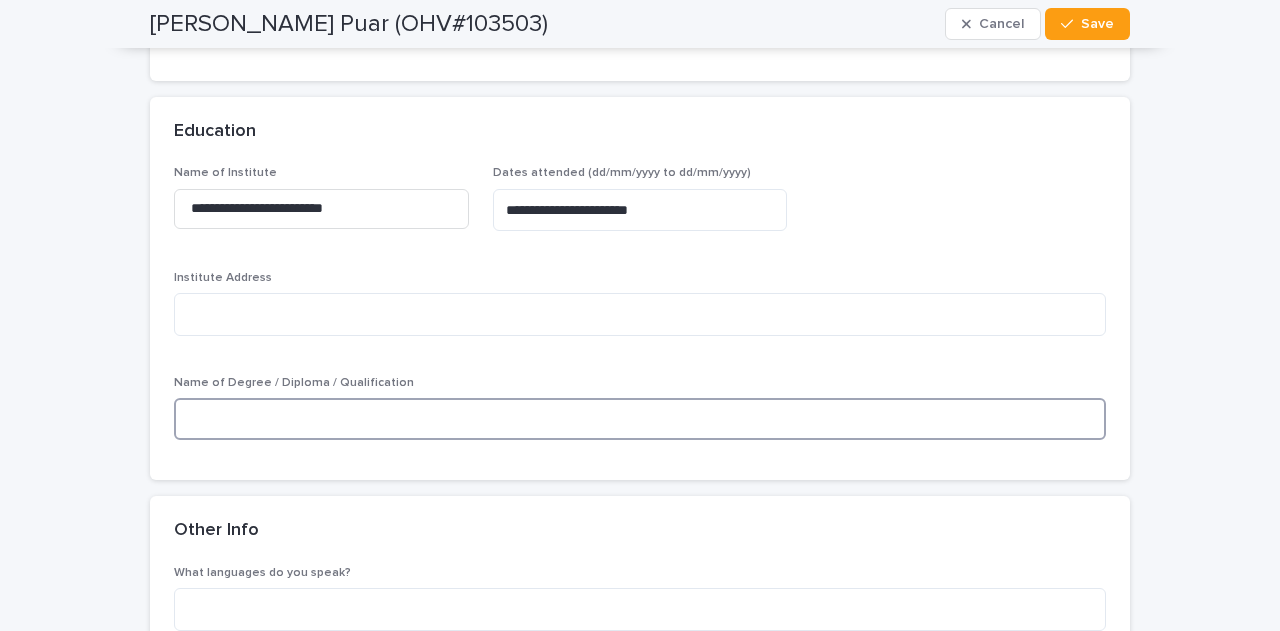 click at bounding box center [640, 419] 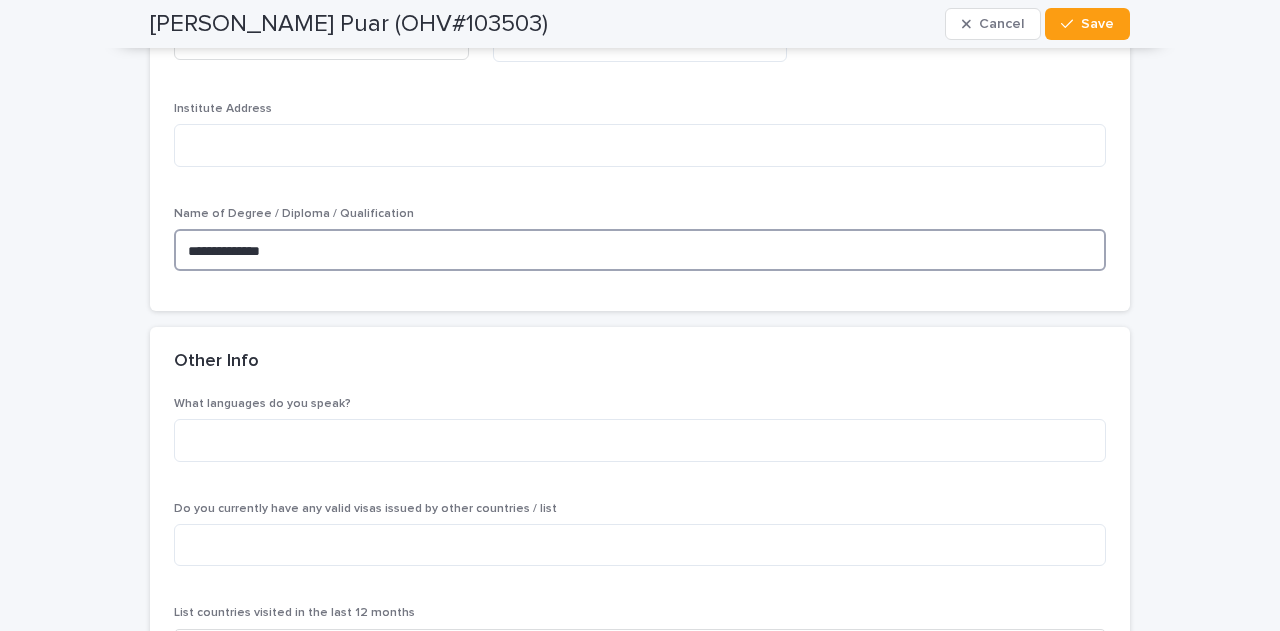 scroll, scrollTop: 7966, scrollLeft: 0, axis: vertical 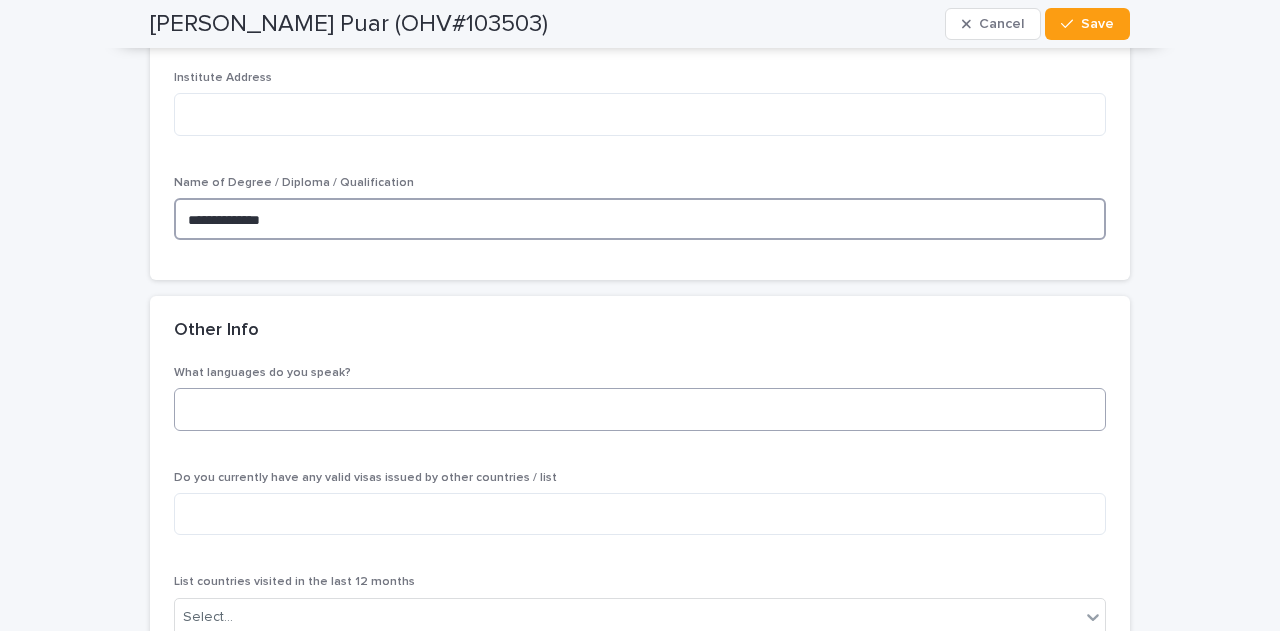 type on "**********" 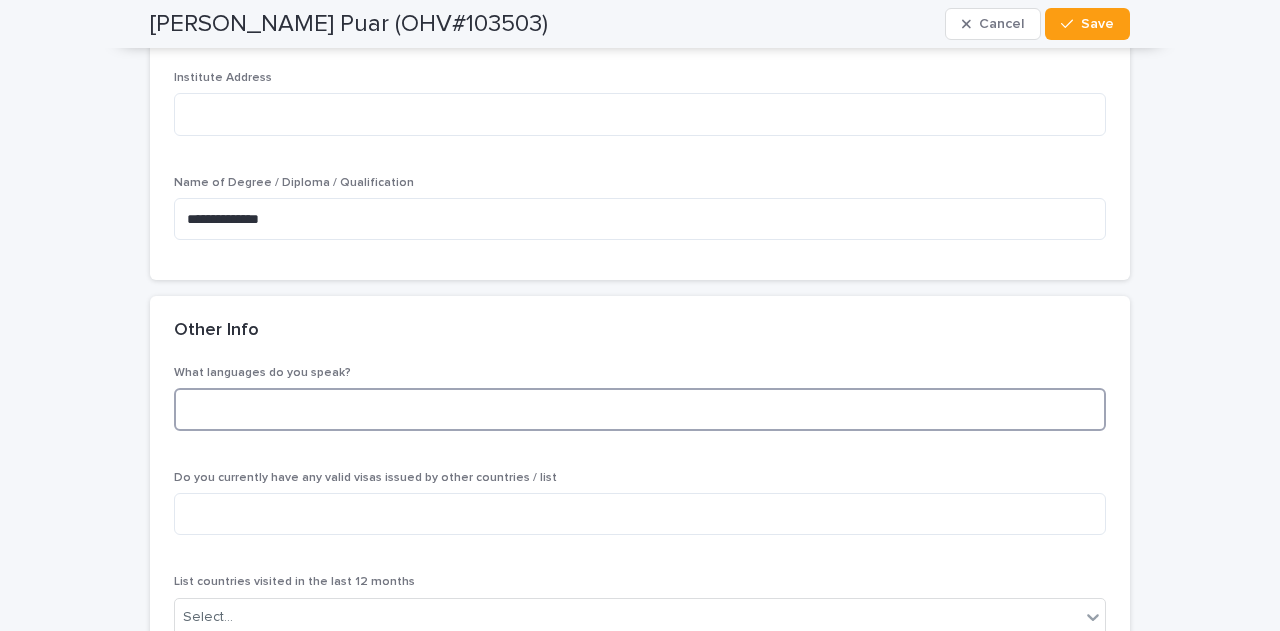 click at bounding box center (640, 409) 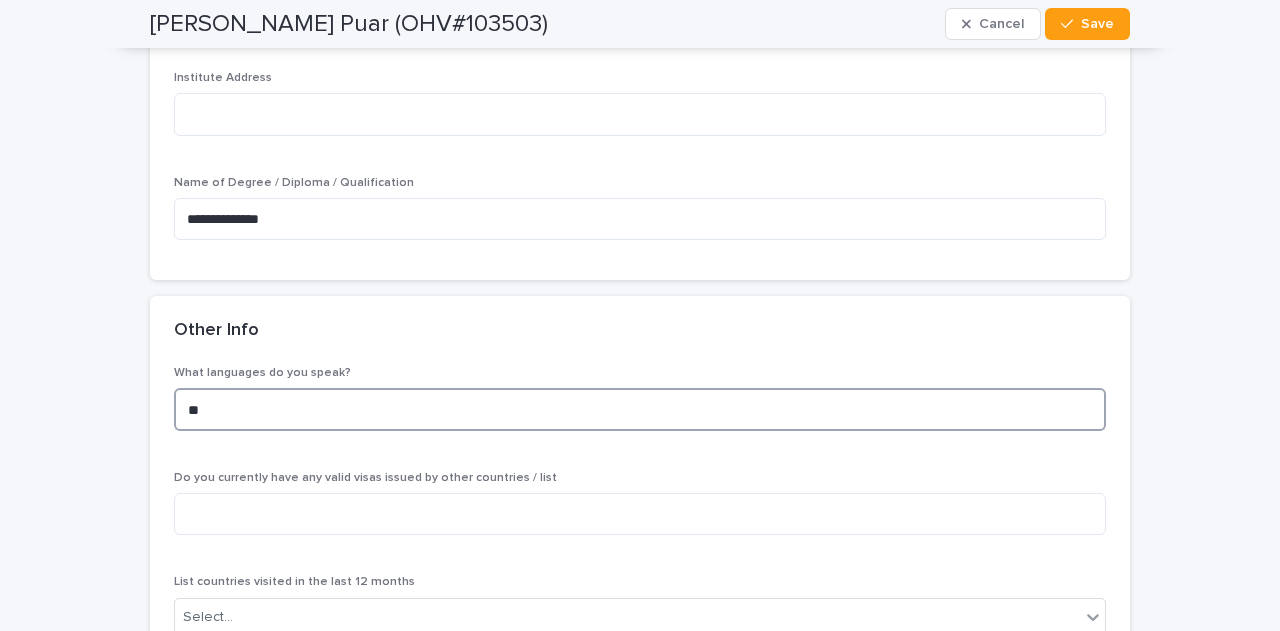 type on "*" 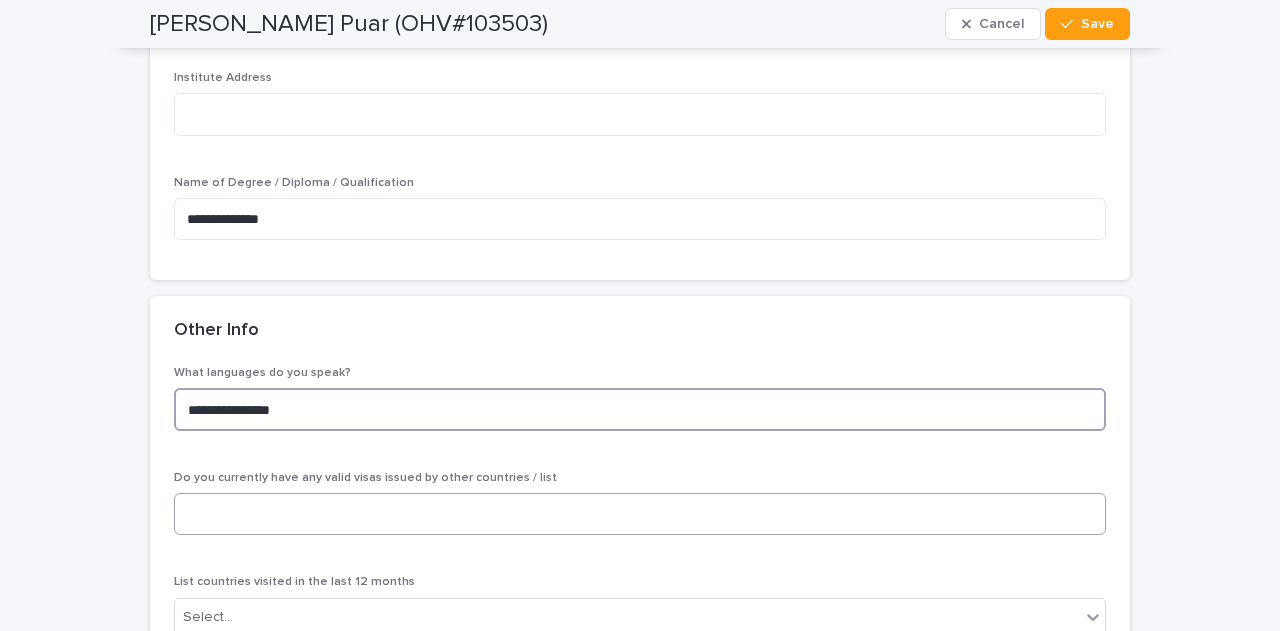 type on "**********" 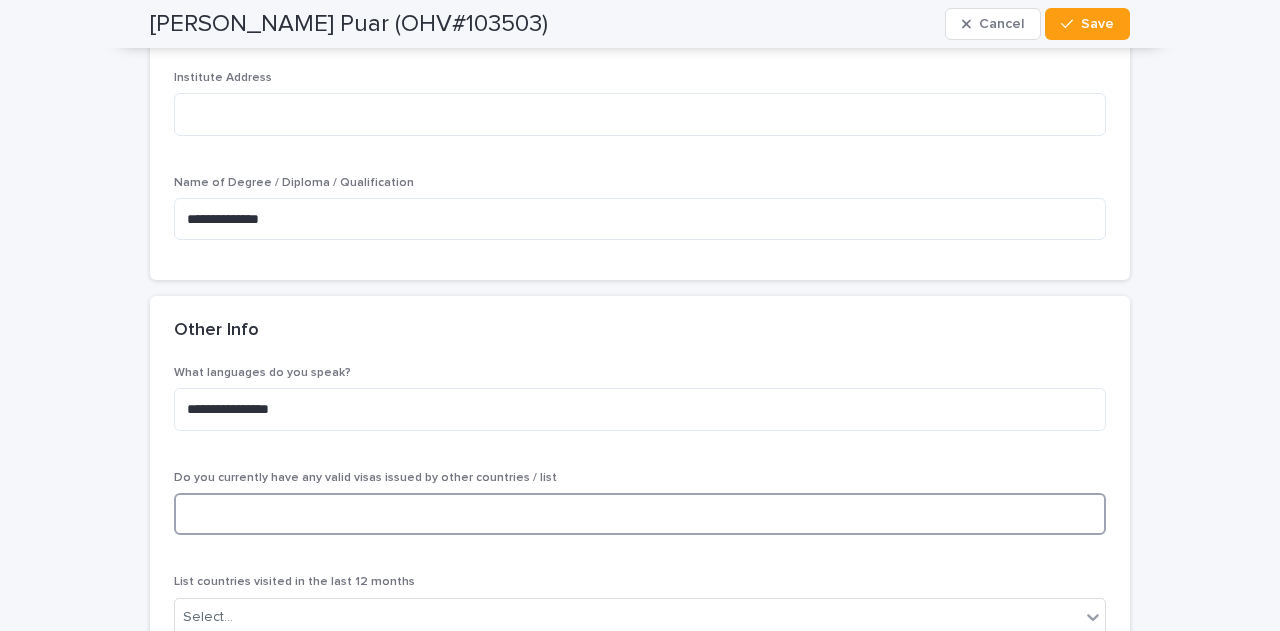 click at bounding box center [640, 514] 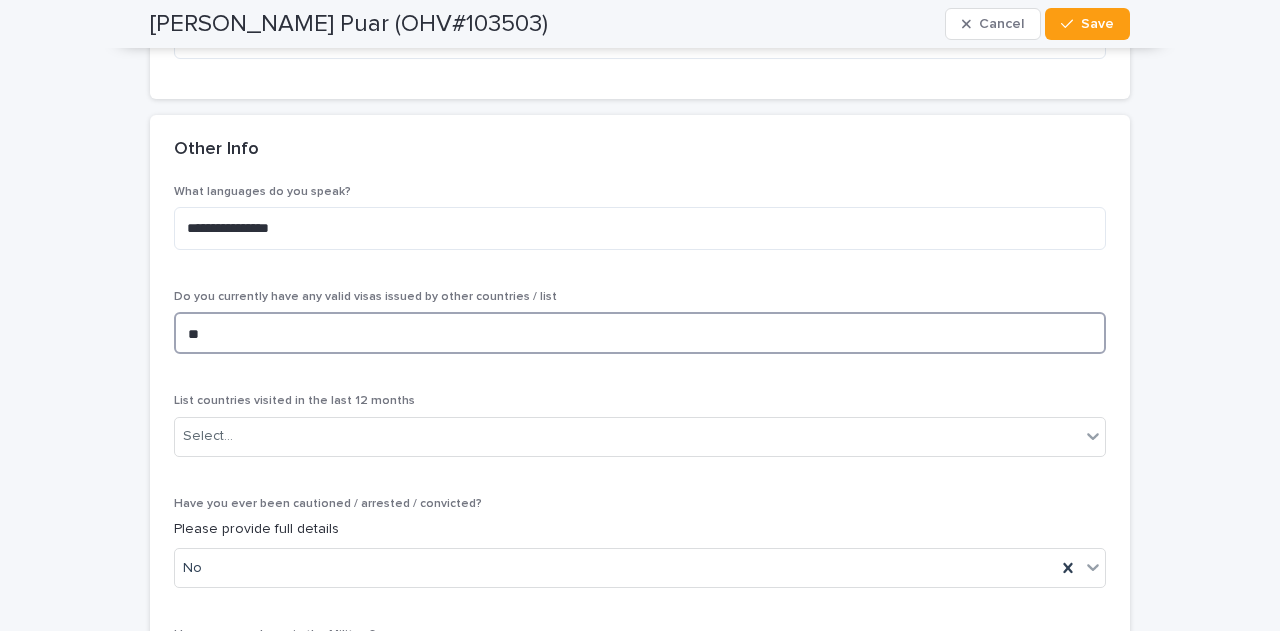 scroll, scrollTop: 8166, scrollLeft: 0, axis: vertical 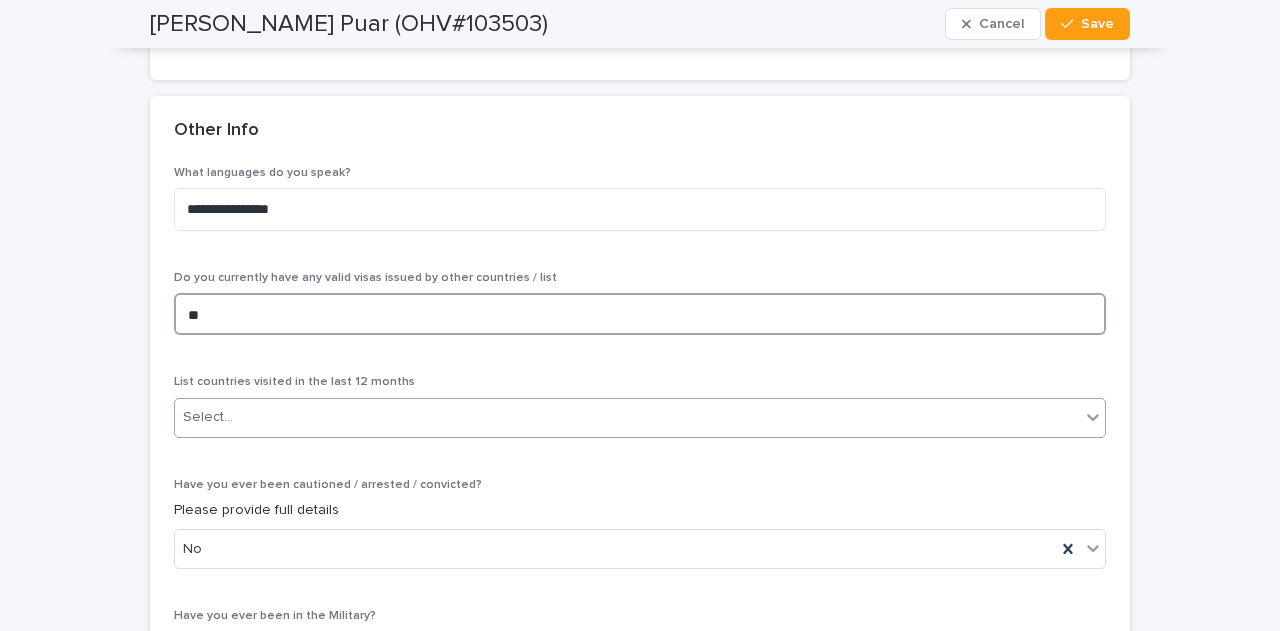 type on "**" 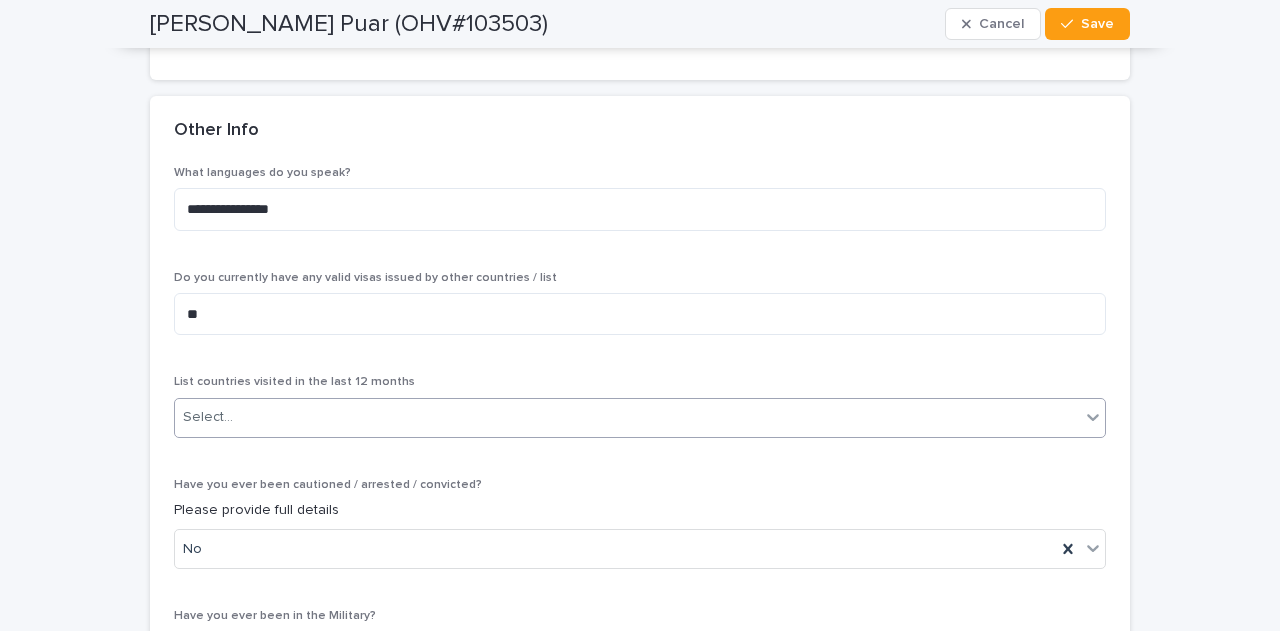 click on "Select..." at bounding box center [627, 417] 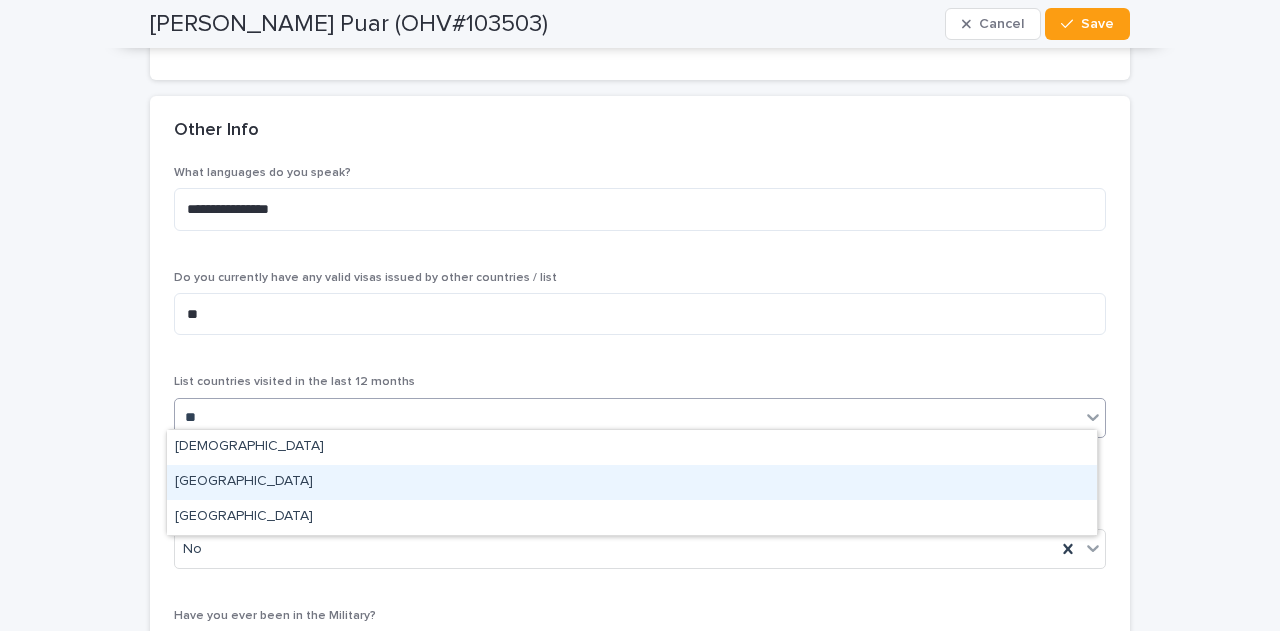 type on "*" 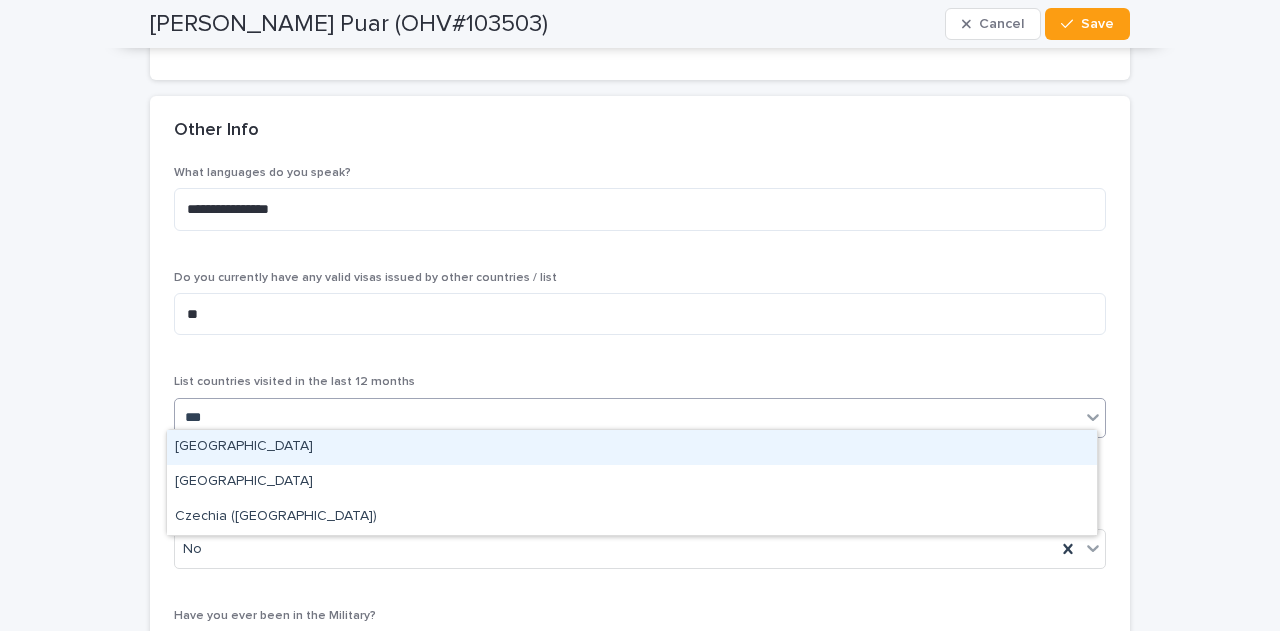 type on "****" 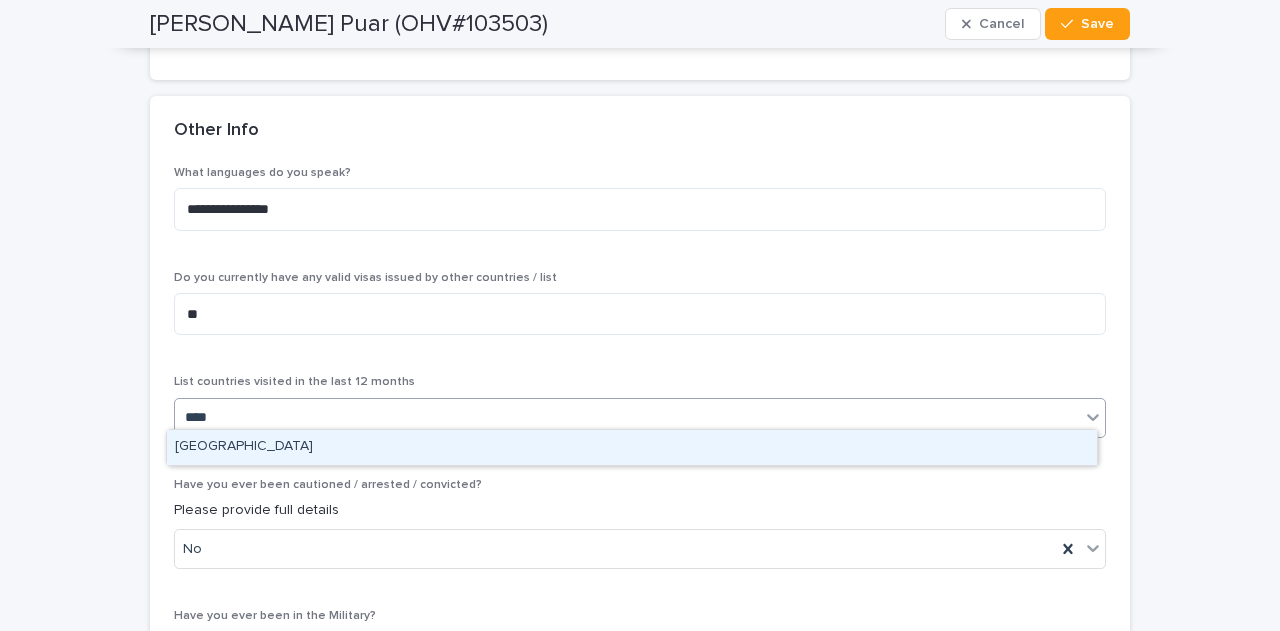 click on "[GEOGRAPHIC_DATA]" at bounding box center [632, 447] 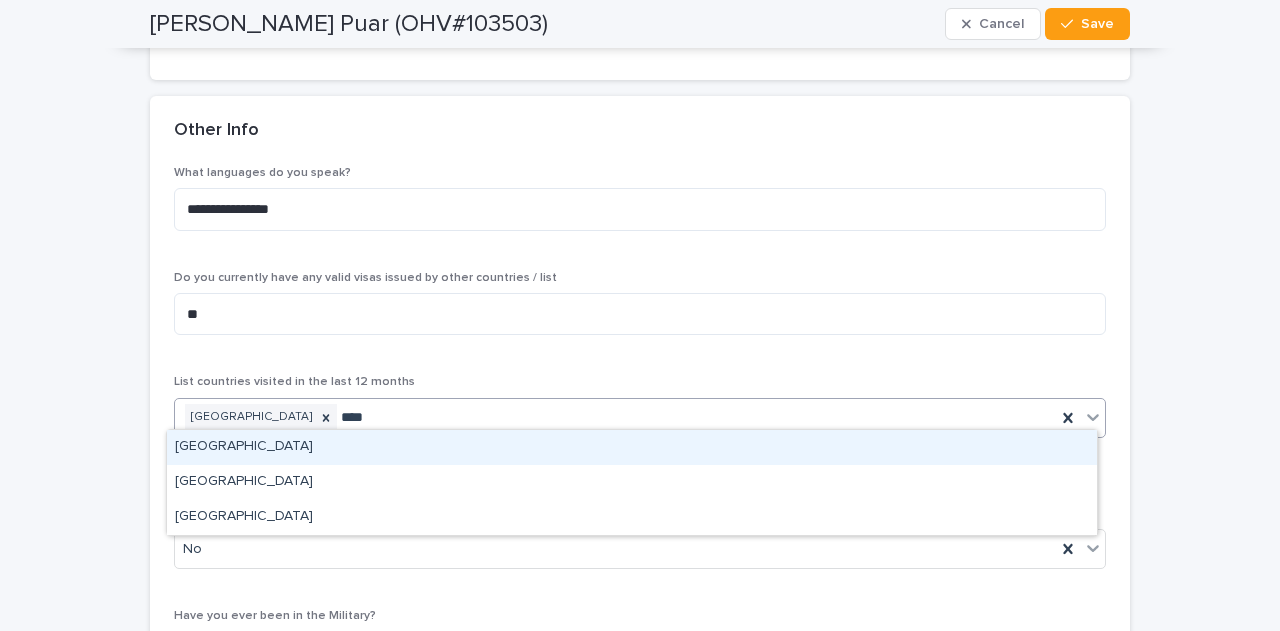 type on "*****" 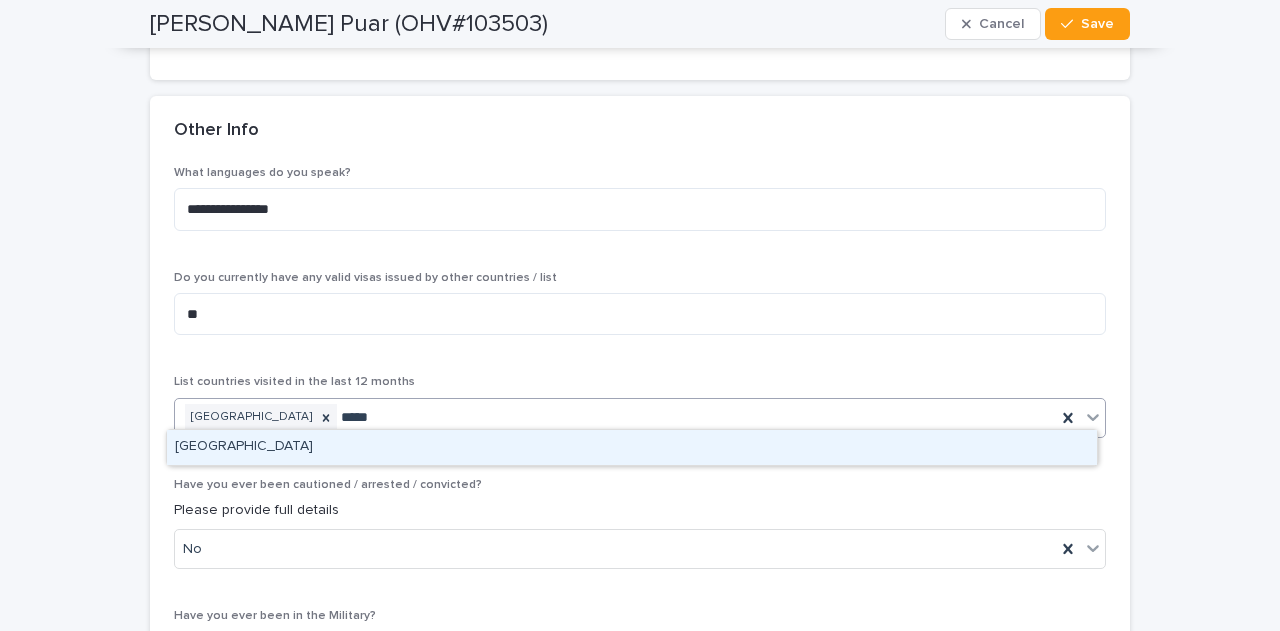 click on "[GEOGRAPHIC_DATA]" at bounding box center (632, 447) 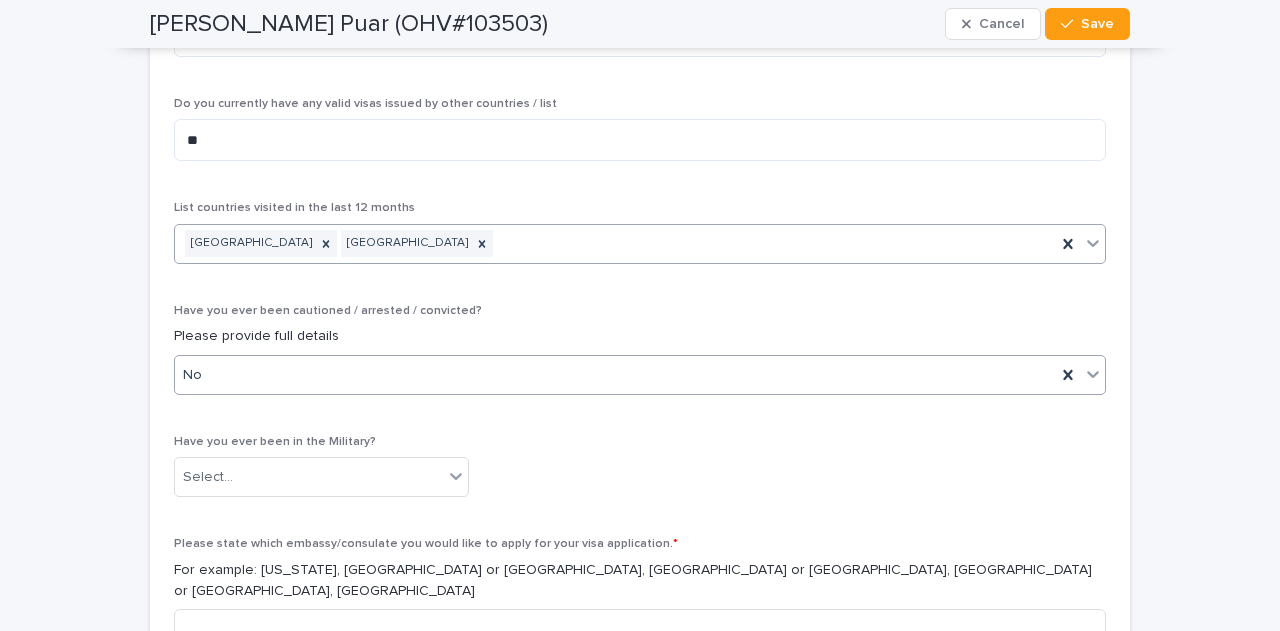 scroll, scrollTop: 8366, scrollLeft: 0, axis: vertical 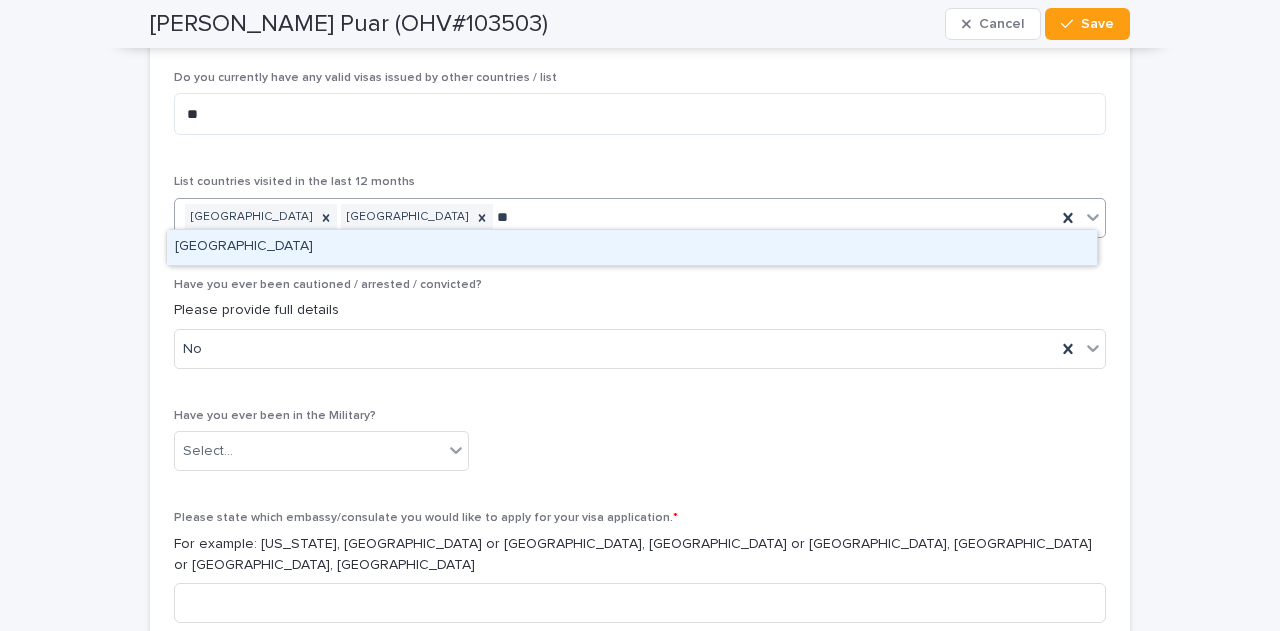type on "*" 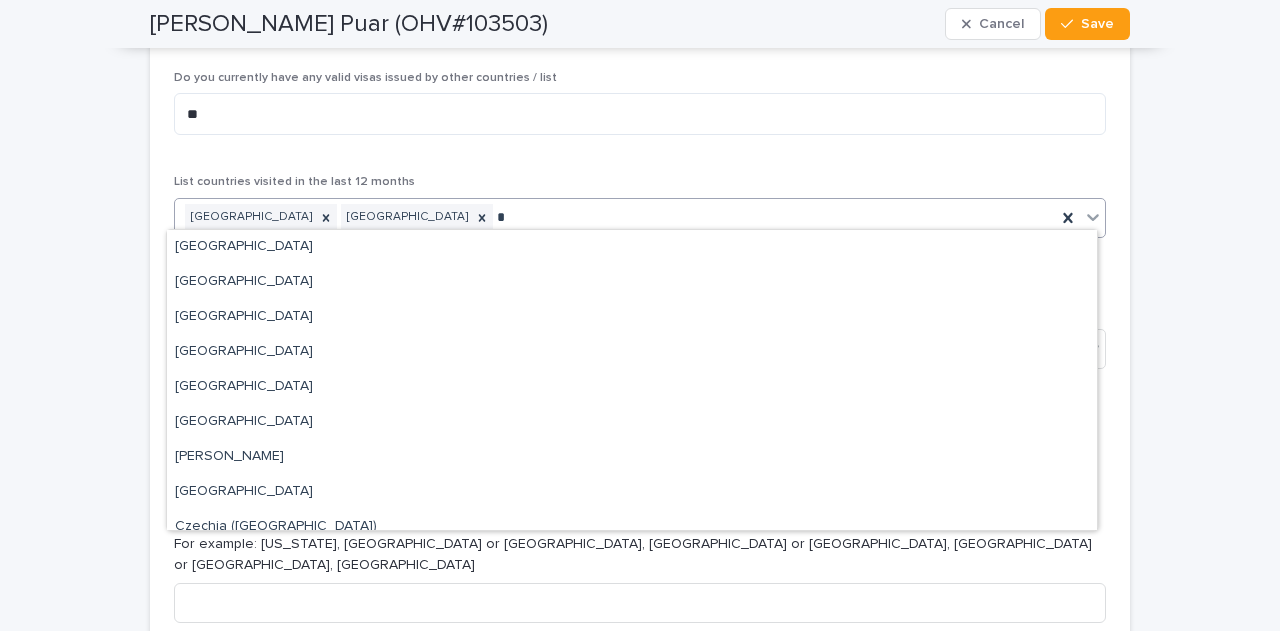 type 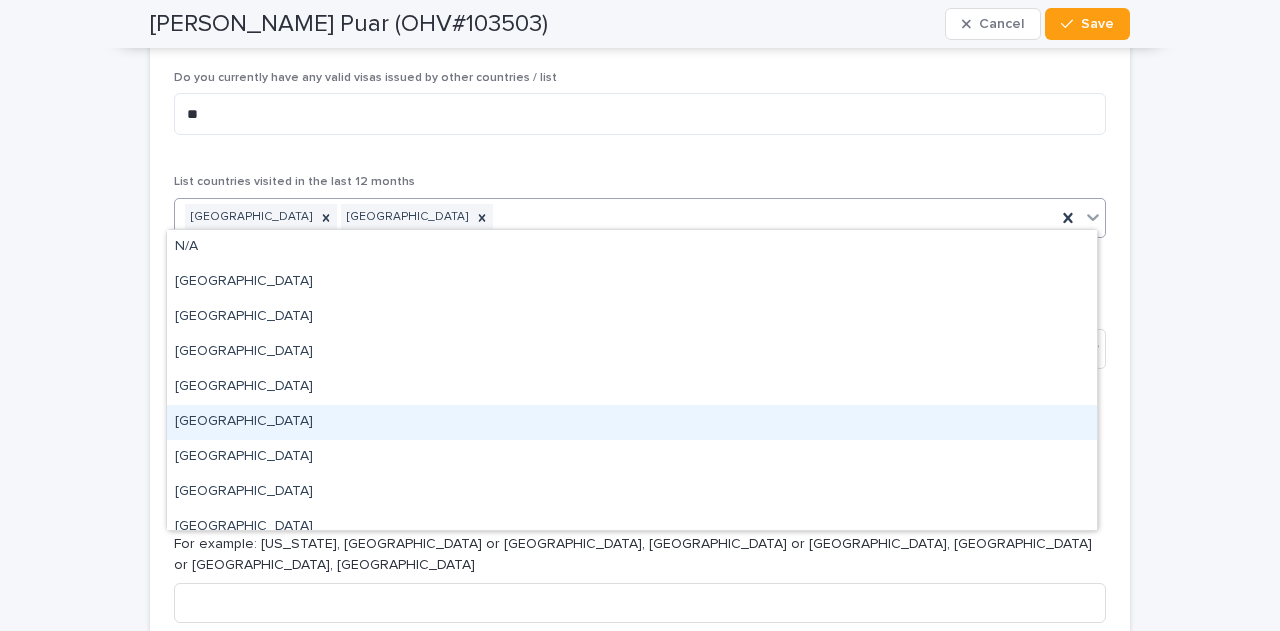click on "**********" at bounding box center (640, -3574) 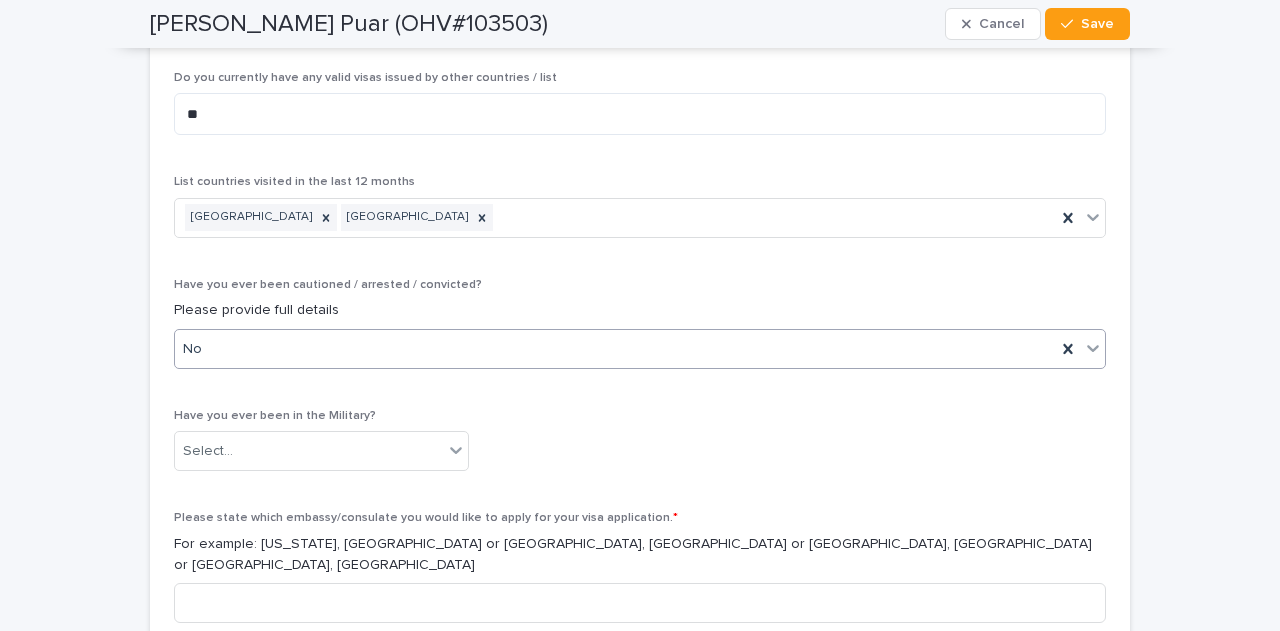 click on "No" at bounding box center (615, 349) 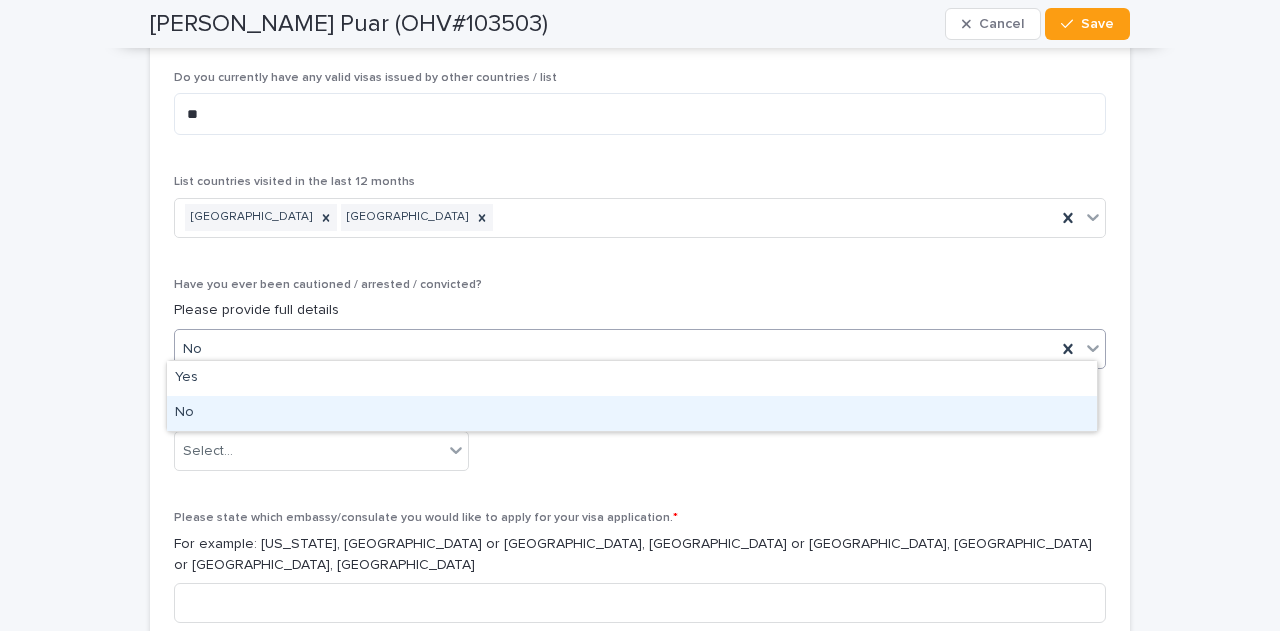click on "No" at bounding box center [632, 413] 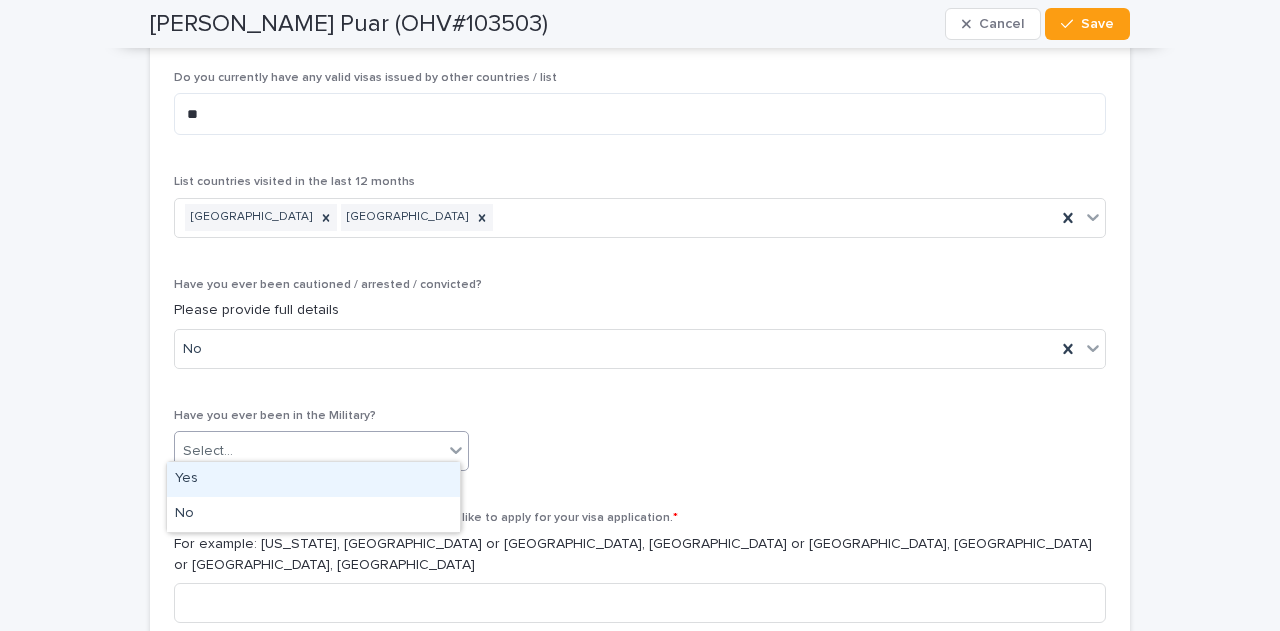 click on "Select..." at bounding box center (309, 451) 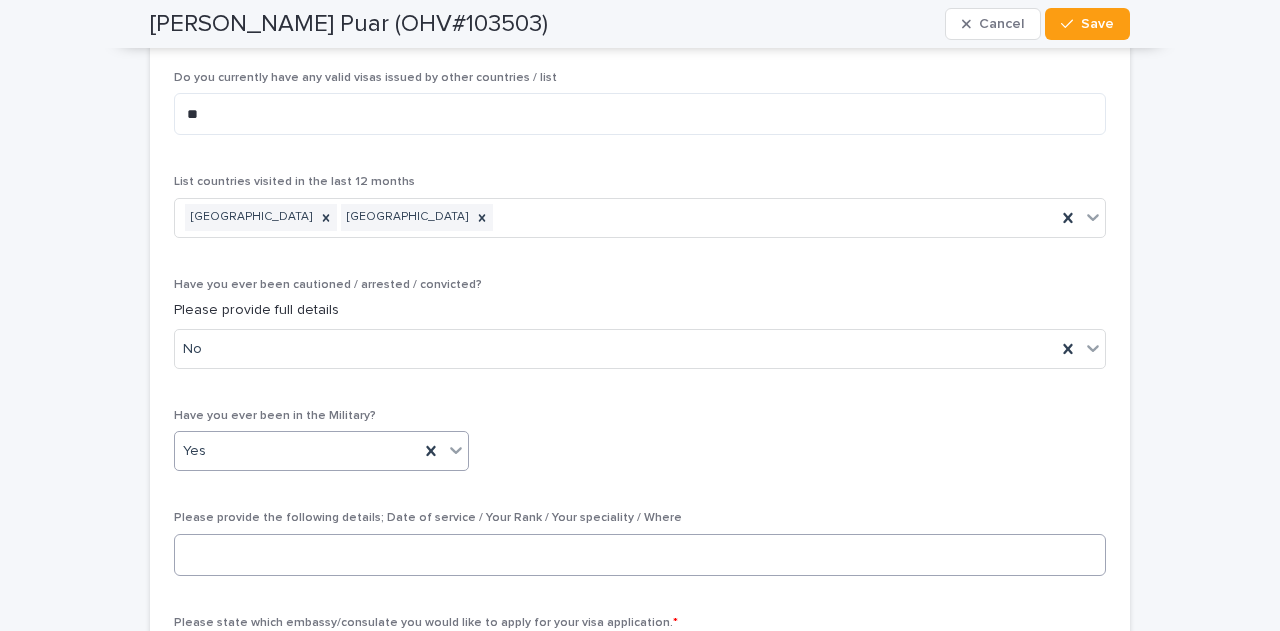 scroll, scrollTop: 8466, scrollLeft: 0, axis: vertical 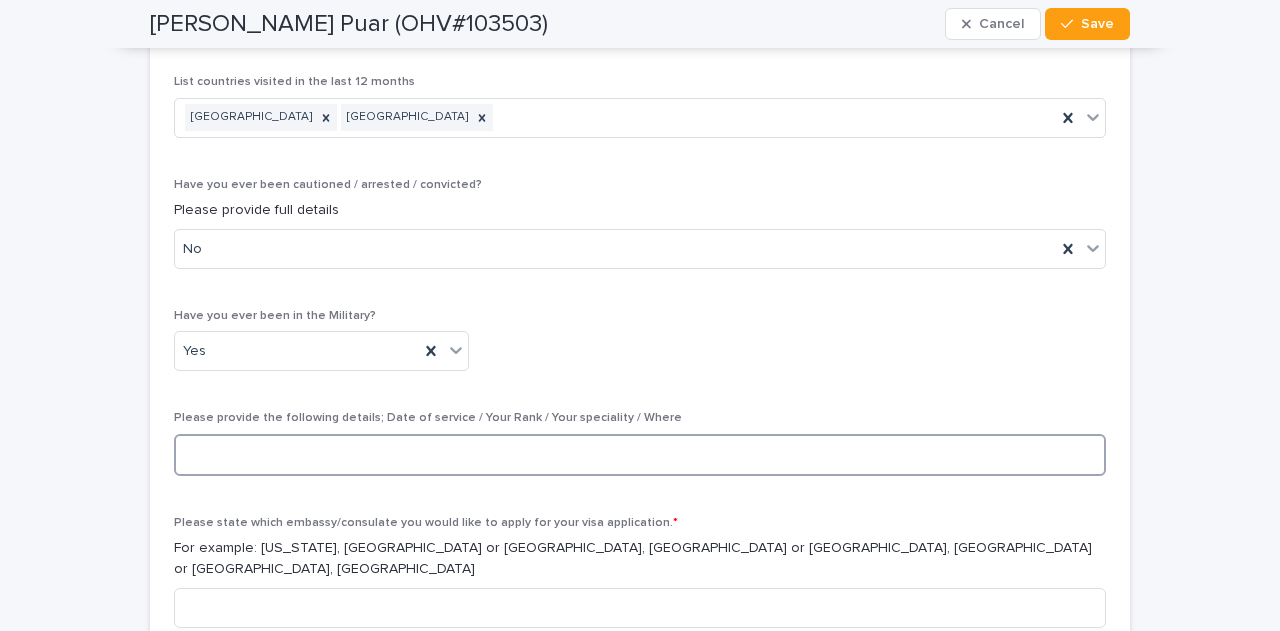 click at bounding box center (640, 455) 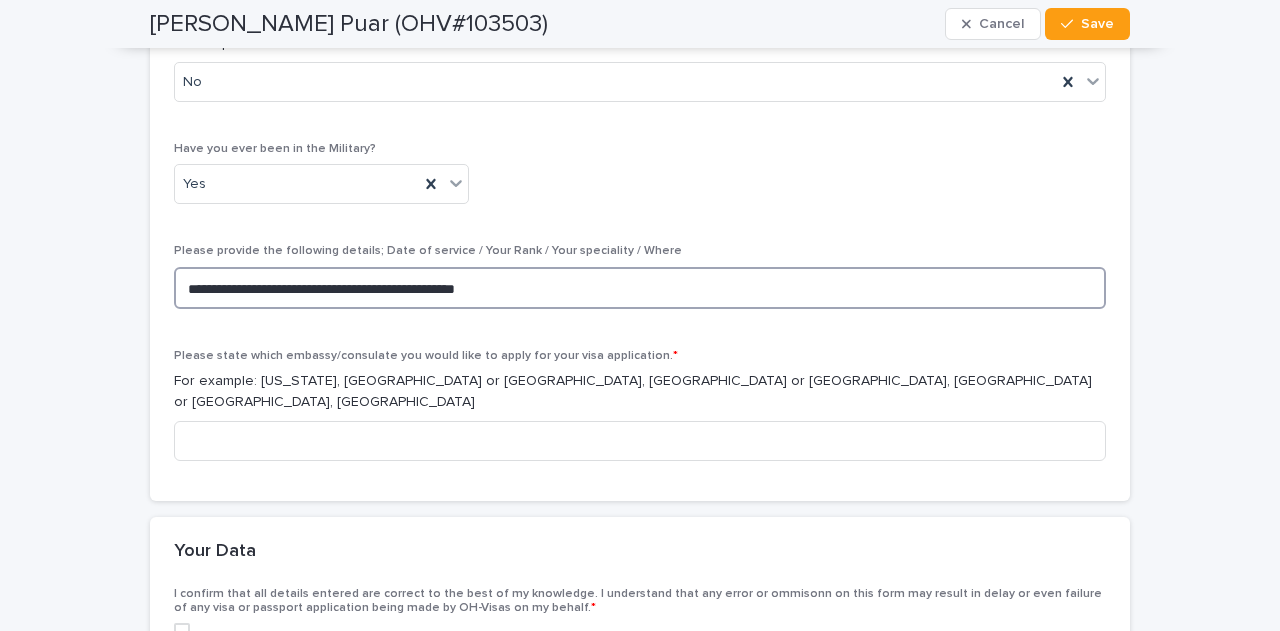 scroll, scrollTop: 8666, scrollLeft: 0, axis: vertical 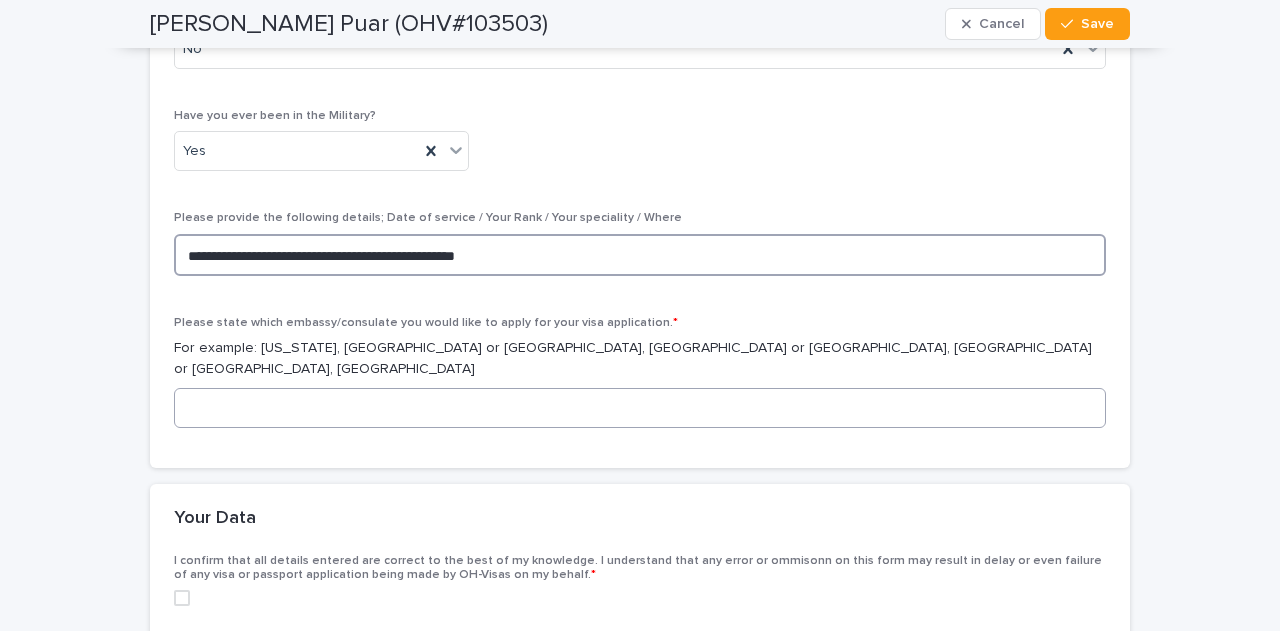 type on "**********" 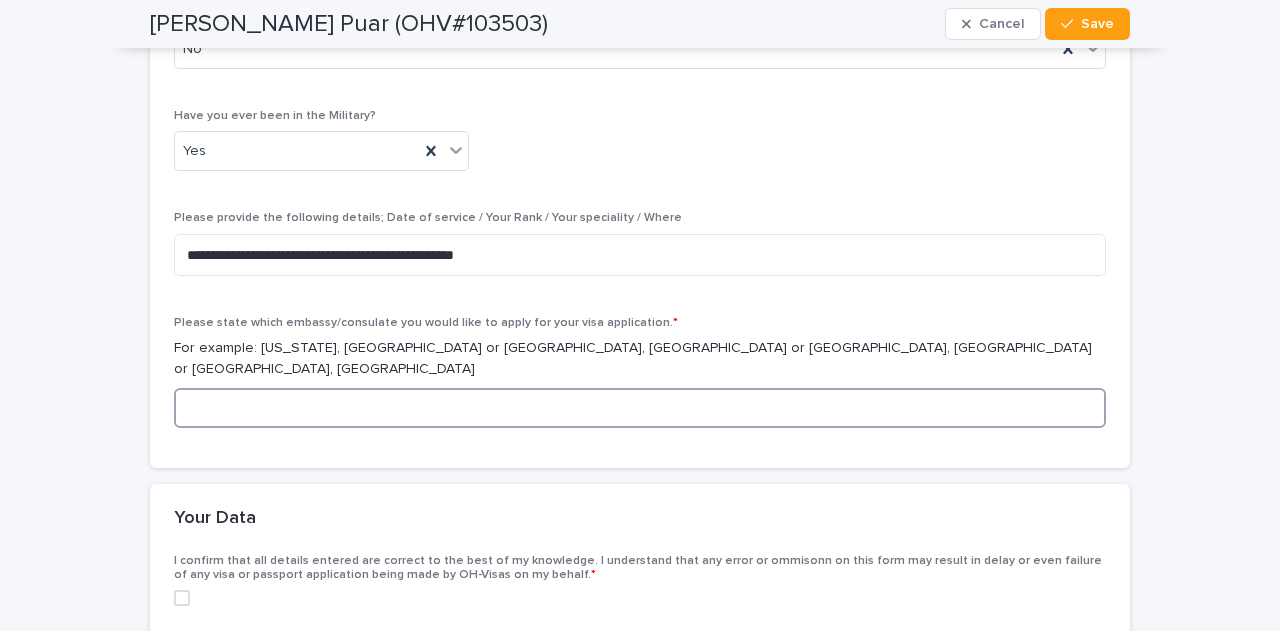 click at bounding box center [640, 408] 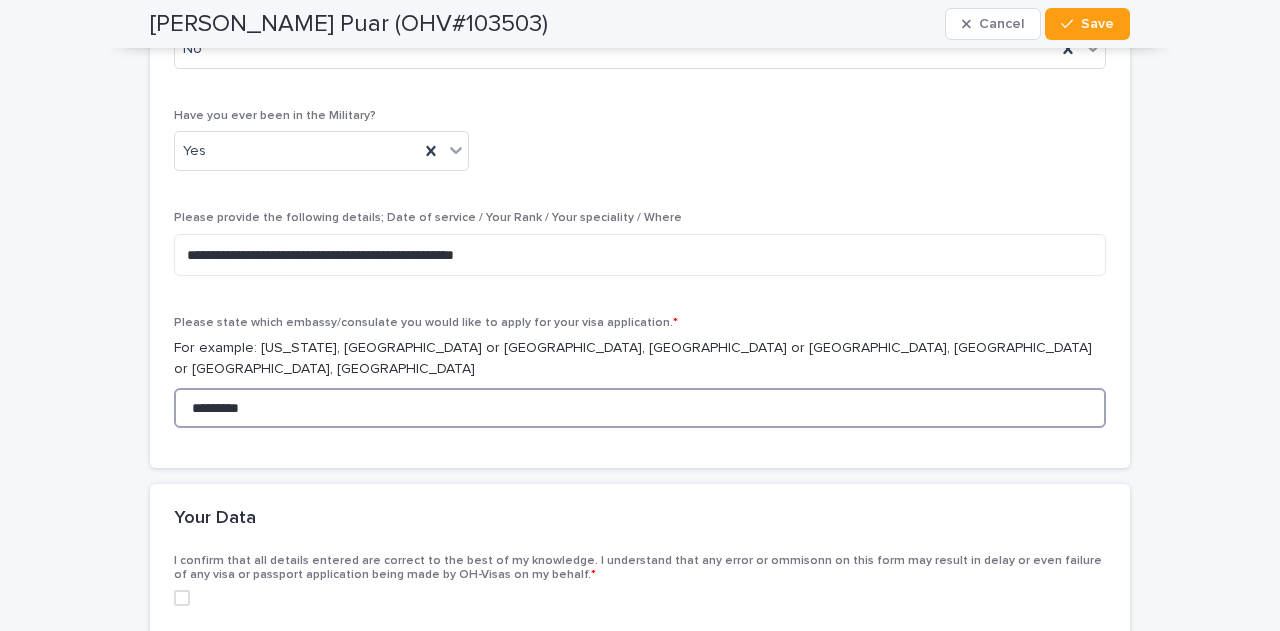 type on "*********" 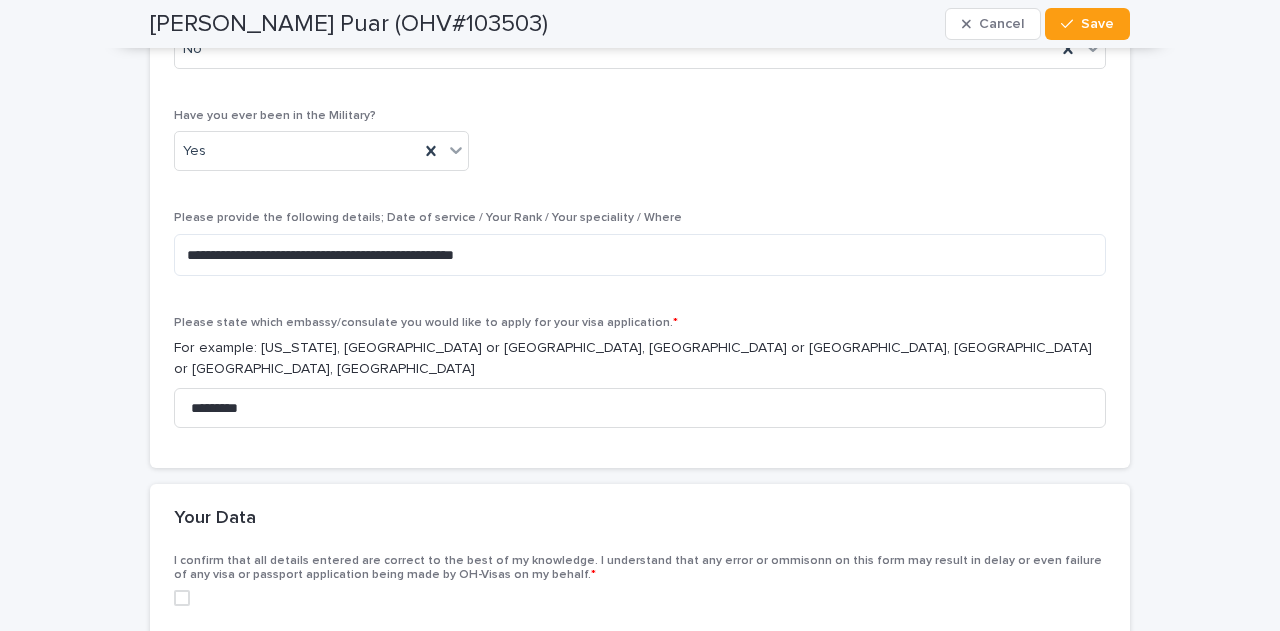 click on "**********" at bounding box center [640, 67] 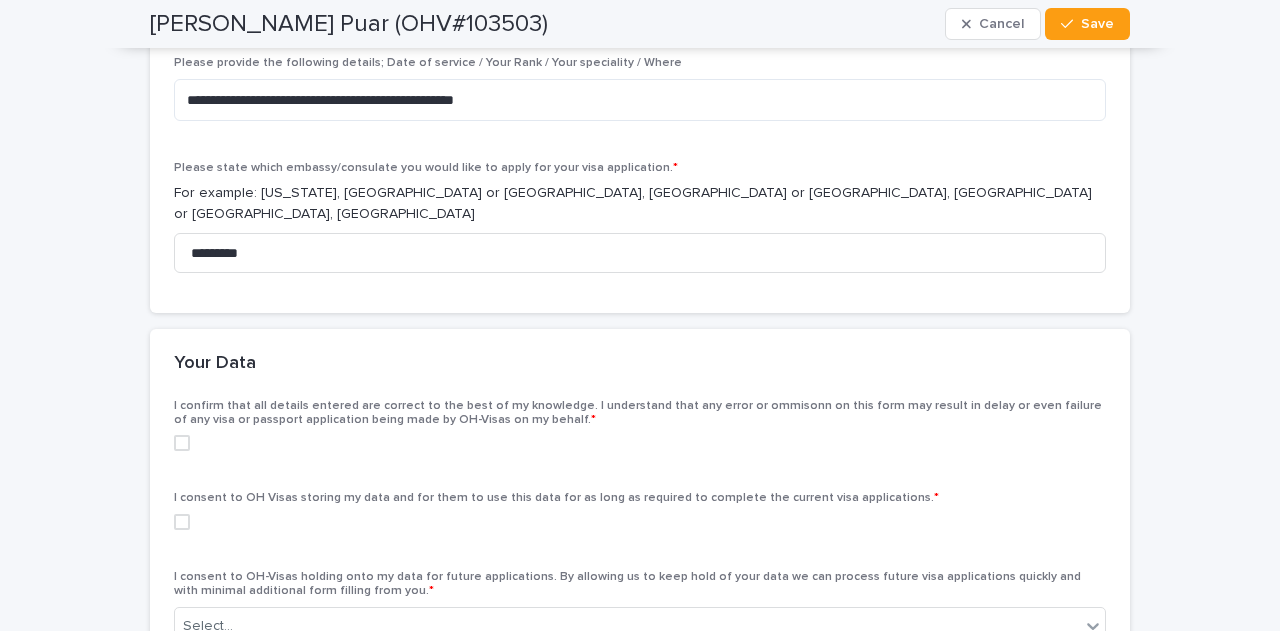 scroll, scrollTop: 8866, scrollLeft: 0, axis: vertical 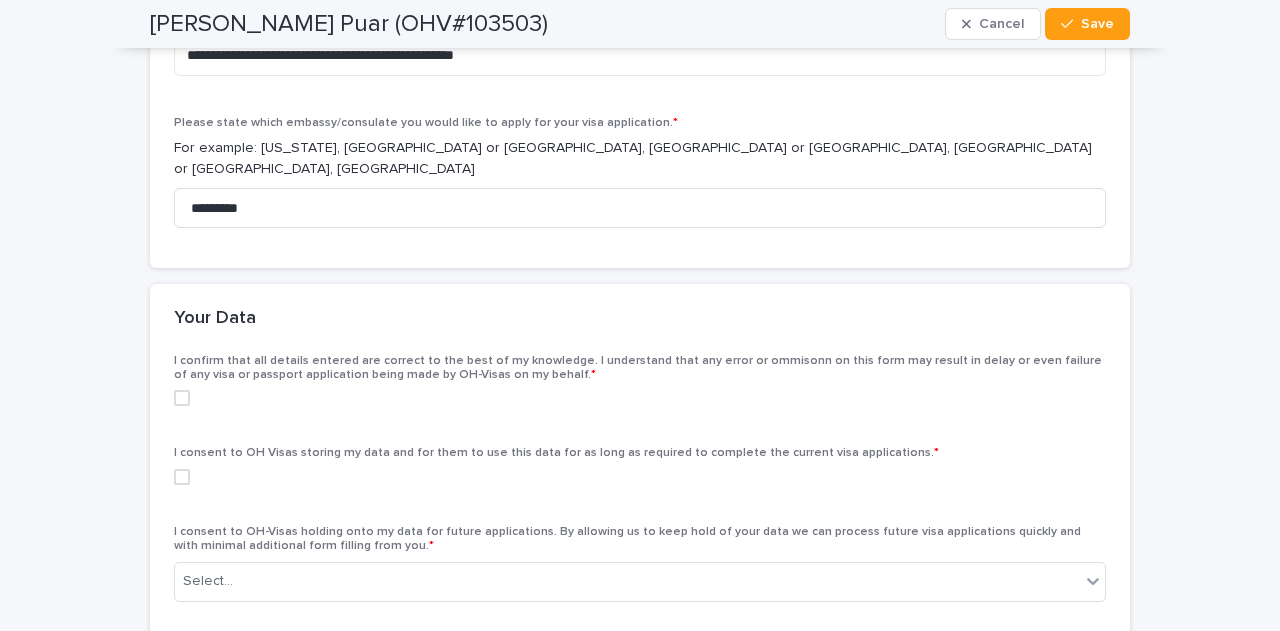click at bounding box center (182, 398) 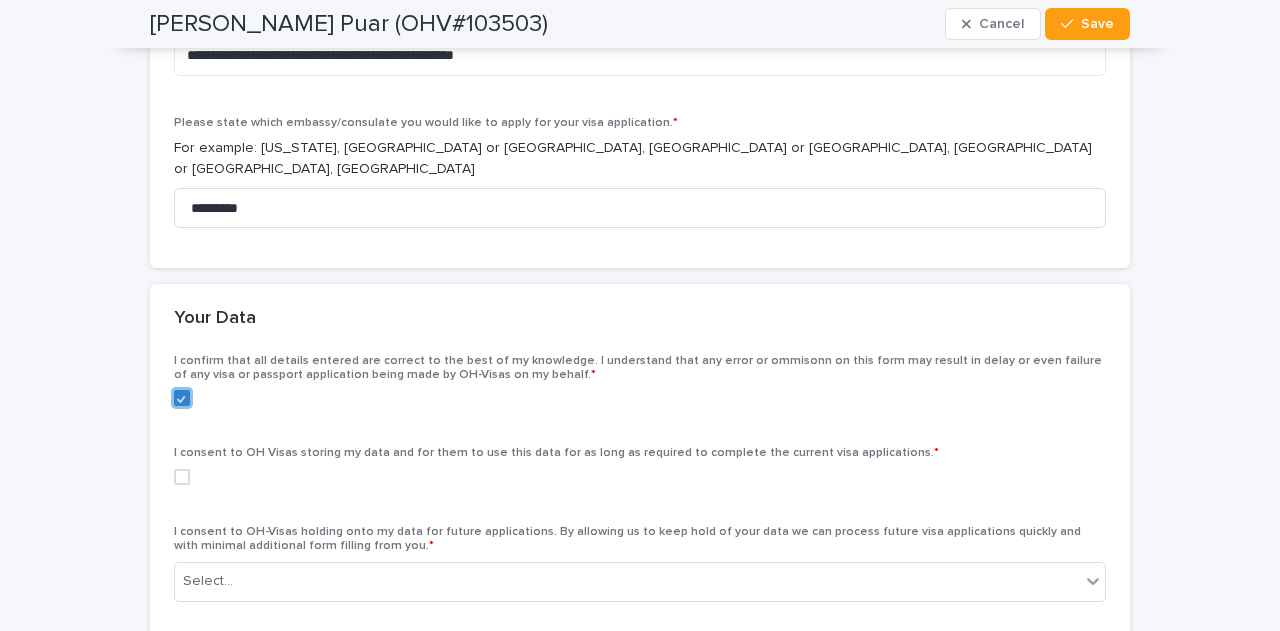 click at bounding box center [182, 477] 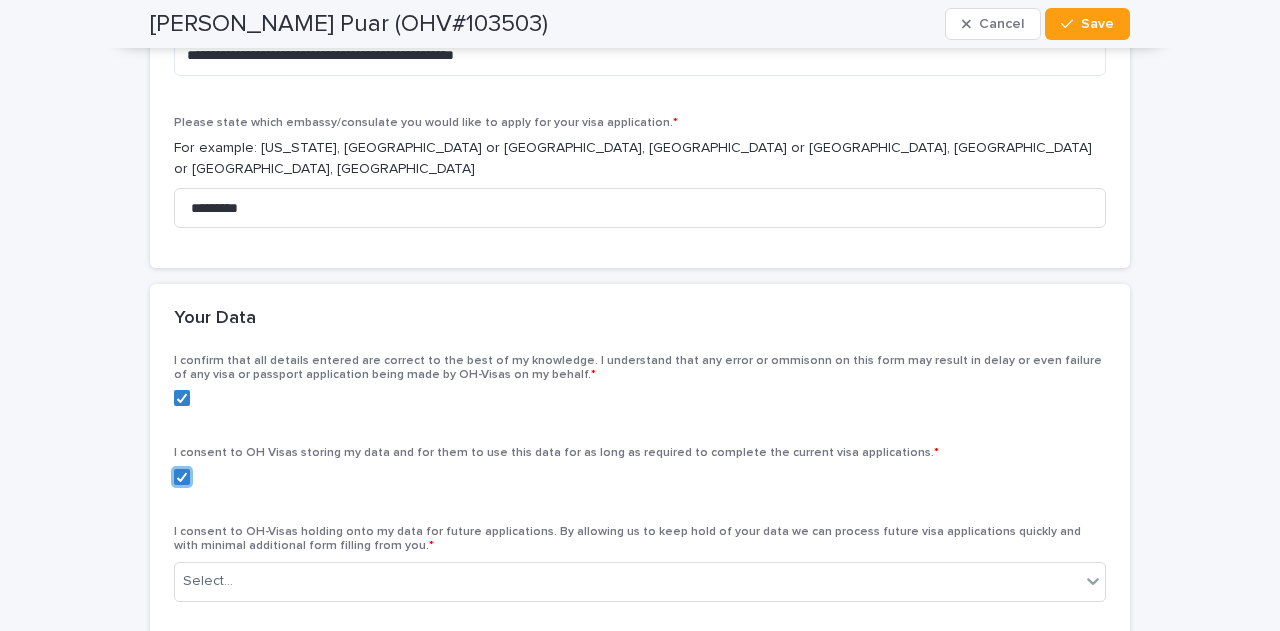 scroll, scrollTop: 8966, scrollLeft: 0, axis: vertical 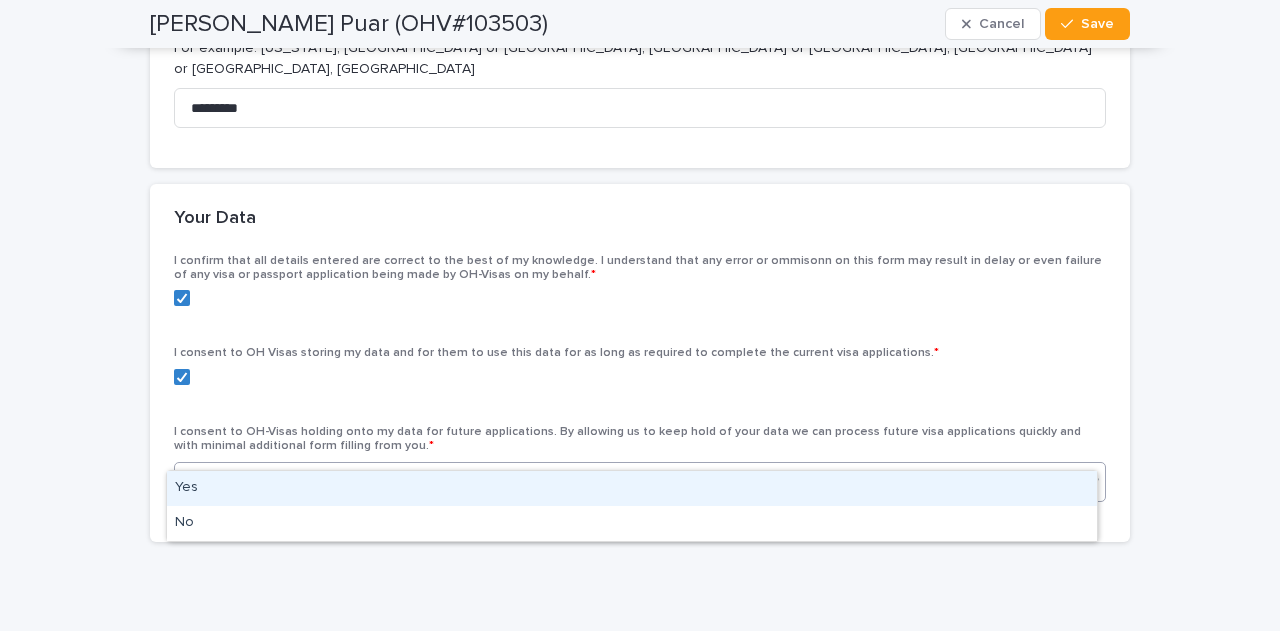 click on "Select..." at bounding box center (627, 481) 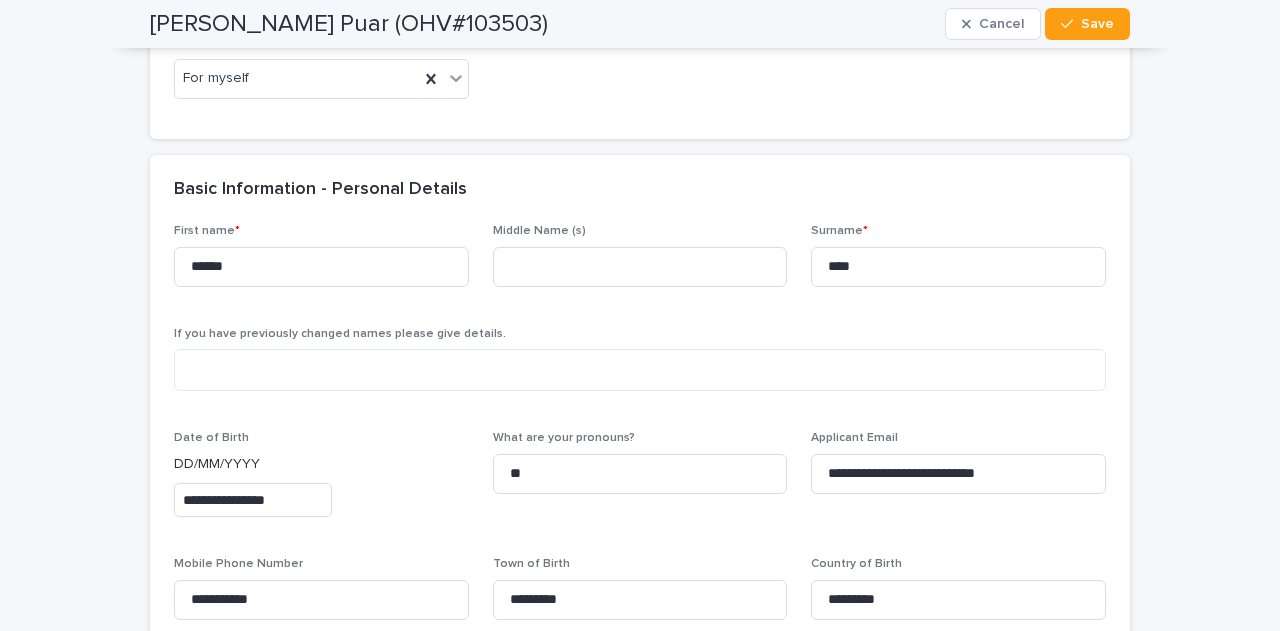 scroll, scrollTop: 0, scrollLeft: 0, axis: both 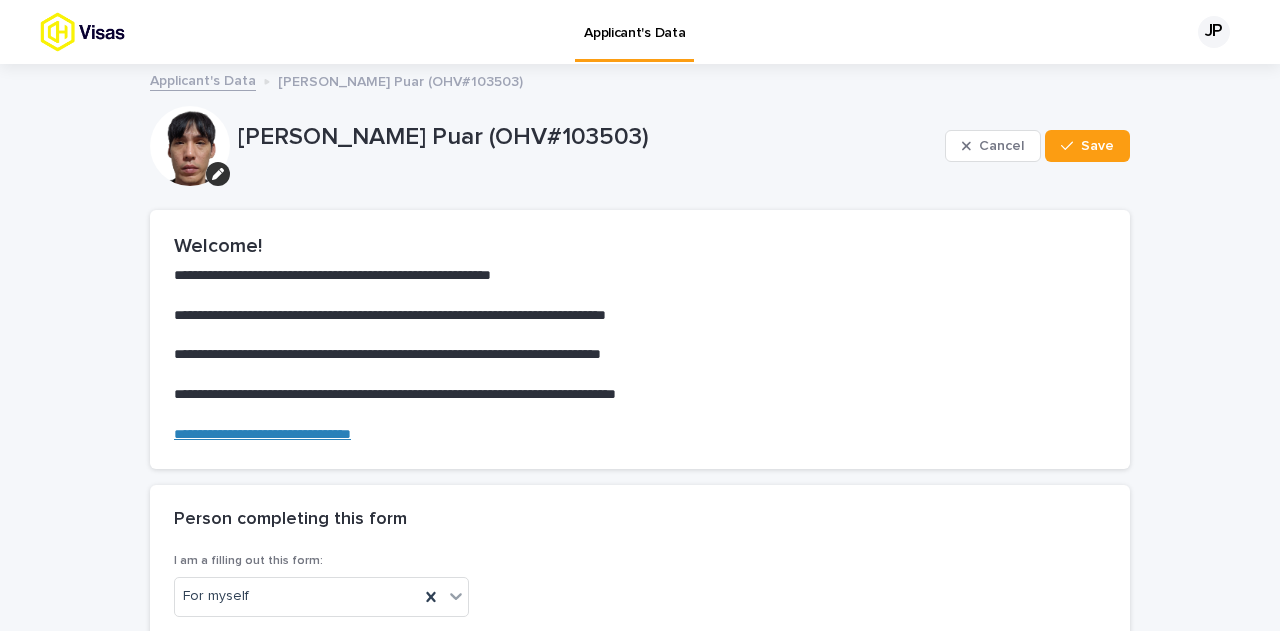 click on "Save" at bounding box center (1097, 146) 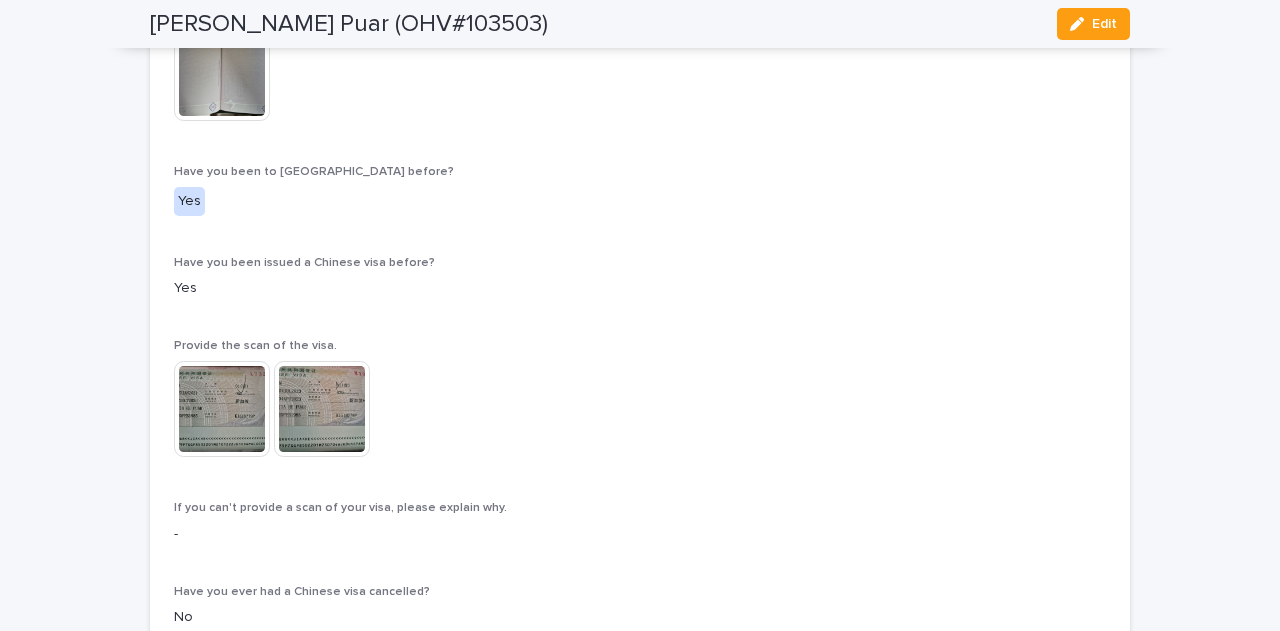scroll, scrollTop: 4900, scrollLeft: 0, axis: vertical 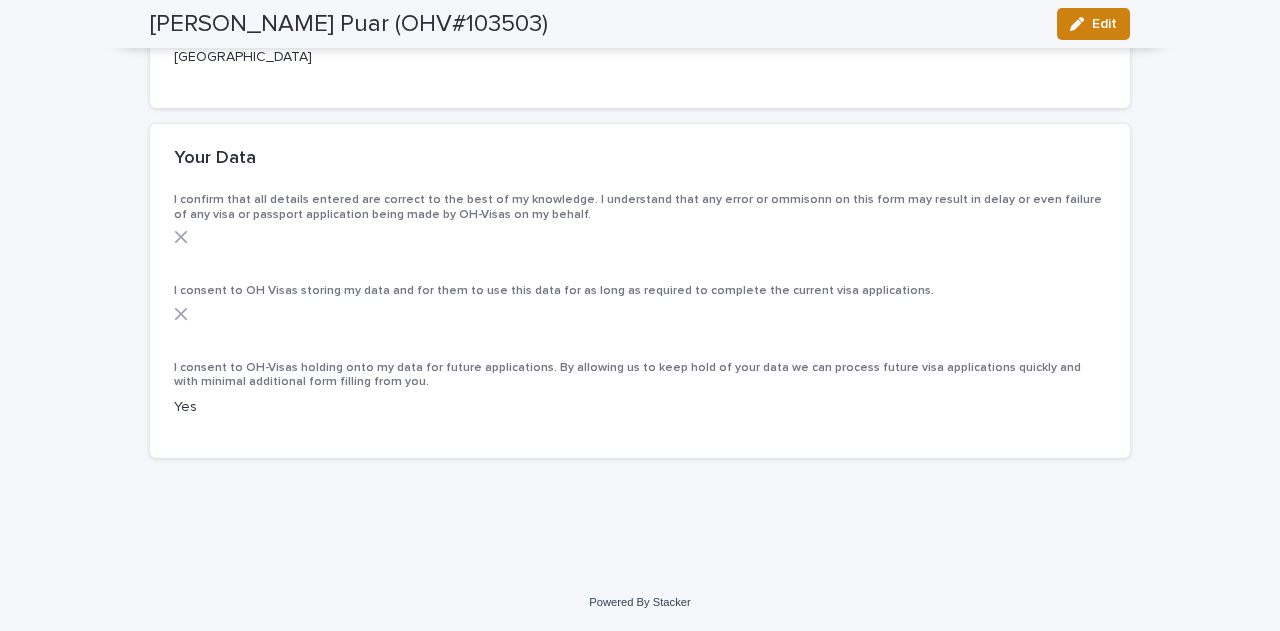 click on "Edit" at bounding box center [1093, 24] 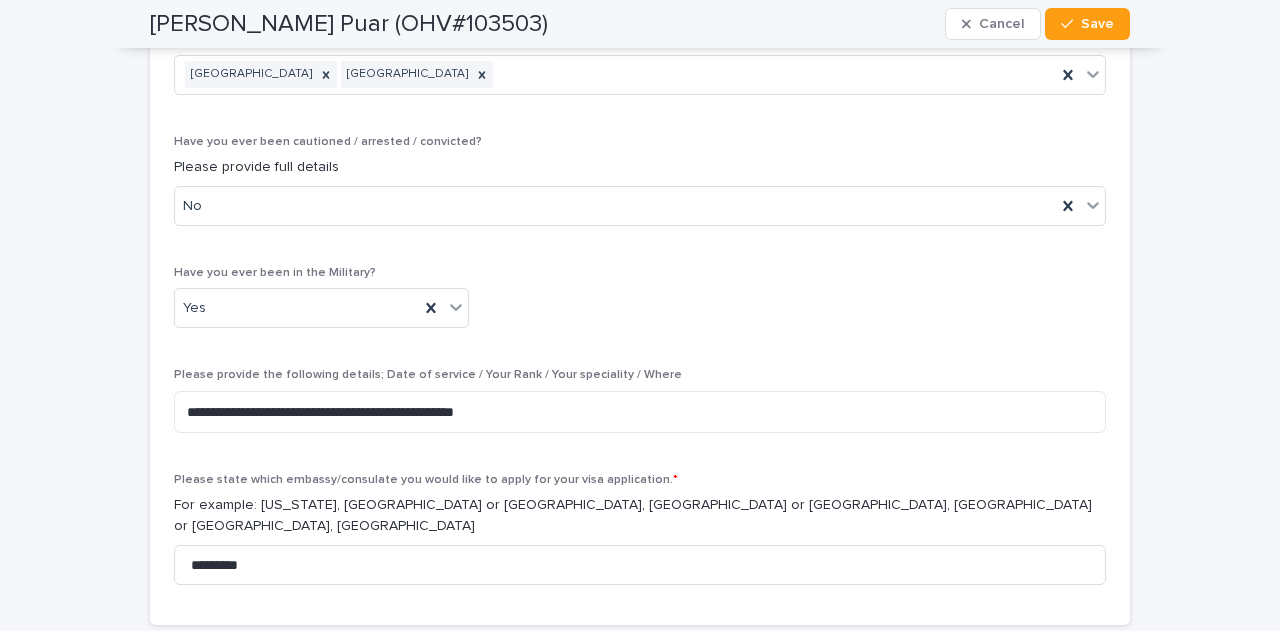 scroll, scrollTop: 8909, scrollLeft: 0, axis: vertical 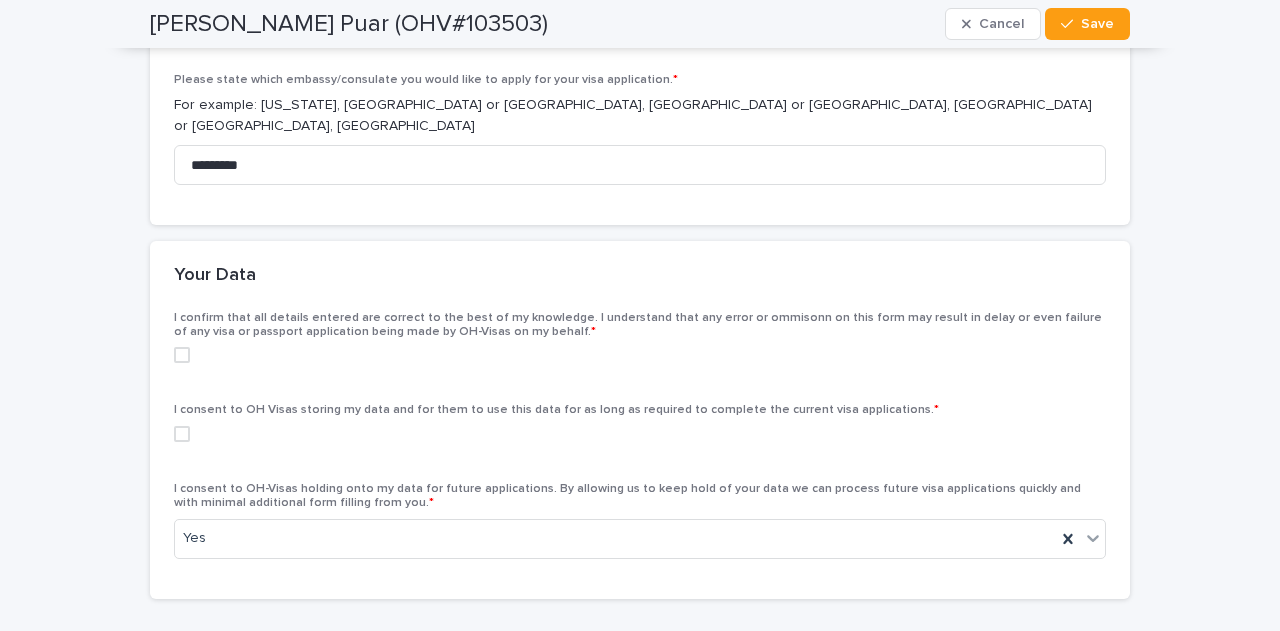 click at bounding box center [182, 434] 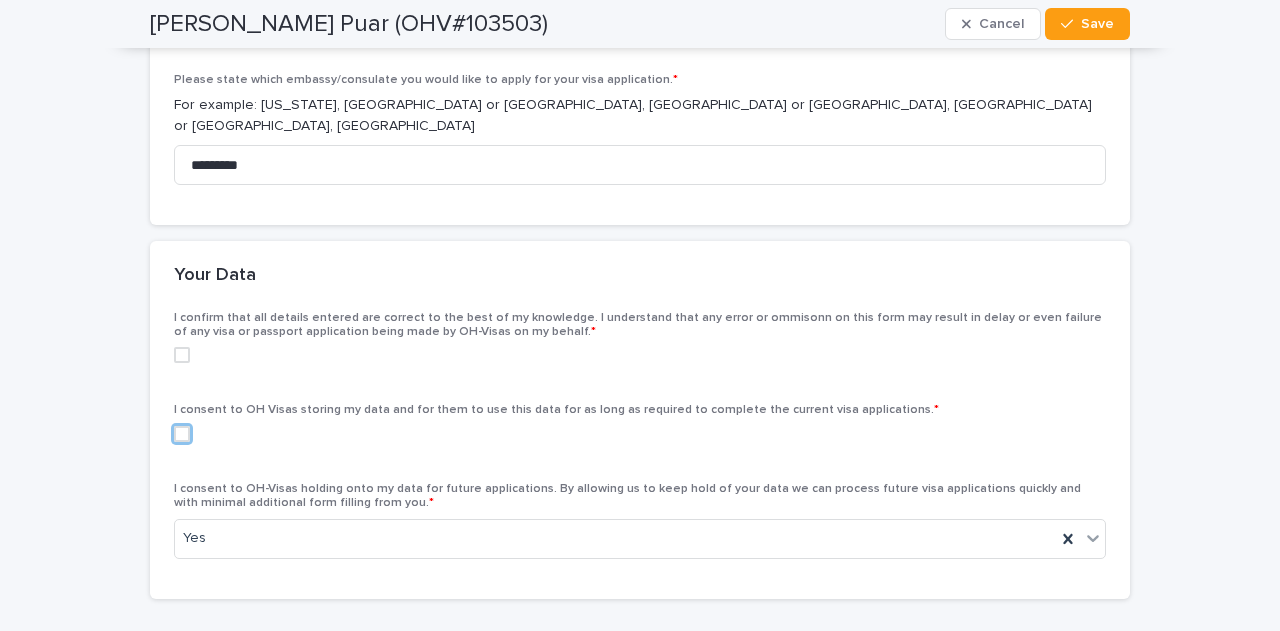 click at bounding box center (182, 355) 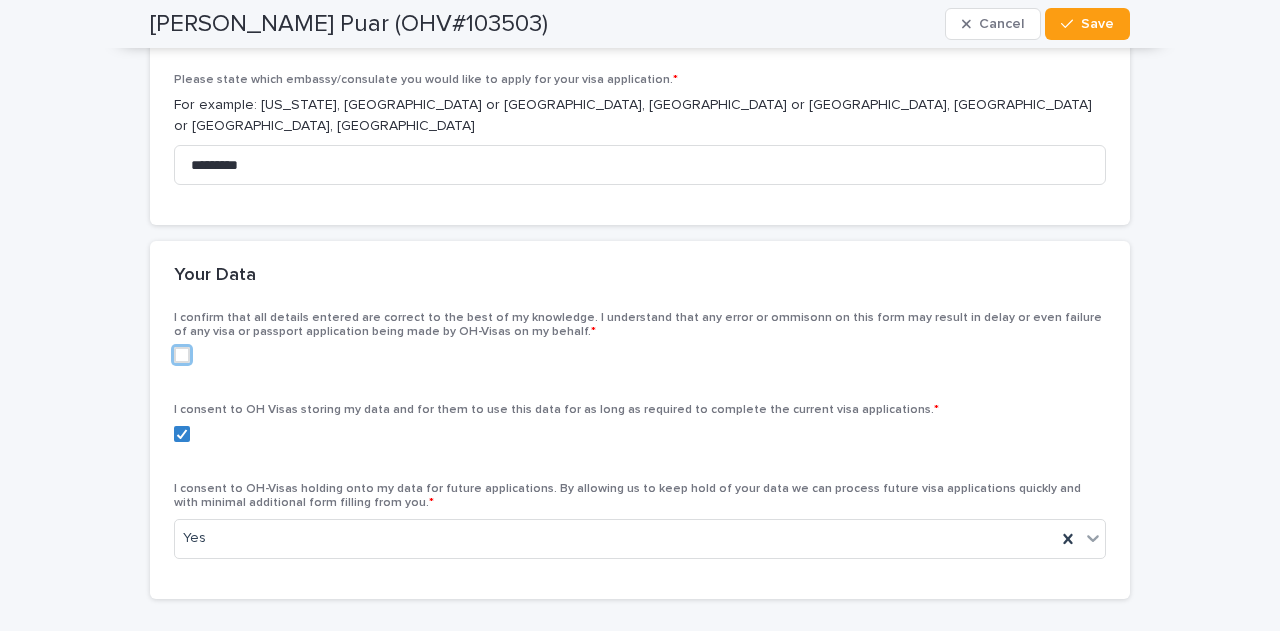 click at bounding box center [182, 355] 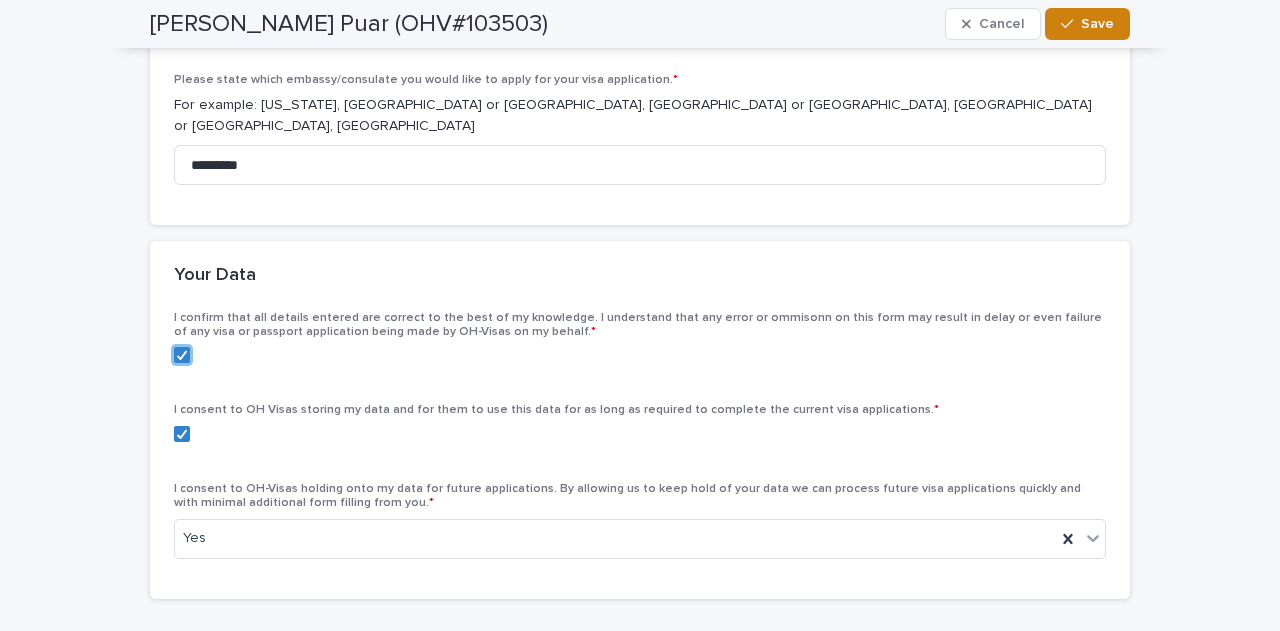 click on "Save" at bounding box center [1097, 24] 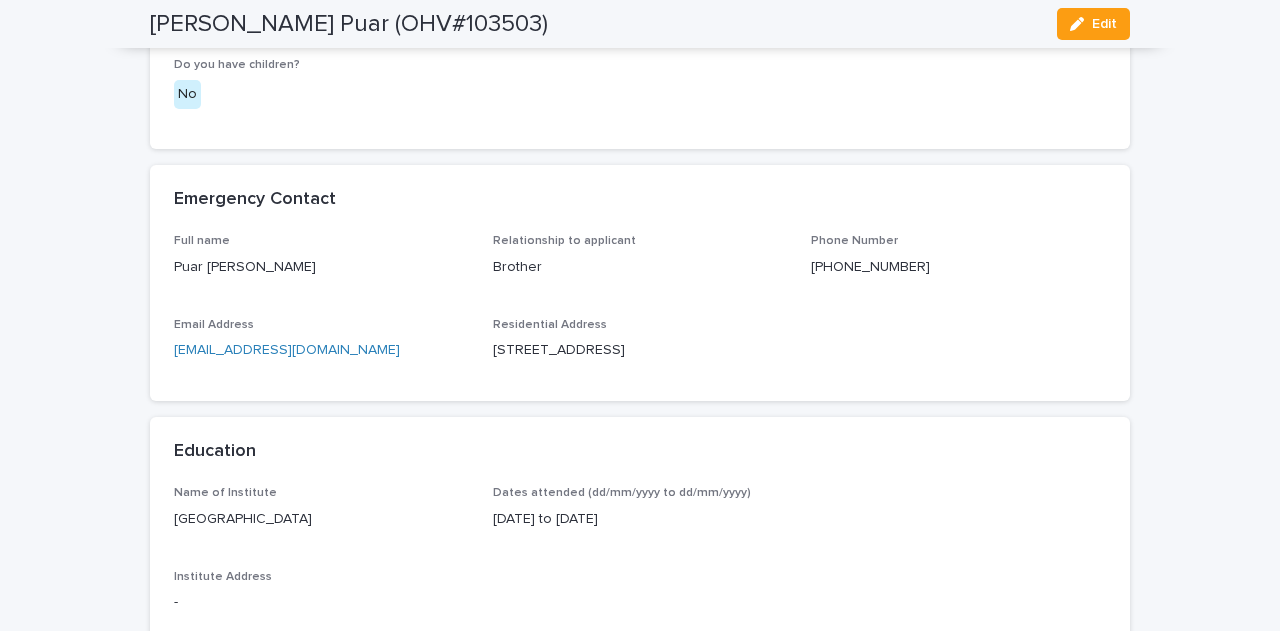 scroll, scrollTop: 7217, scrollLeft: 0, axis: vertical 